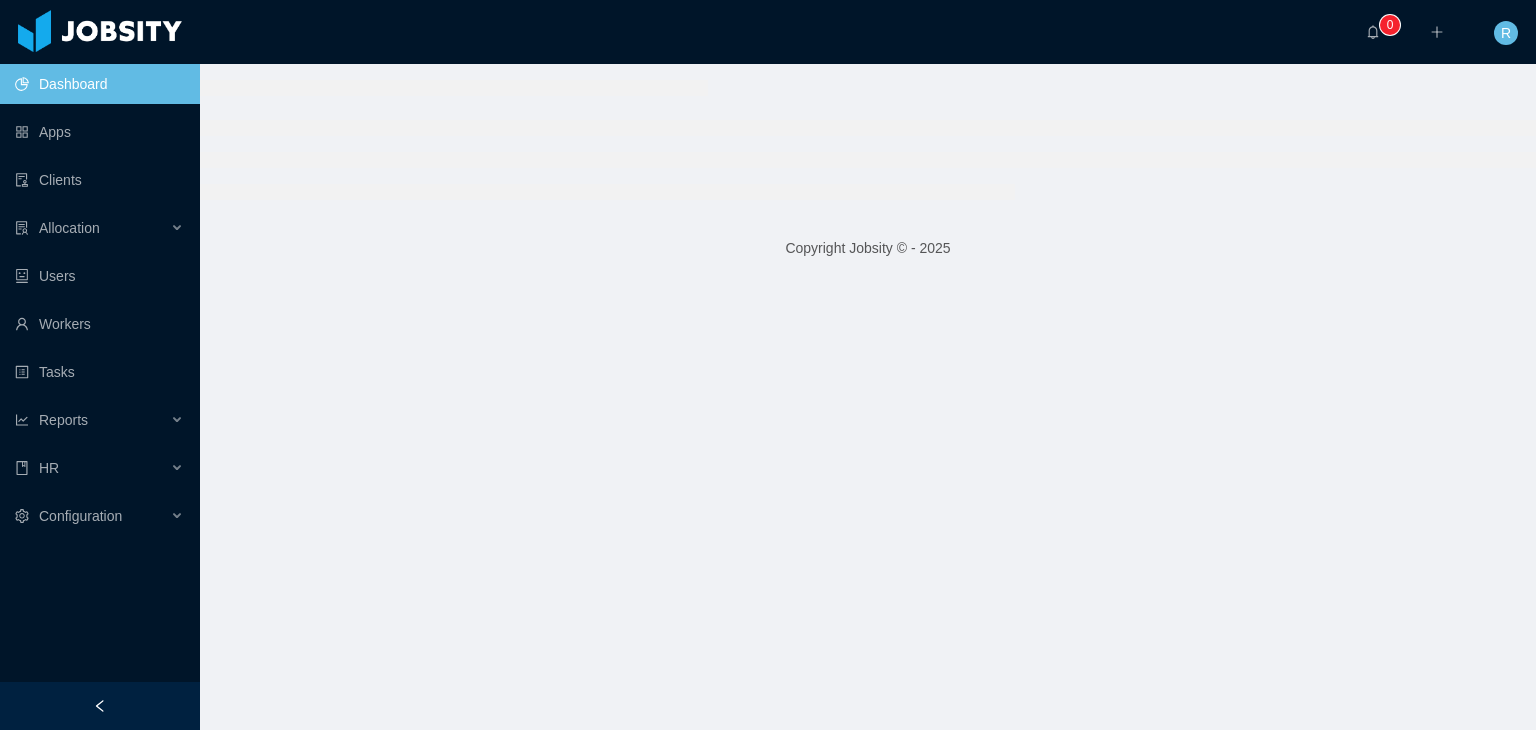 scroll, scrollTop: 0, scrollLeft: 0, axis: both 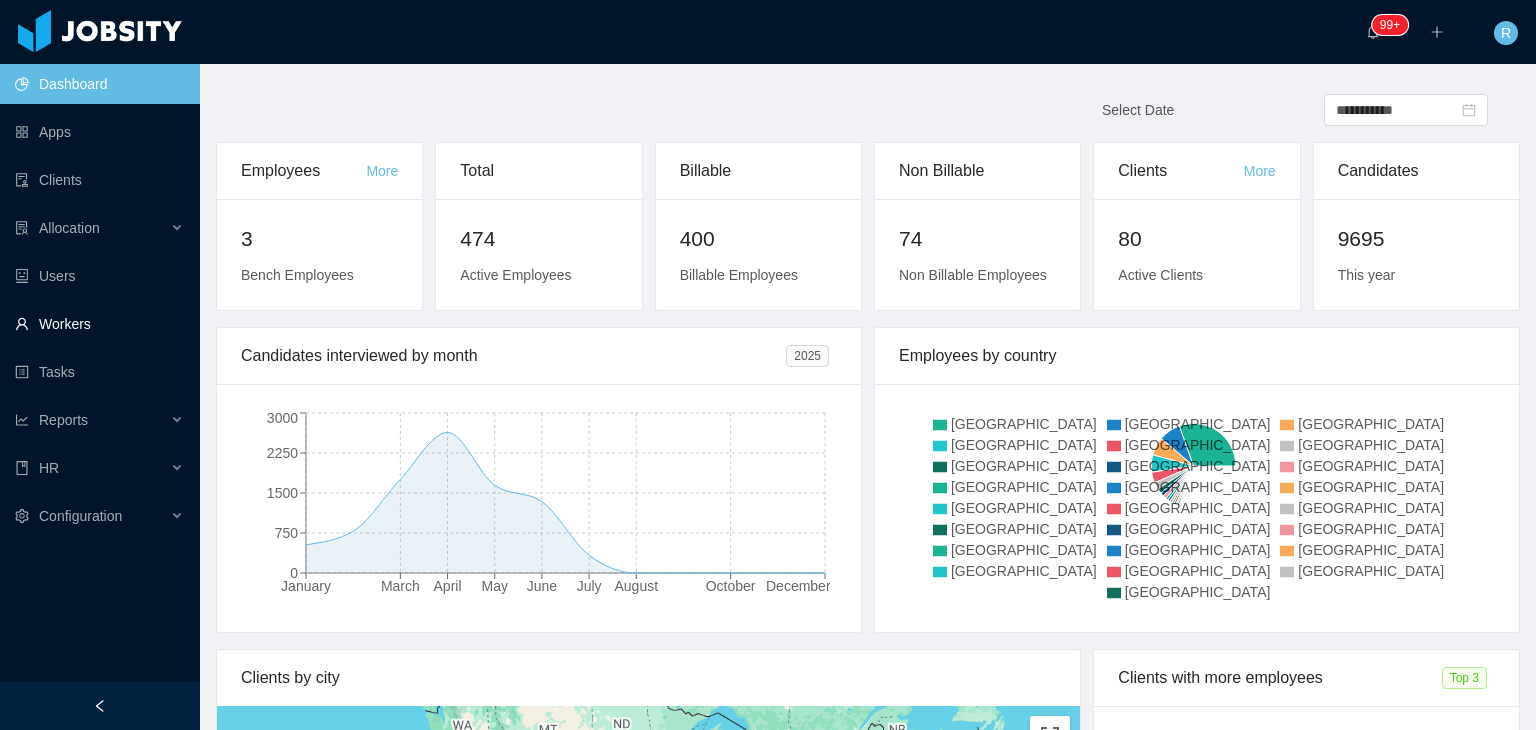 click on "Workers" at bounding box center (99, 324) 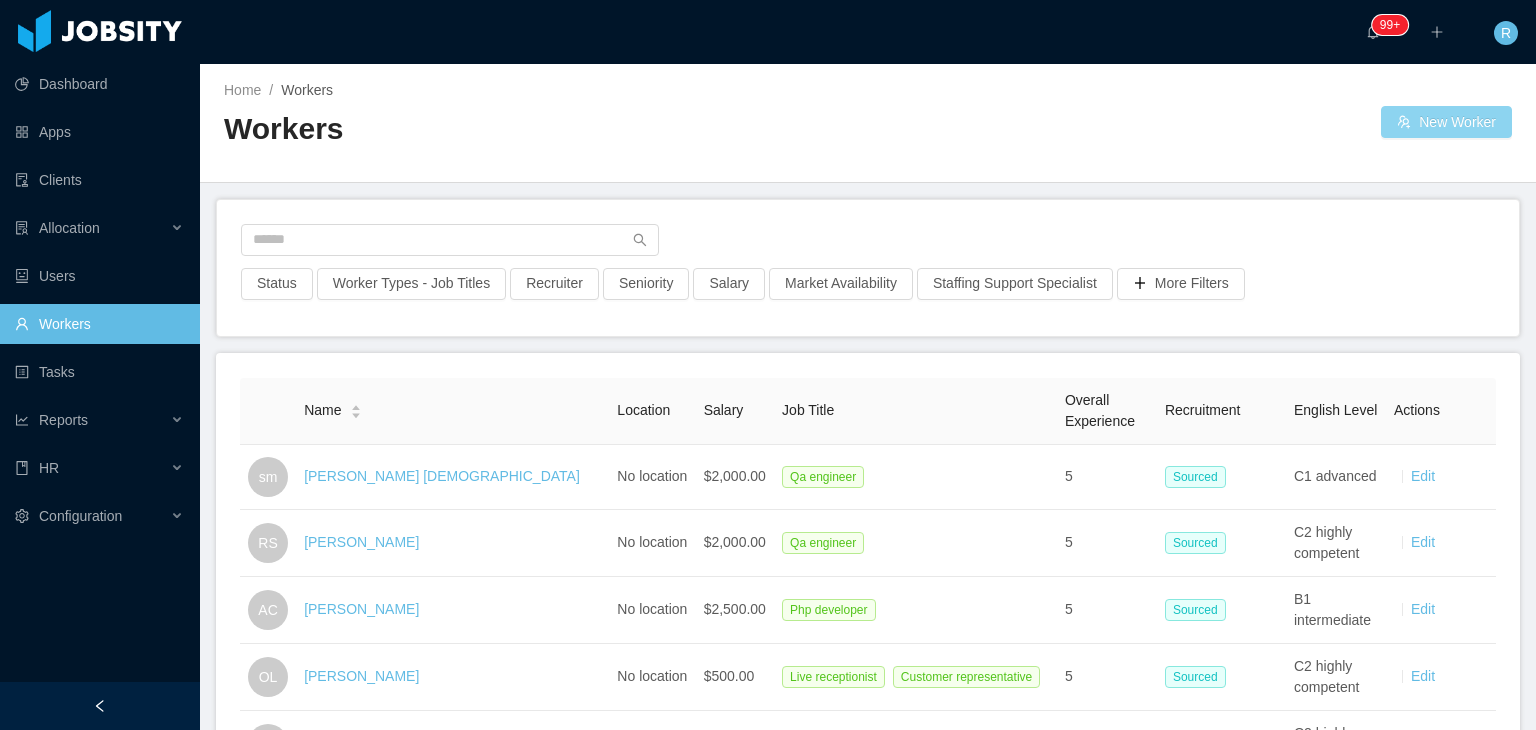click on "New Worker" at bounding box center [1446, 122] 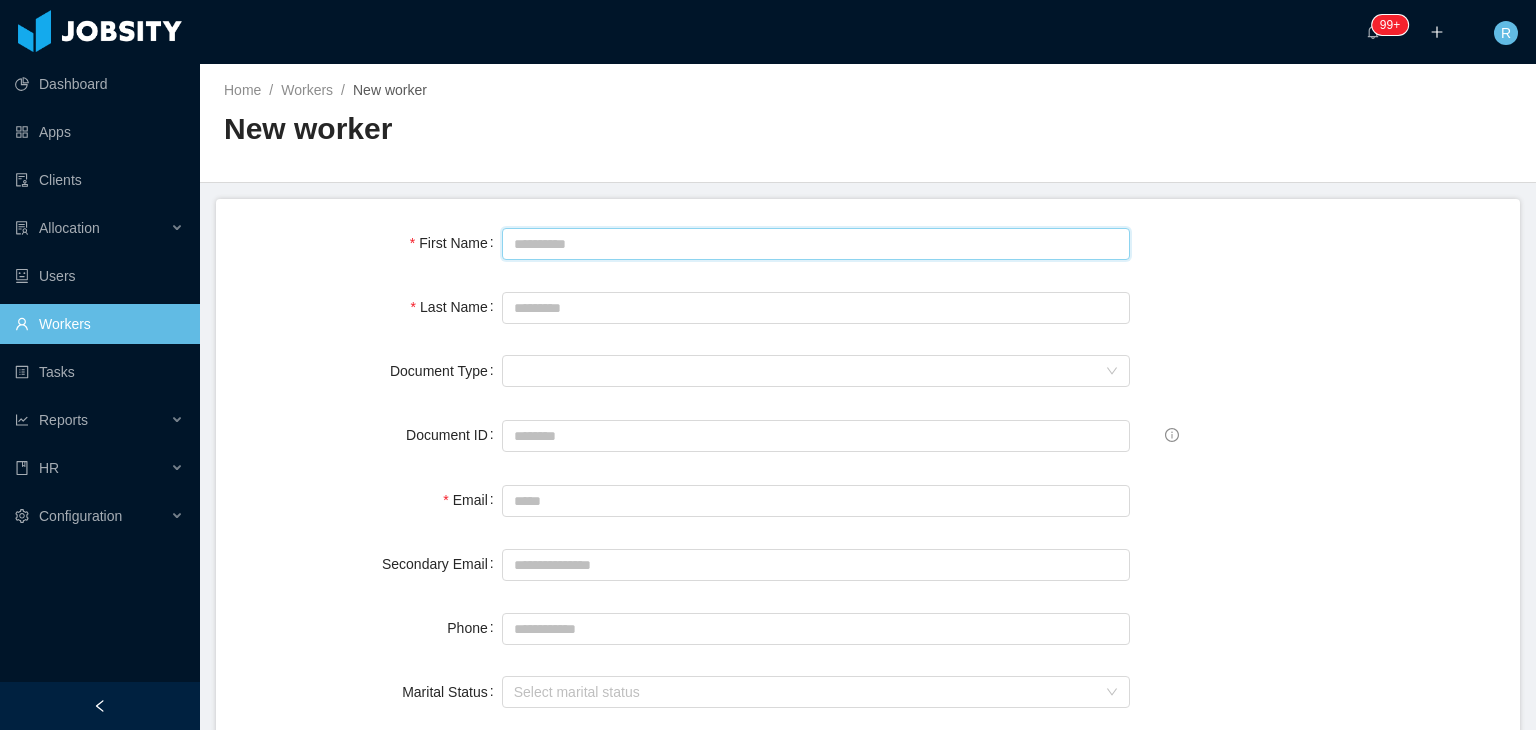 click on "First Name" at bounding box center (816, 244) 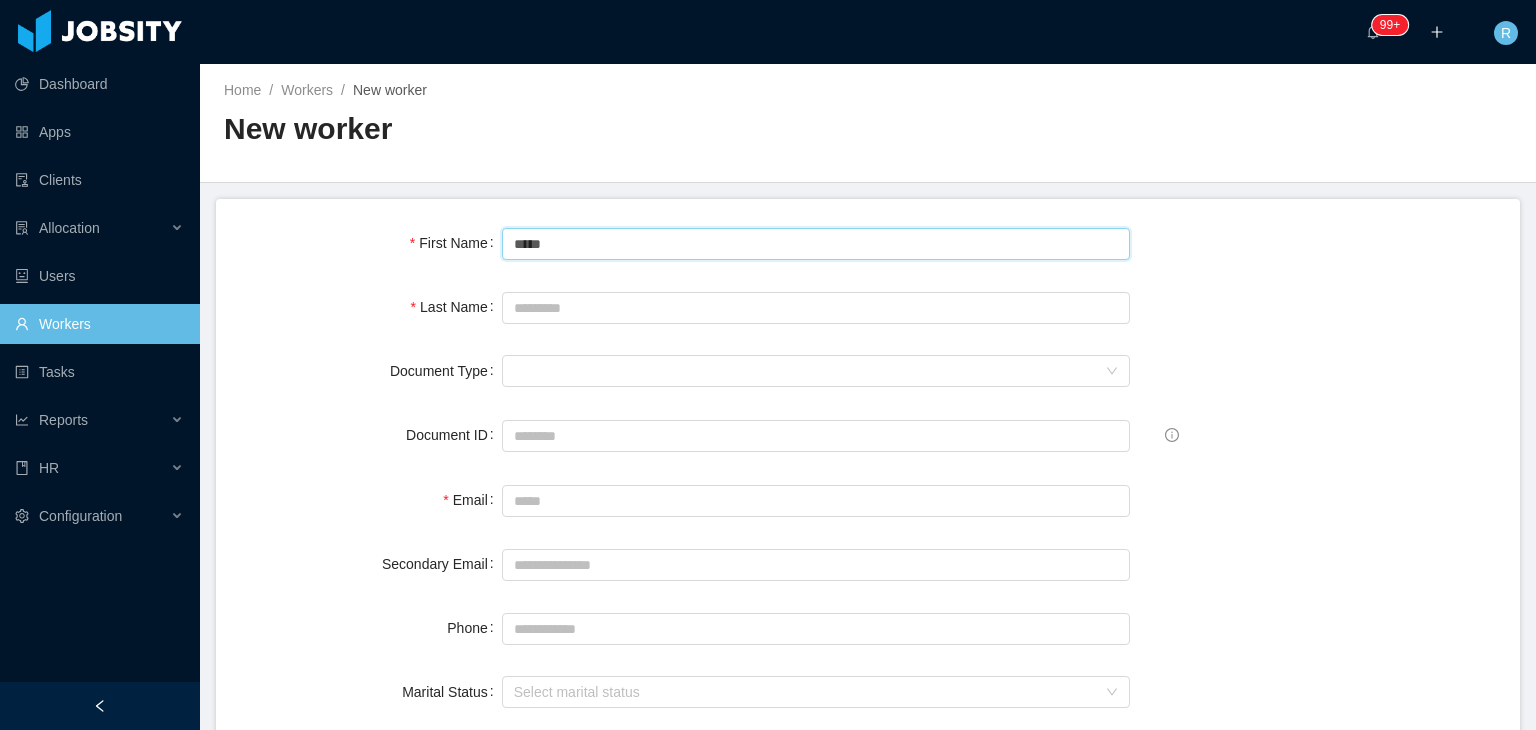 type on "*****" 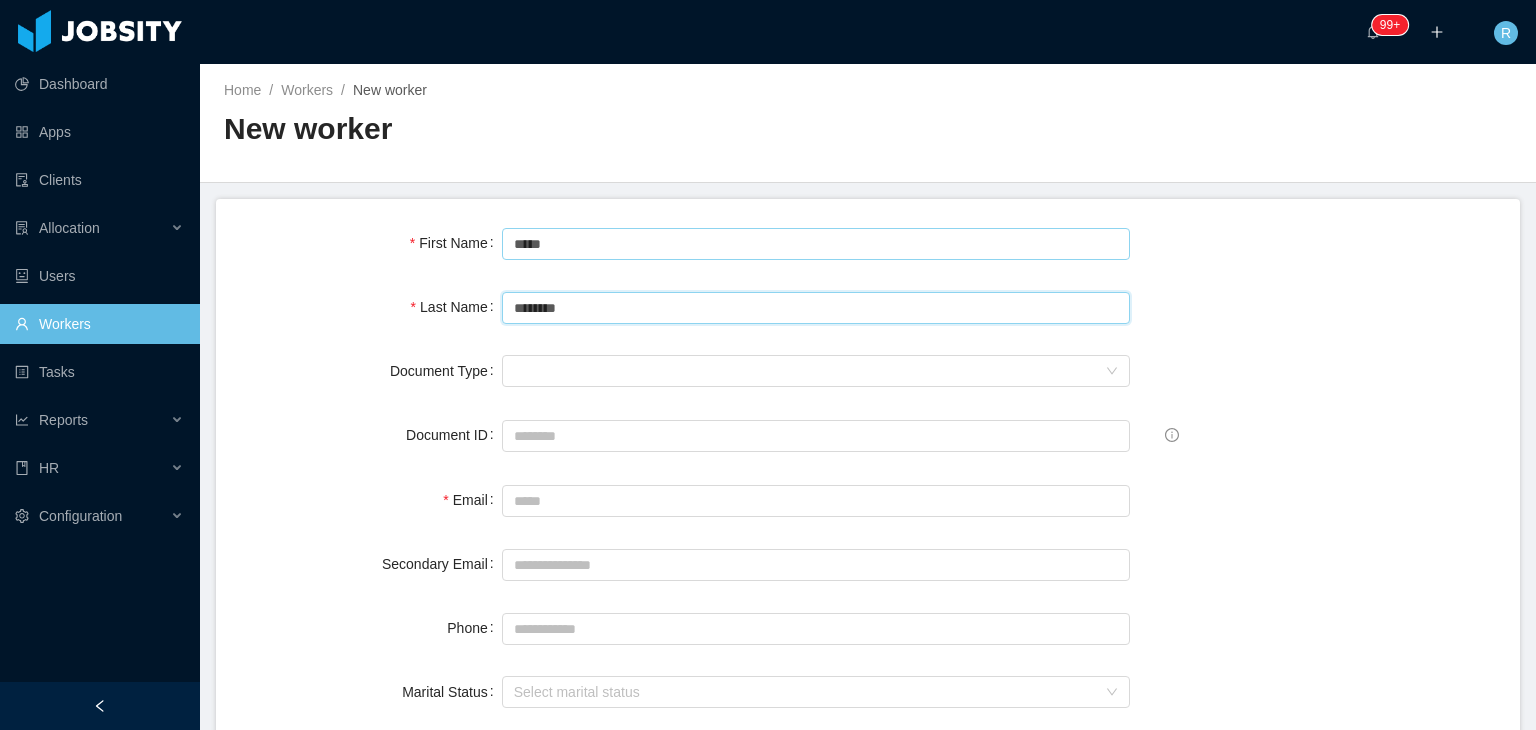type on "********" 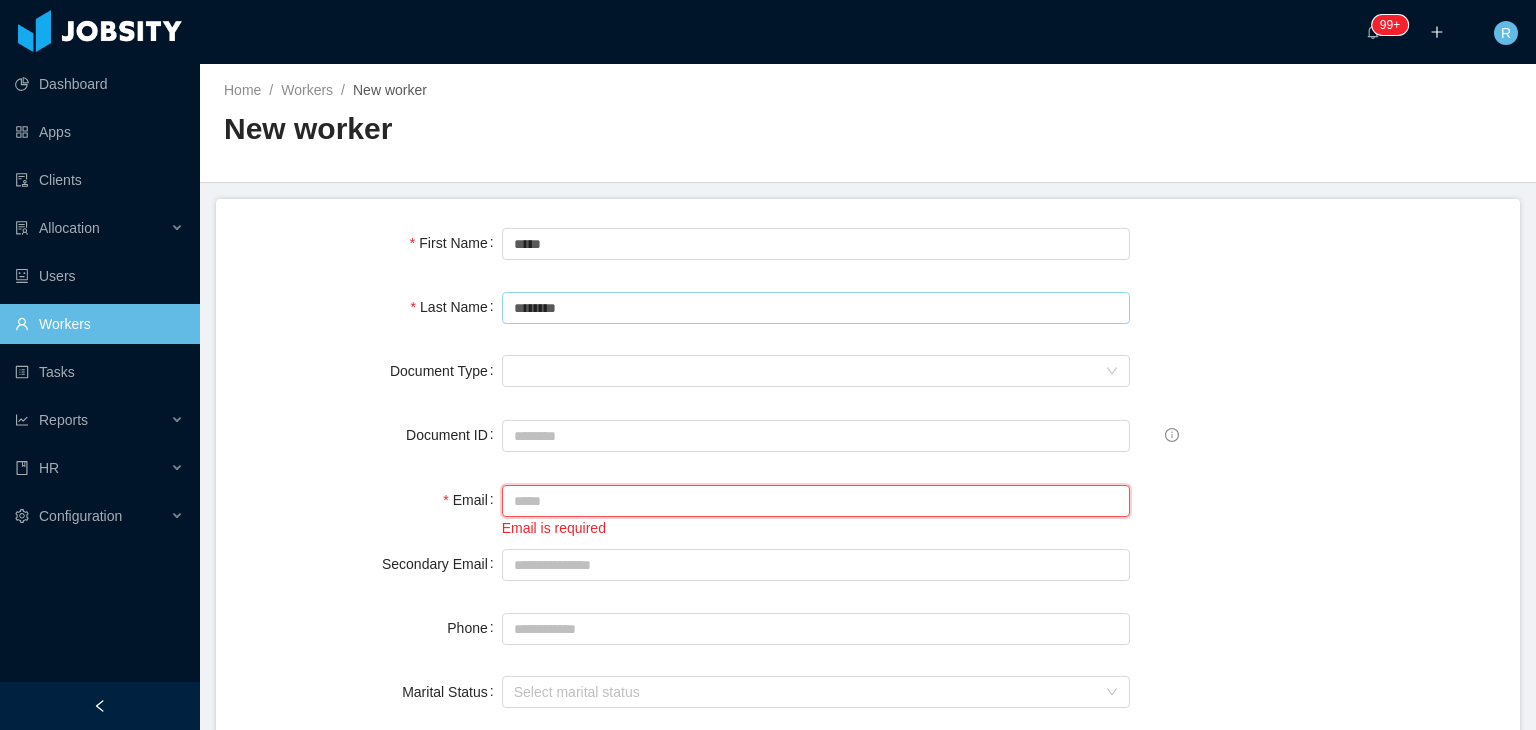 paste on "**********" 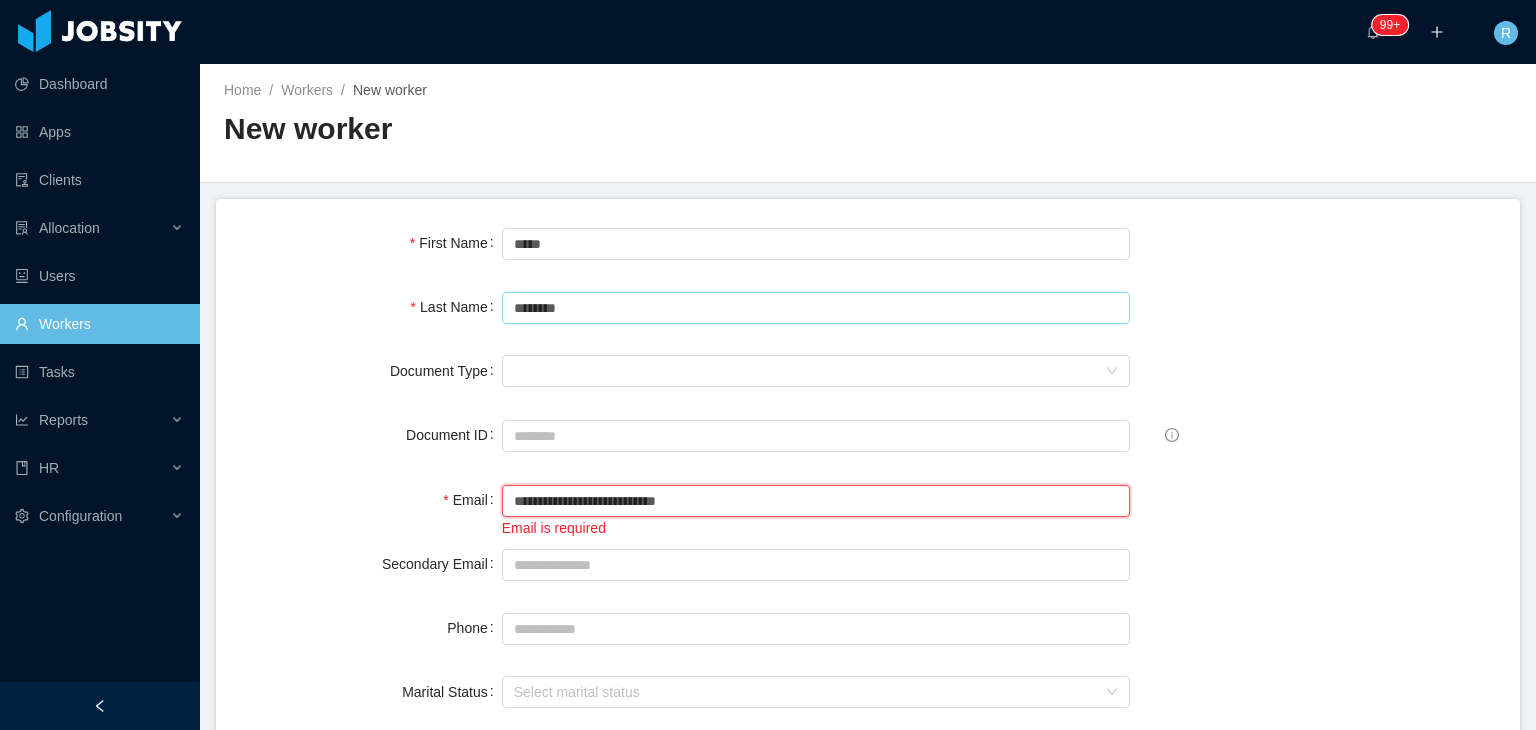 type on "**********" 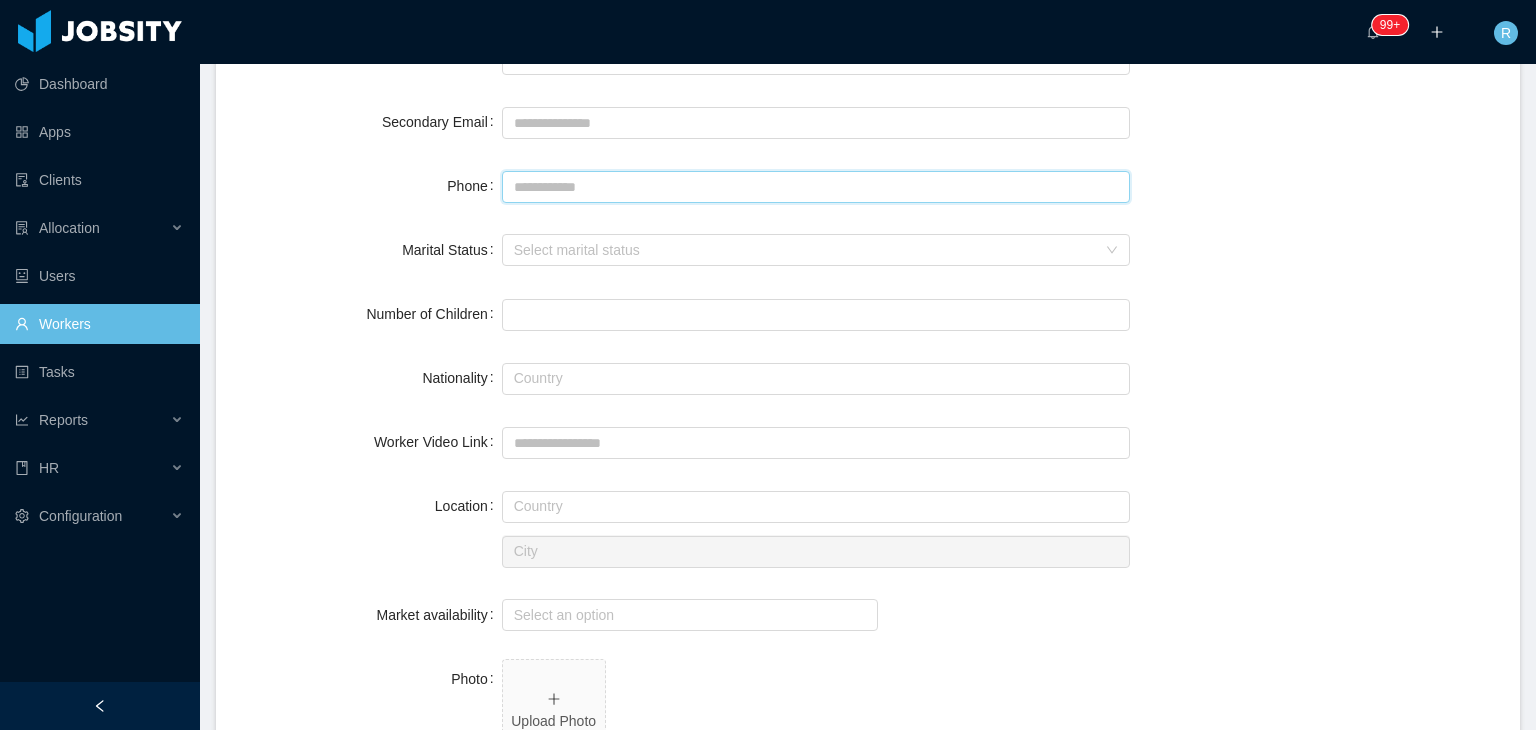 scroll, scrollTop: 444, scrollLeft: 0, axis: vertical 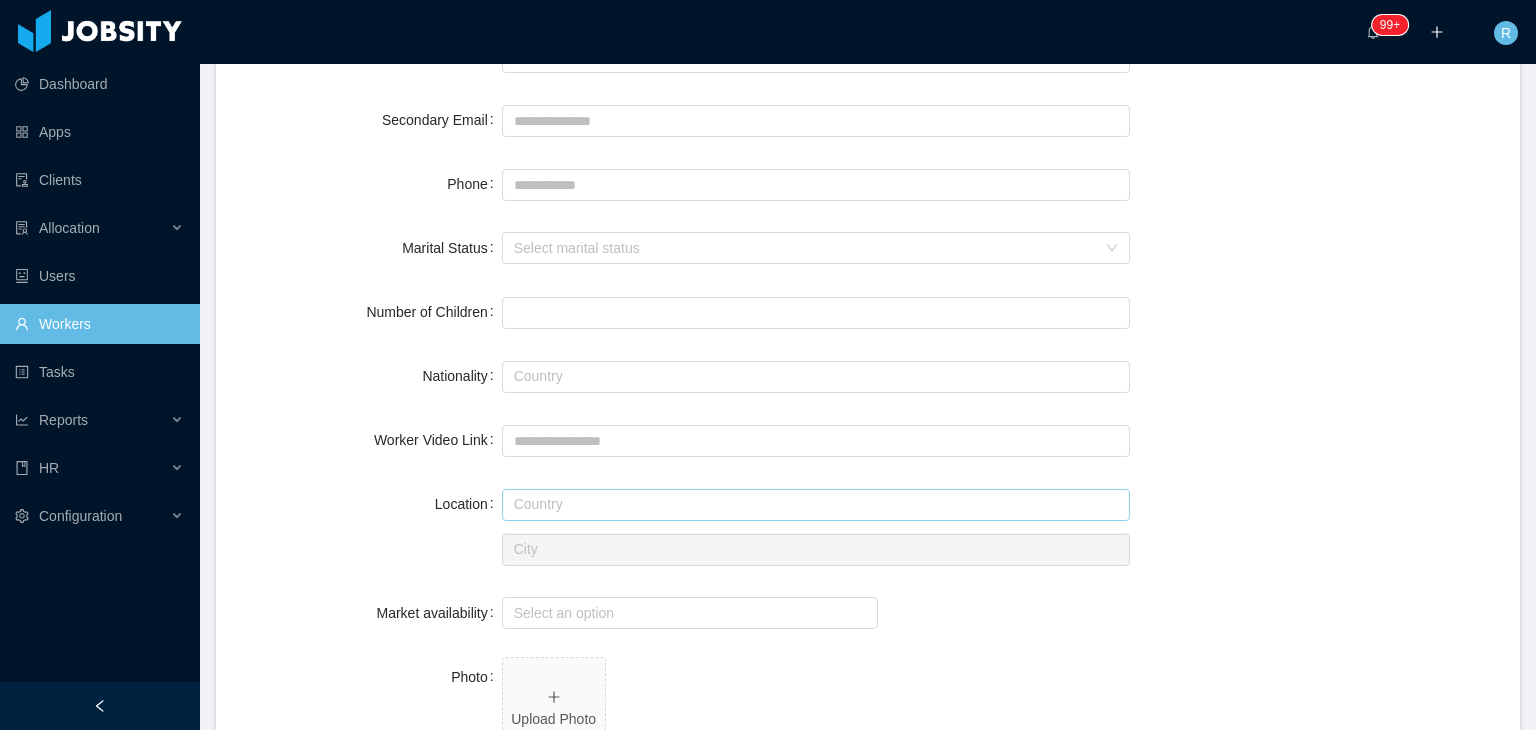 click at bounding box center (816, 505) 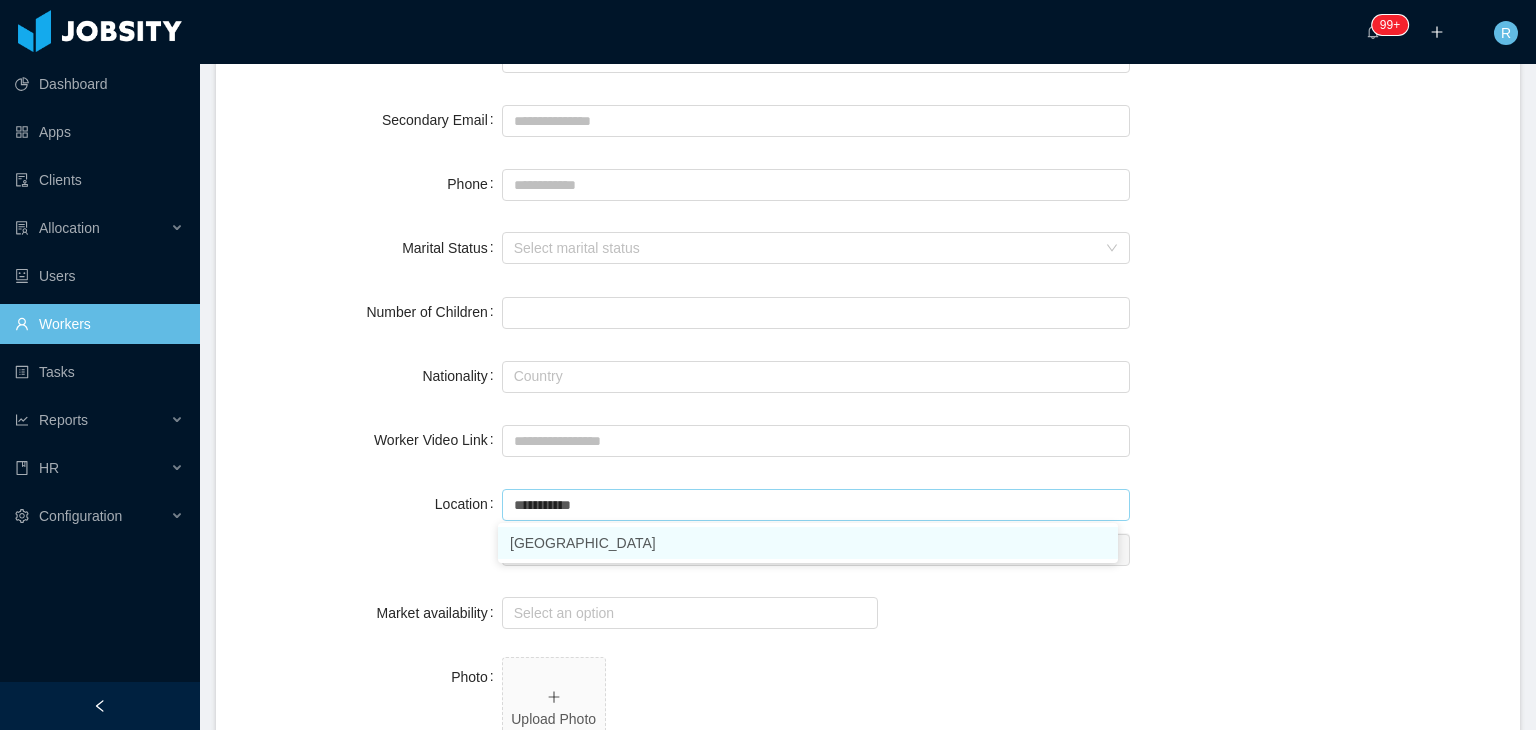 click on "[GEOGRAPHIC_DATA]" at bounding box center (808, 543) 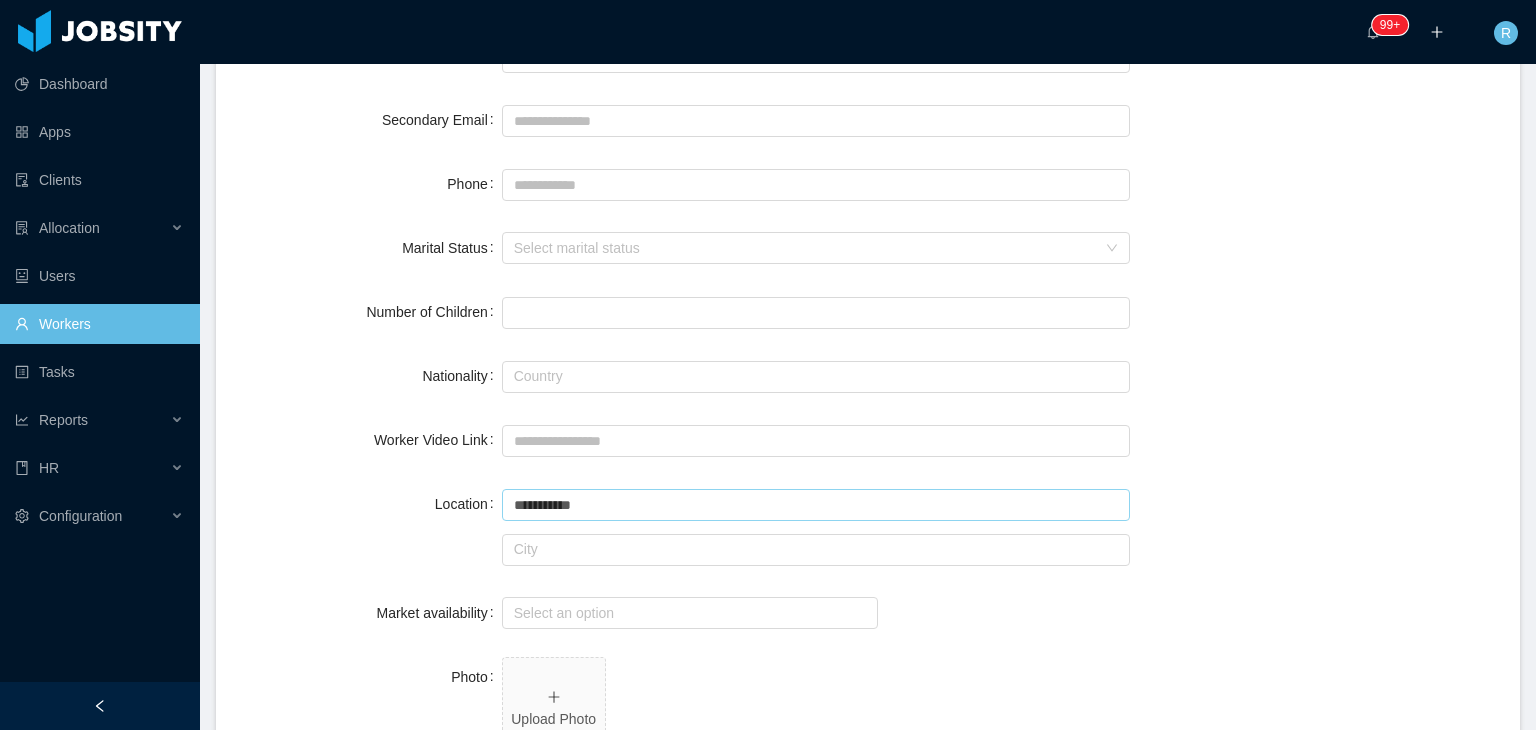 type on "**********" 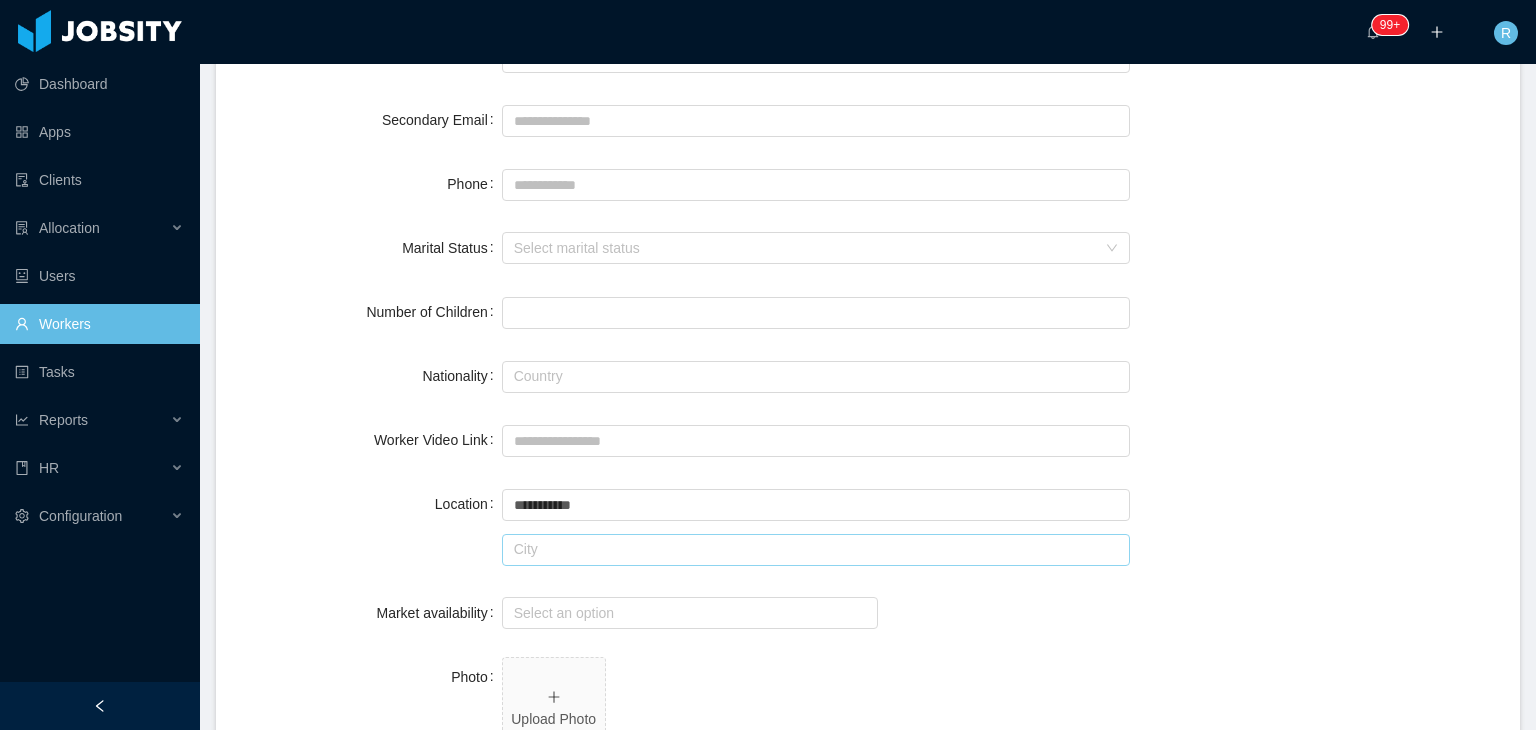 click at bounding box center (816, 550) 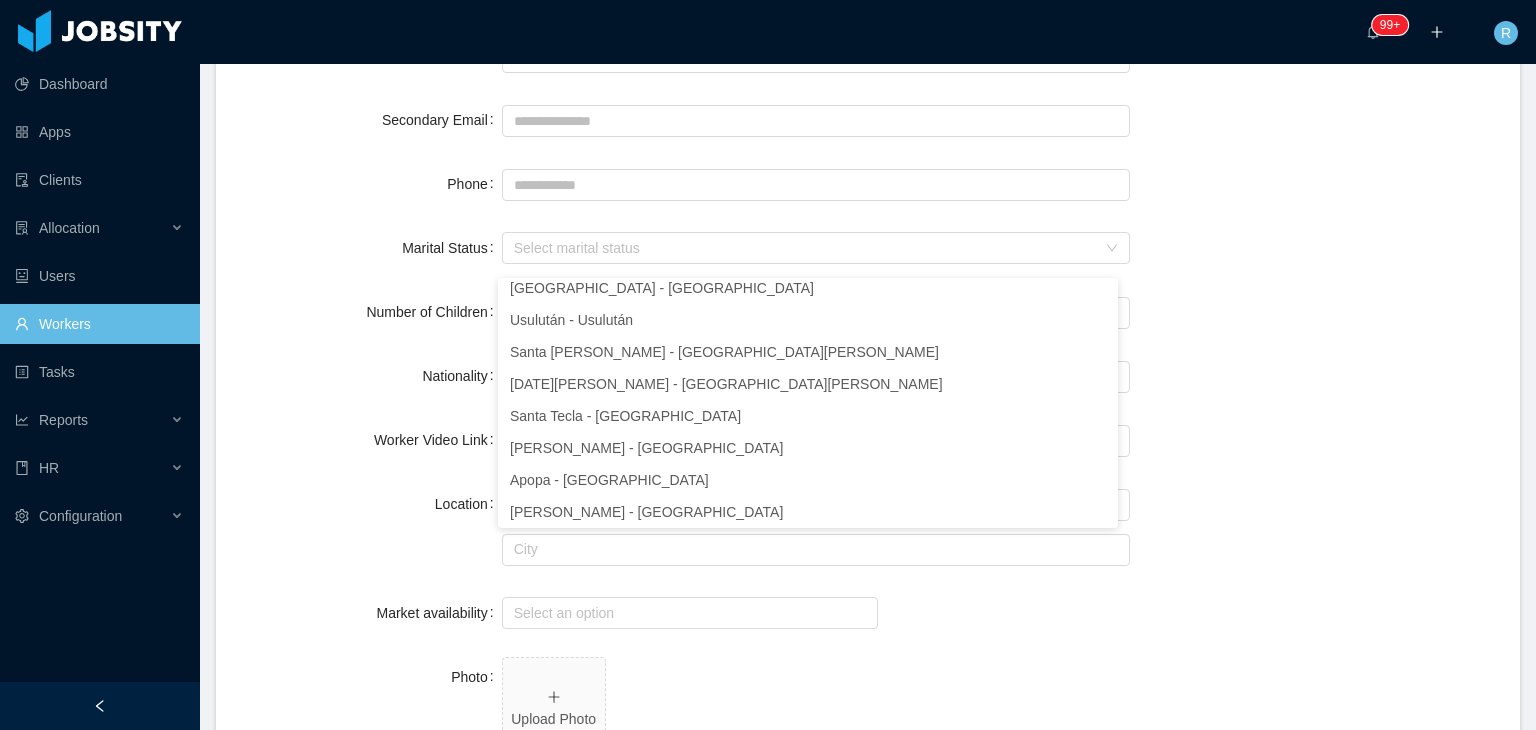 scroll, scrollTop: 4, scrollLeft: 0, axis: vertical 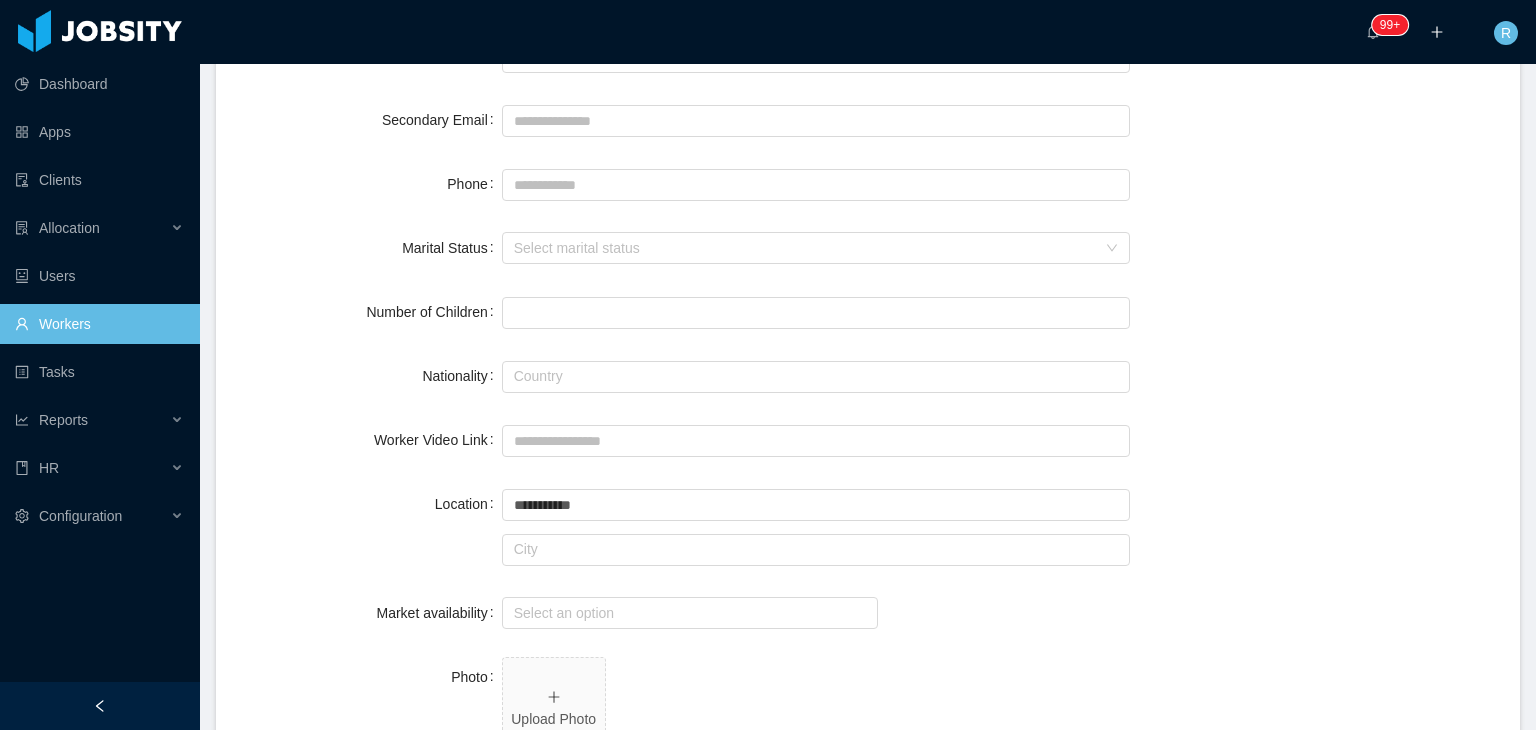click on "**********" at bounding box center [868, 961] 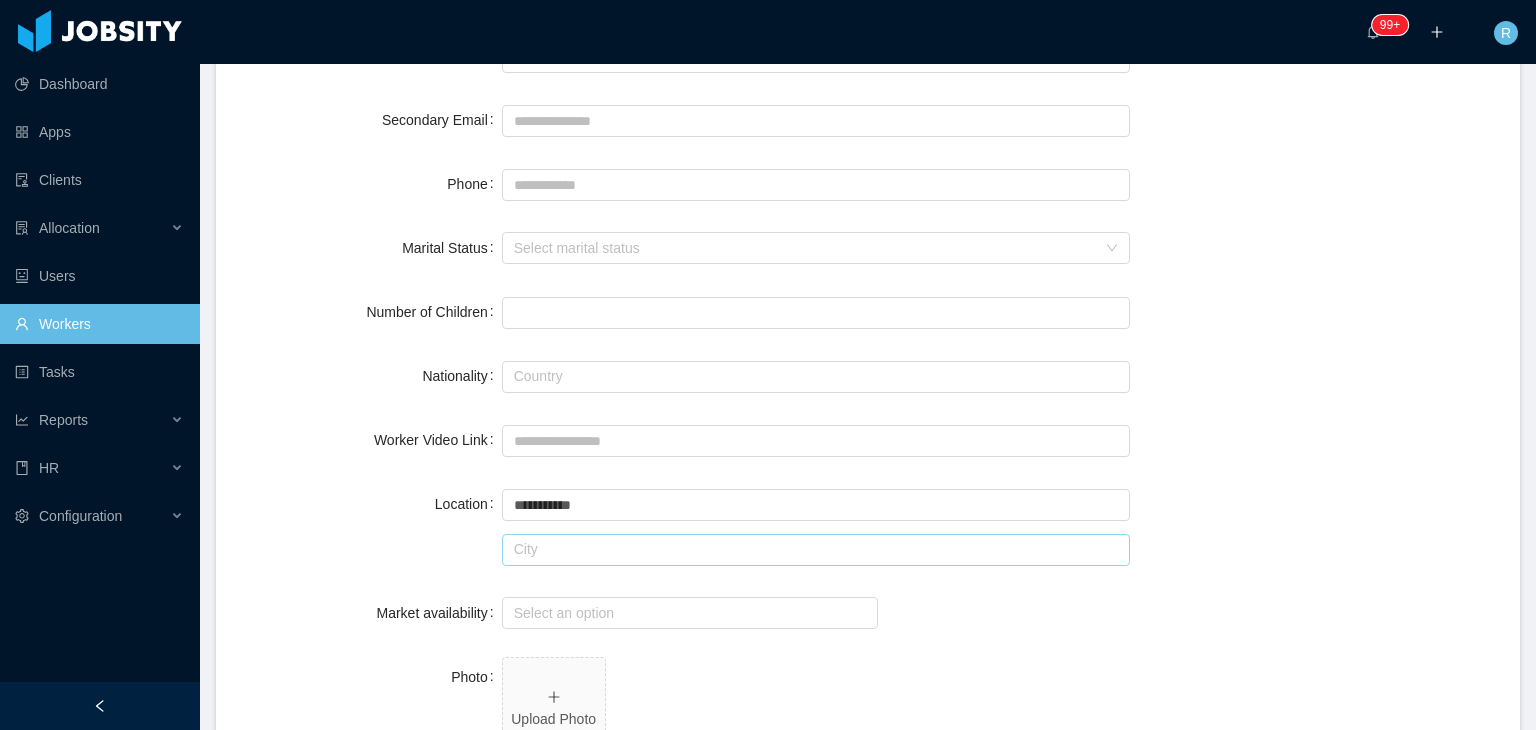 click at bounding box center [816, 550] 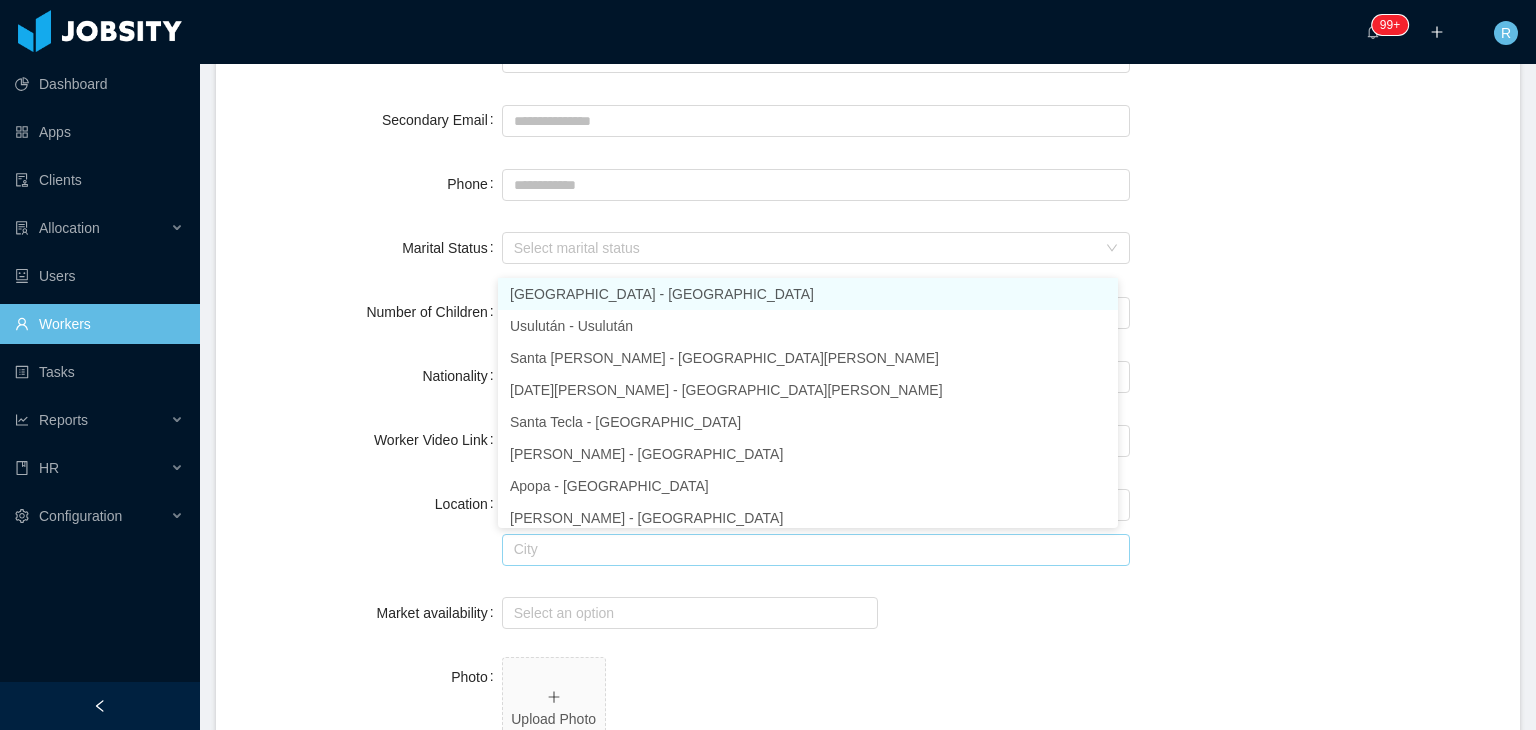 click on "[GEOGRAPHIC_DATA] - [GEOGRAPHIC_DATA]" at bounding box center (808, 294) 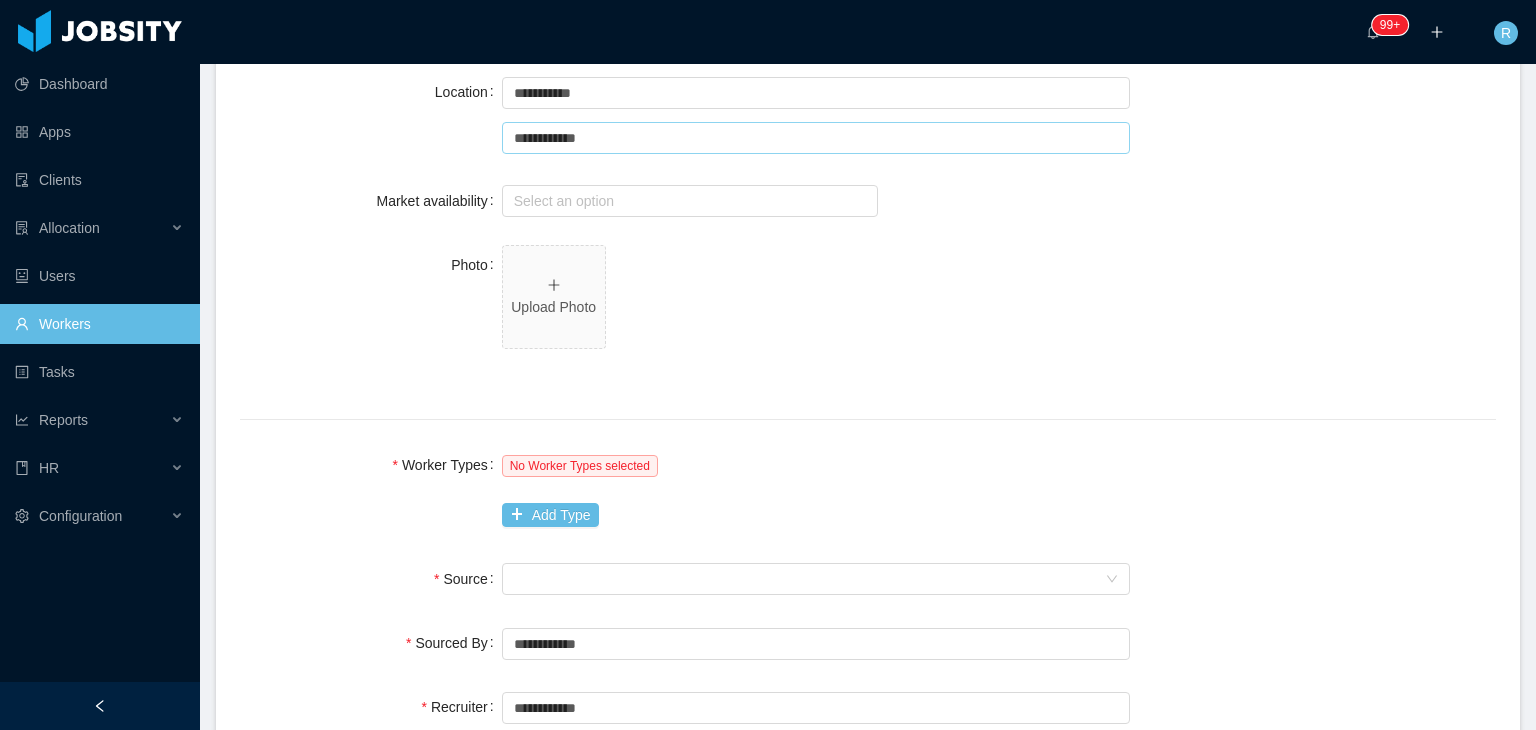 scroll, scrollTop: 872, scrollLeft: 0, axis: vertical 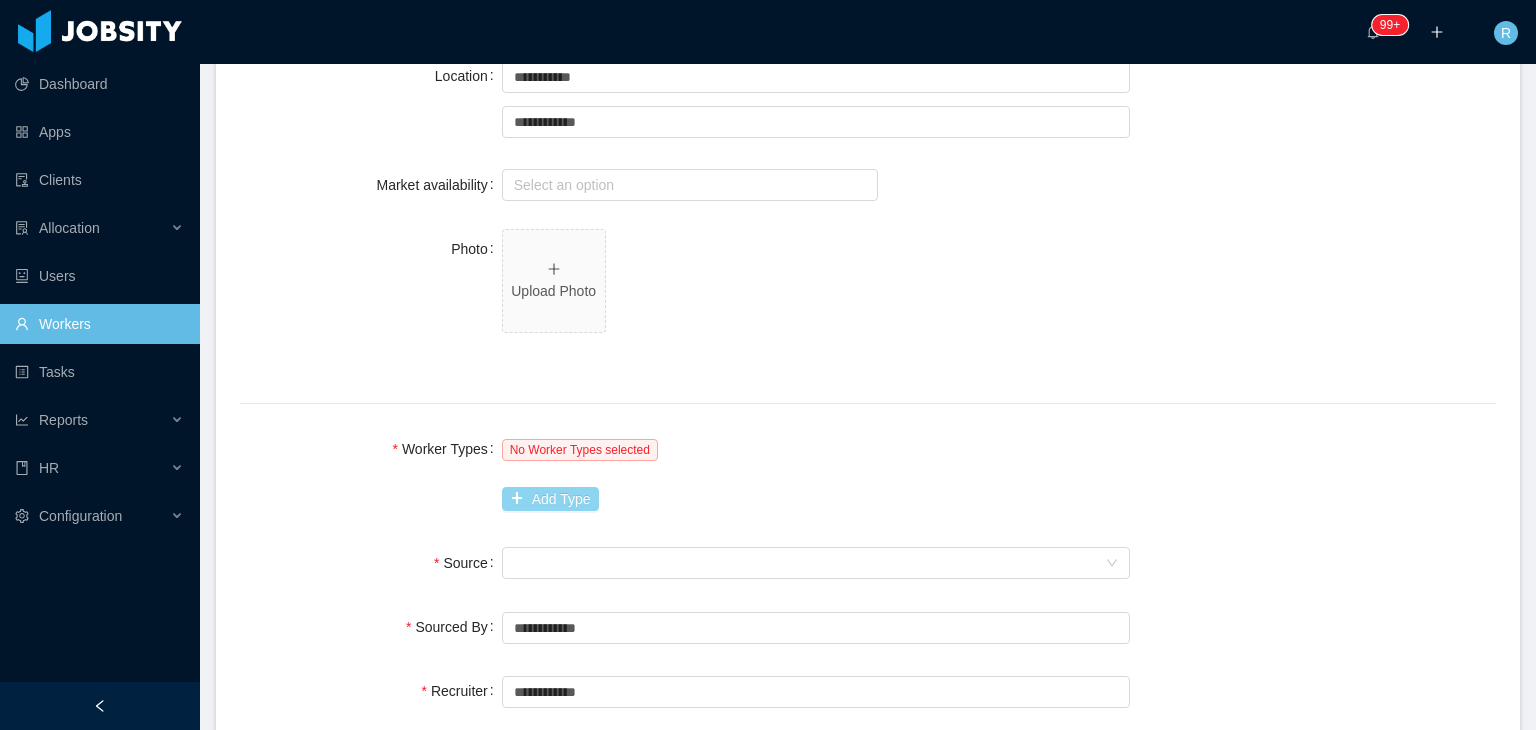 click on "Add Type" at bounding box center [550, 499] 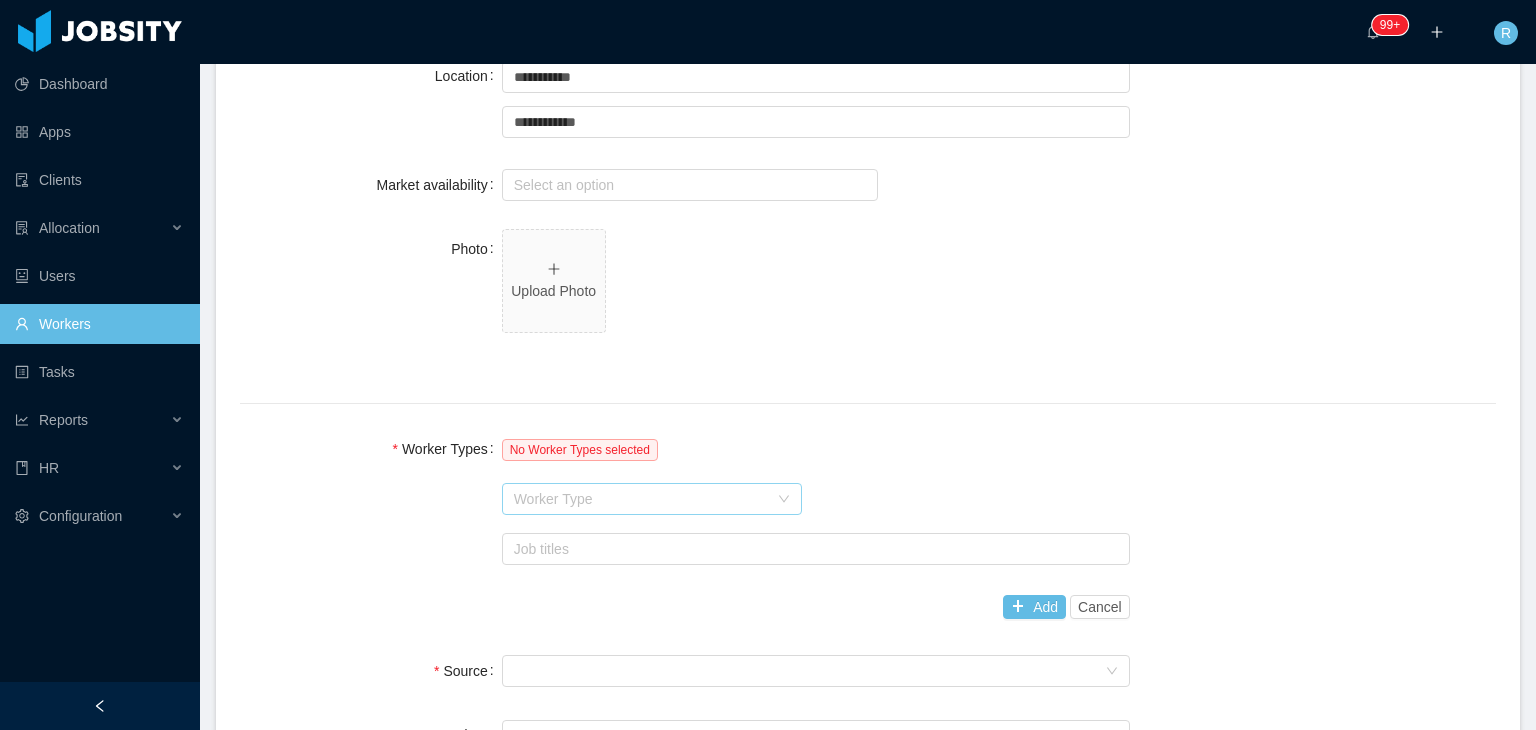 click on "Worker Type" at bounding box center [641, 499] 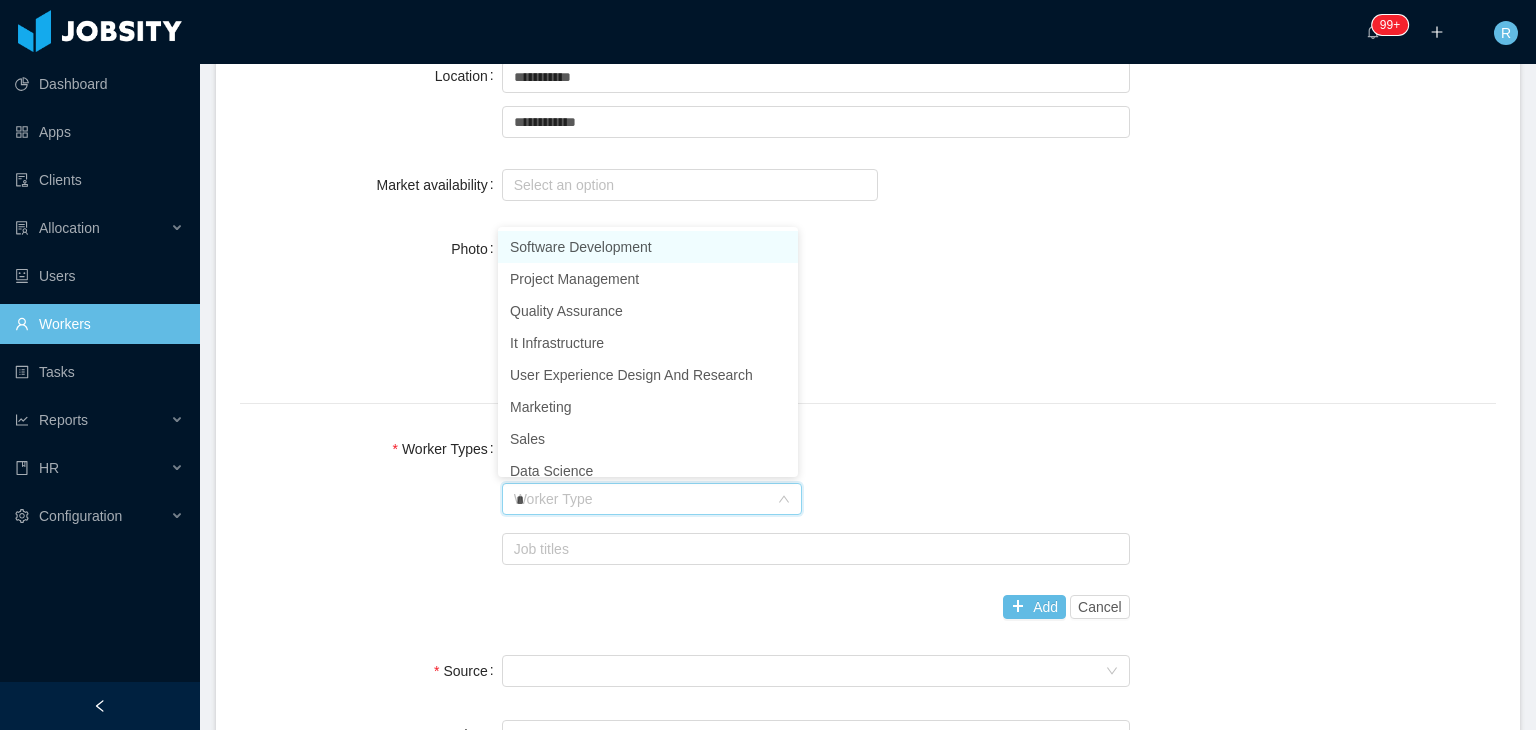 type on "**" 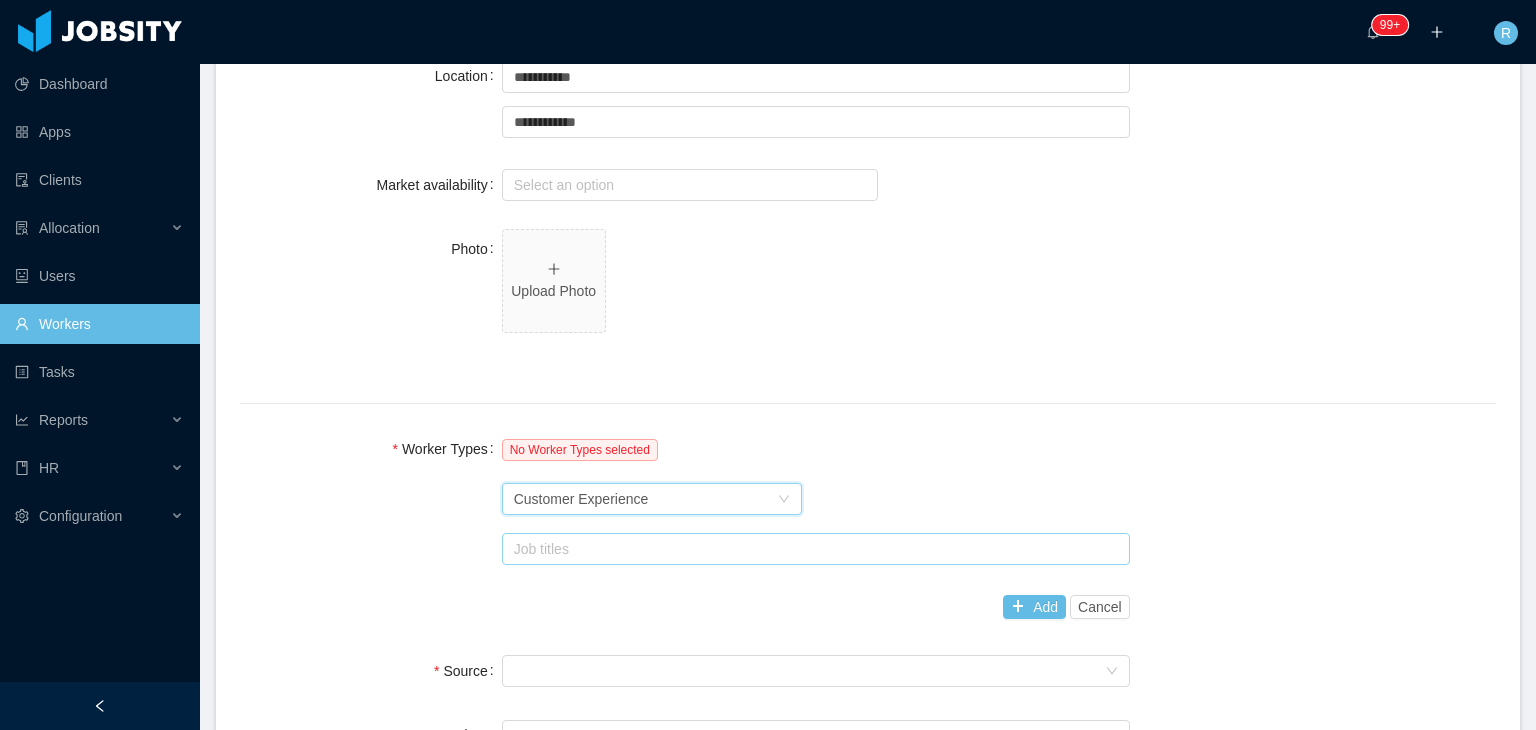 click on "Job titles" at bounding box center [811, 549] 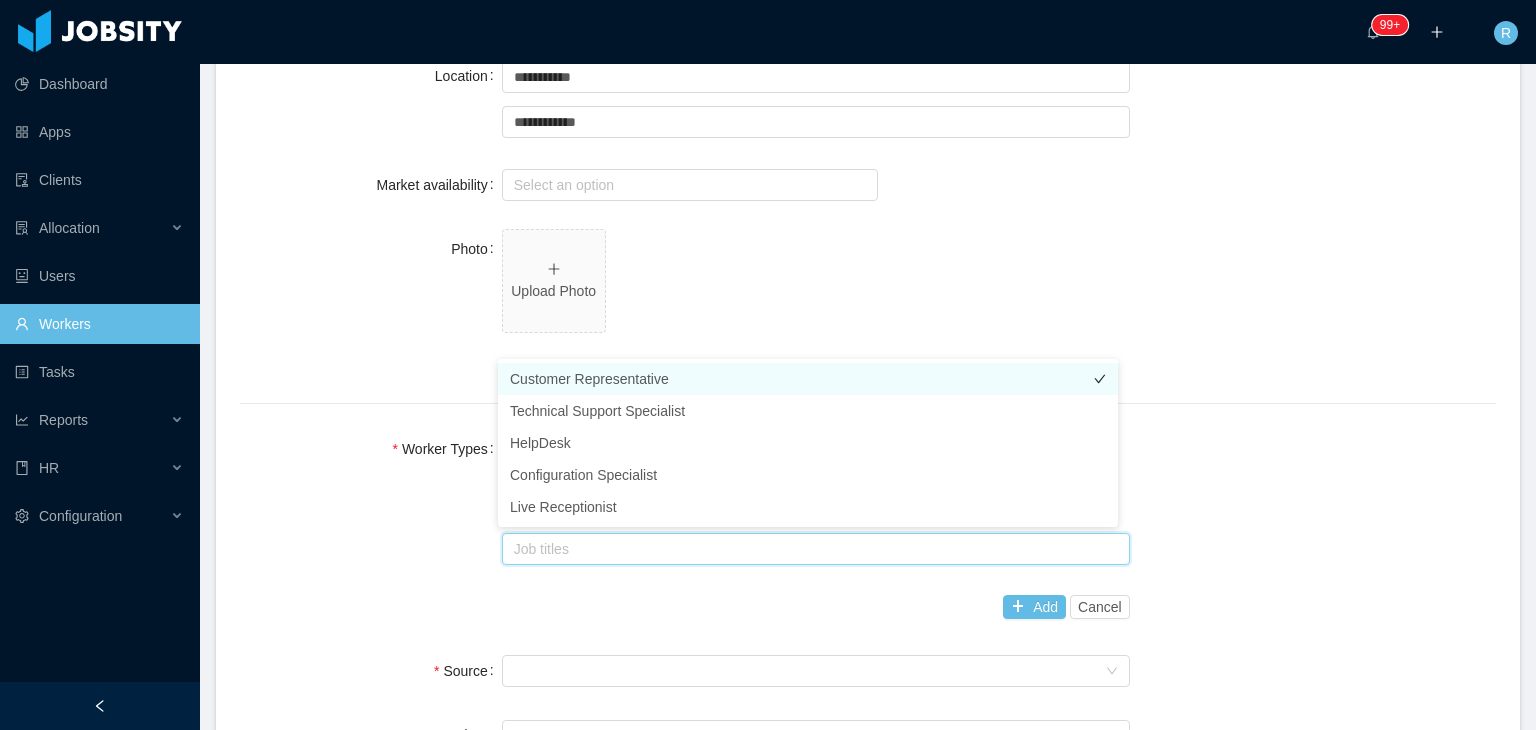click on "Customer Representative" at bounding box center [808, 379] 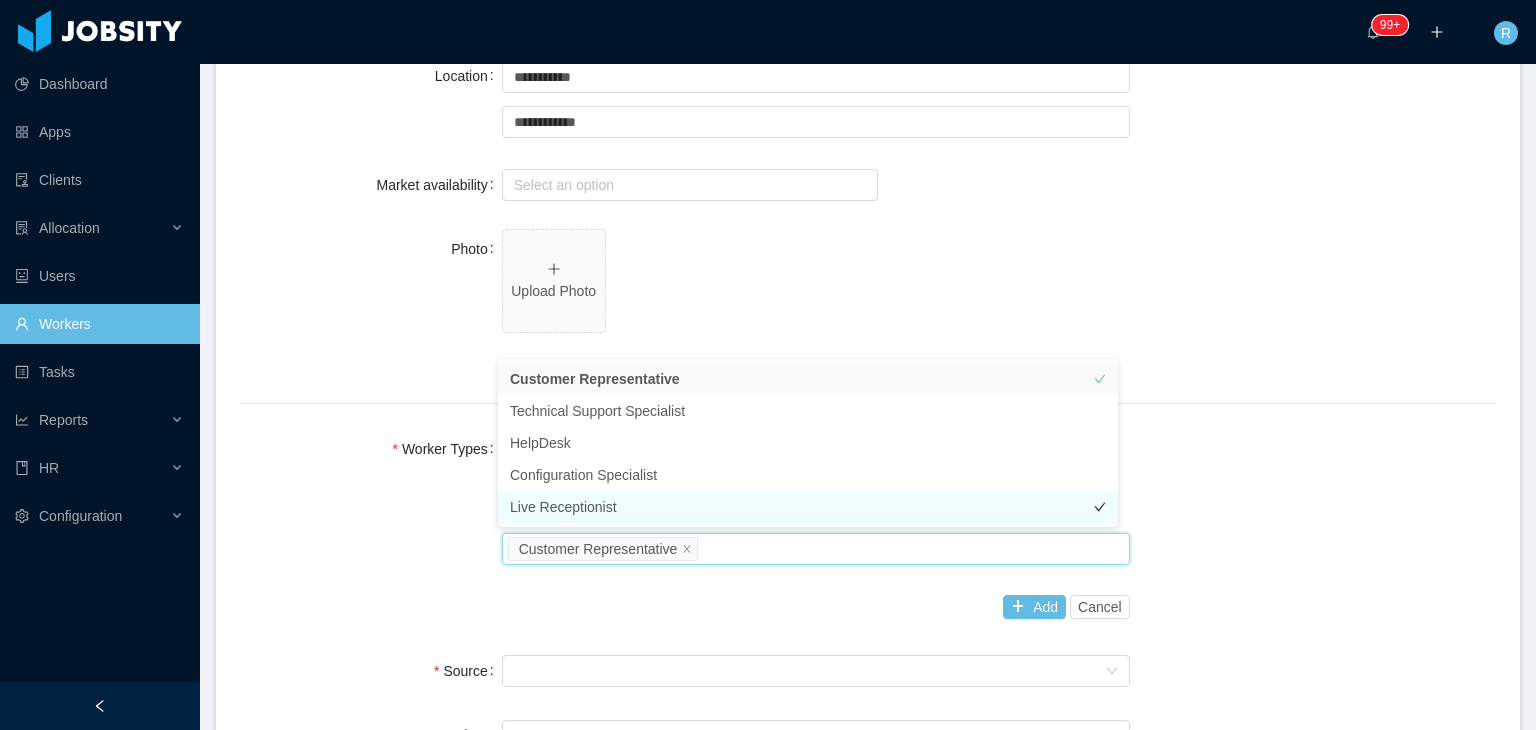 click on "Live Receptionist" at bounding box center [808, 507] 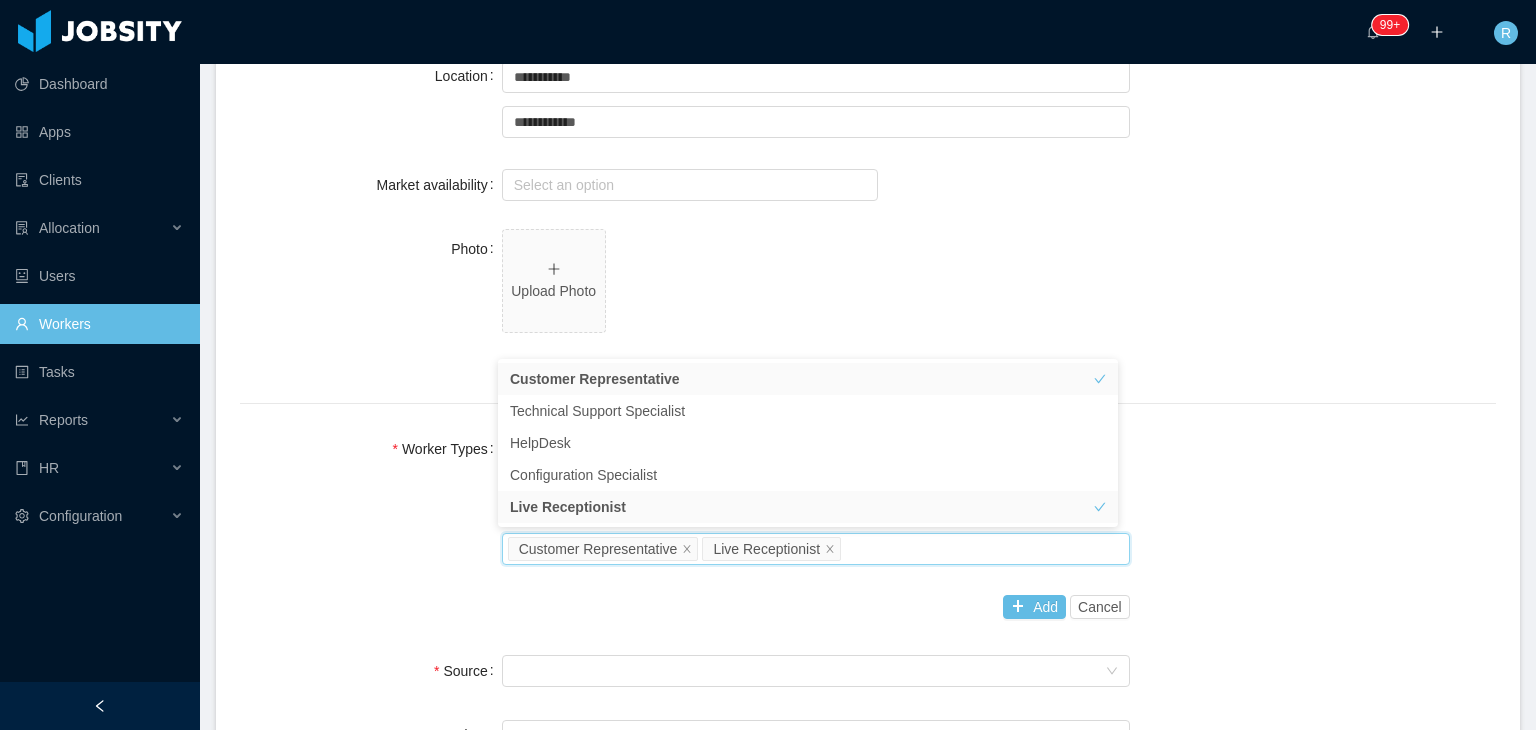click on "Worker Types" at bounding box center (371, 449) 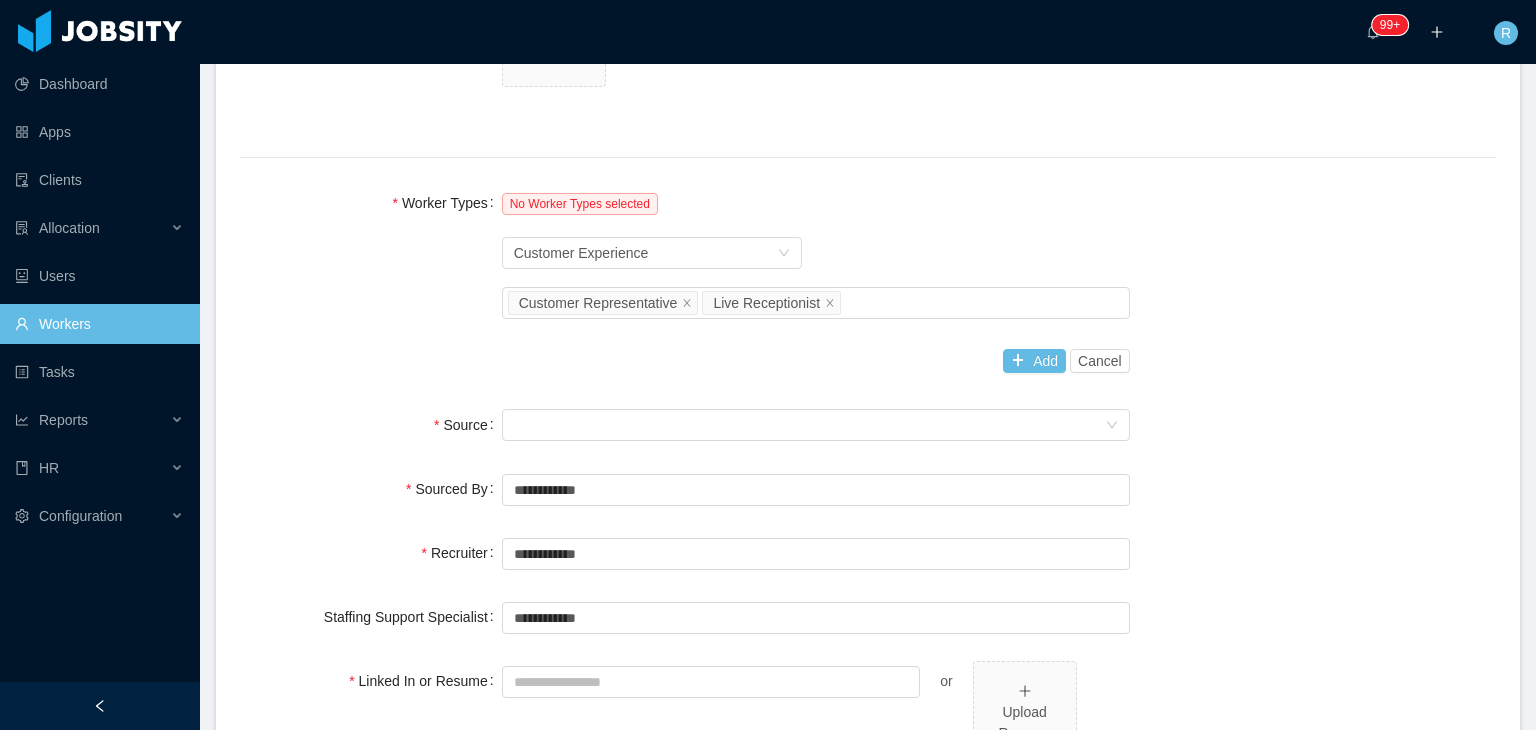scroll, scrollTop: 1142, scrollLeft: 0, axis: vertical 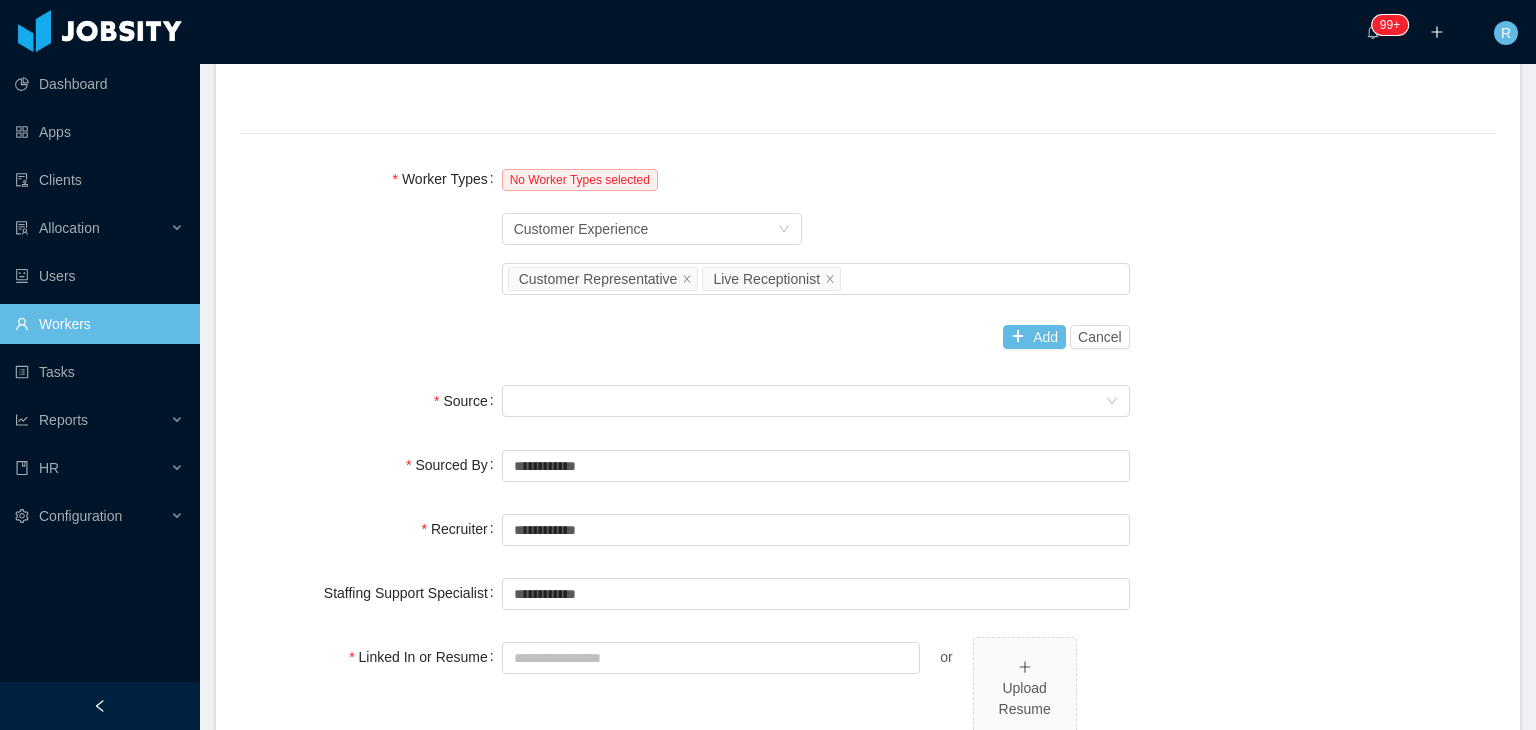 click on "Seniority" at bounding box center [816, 401] 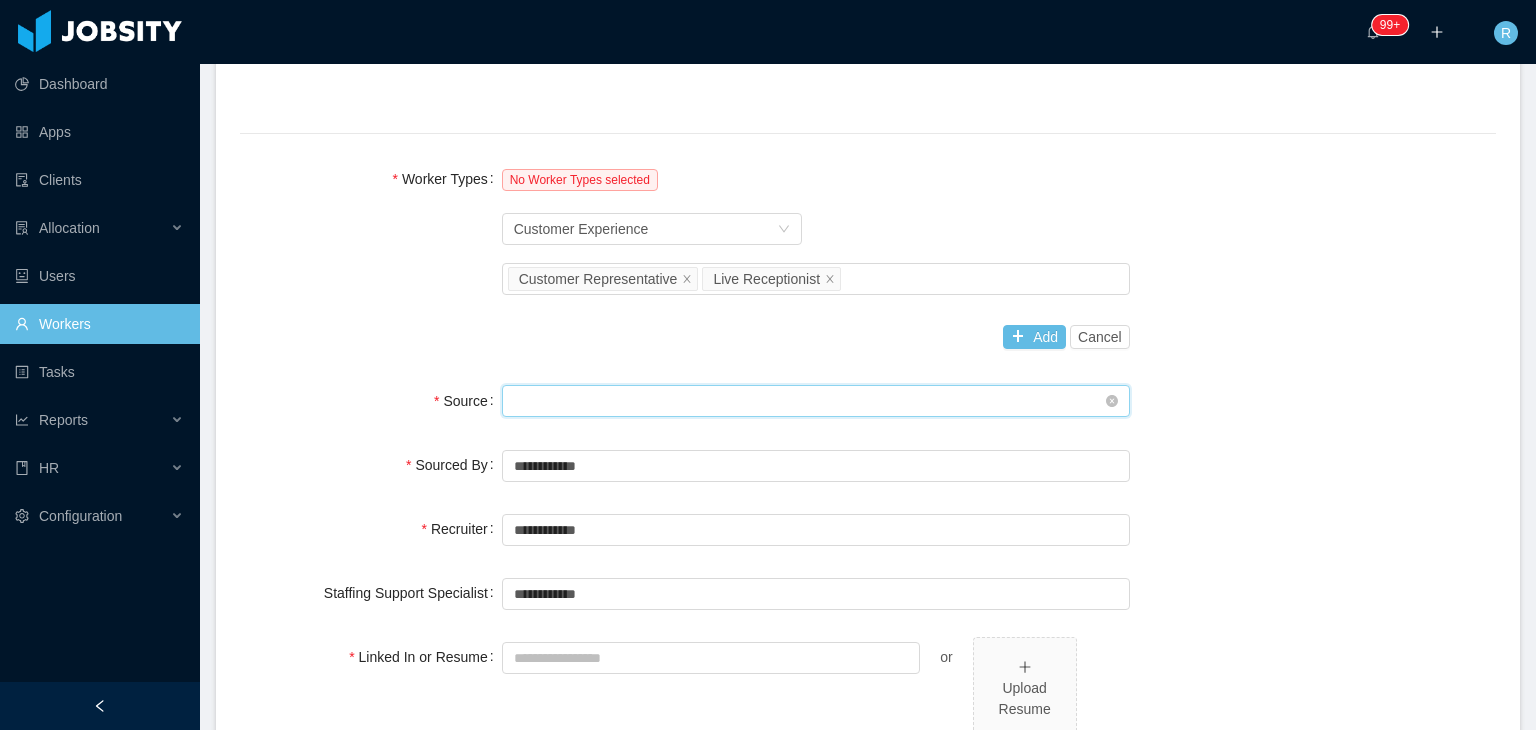 click on "Seniority" at bounding box center [809, 401] 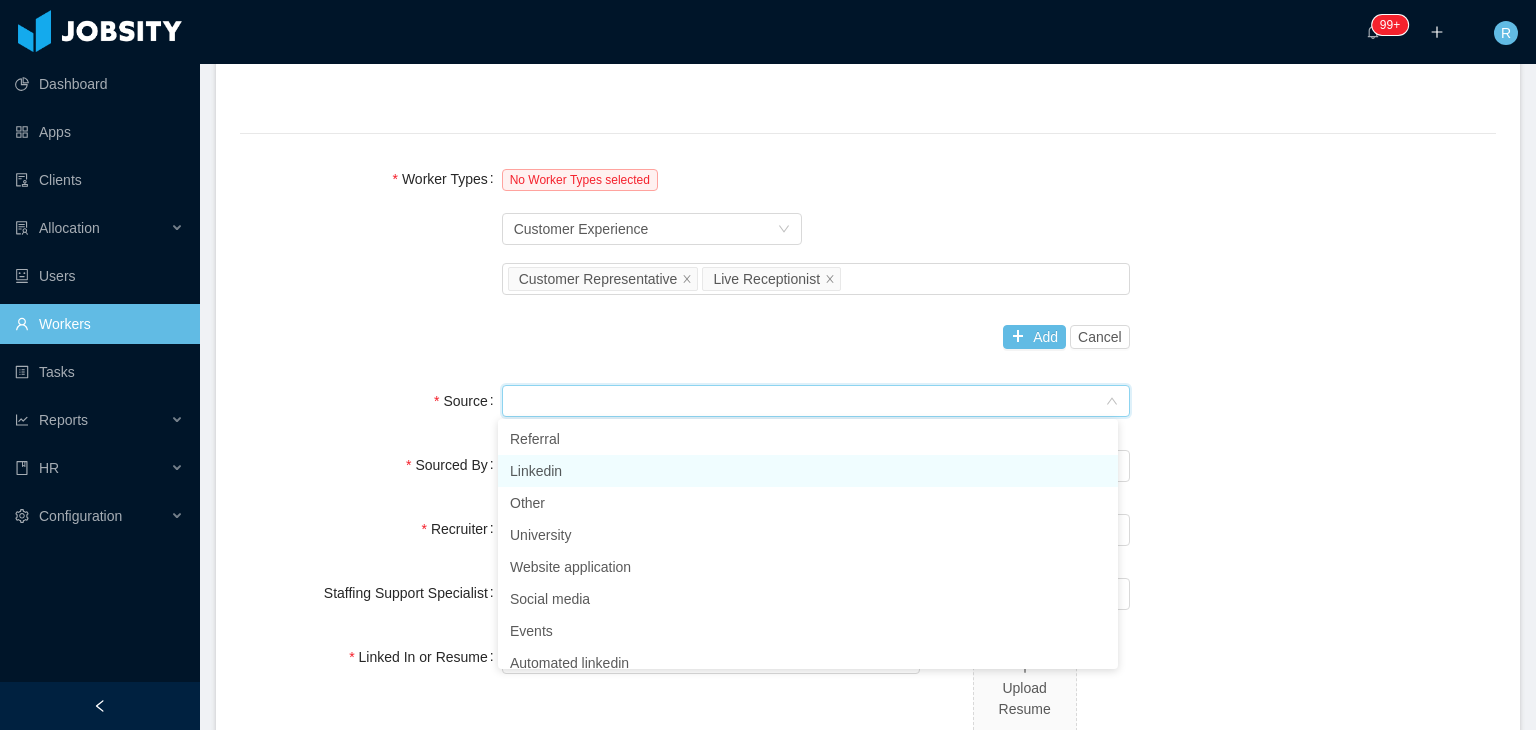 click on "Linkedin" at bounding box center [808, 471] 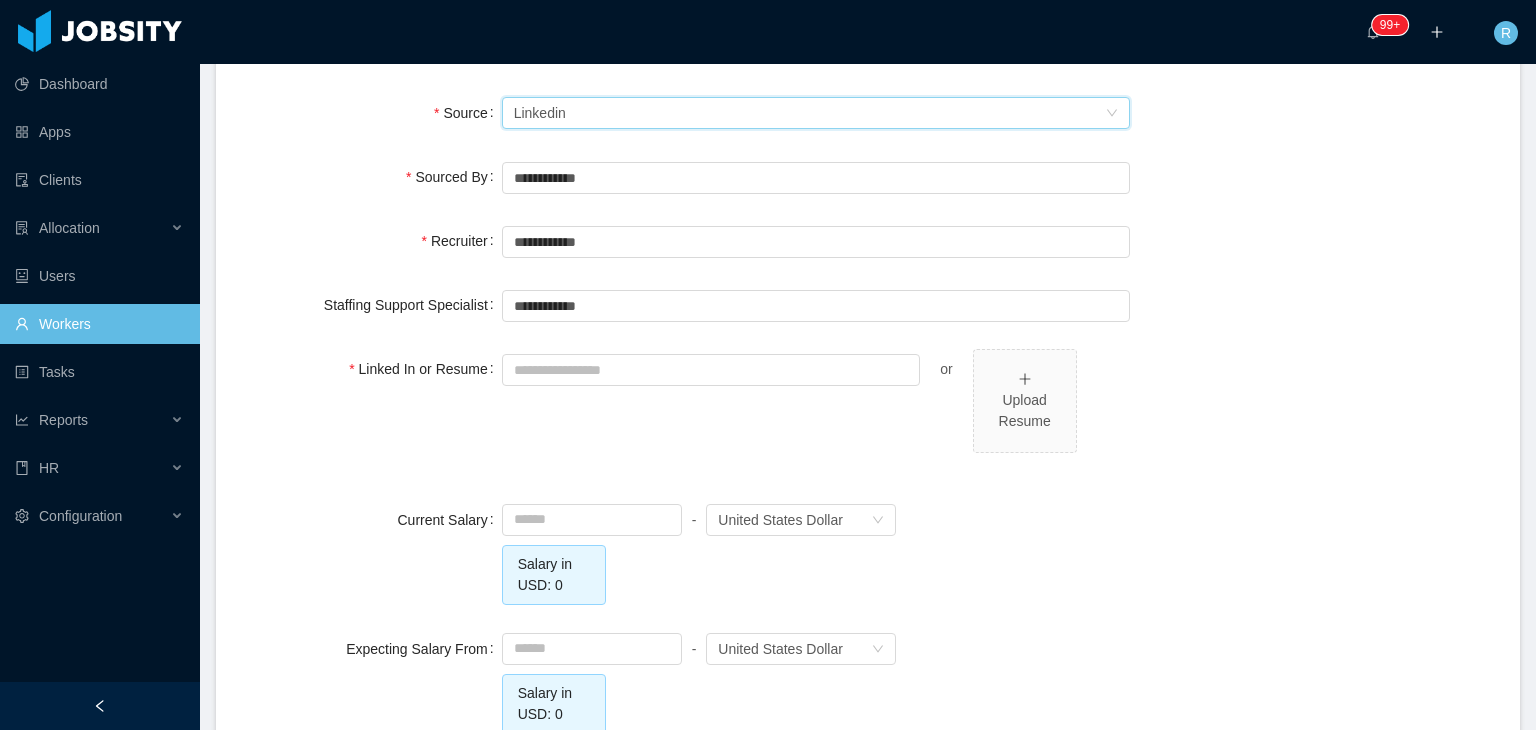scroll, scrollTop: 1435, scrollLeft: 0, axis: vertical 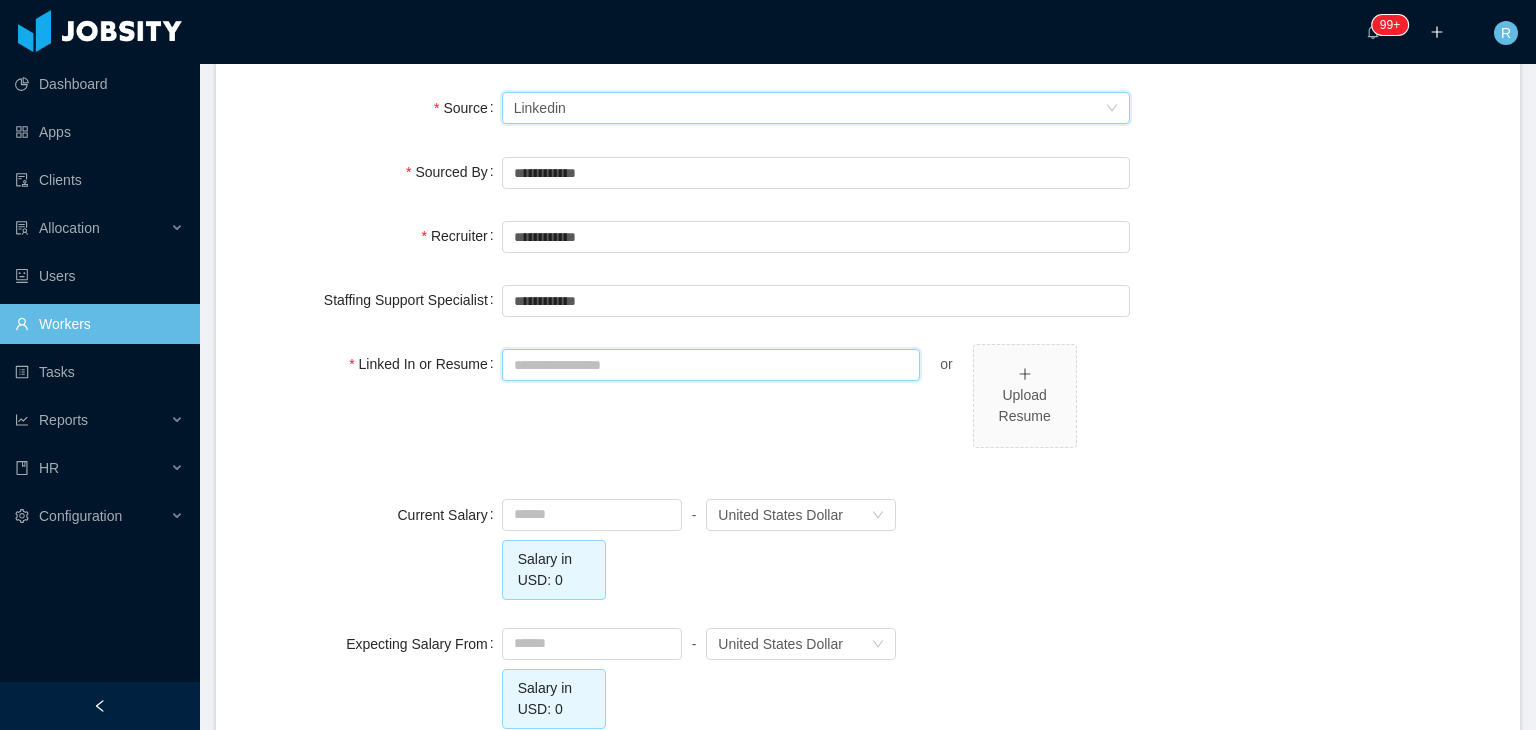 paste on "**********" 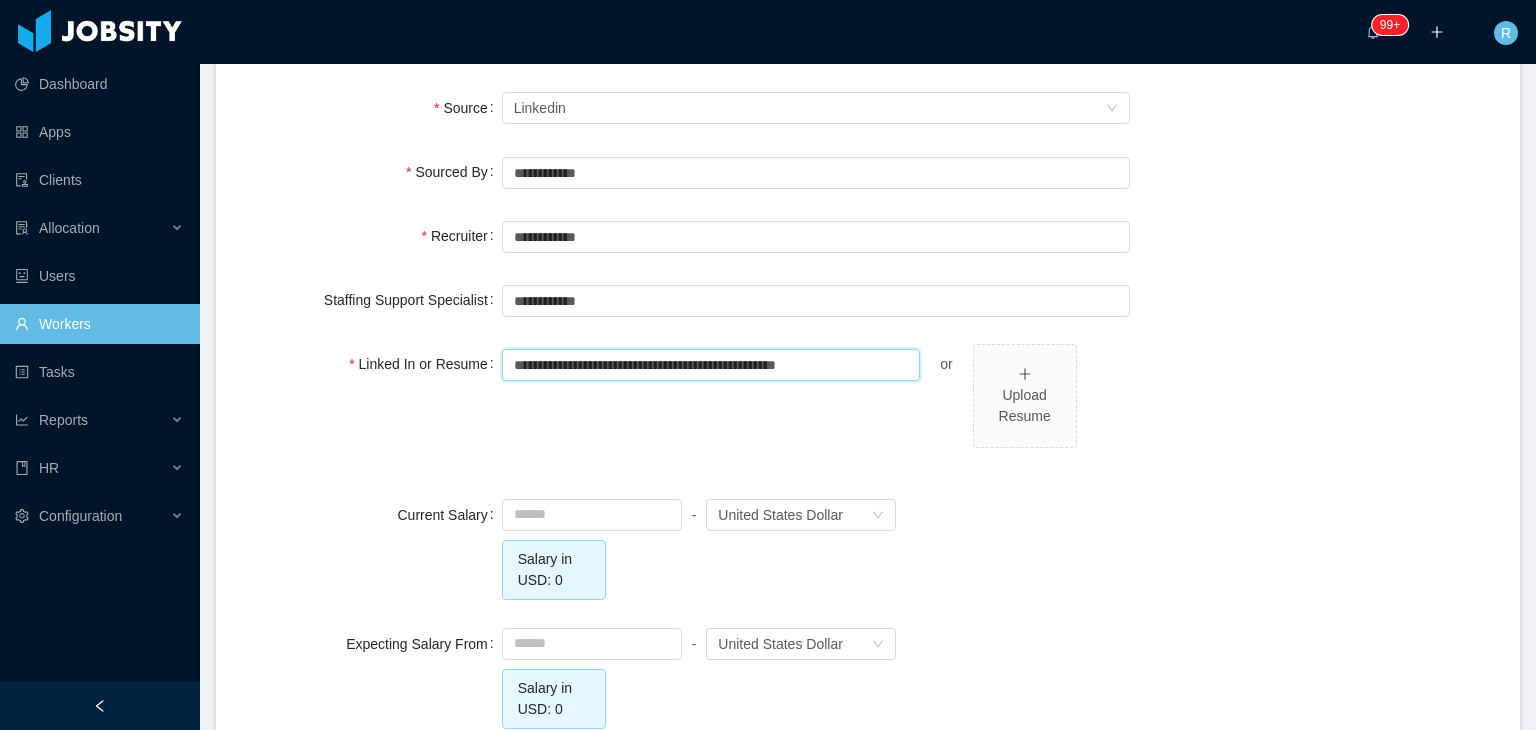 click on "**********" at bounding box center [711, 365] 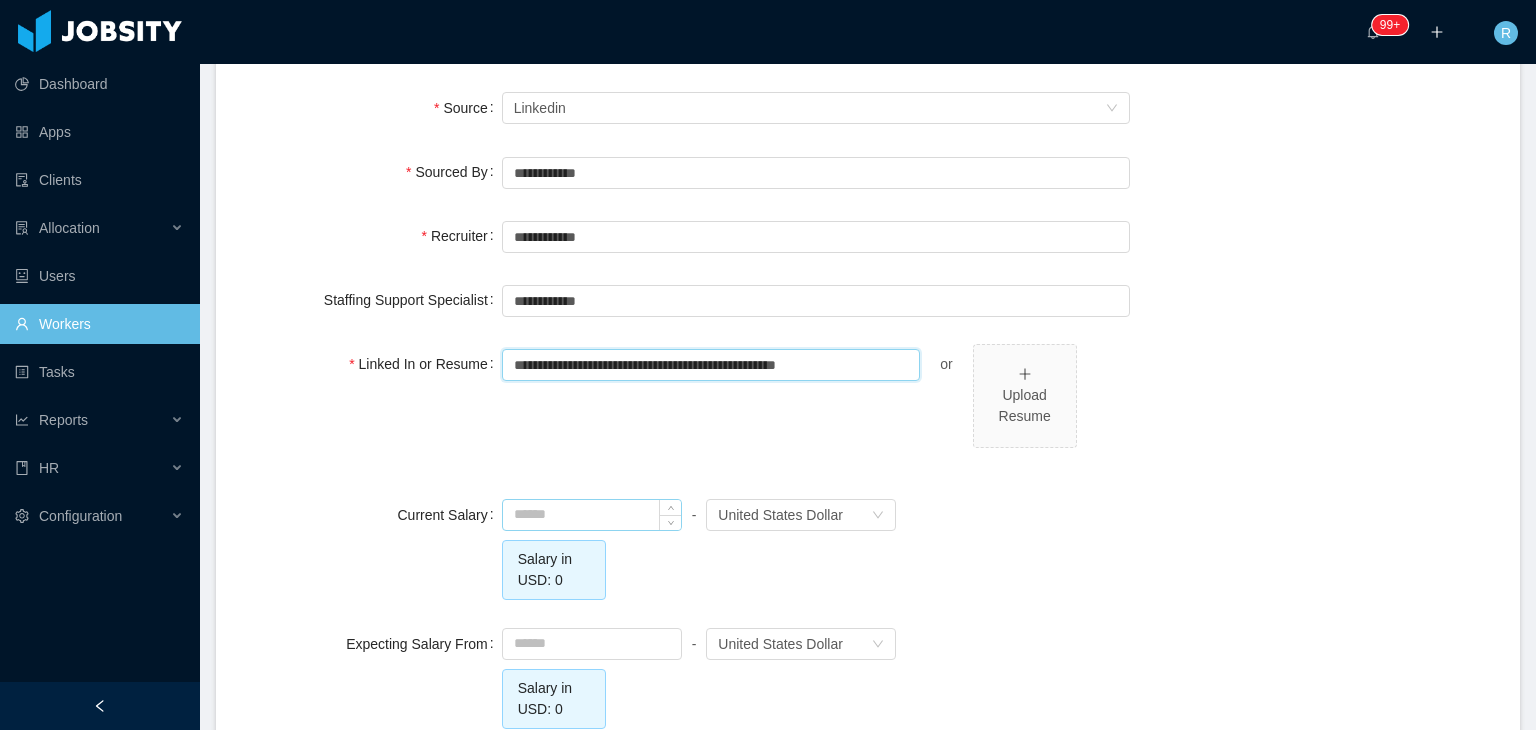 type on "**********" 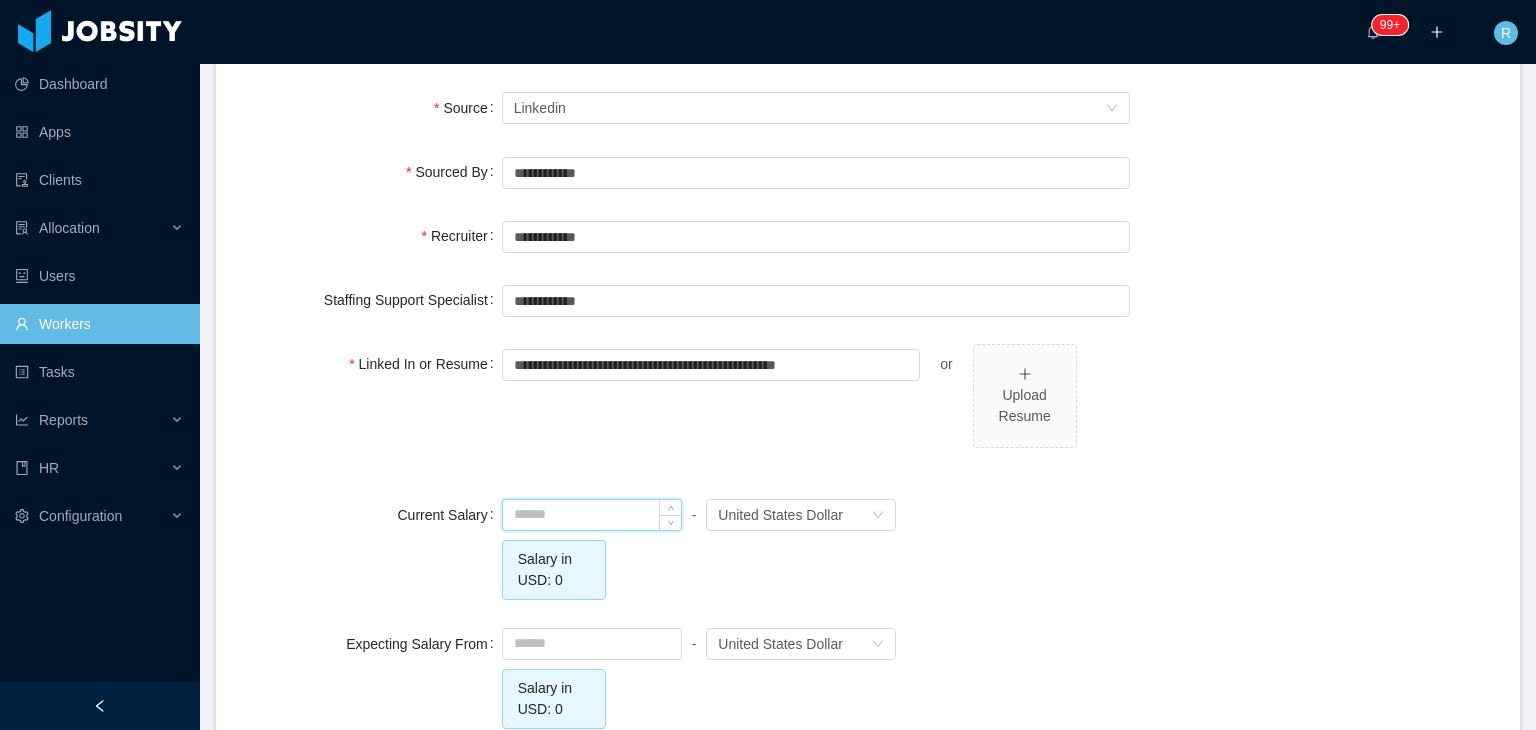 click at bounding box center [592, 515] 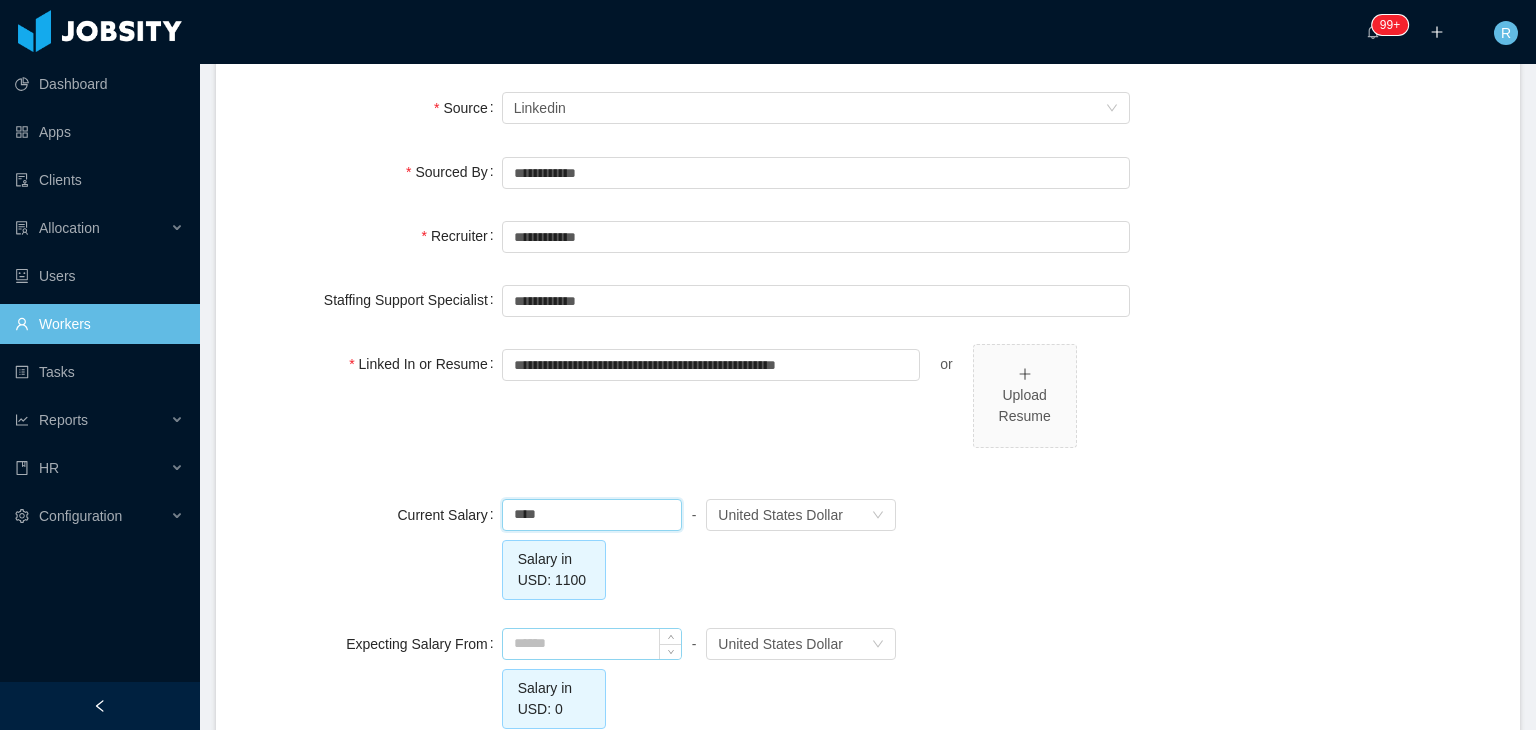 type on "*******" 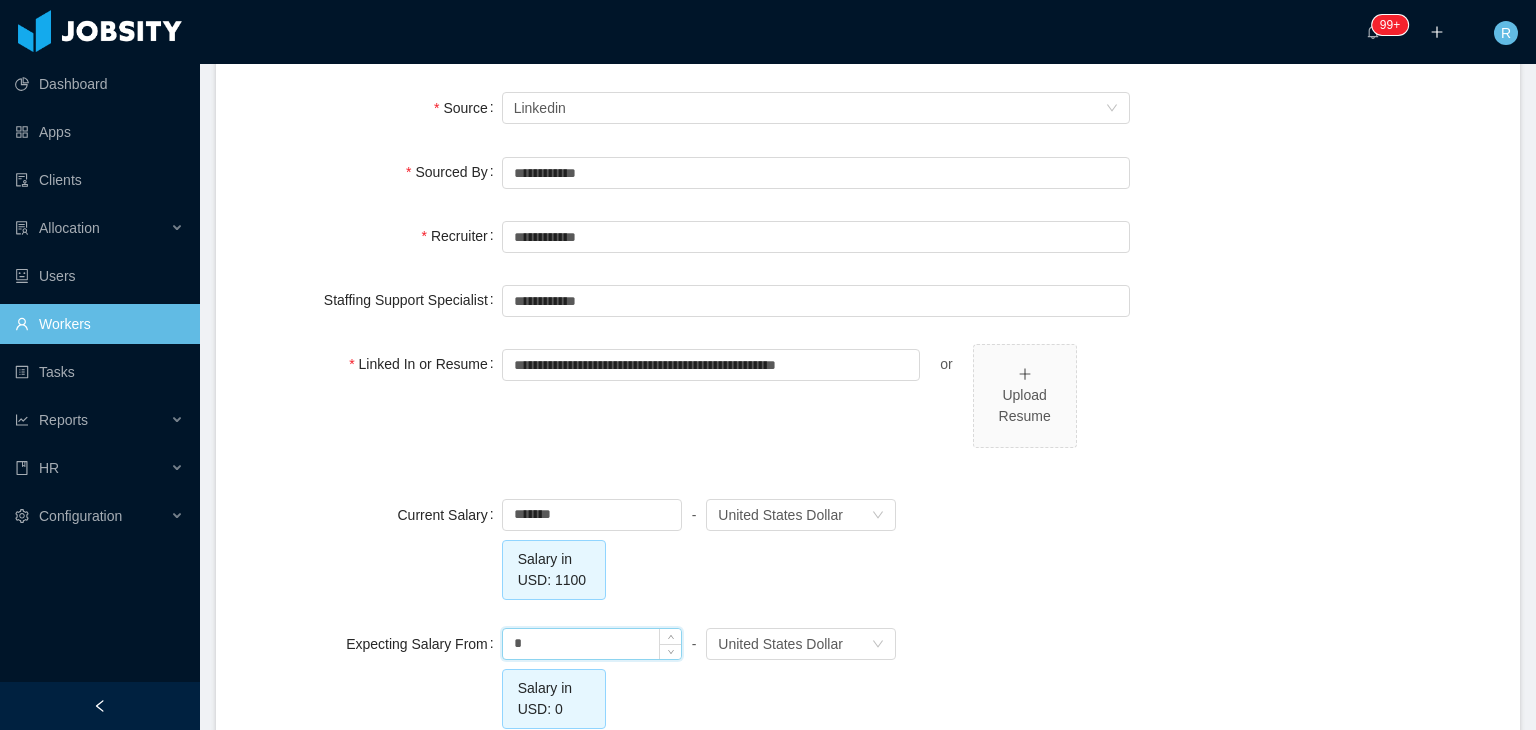 click on "*" at bounding box center (592, 644) 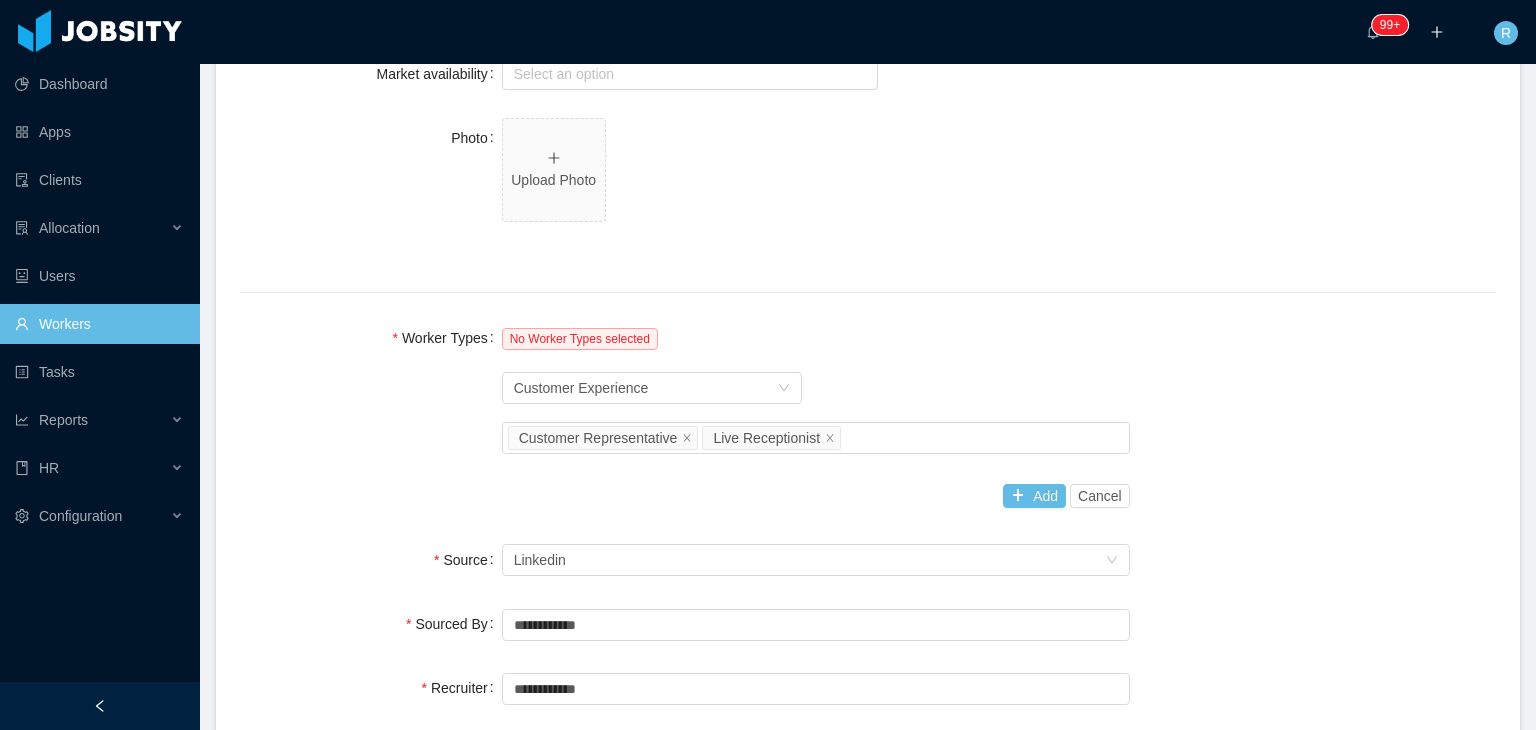 scroll, scrollTop: 982, scrollLeft: 0, axis: vertical 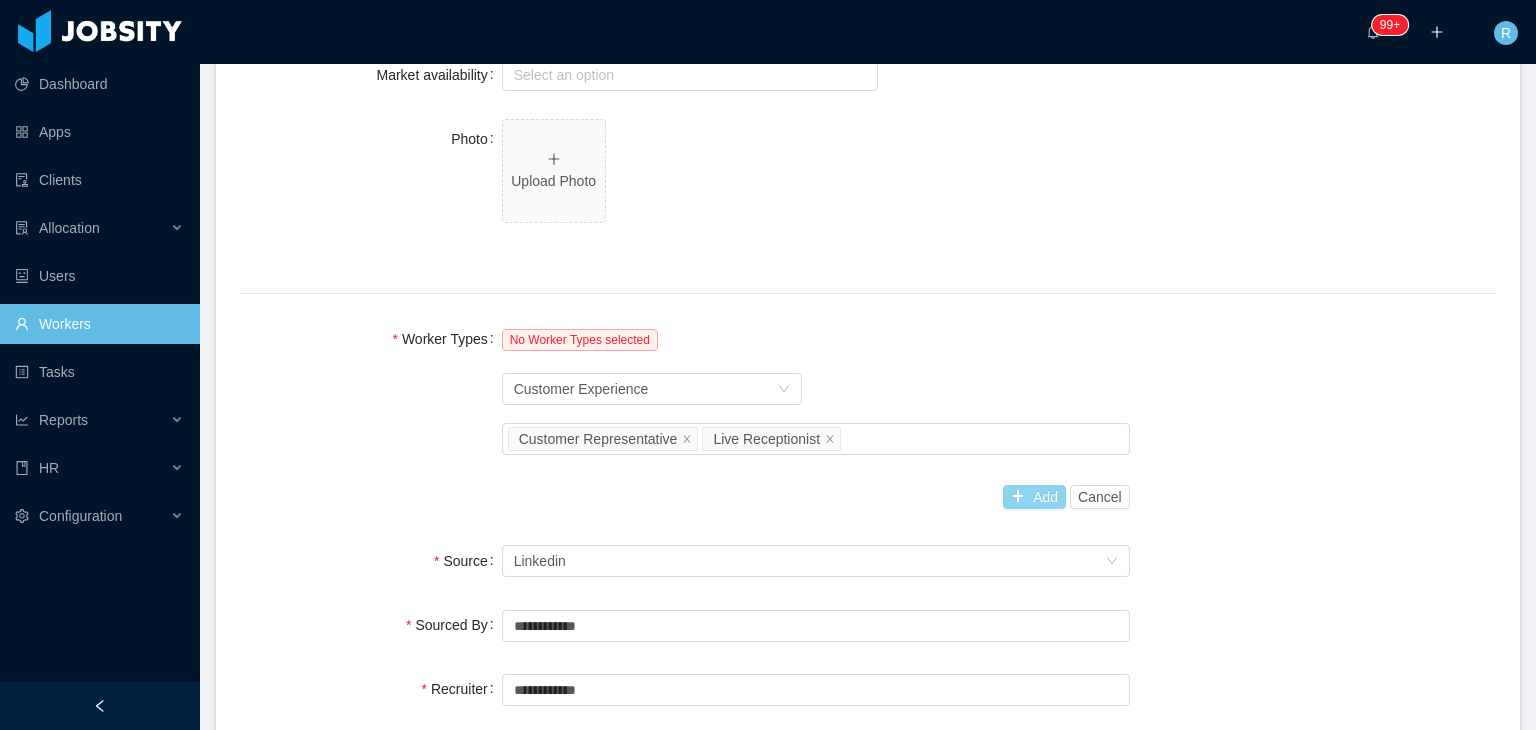 type on "*******" 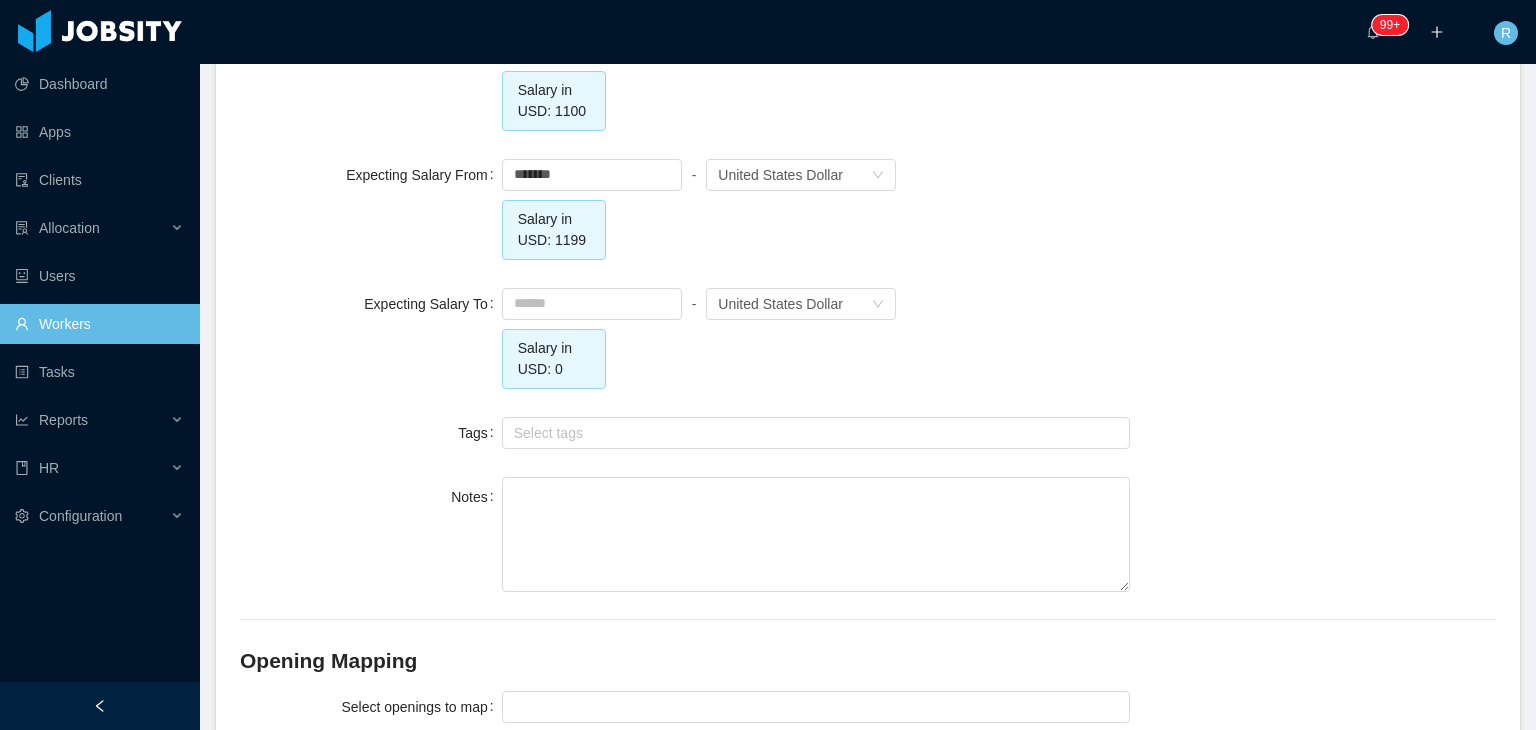 scroll, scrollTop: 2029, scrollLeft: 0, axis: vertical 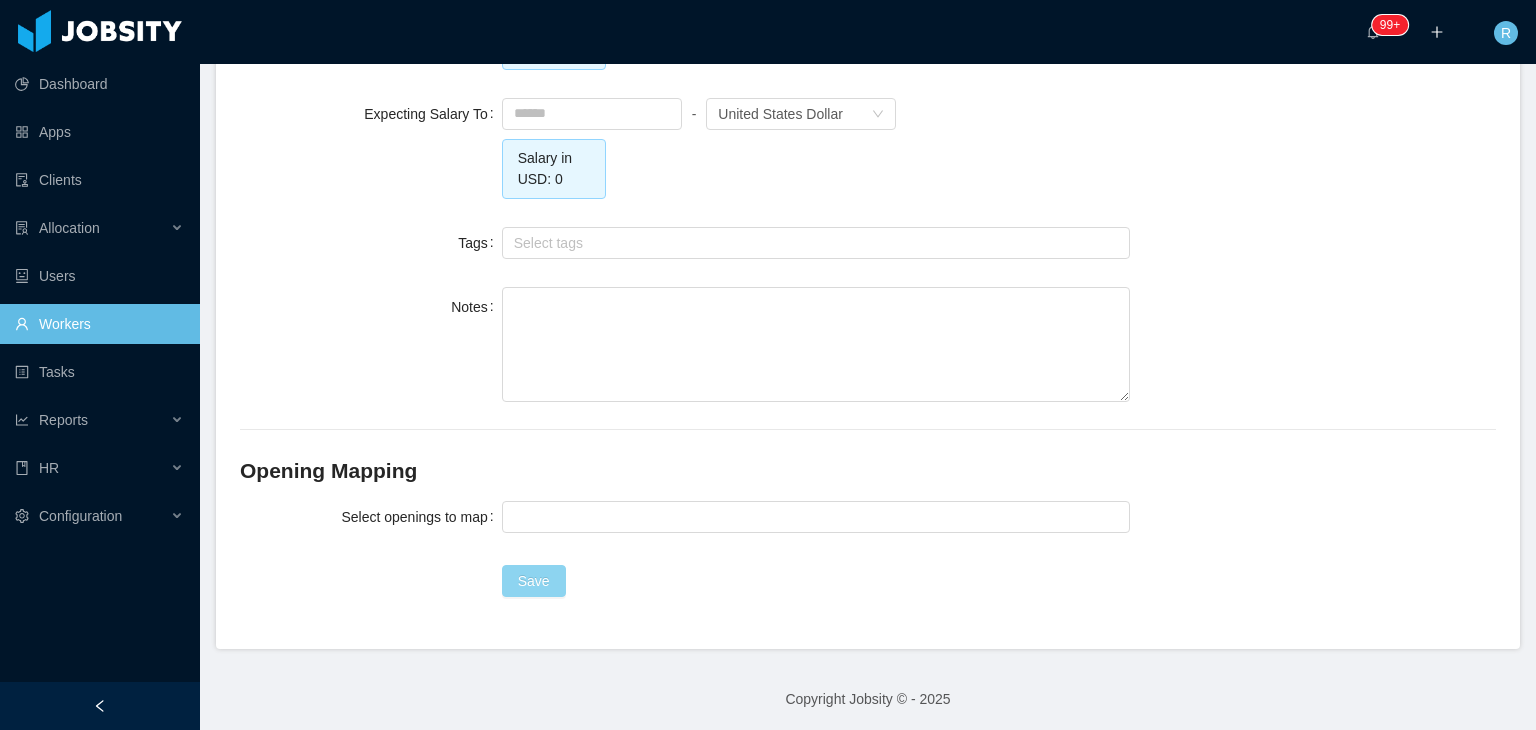 click on "Save" at bounding box center (534, 581) 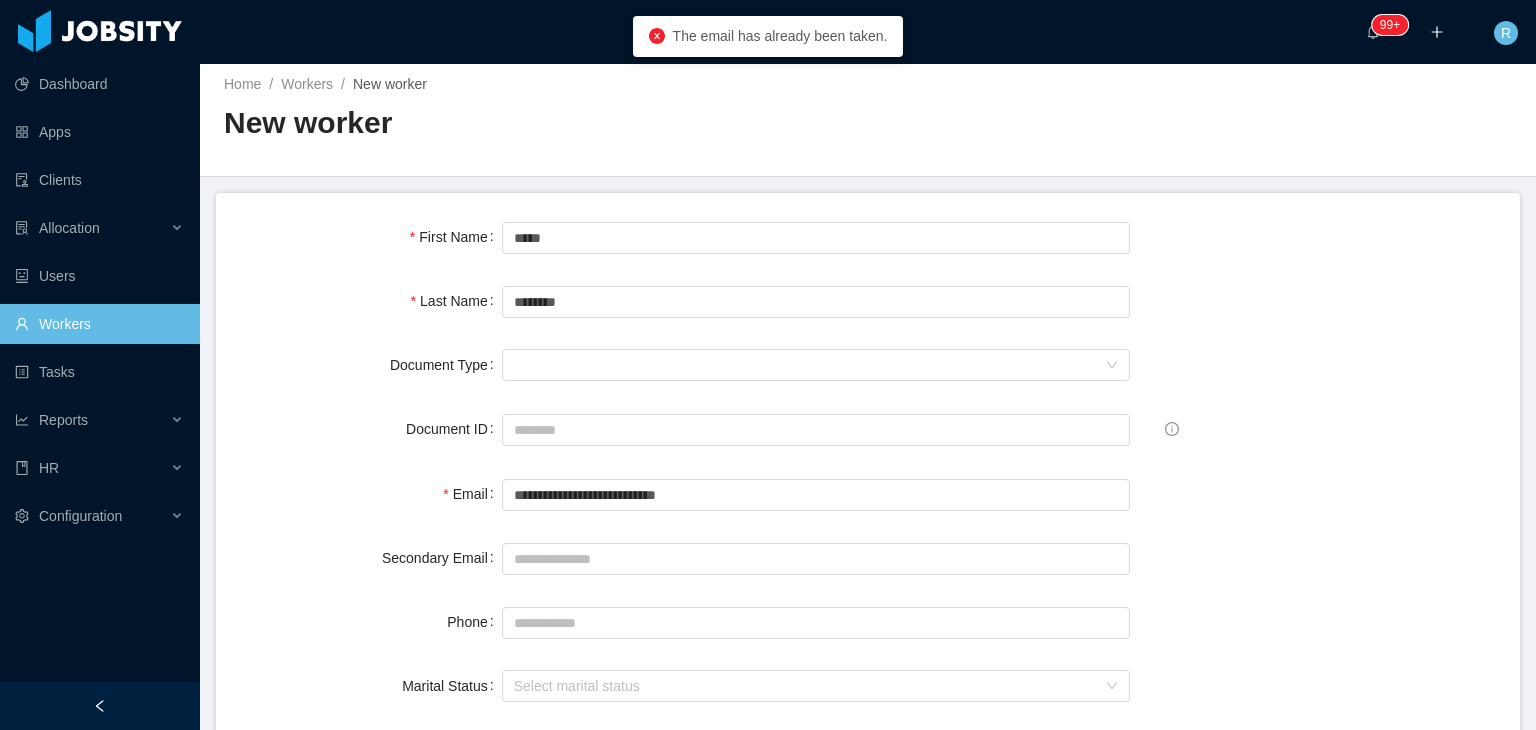 scroll, scrollTop: 0, scrollLeft: 0, axis: both 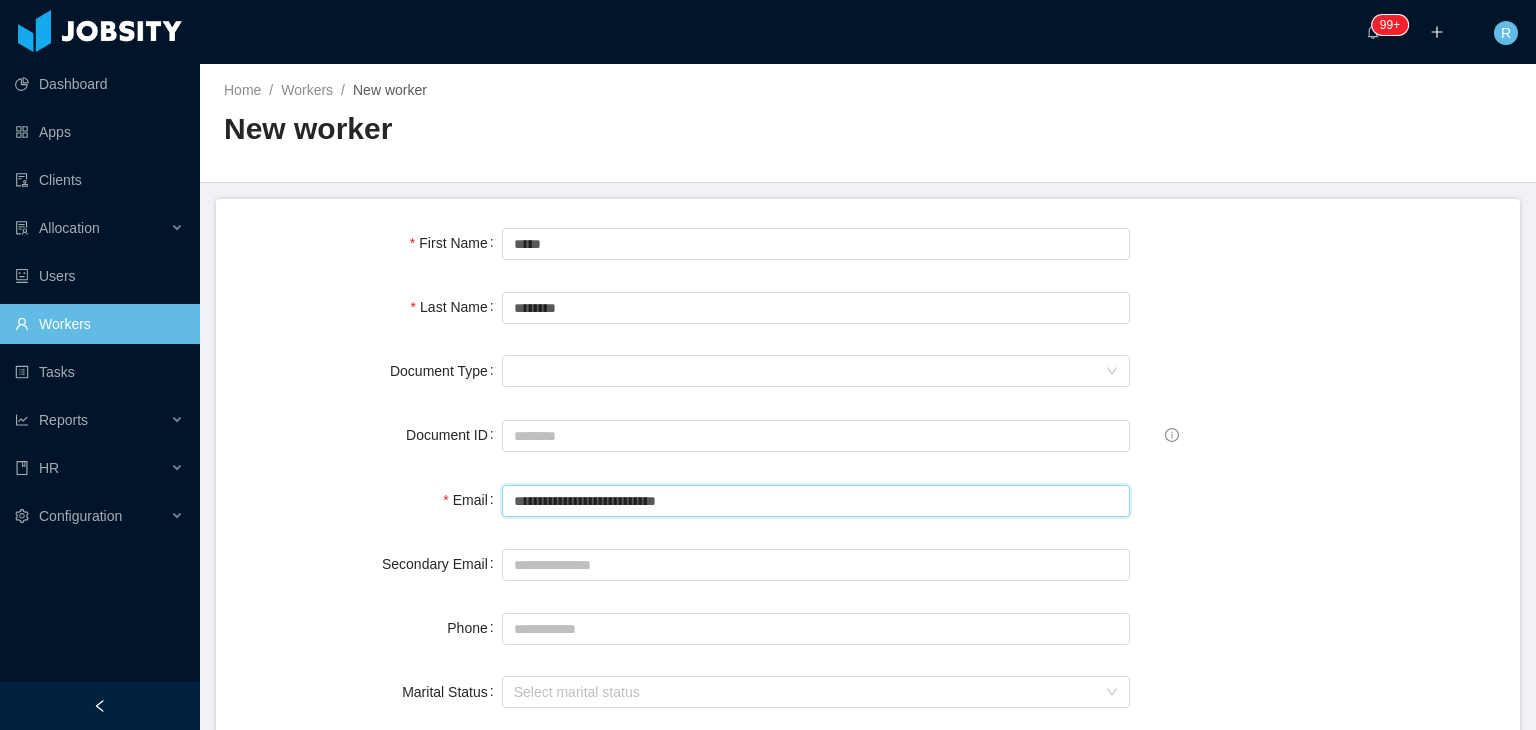click on "**********" at bounding box center (816, 501) 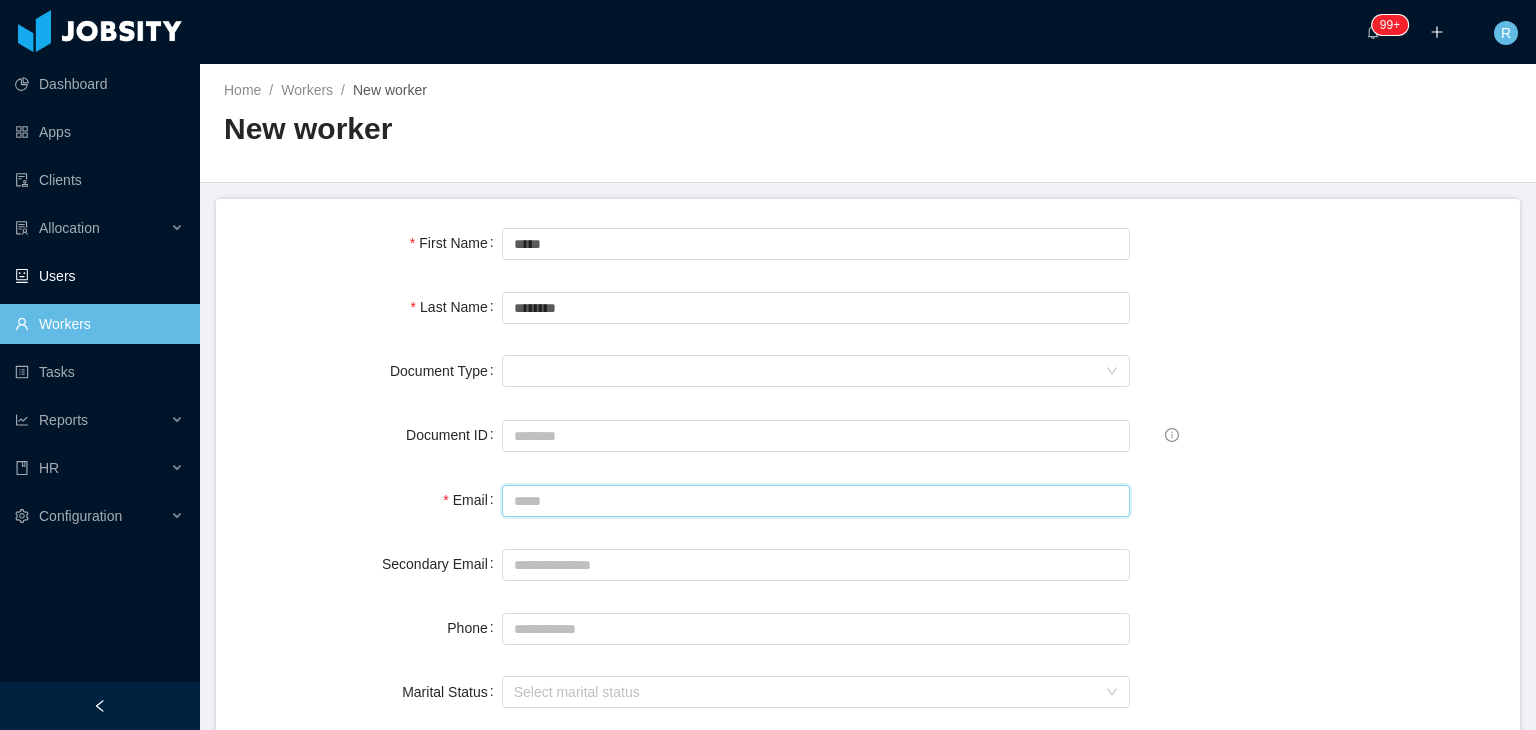 type 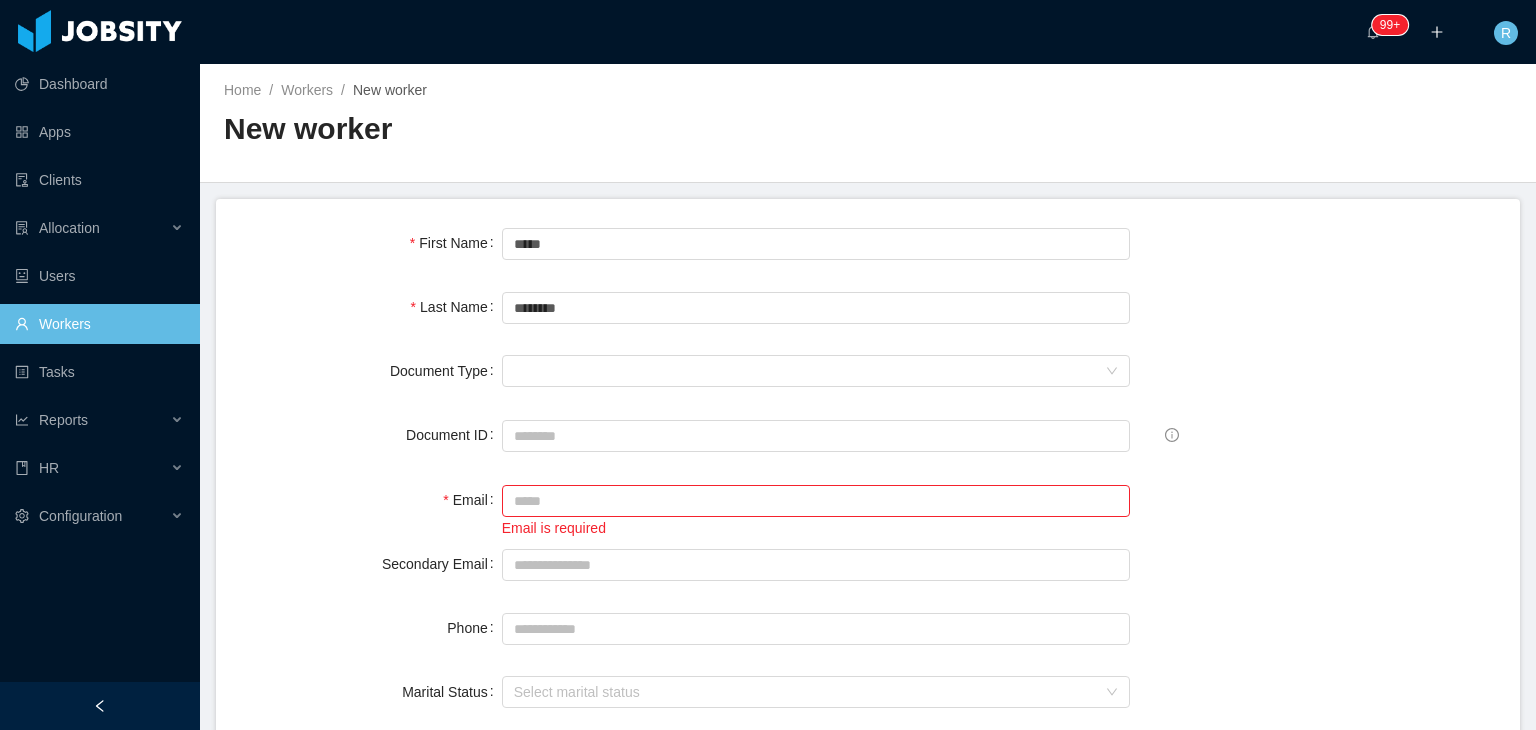 click on "Workers" at bounding box center [99, 324] 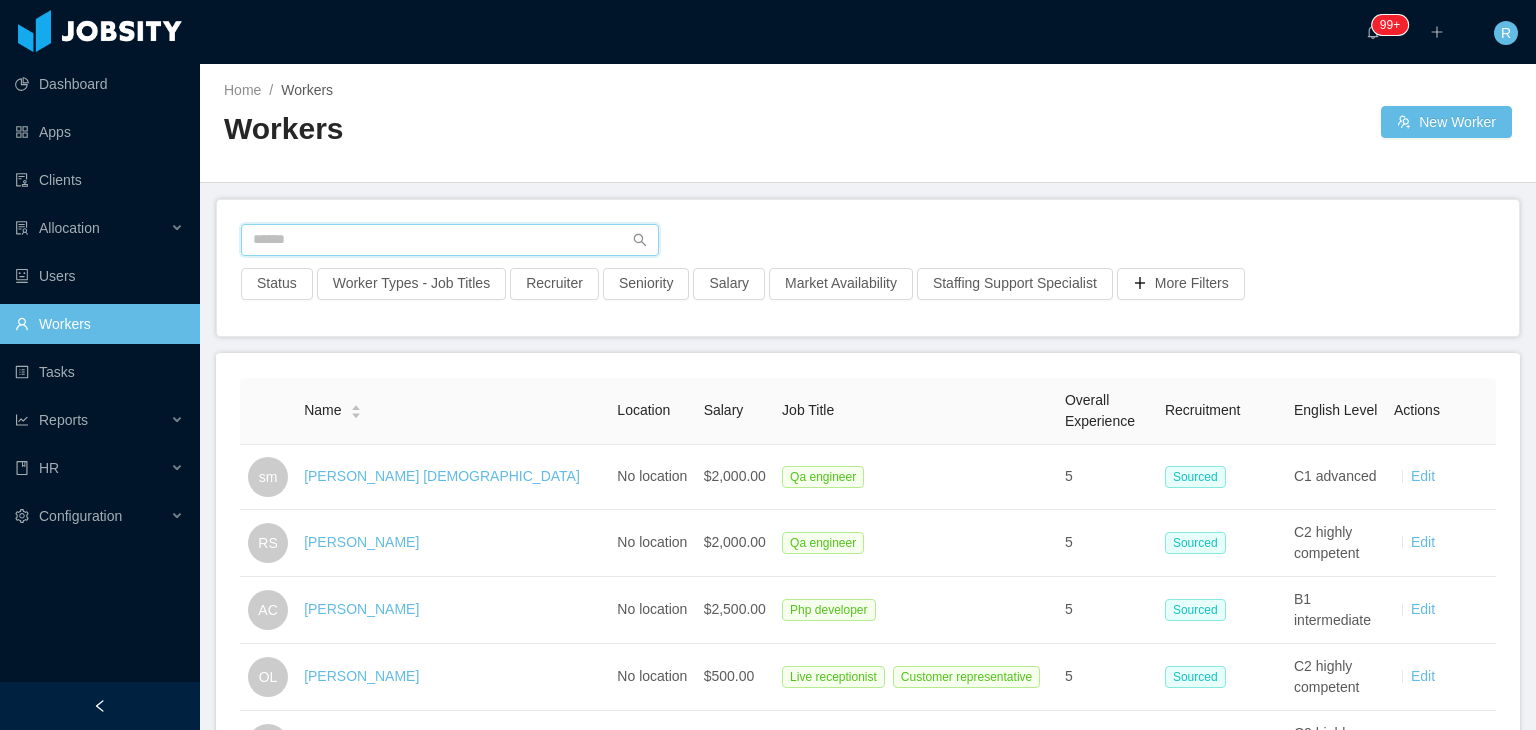 paste on "**********" 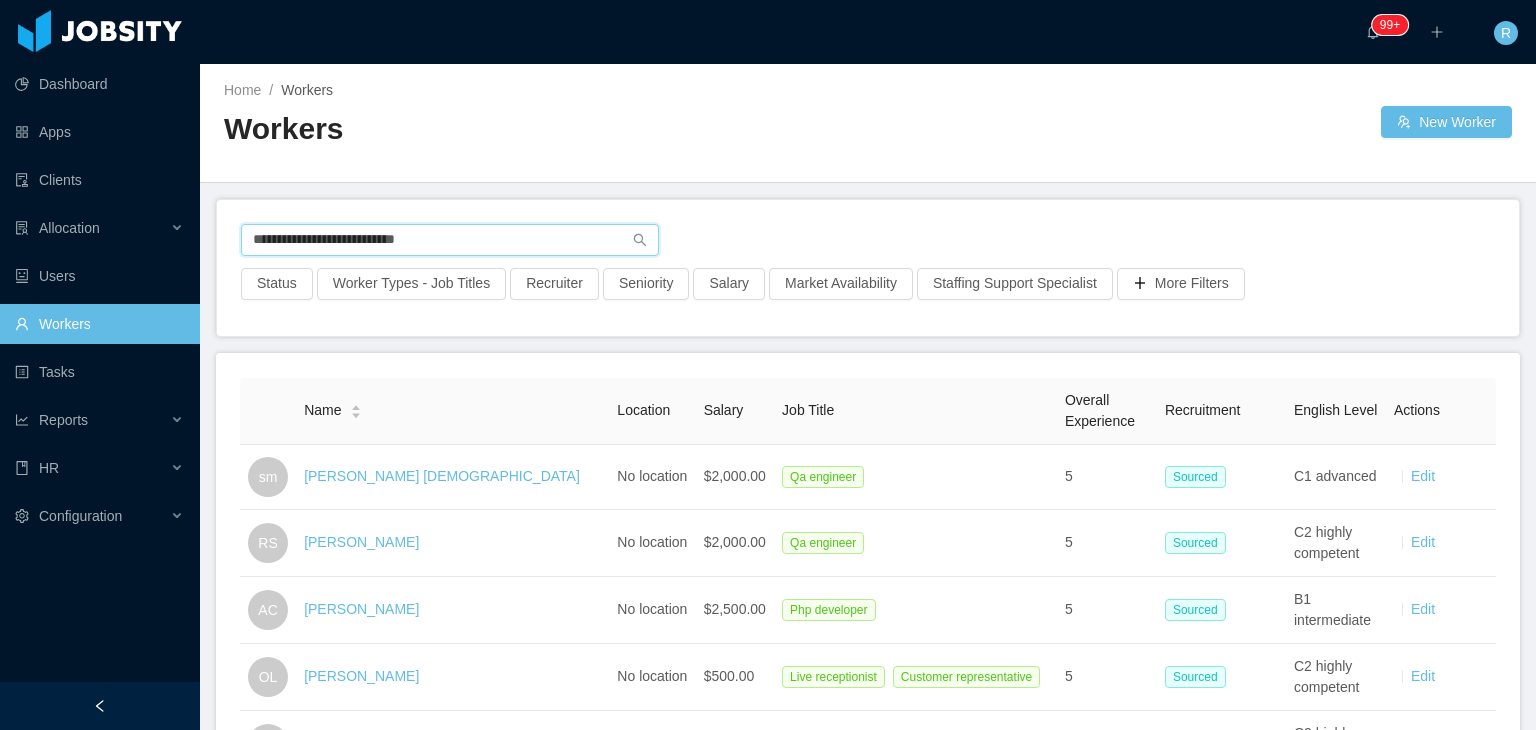 click on "**********" at bounding box center (450, 240) 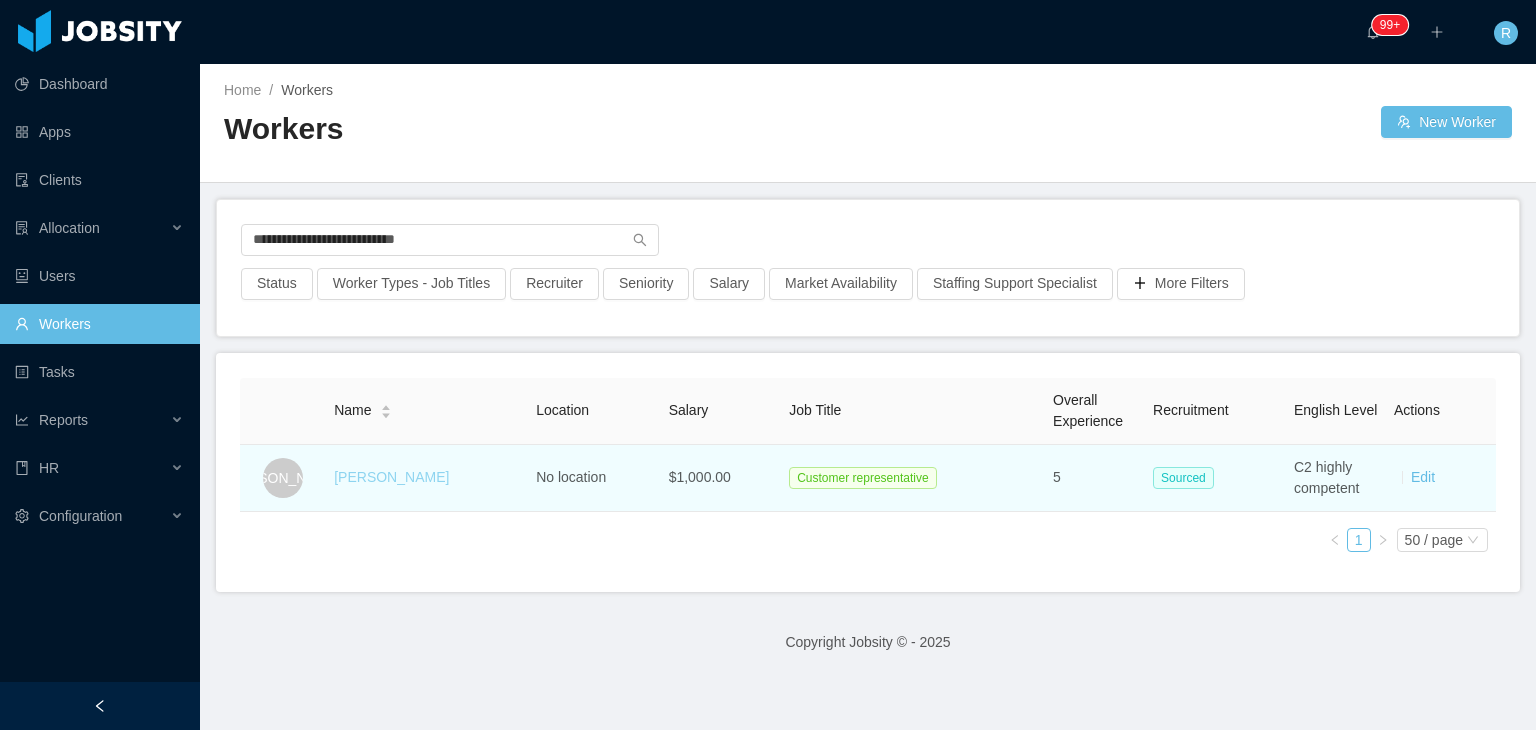 click on "[PERSON_NAME]" at bounding box center (391, 477) 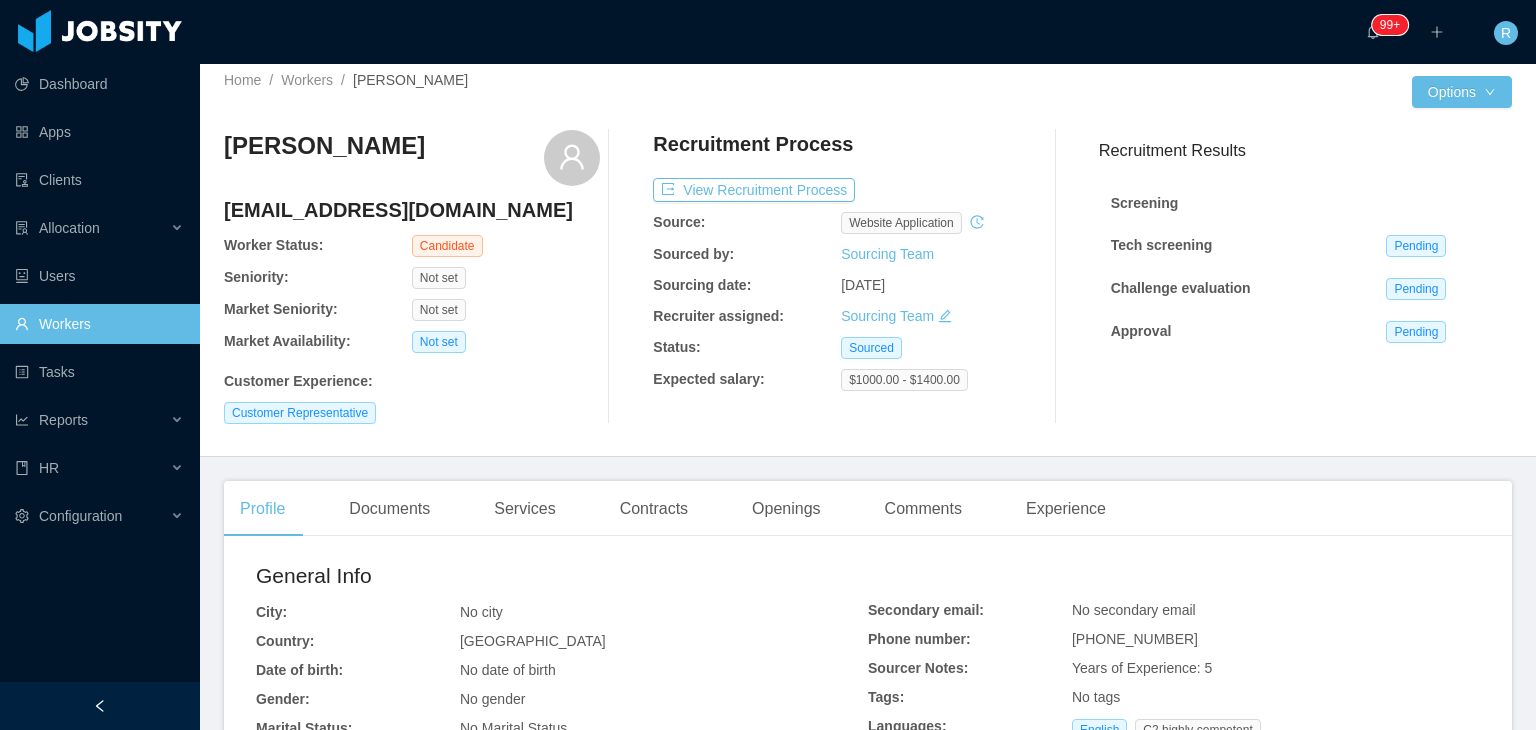 scroll, scrollTop: 0, scrollLeft: 0, axis: both 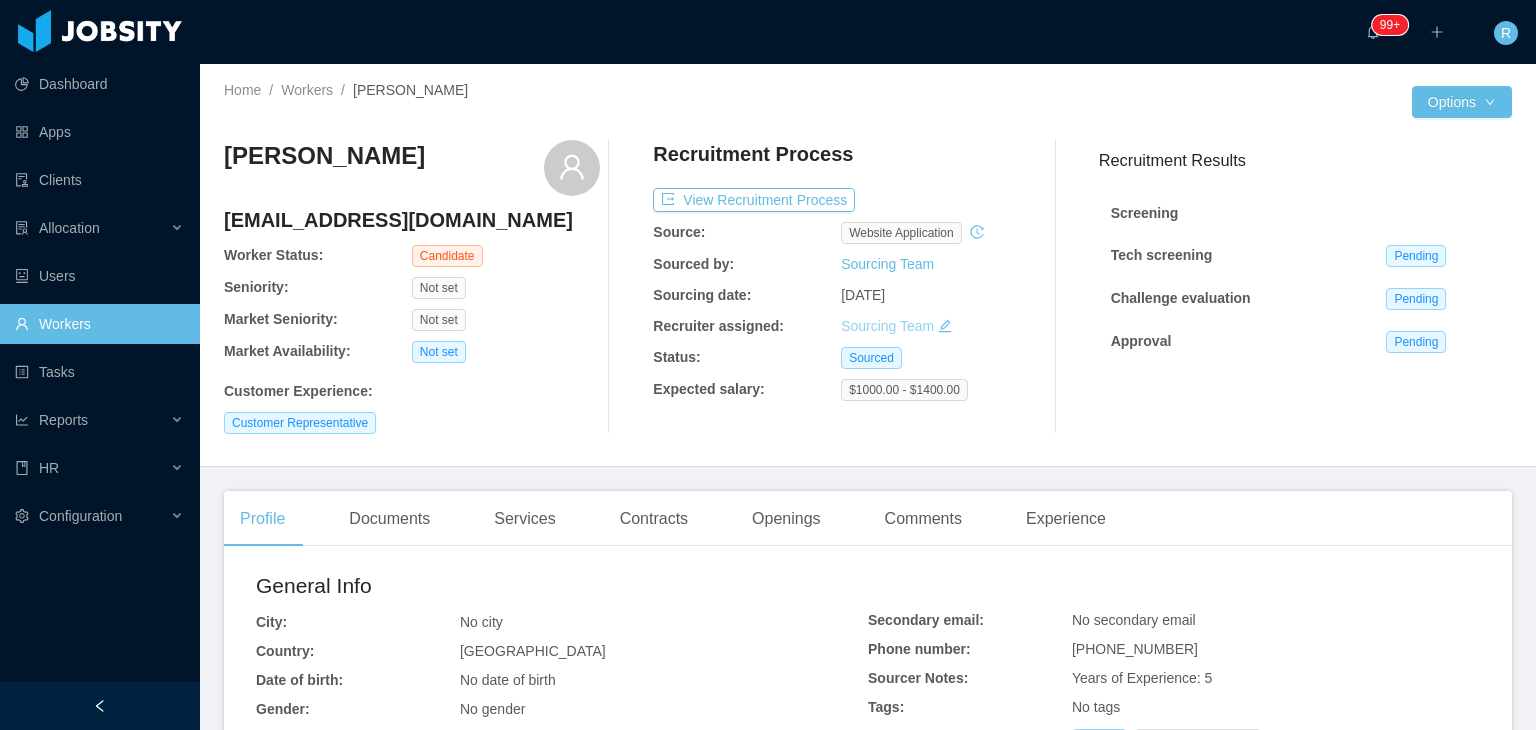 click on "Sourcing Team" at bounding box center (935, 326) 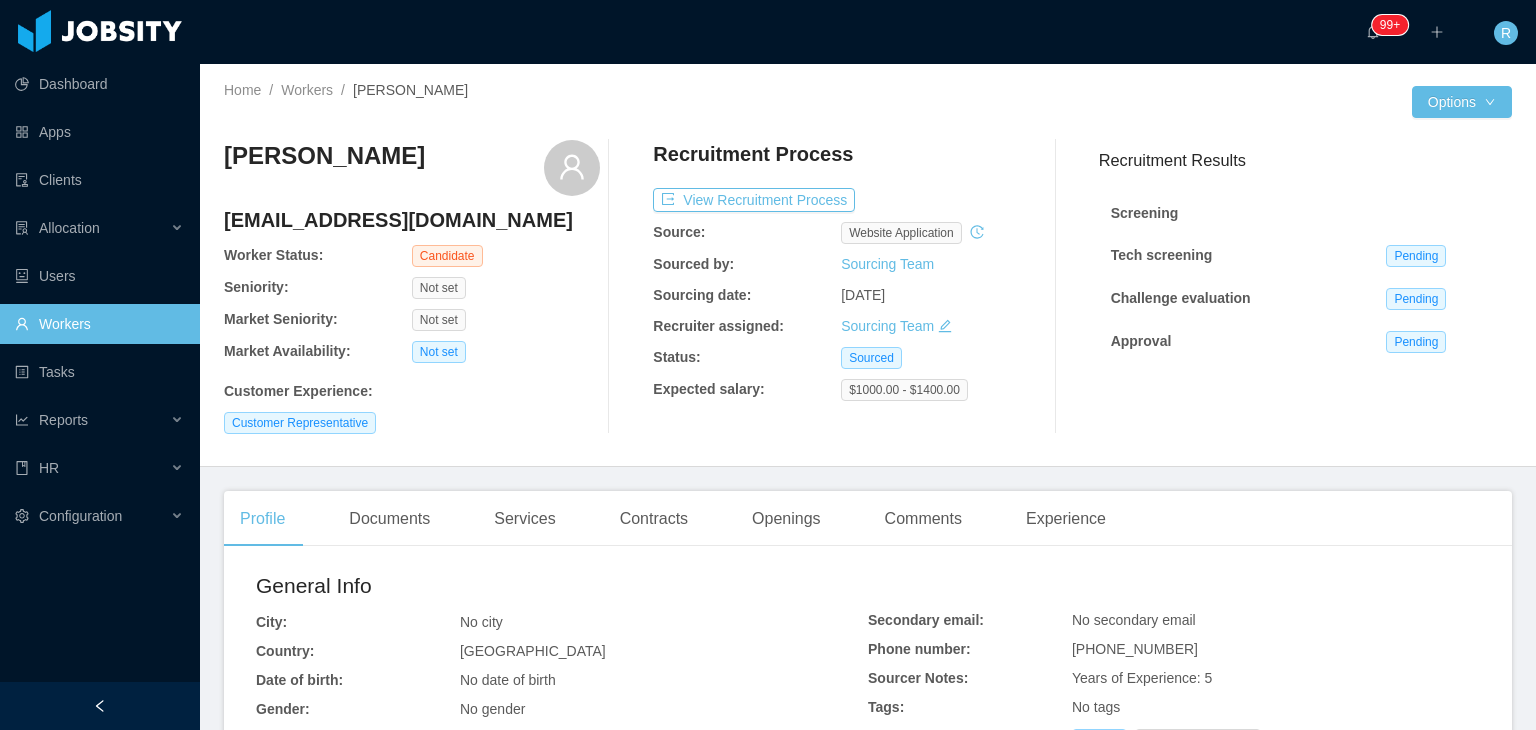 click 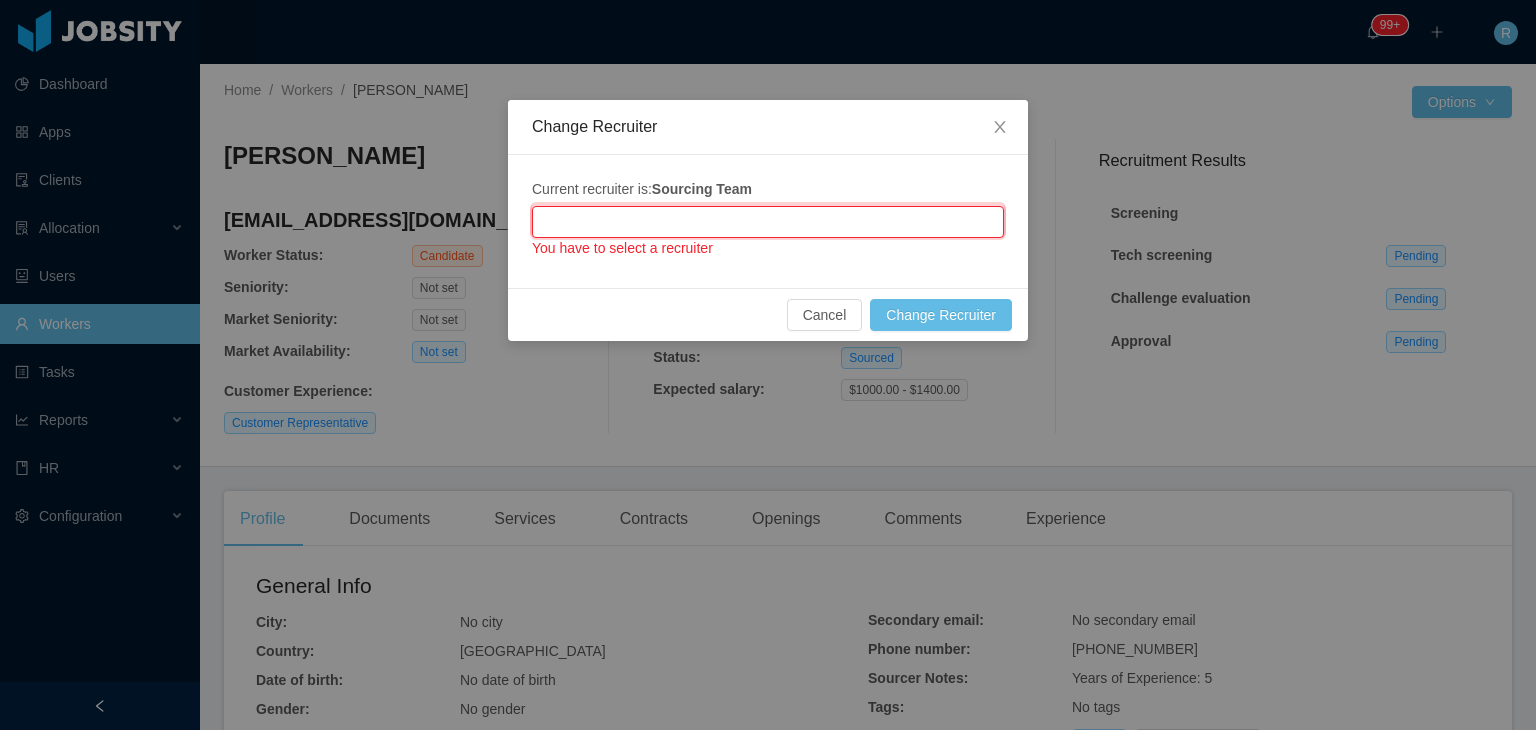 click at bounding box center (768, 222) 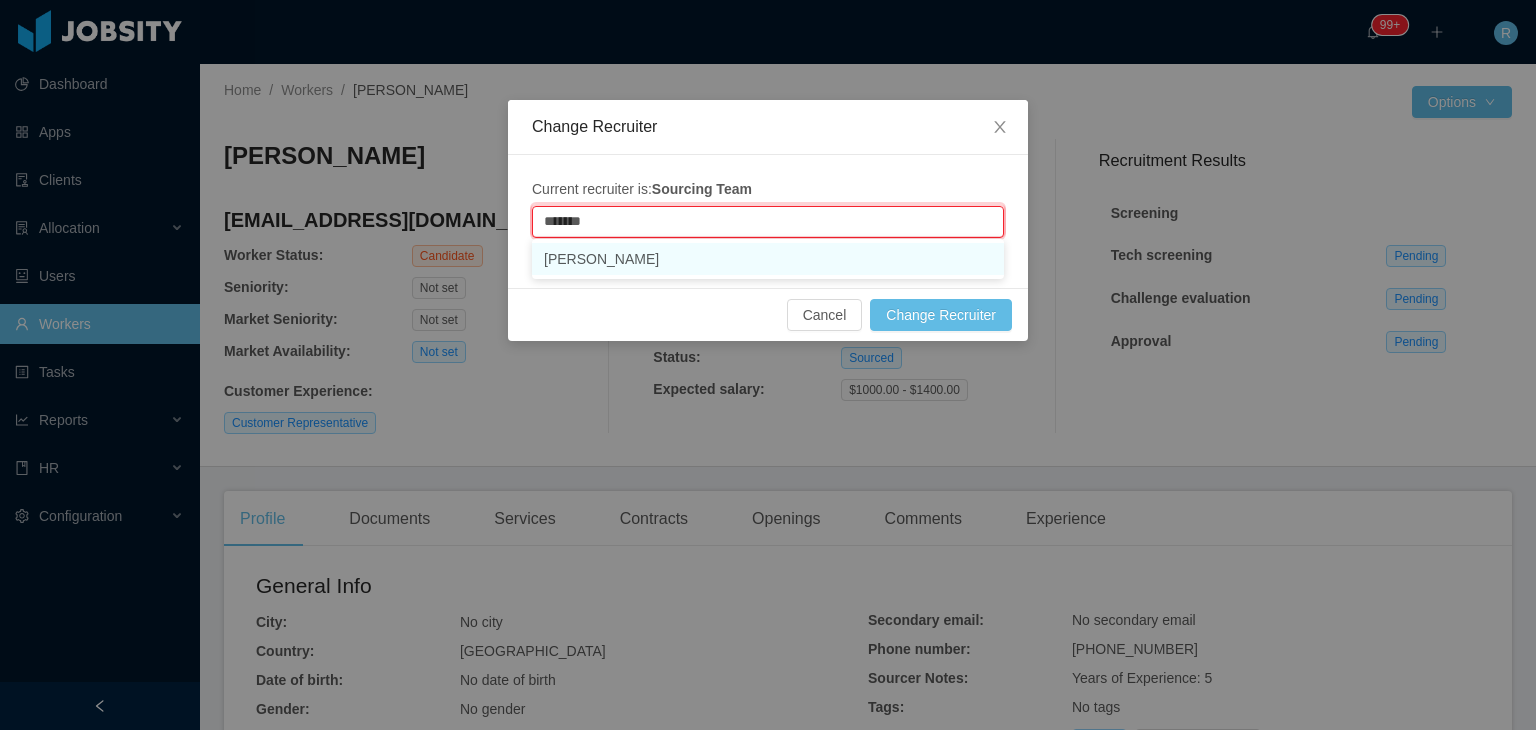 click on "[PERSON_NAME]" at bounding box center (768, 259) 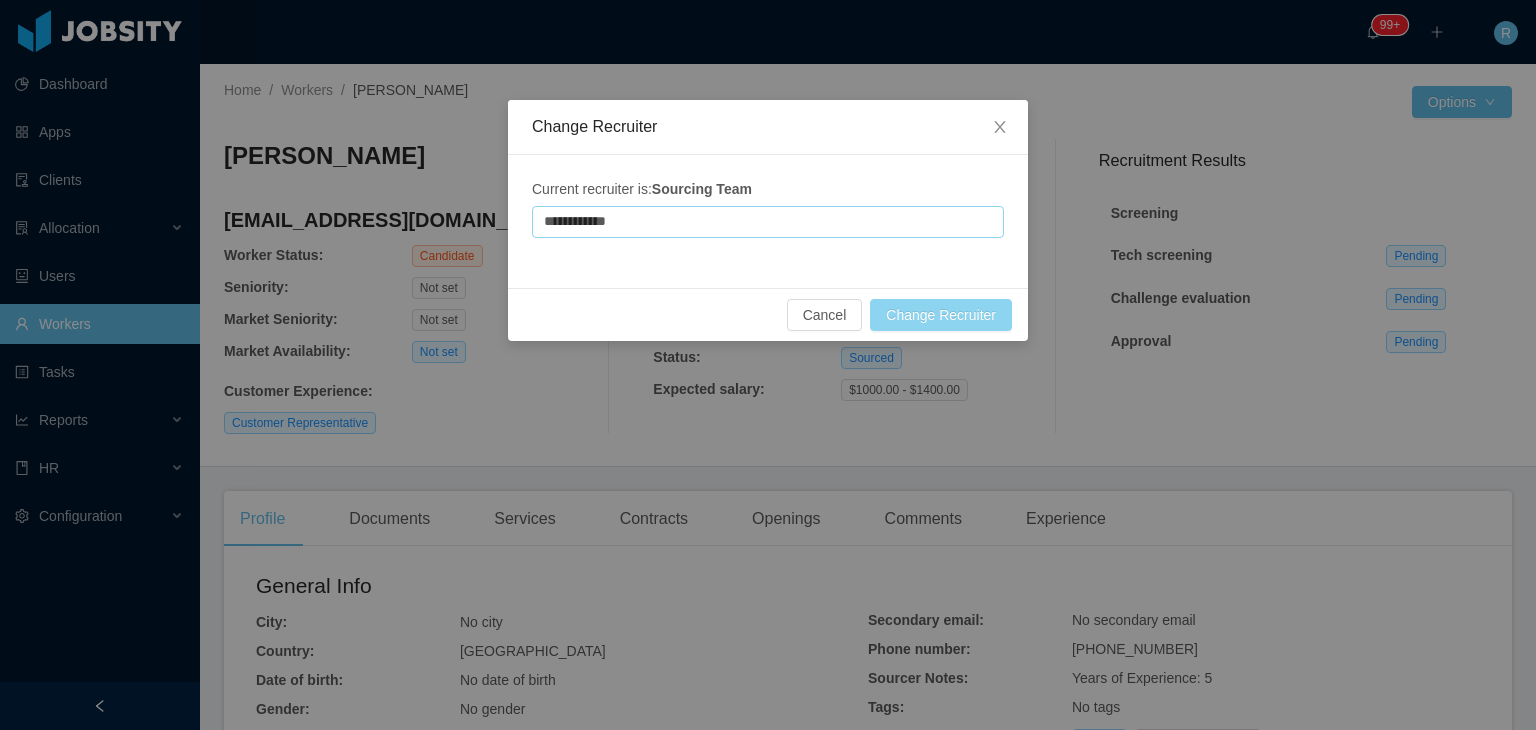 type on "**********" 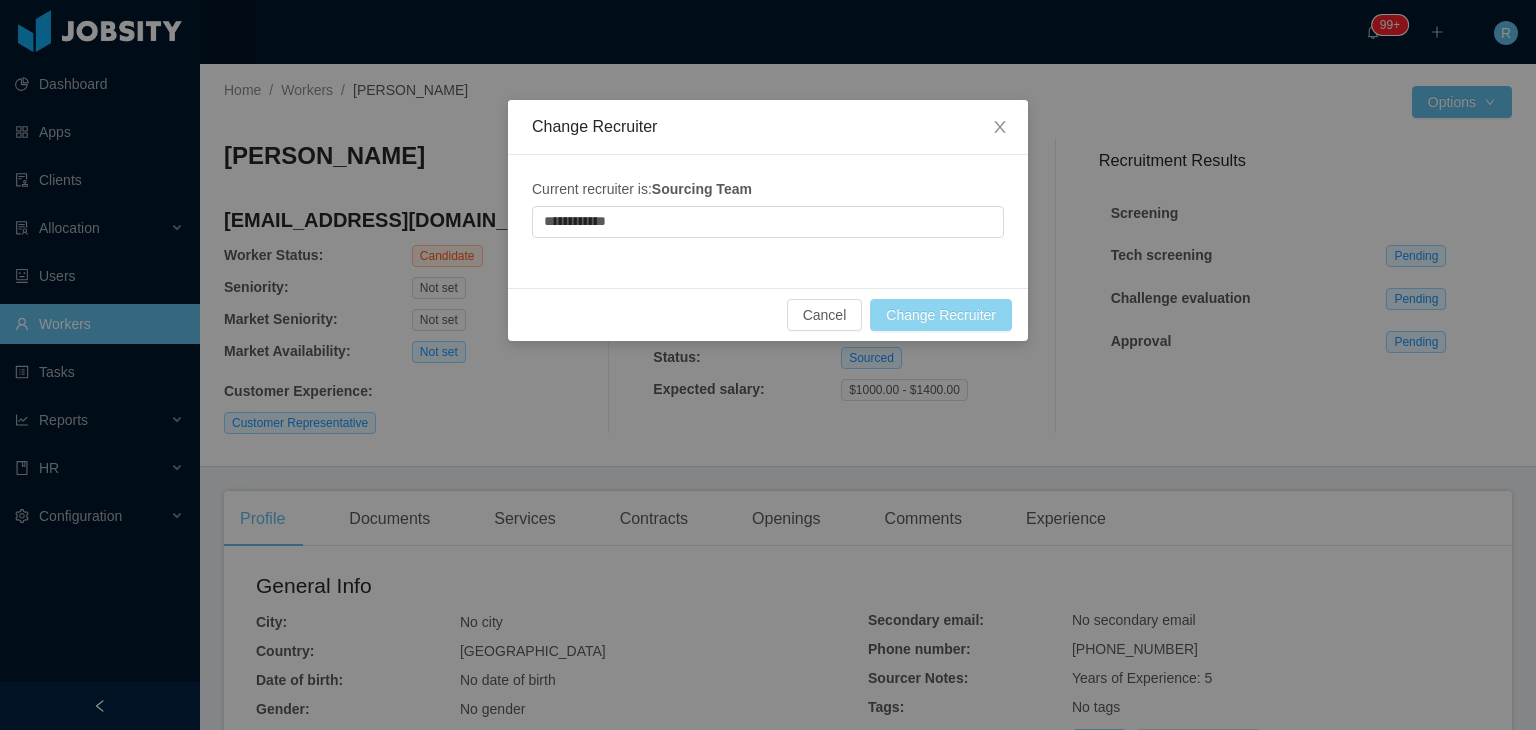 click on "Change Recruiter" at bounding box center (941, 315) 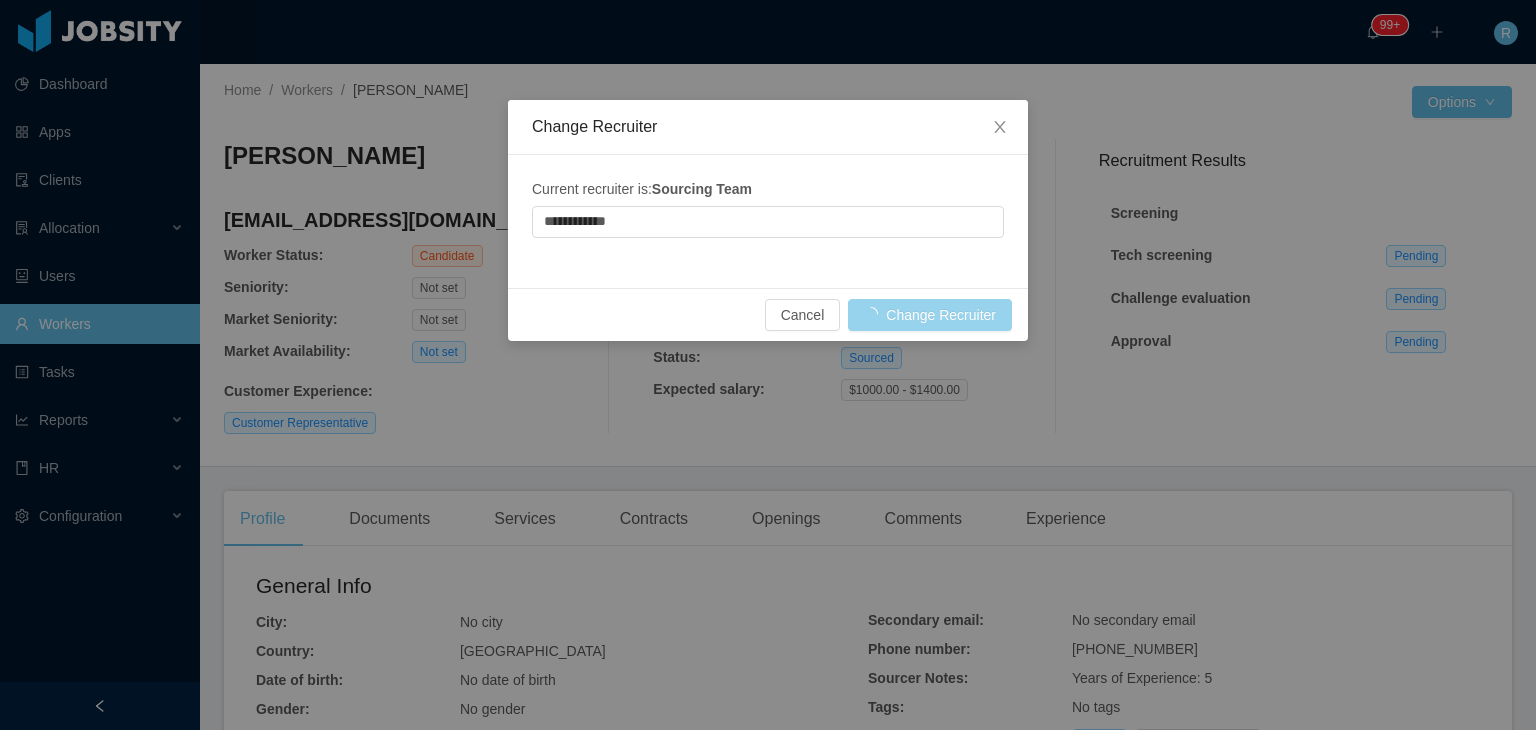 type 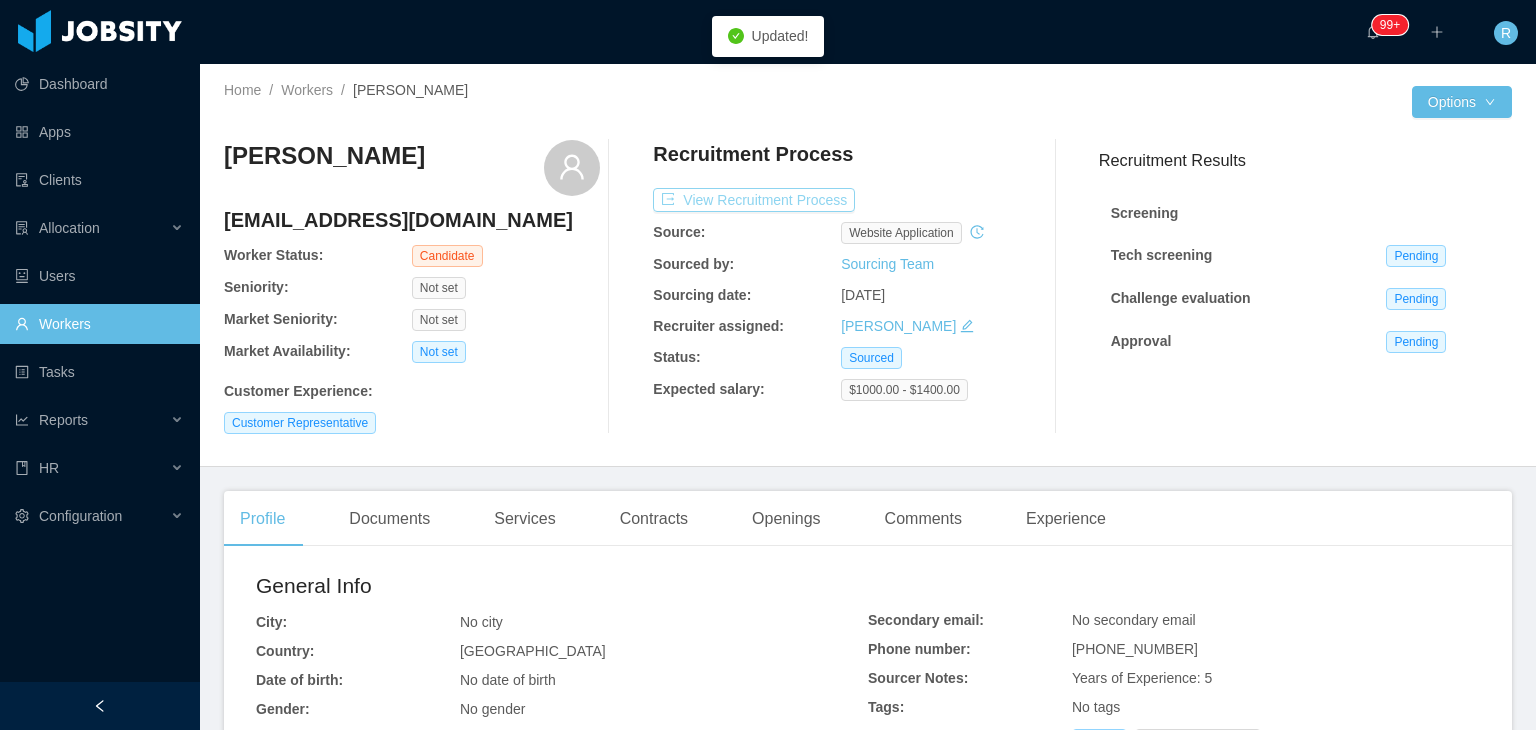click on "View Recruitment Process" at bounding box center [754, 200] 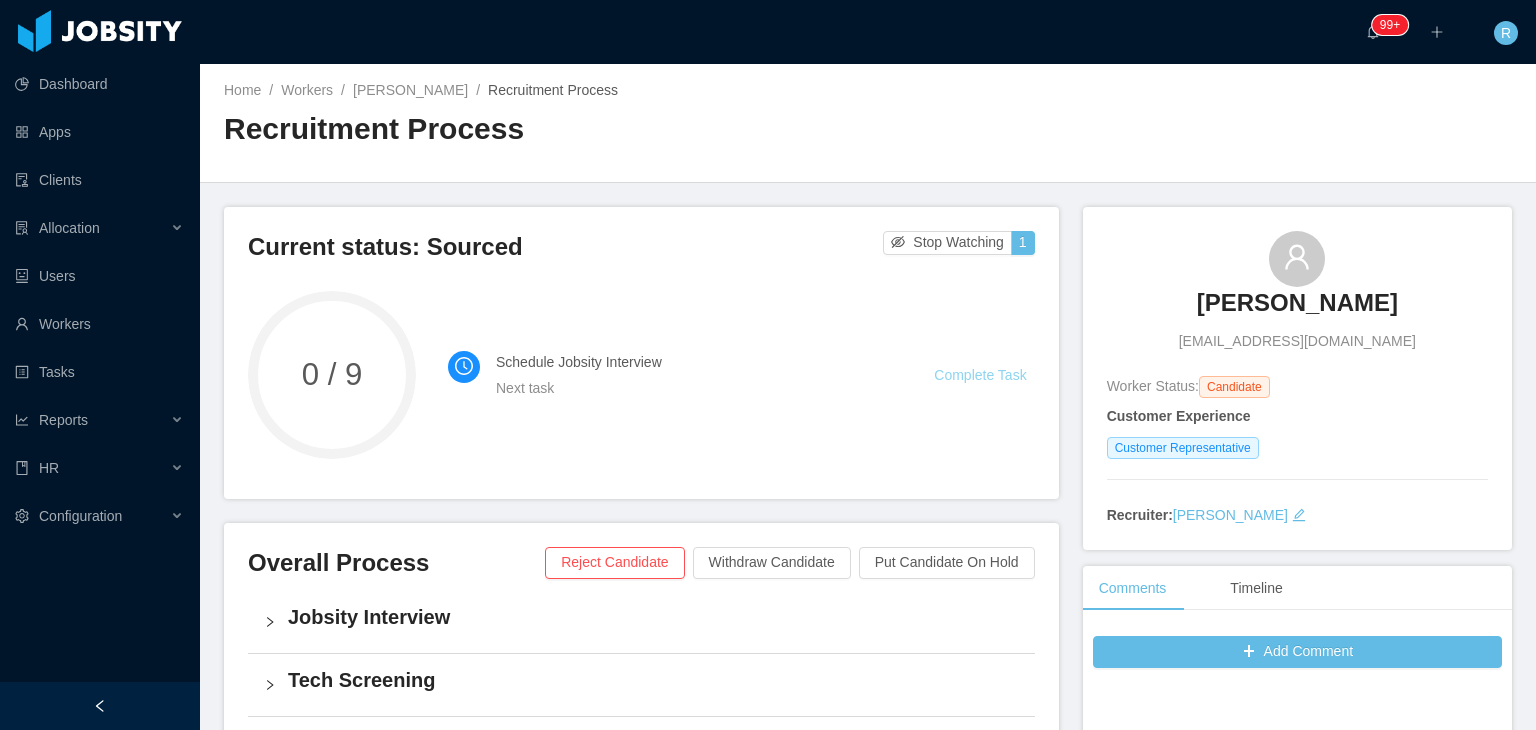 click on "Complete Task" at bounding box center (980, 375) 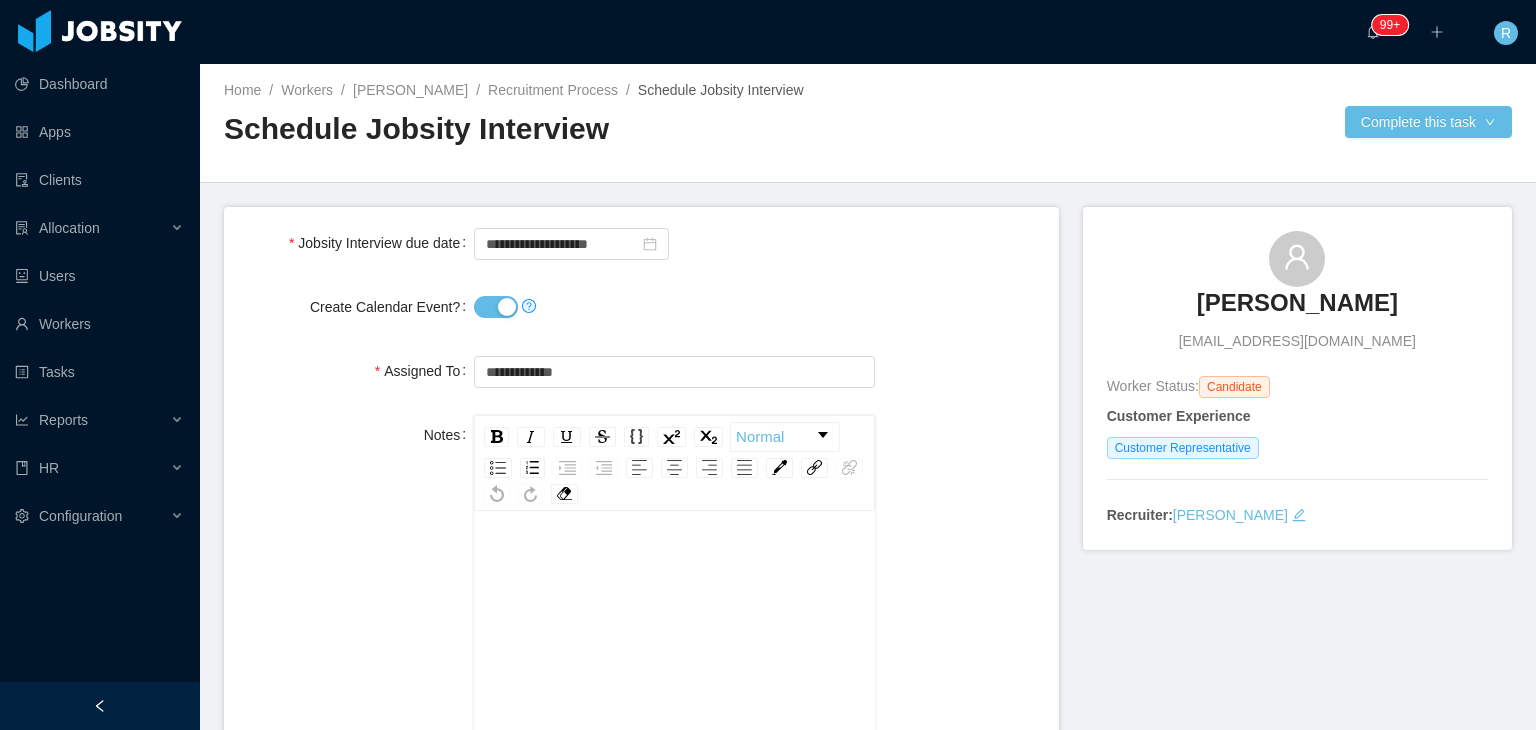 click on "Create Calendar Event?" at bounding box center [496, 307] 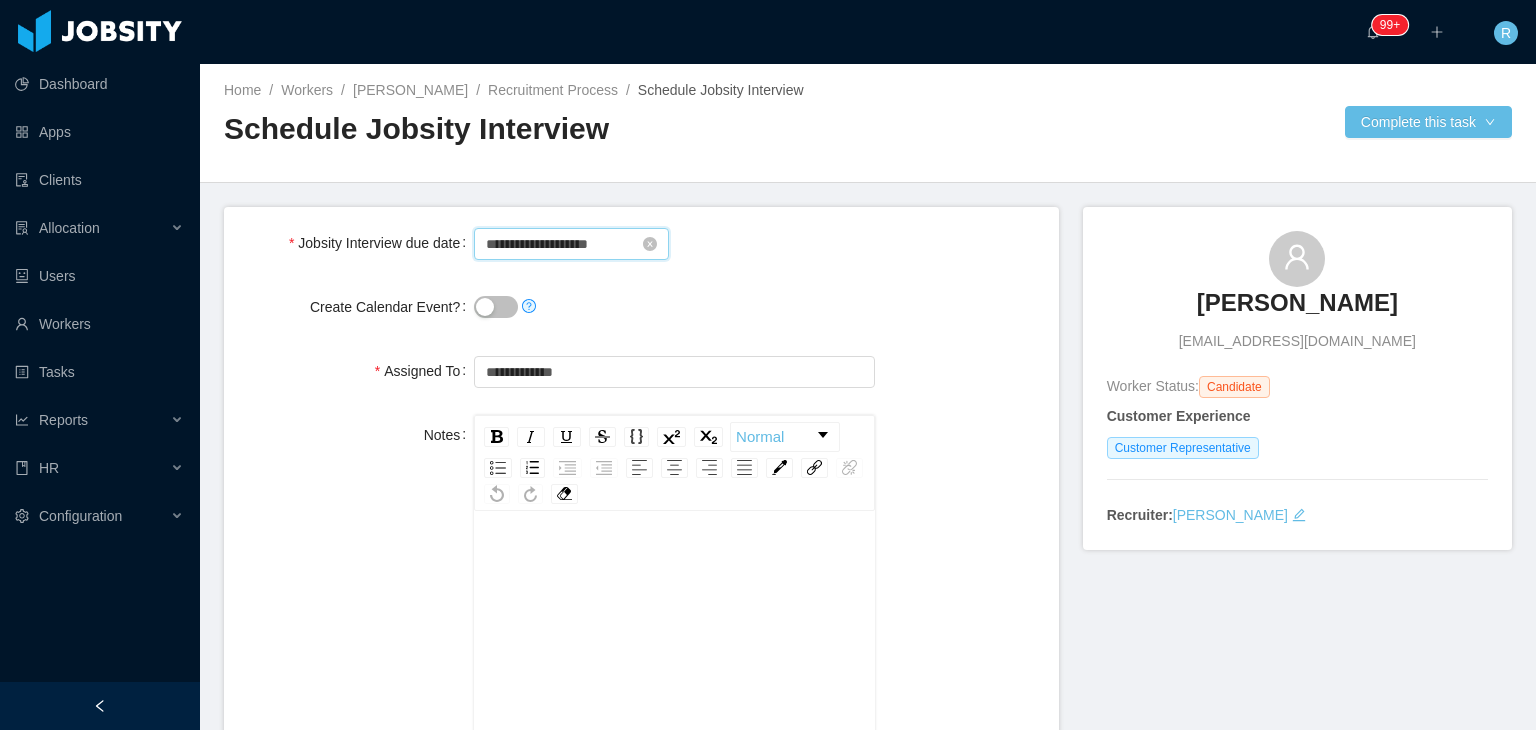 click on "**********" at bounding box center (571, 244) 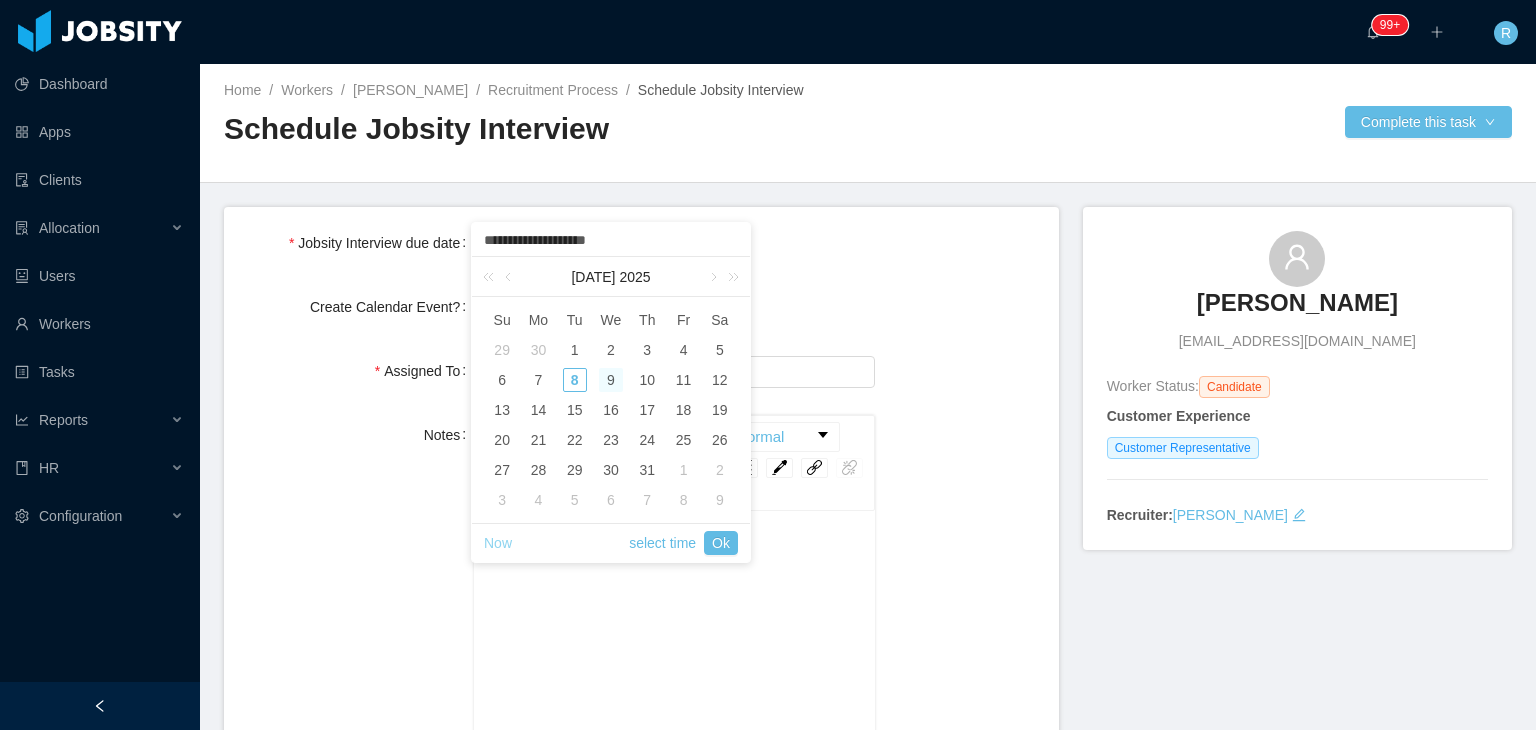 click on "Now" at bounding box center [498, 543] 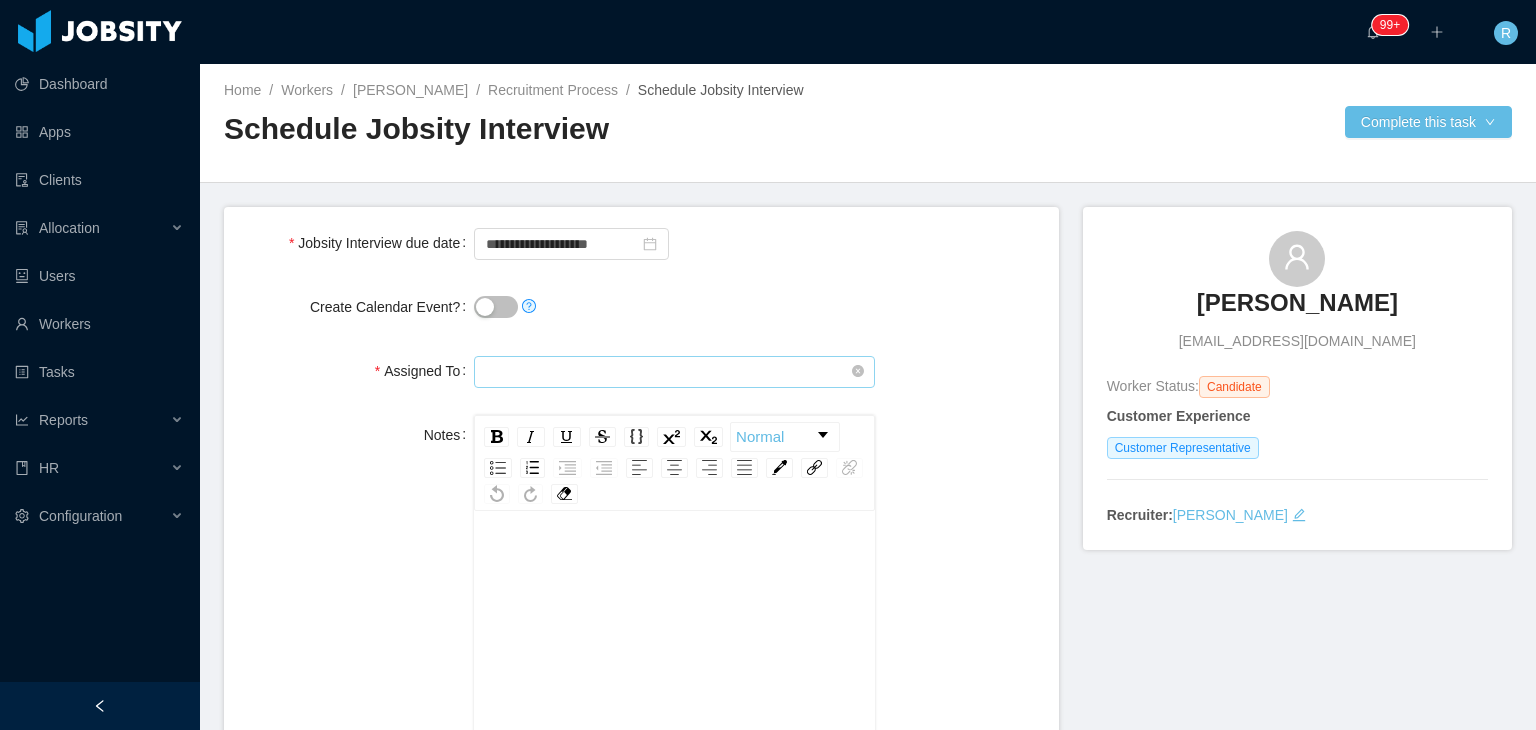 click at bounding box center [674, 372] 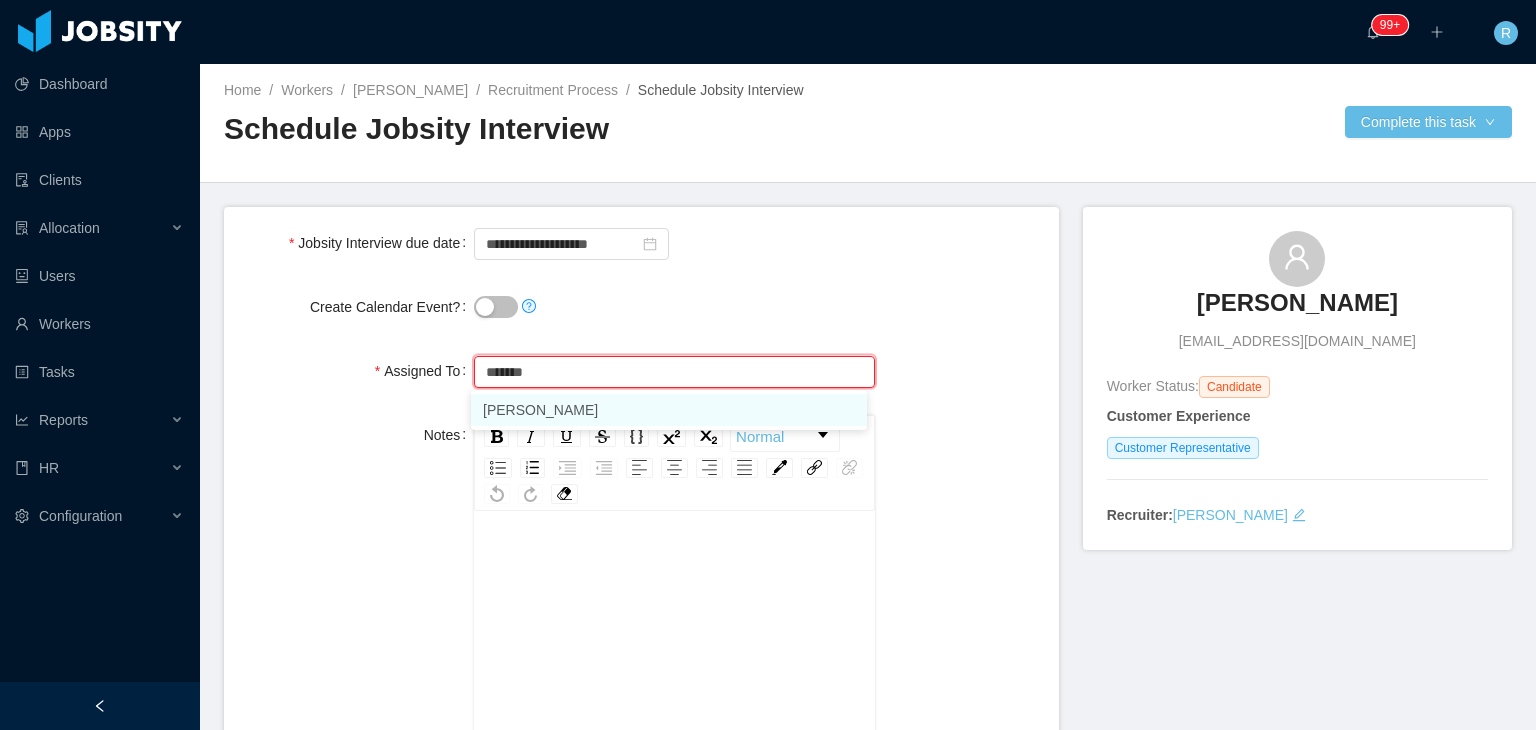 click on "[PERSON_NAME]" at bounding box center [669, 410] 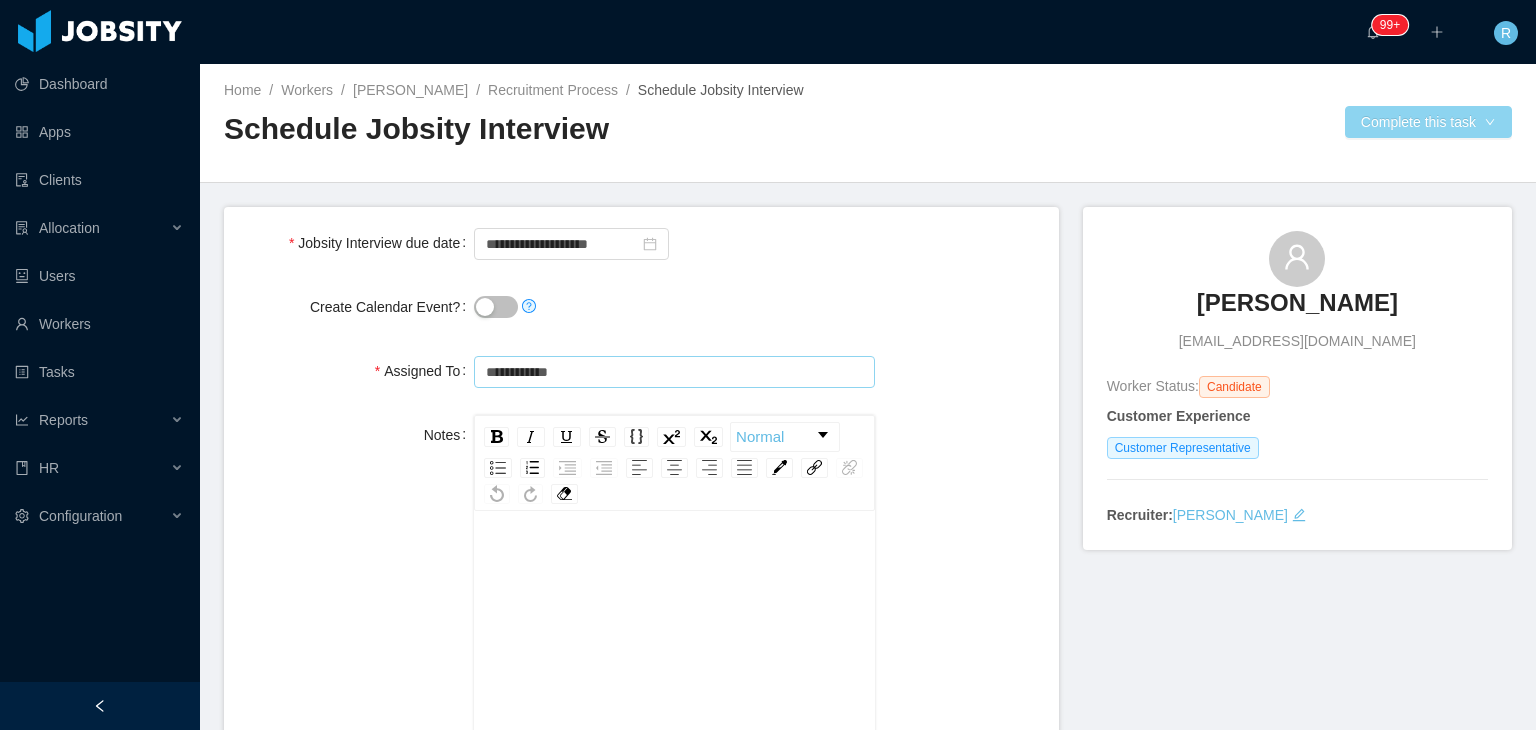 type on "**********" 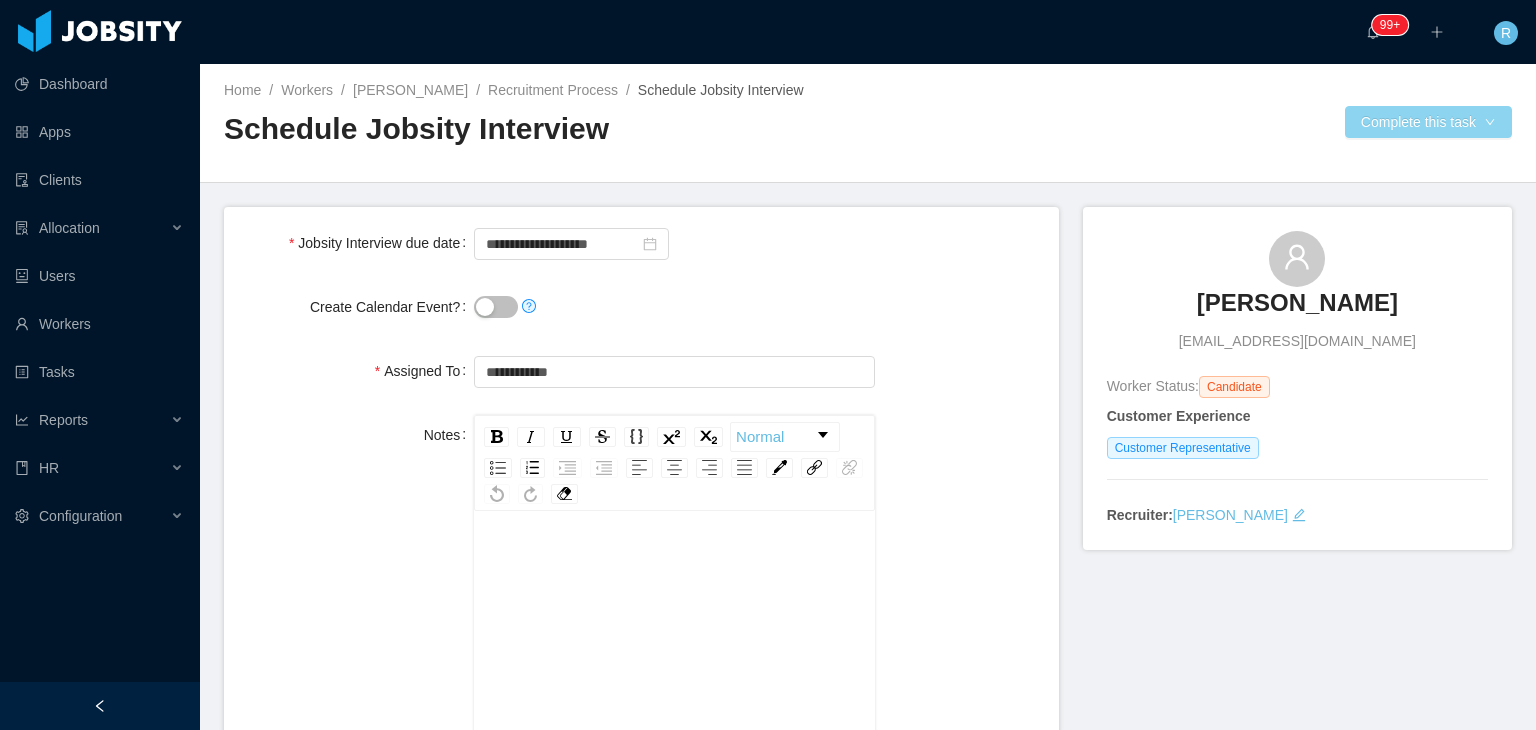 click on "Complete this task" at bounding box center (1428, 122) 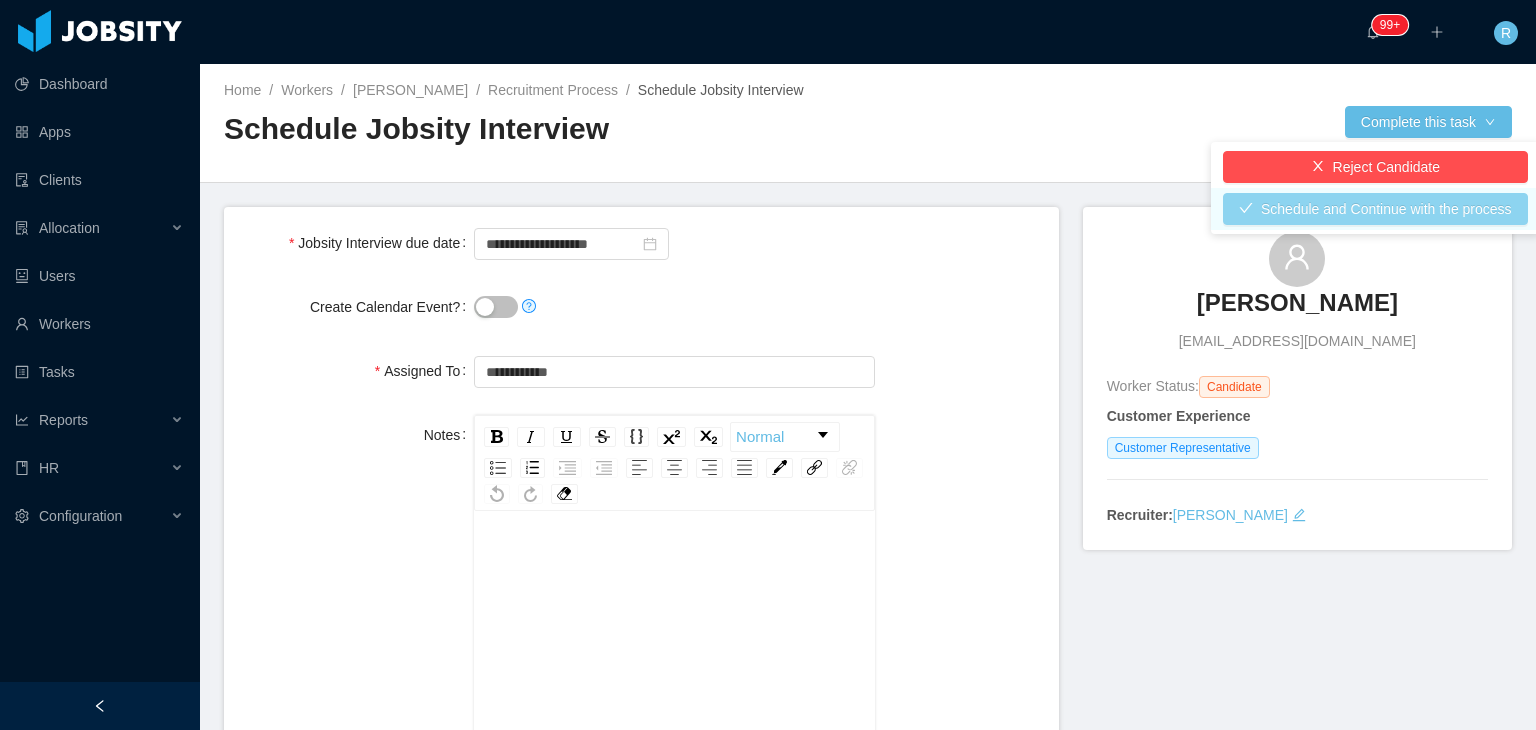 click on "Schedule and Continue with the process" at bounding box center [1375, 209] 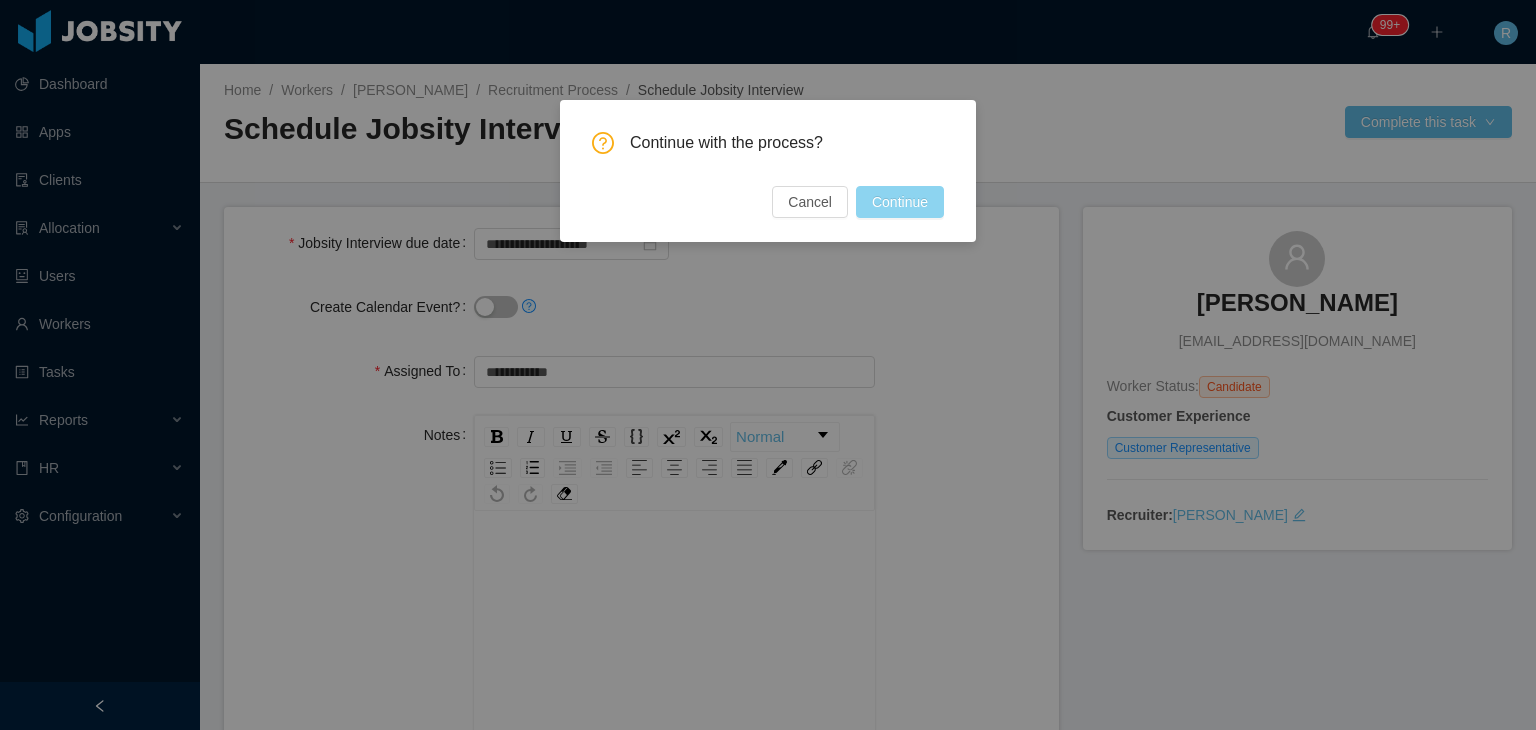 click on "Continue" at bounding box center (900, 202) 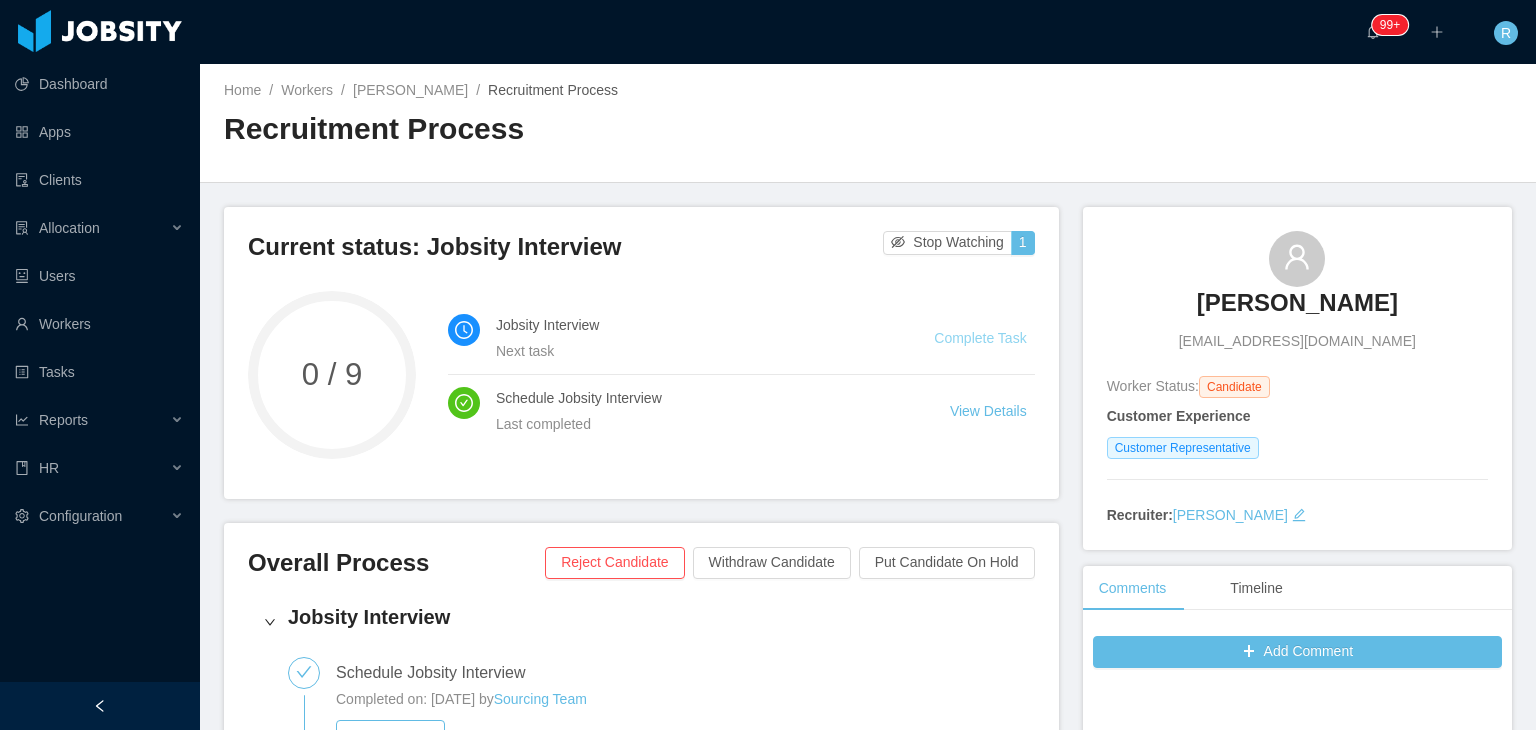 click on "Complete Task" at bounding box center (980, 338) 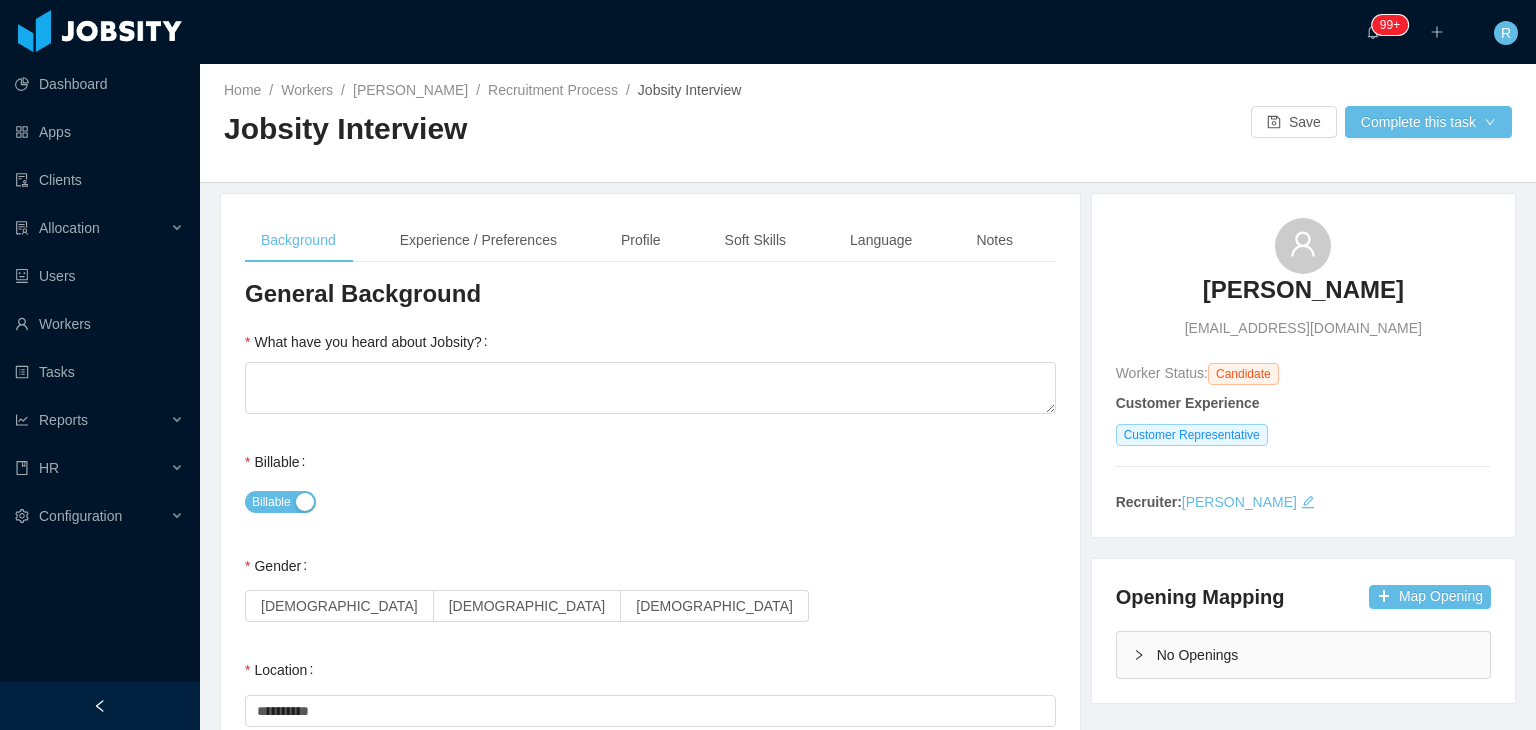 type 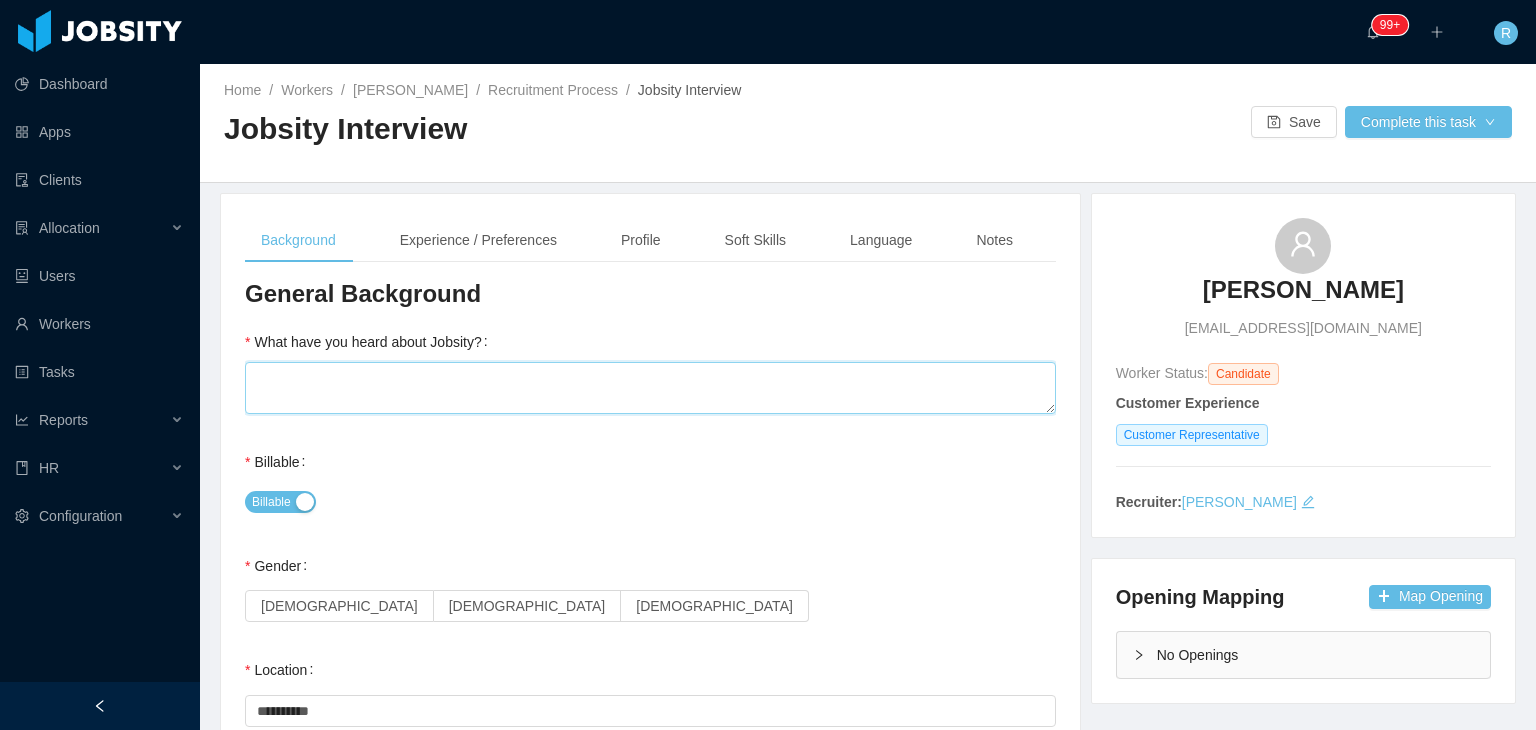 click on "What have you heard about Jobsity?" at bounding box center [650, 388] 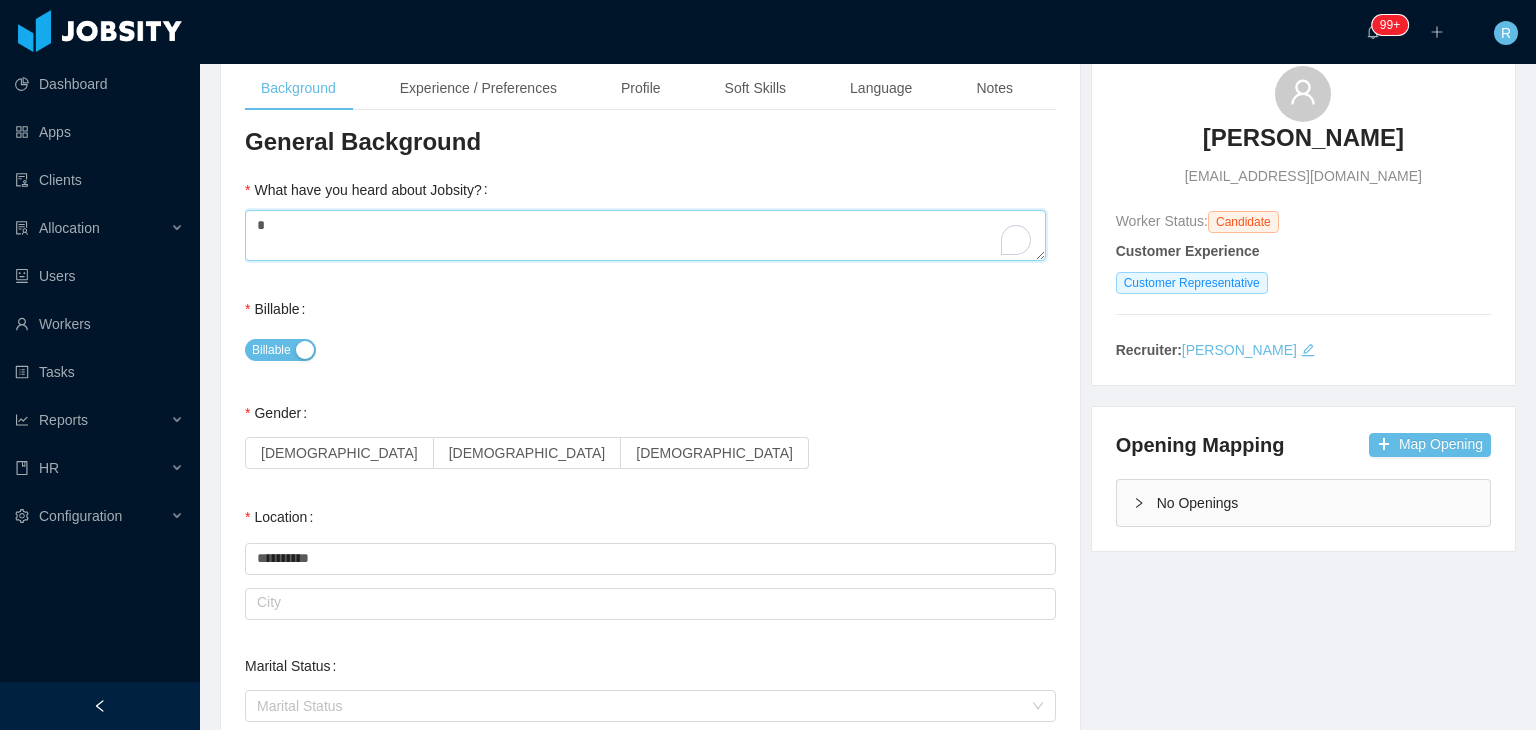 scroll, scrollTop: 164, scrollLeft: 0, axis: vertical 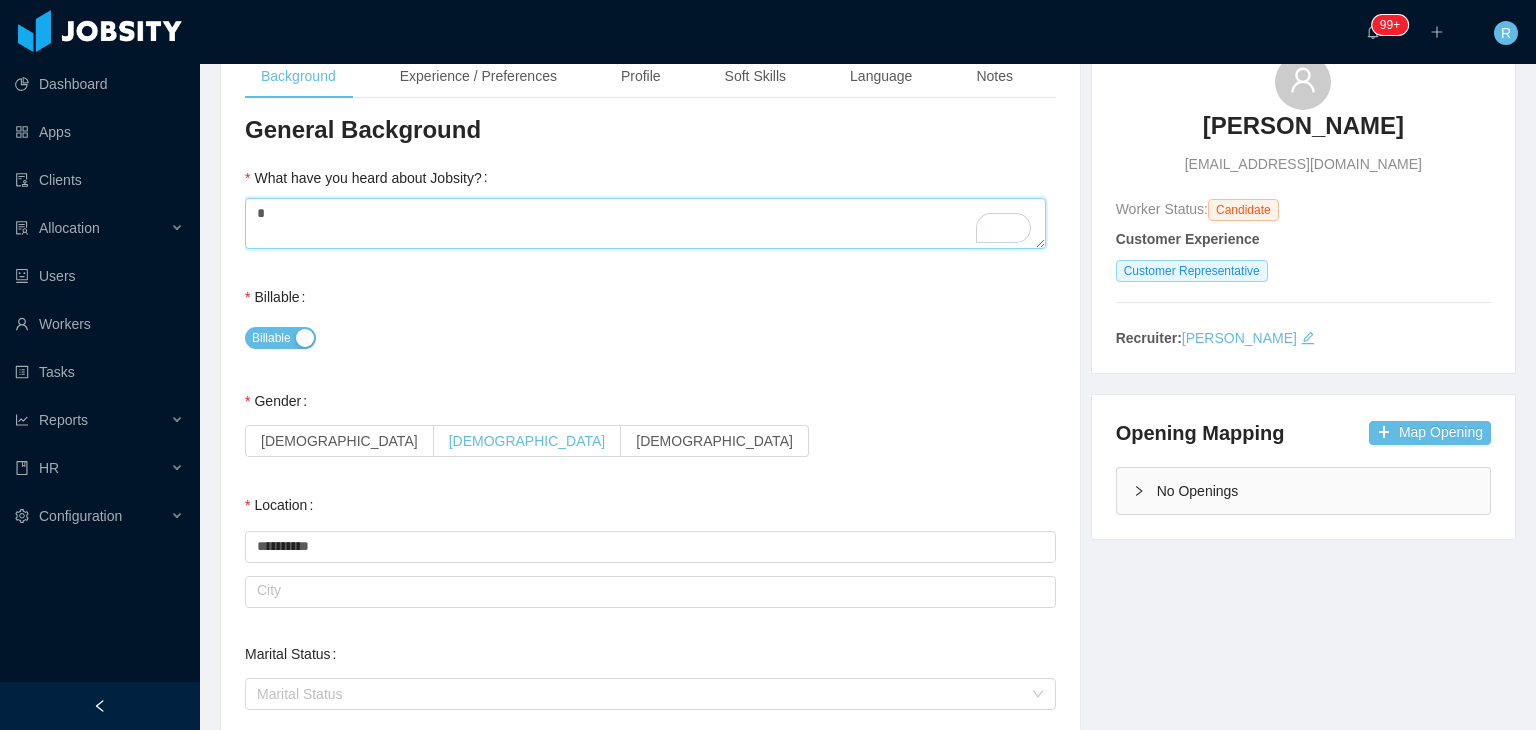 type on "*" 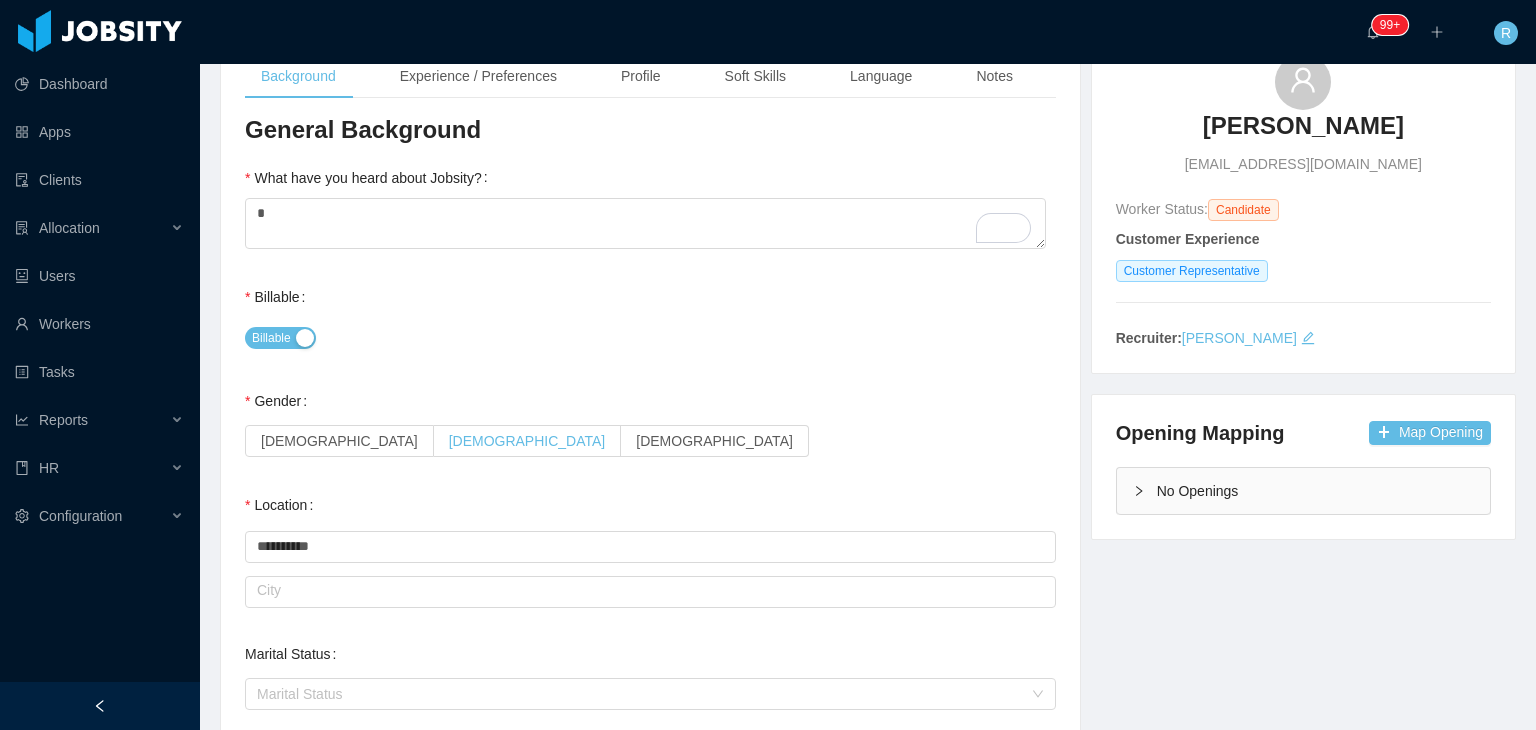 click on "[DEMOGRAPHIC_DATA]" at bounding box center [527, 441] 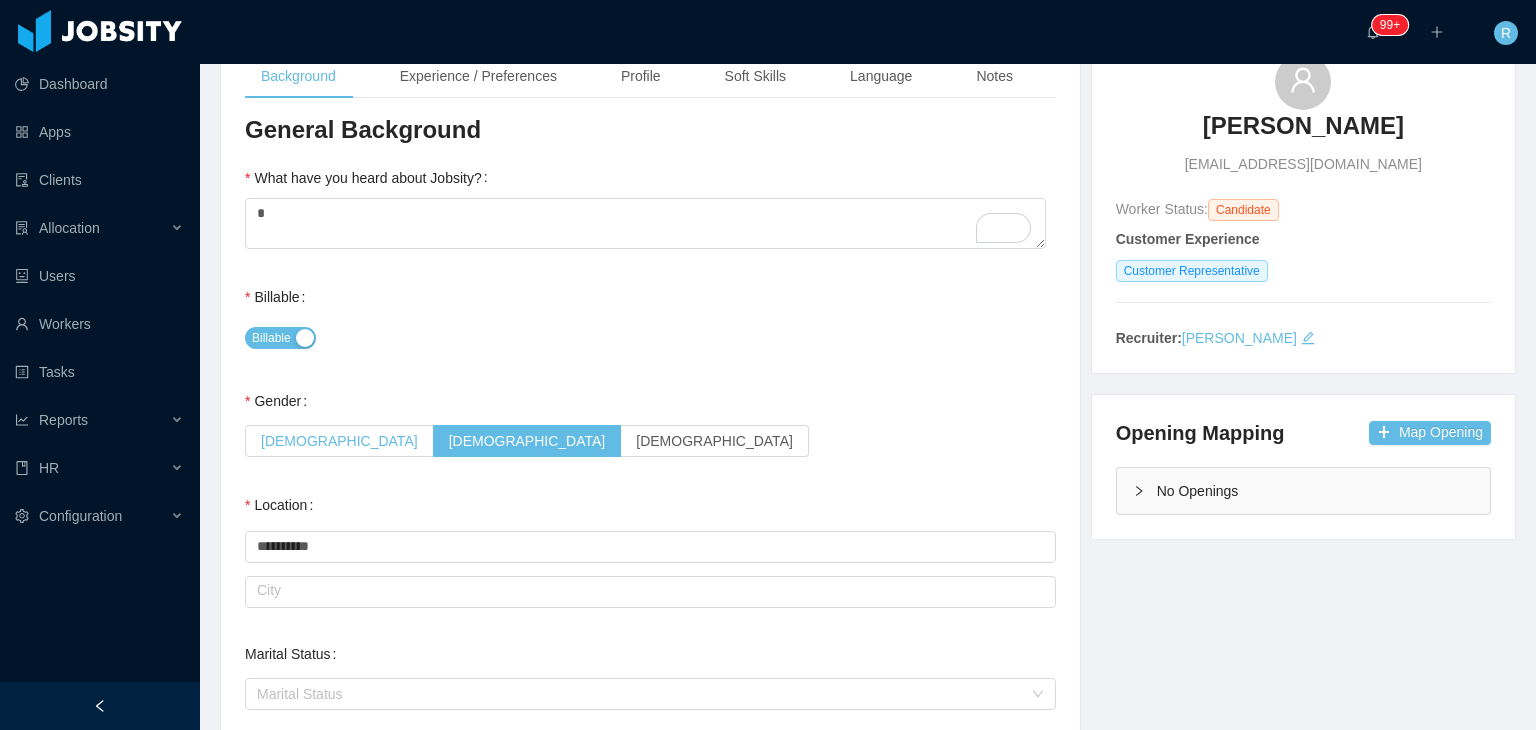 click on "[DEMOGRAPHIC_DATA]" at bounding box center (339, 441) 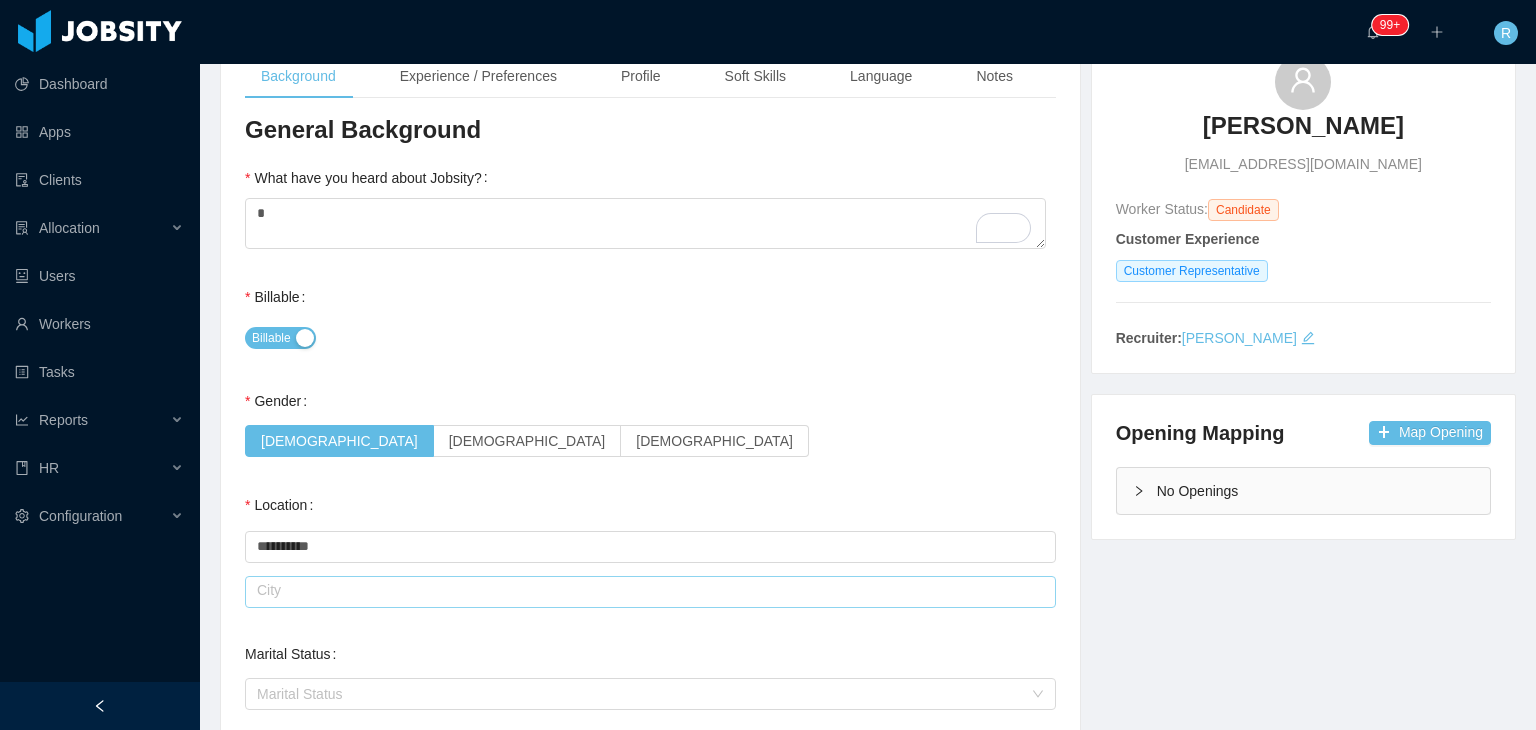 click at bounding box center [650, 592] 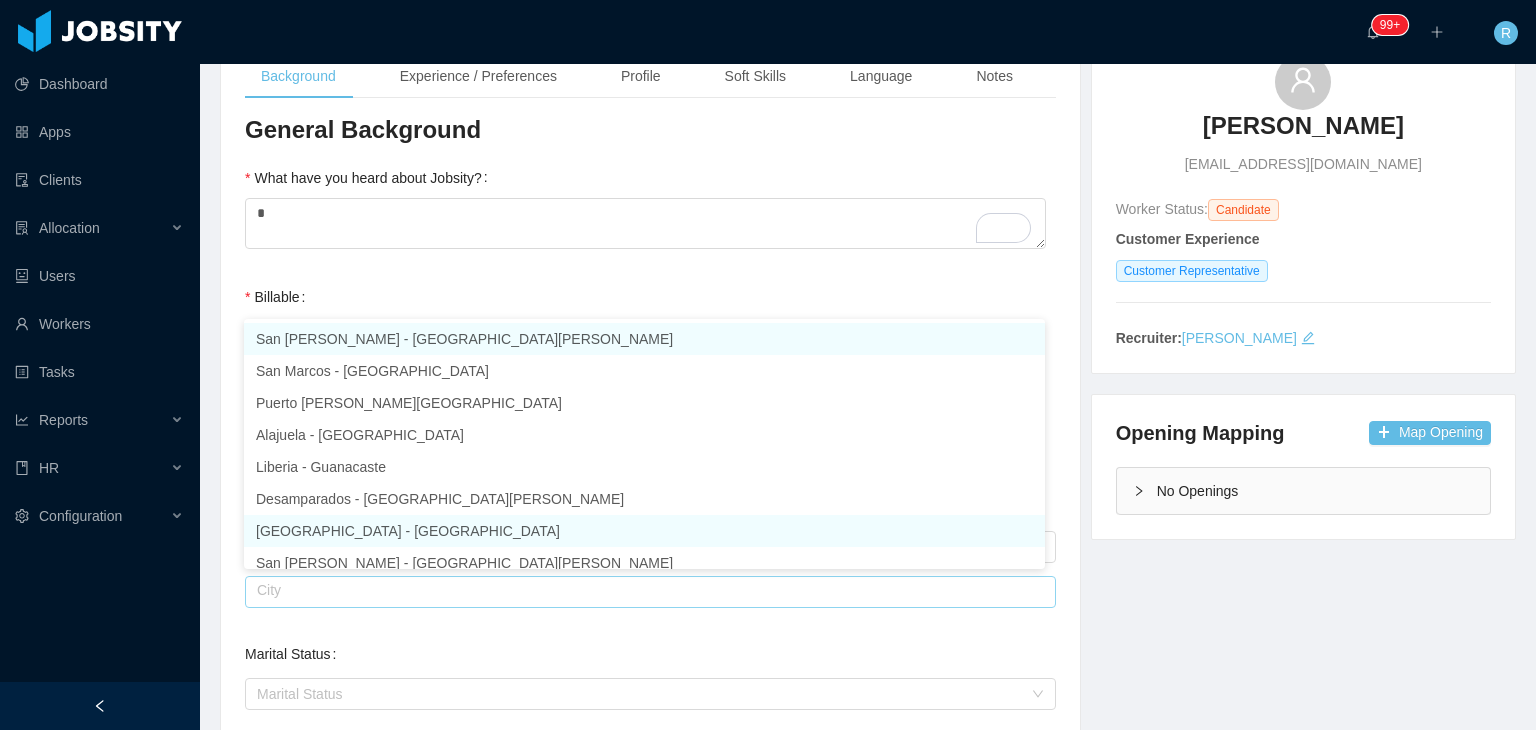 scroll, scrollTop: 10, scrollLeft: 0, axis: vertical 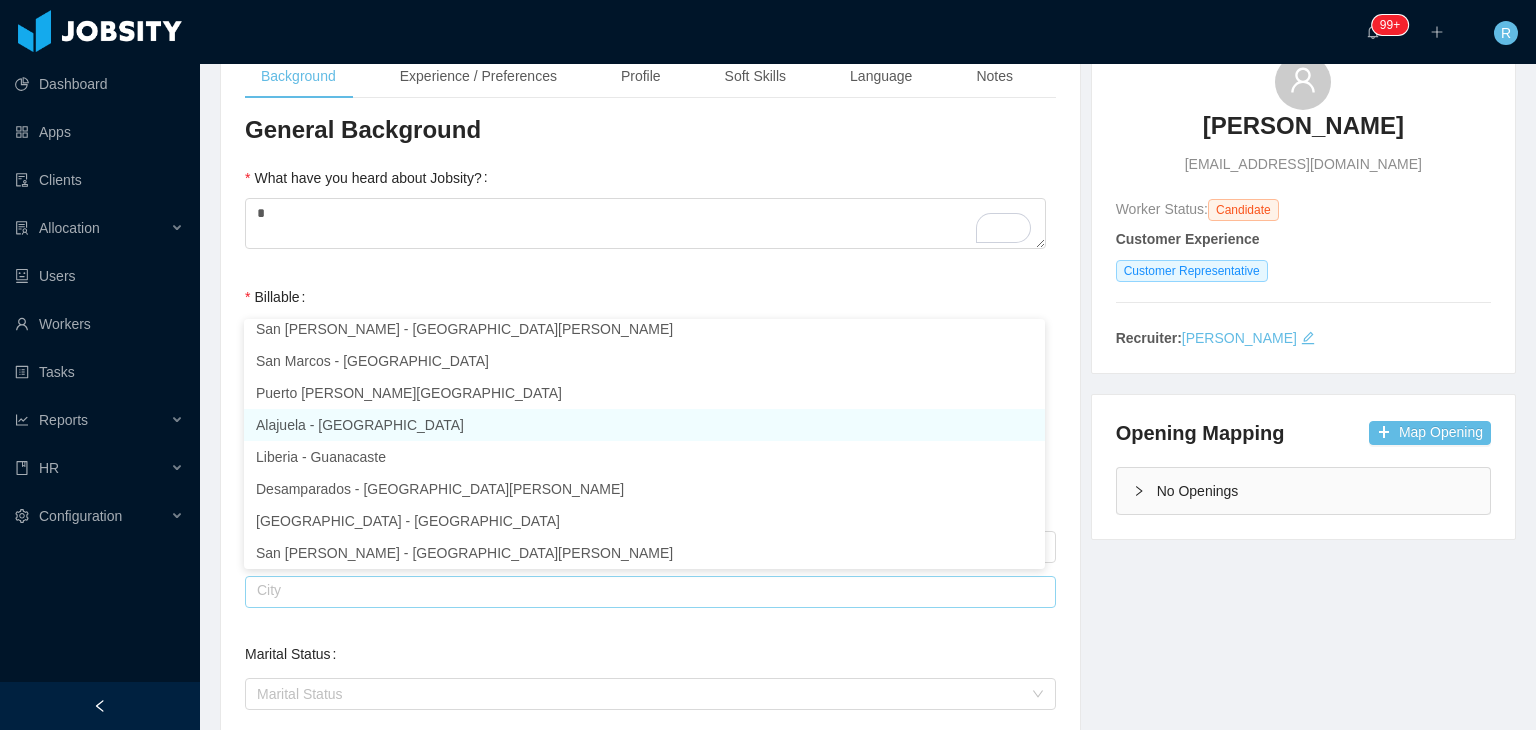 click on "Alajuela - [GEOGRAPHIC_DATA]" at bounding box center [644, 425] 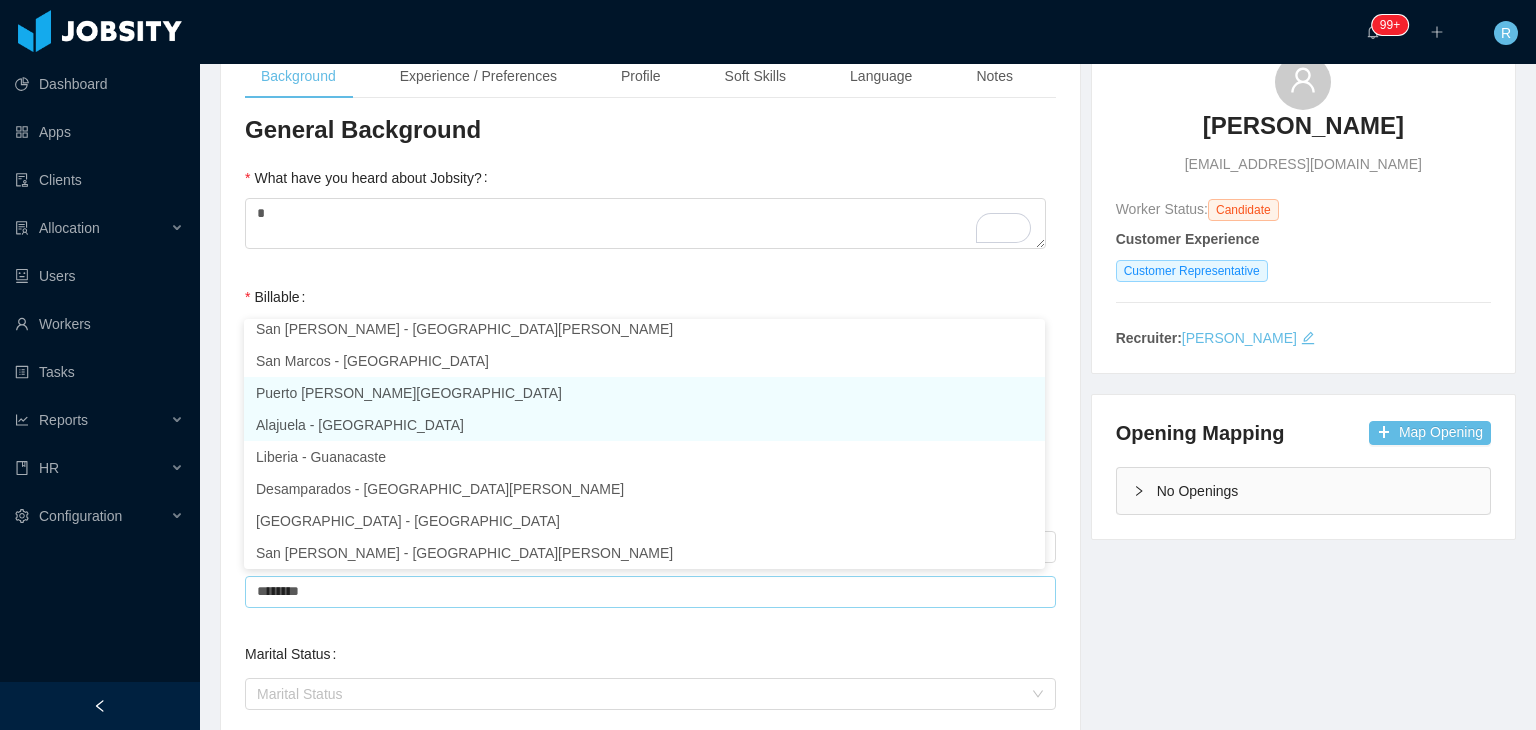 scroll, scrollTop: 4, scrollLeft: 0, axis: vertical 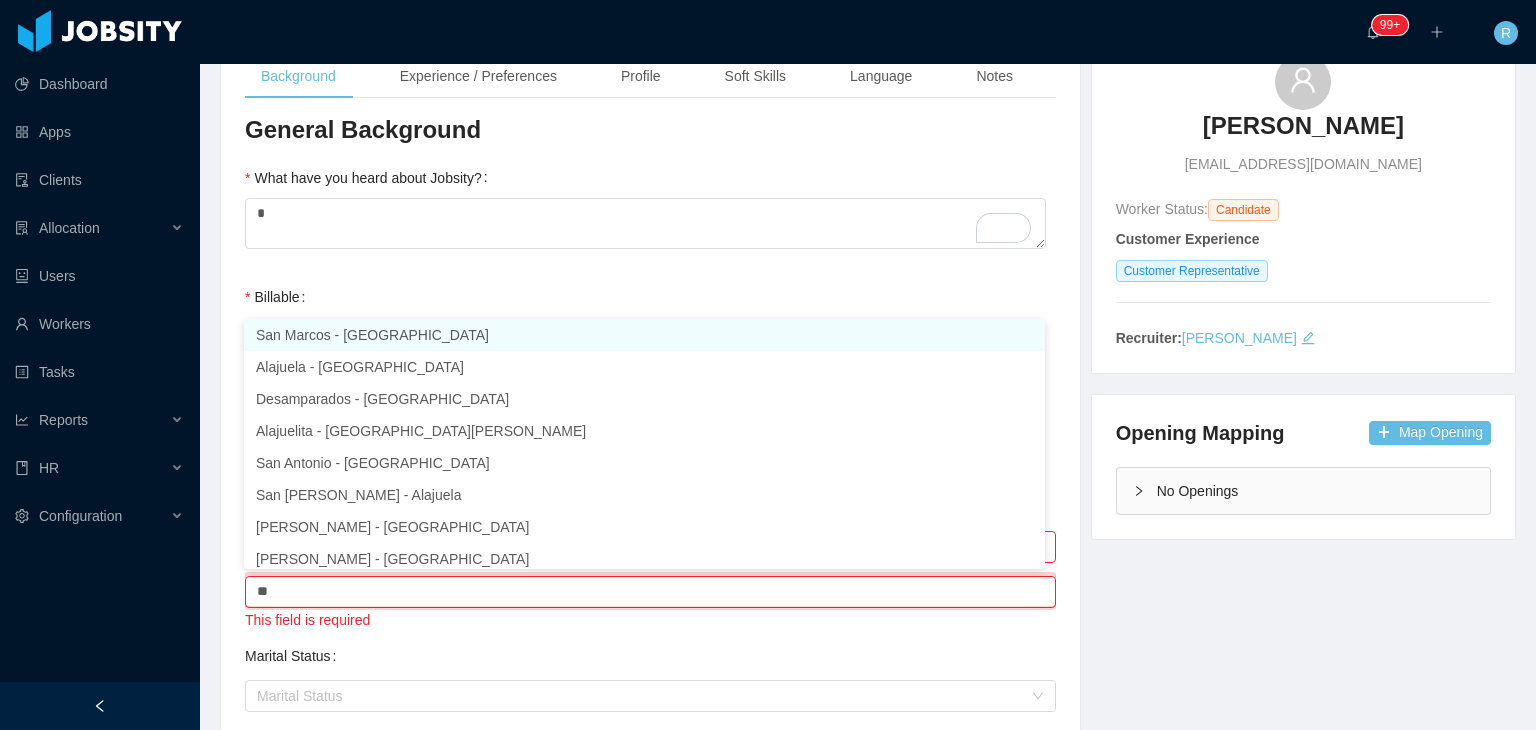 type on "*" 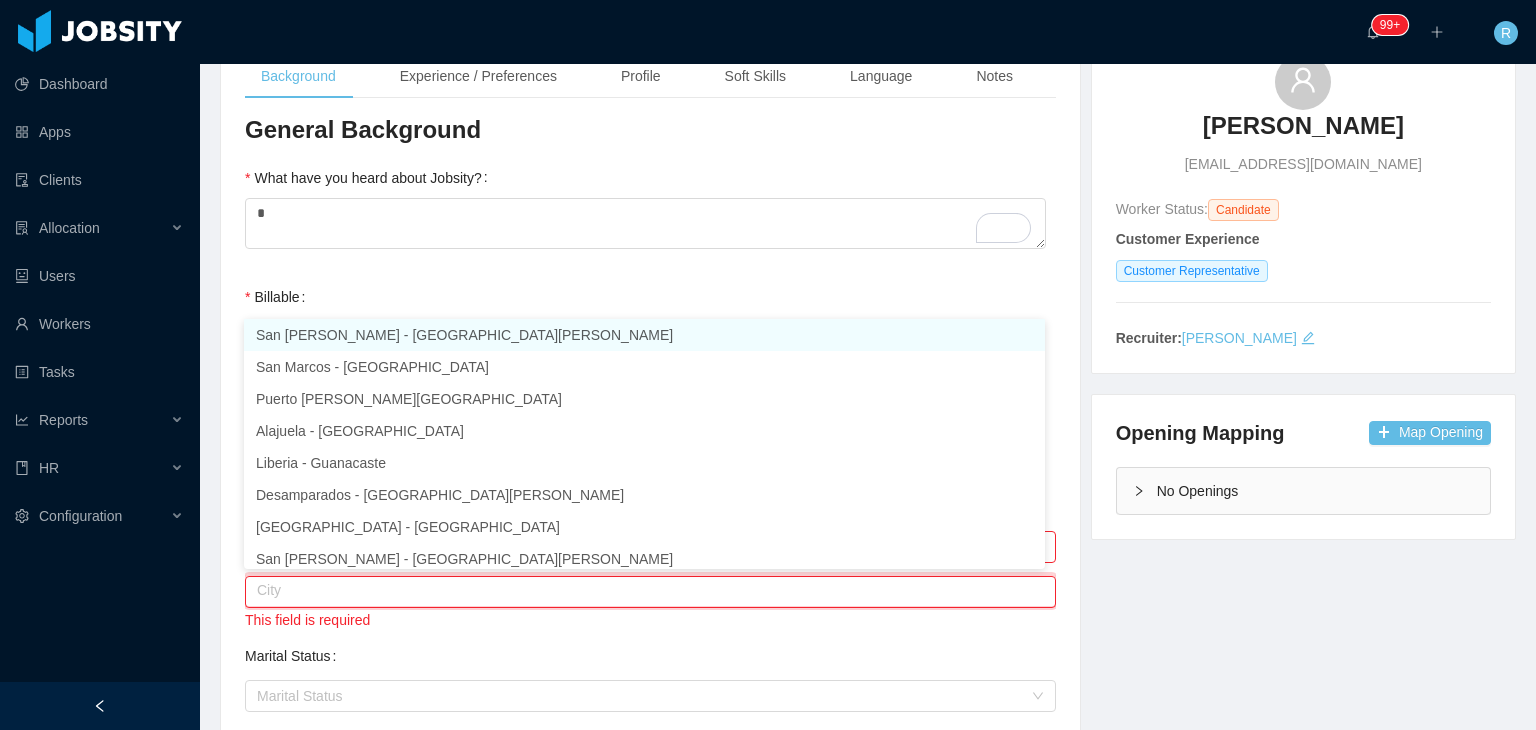 scroll, scrollTop: 4, scrollLeft: 0, axis: vertical 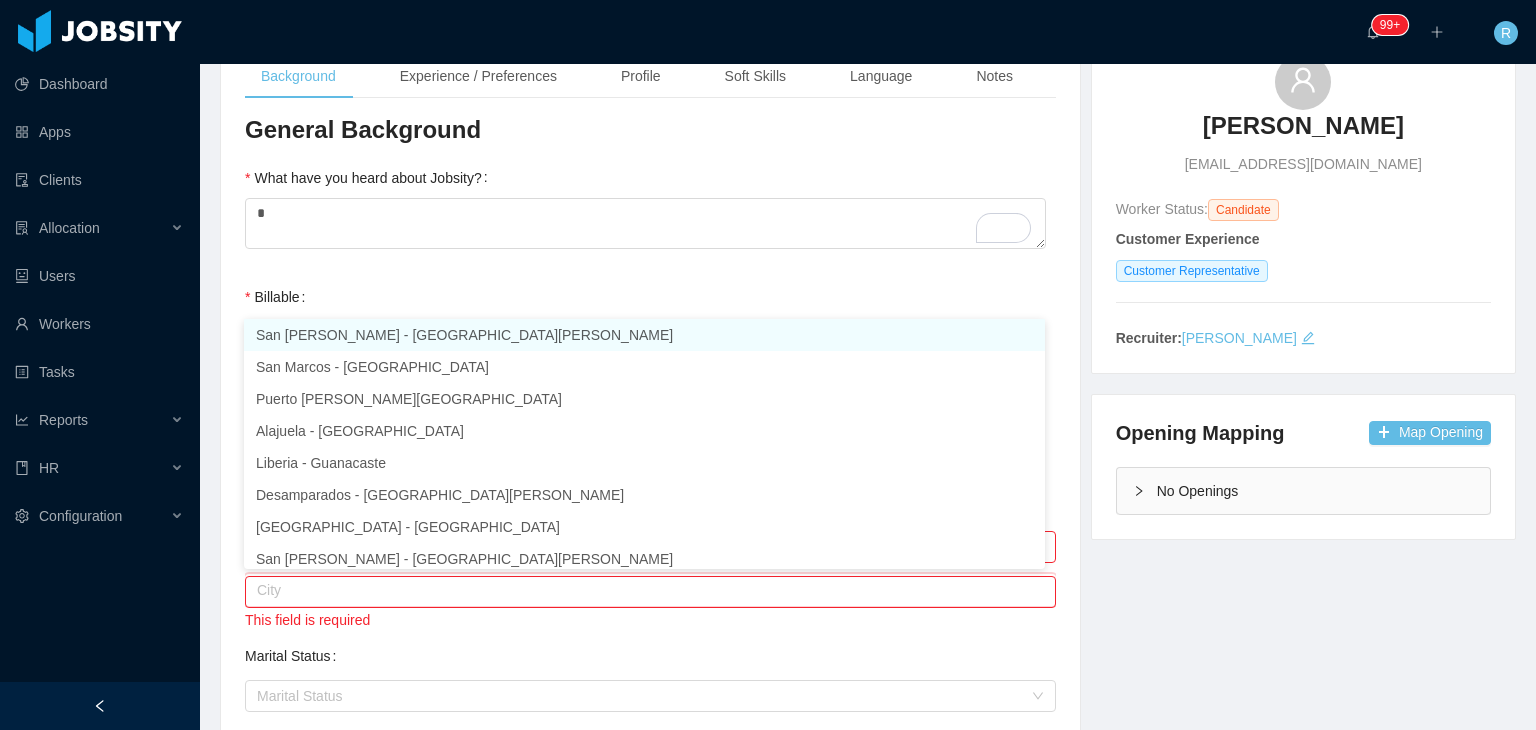 click on "Billable Billable" at bounding box center [650, 317] 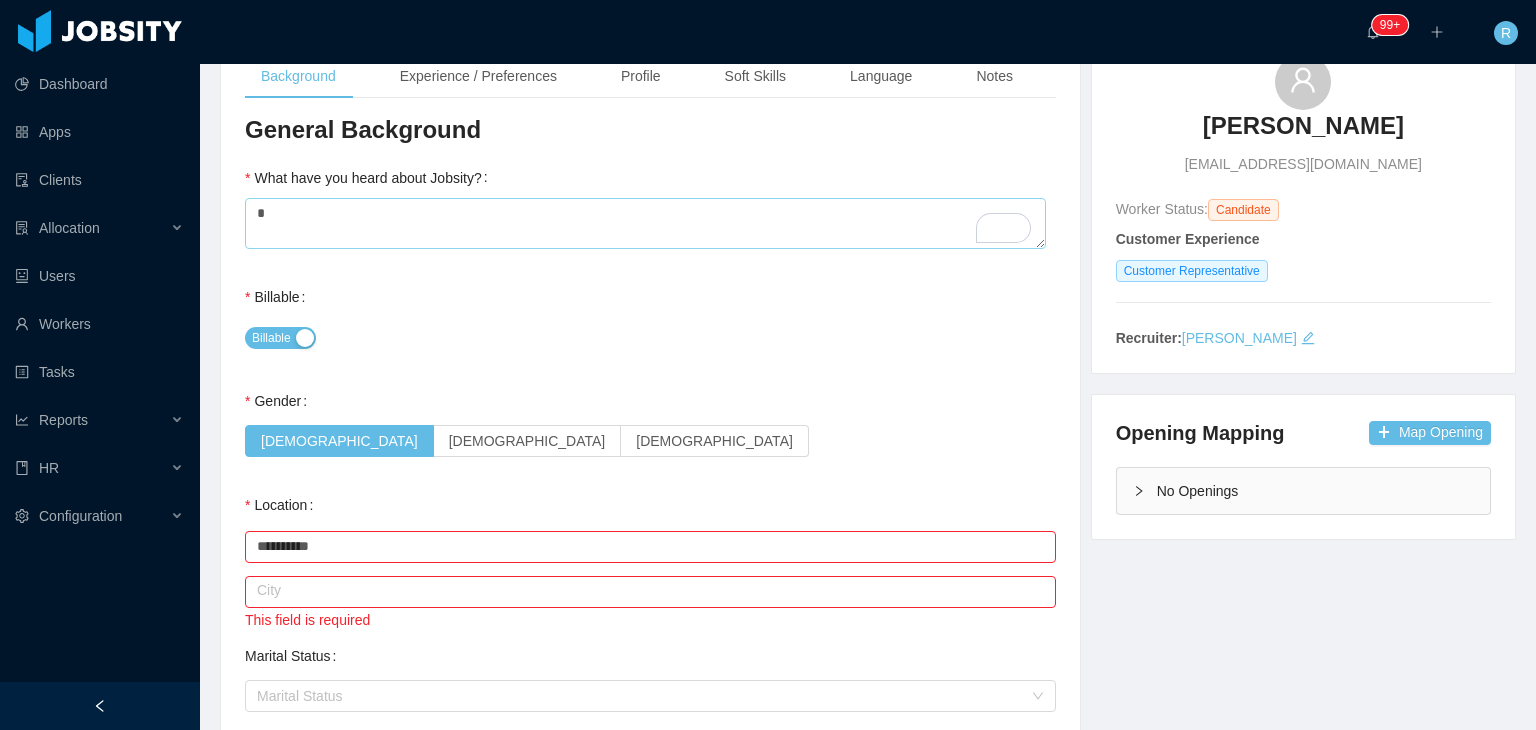 scroll, scrollTop: 0, scrollLeft: 0, axis: both 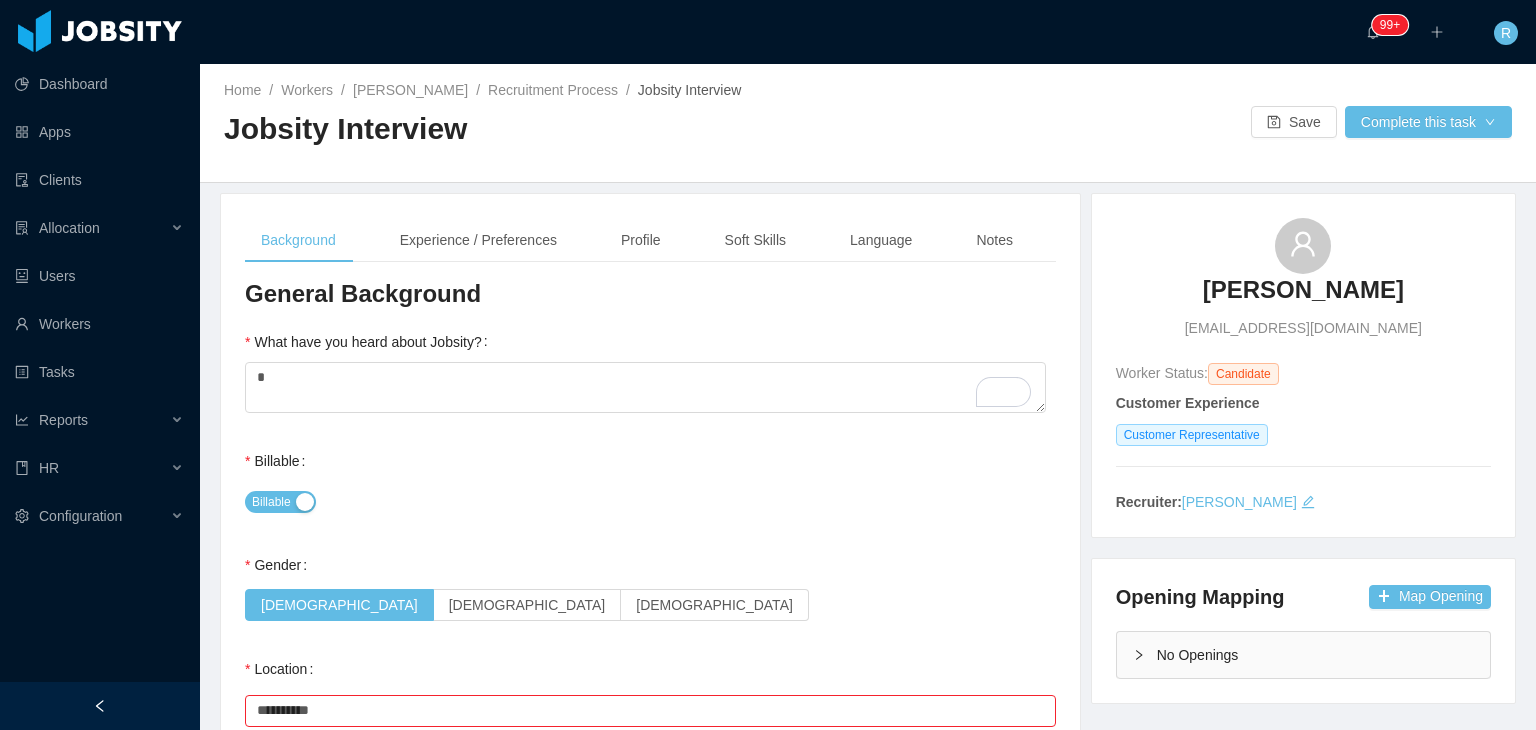 click on "[EMAIL_ADDRESS][DOMAIN_NAME]" at bounding box center (1303, 328) 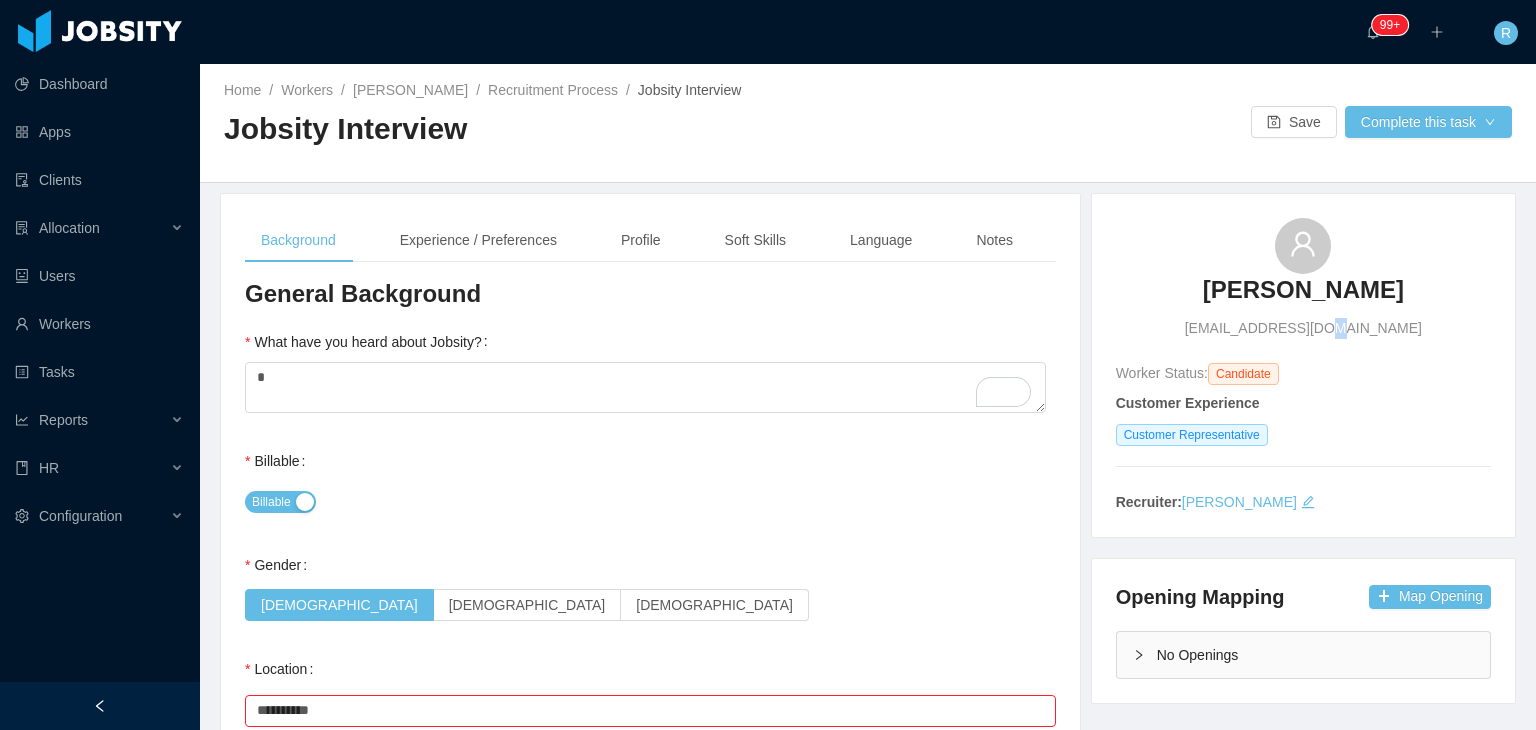 click on "[EMAIL_ADDRESS][DOMAIN_NAME]" at bounding box center [1303, 328] 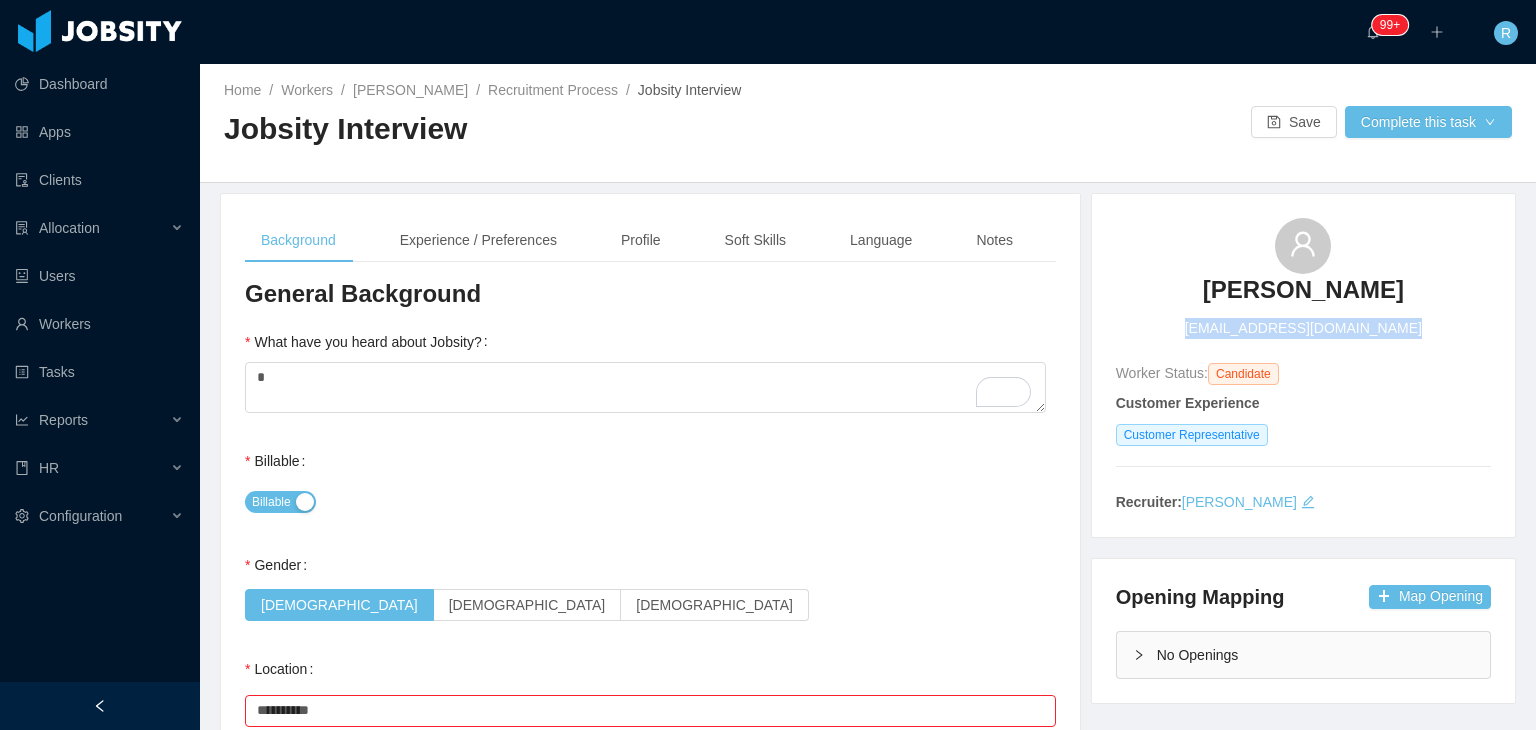 click on "[EMAIL_ADDRESS][DOMAIN_NAME]" at bounding box center [1303, 328] 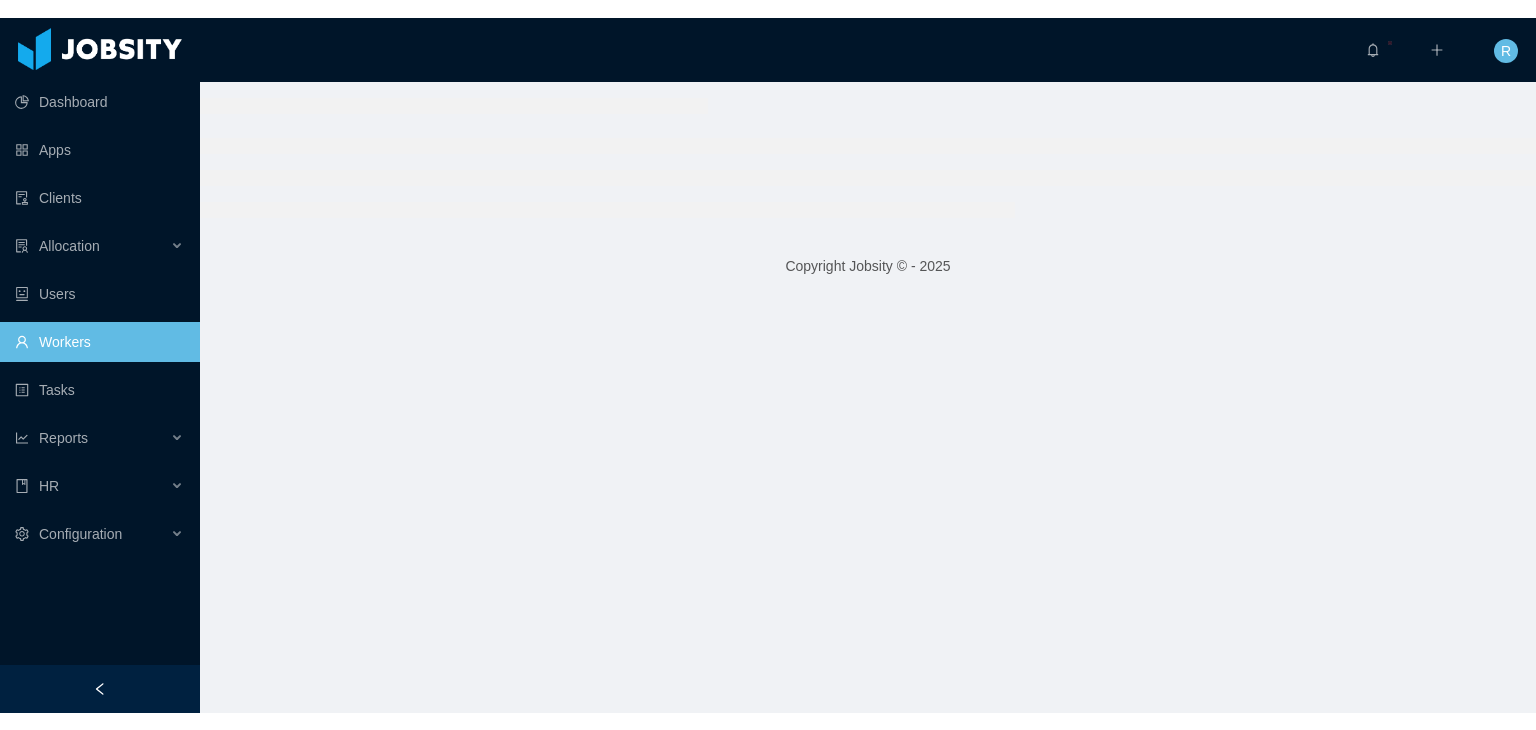scroll, scrollTop: 0, scrollLeft: 0, axis: both 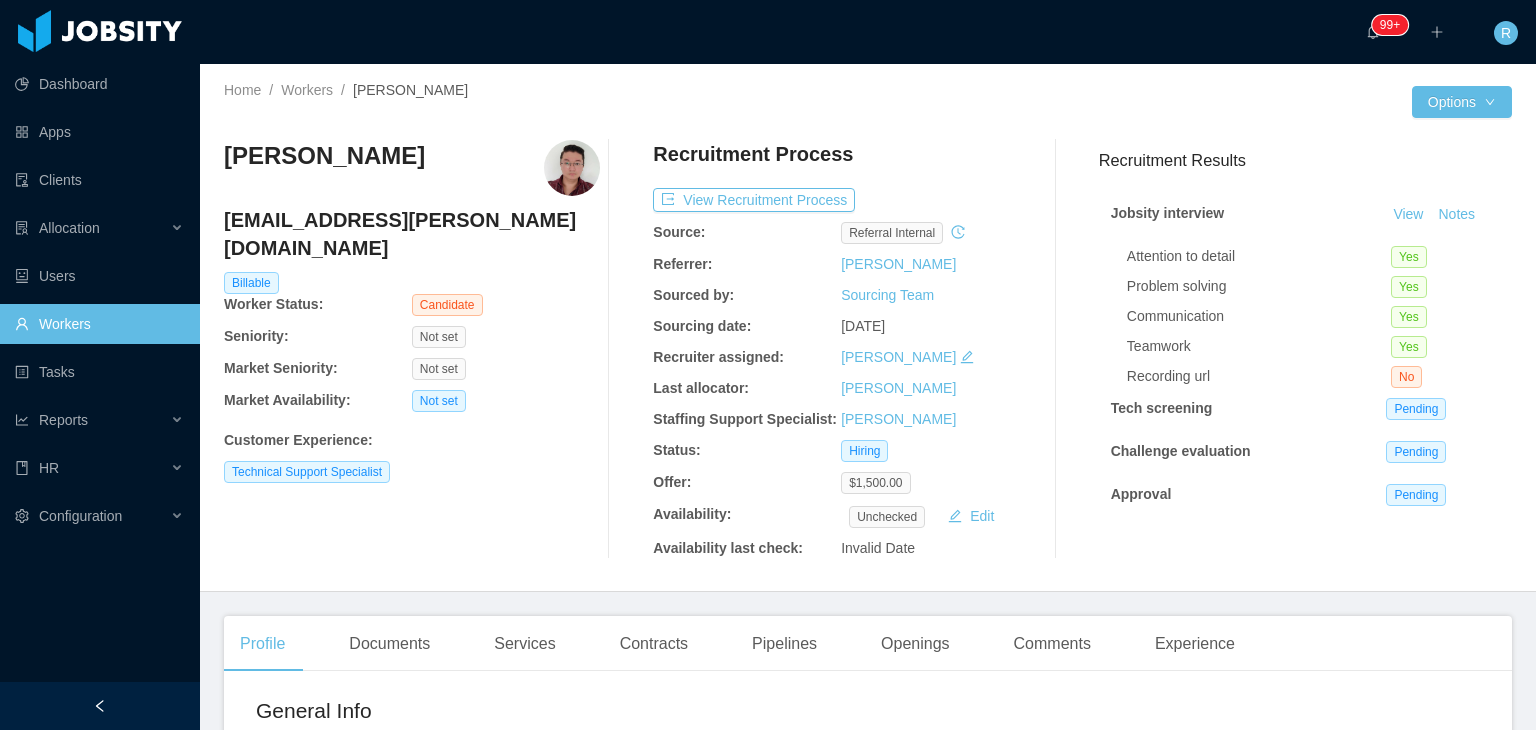 click on "Workers" at bounding box center [99, 324] 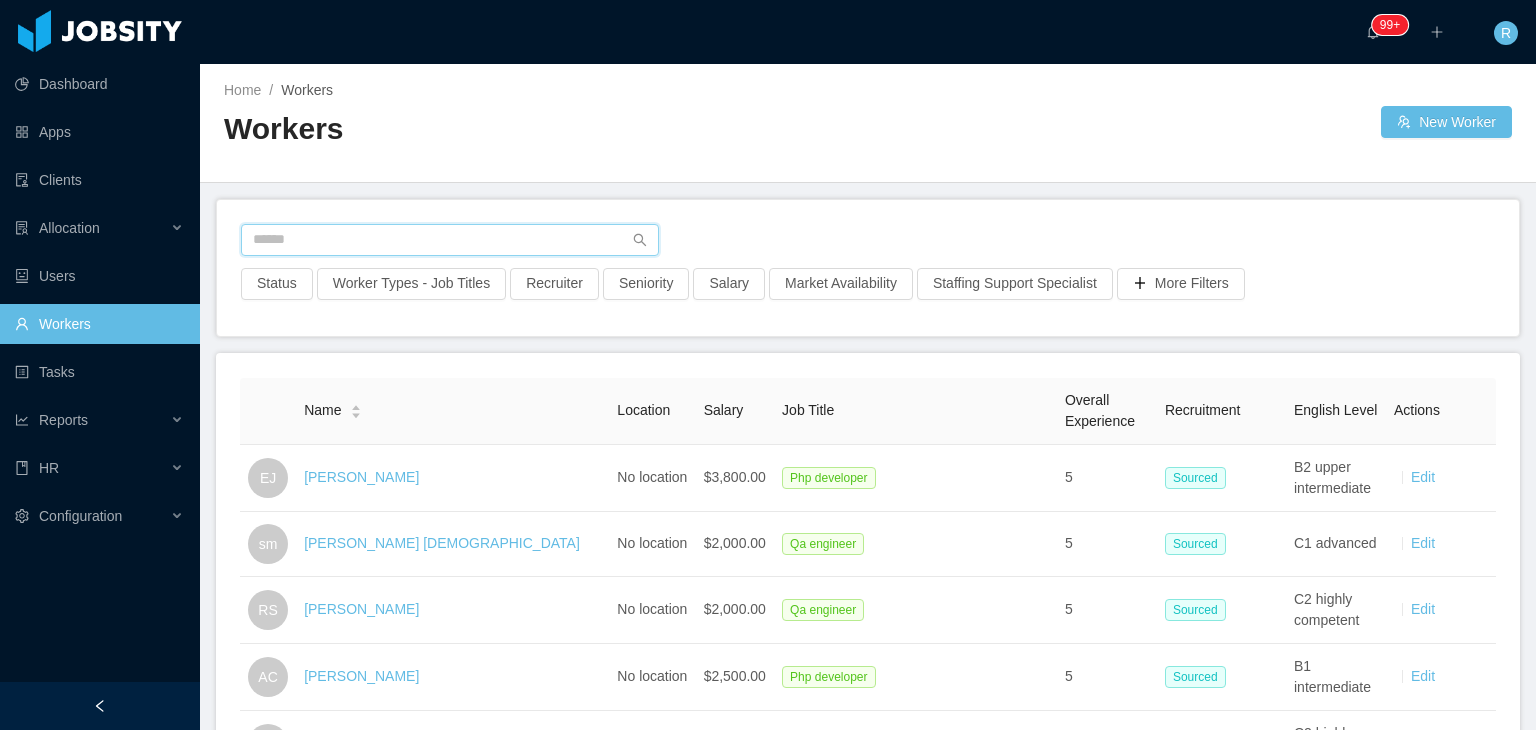 click at bounding box center [450, 240] 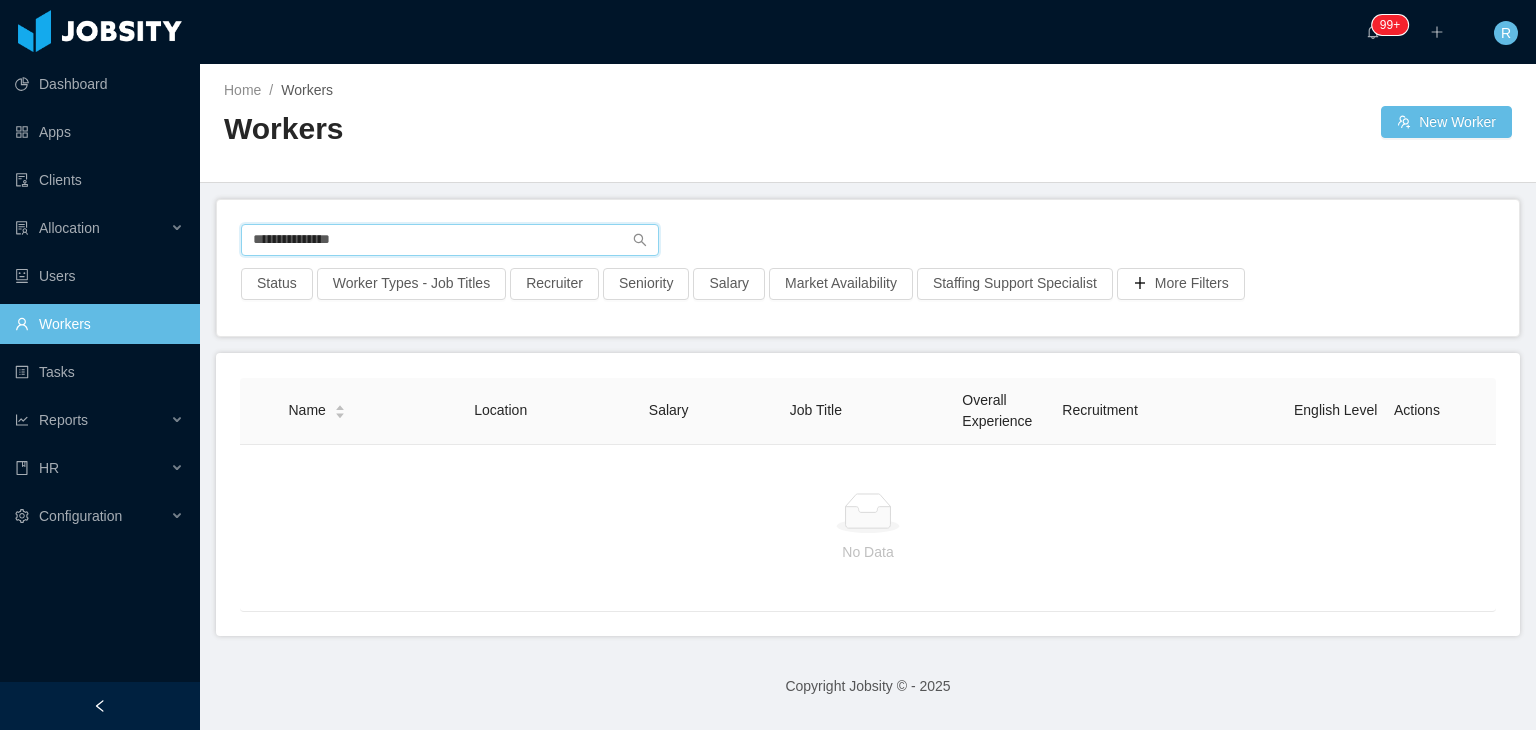 type on "**********" 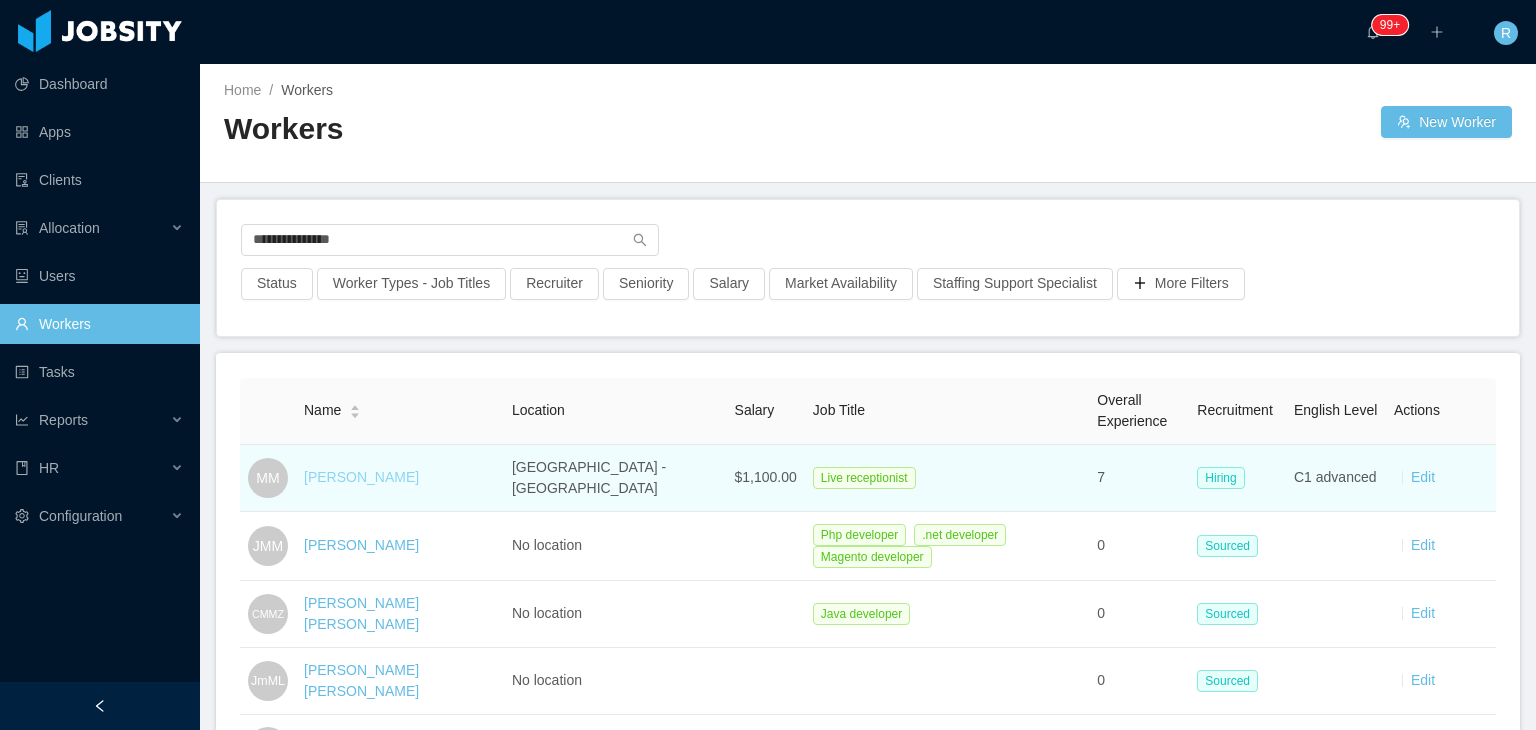 click on "Manuel Martinez" at bounding box center (361, 477) 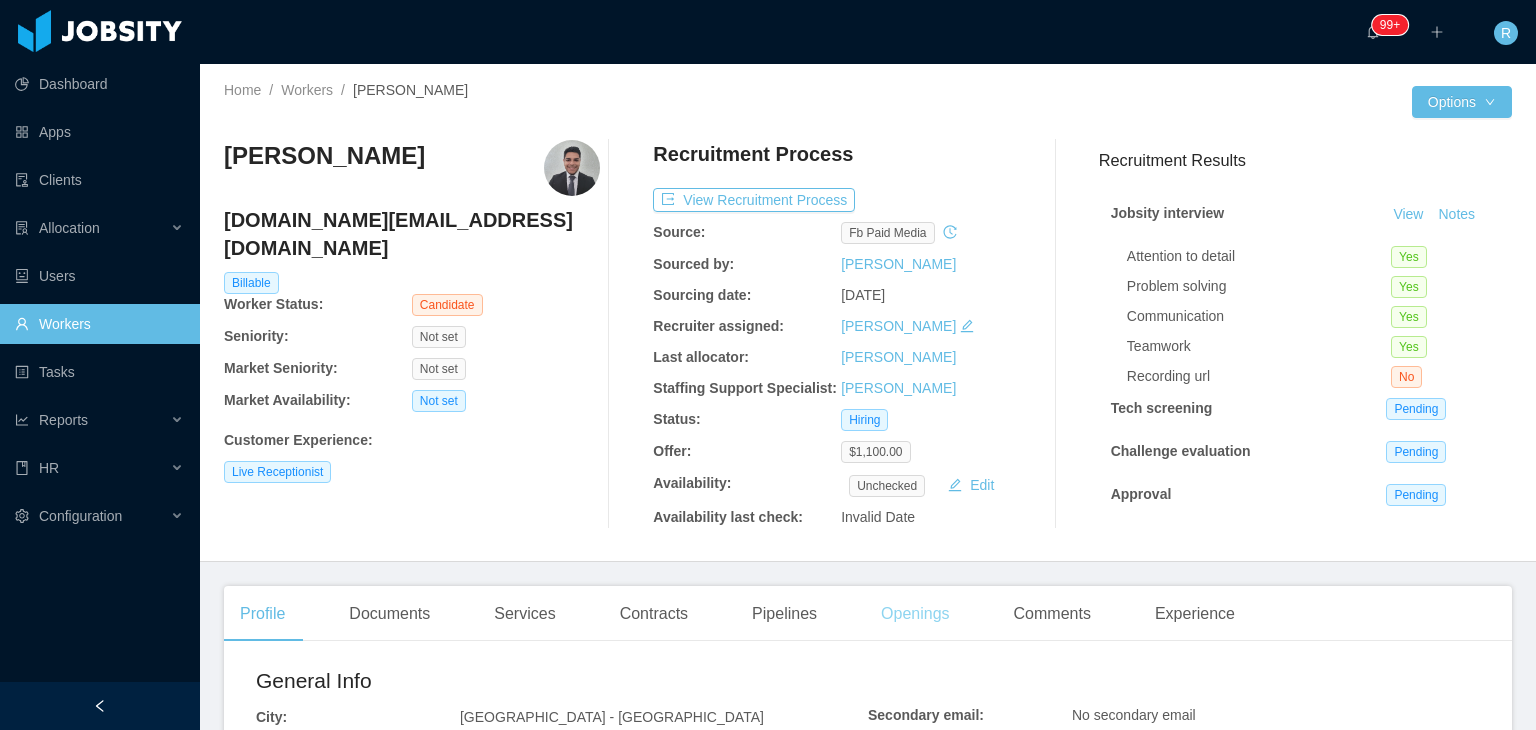 click on "Openings" at bounding box center (915, 614) 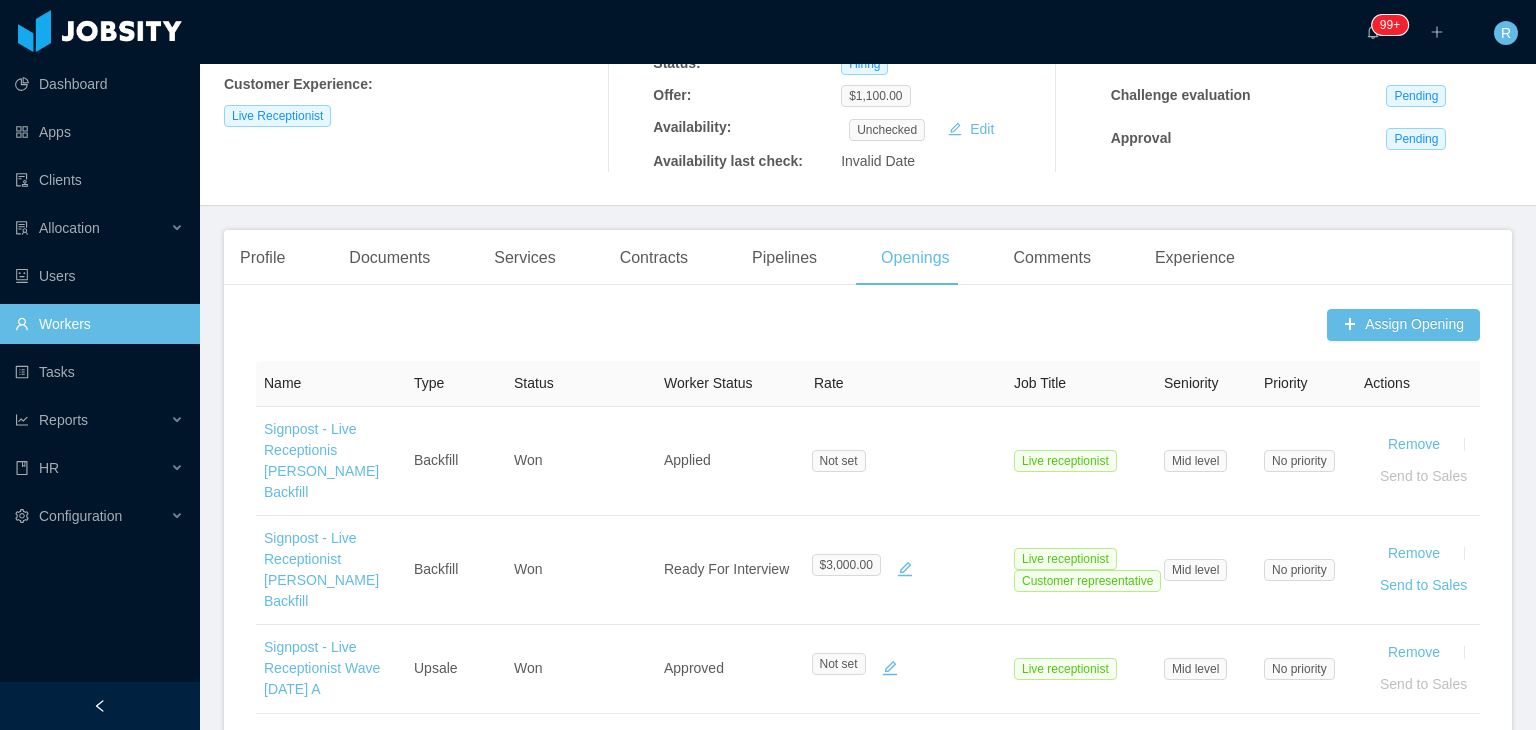 scroll, scrollTop: 356, scrollLeft: 0, axis: vertical 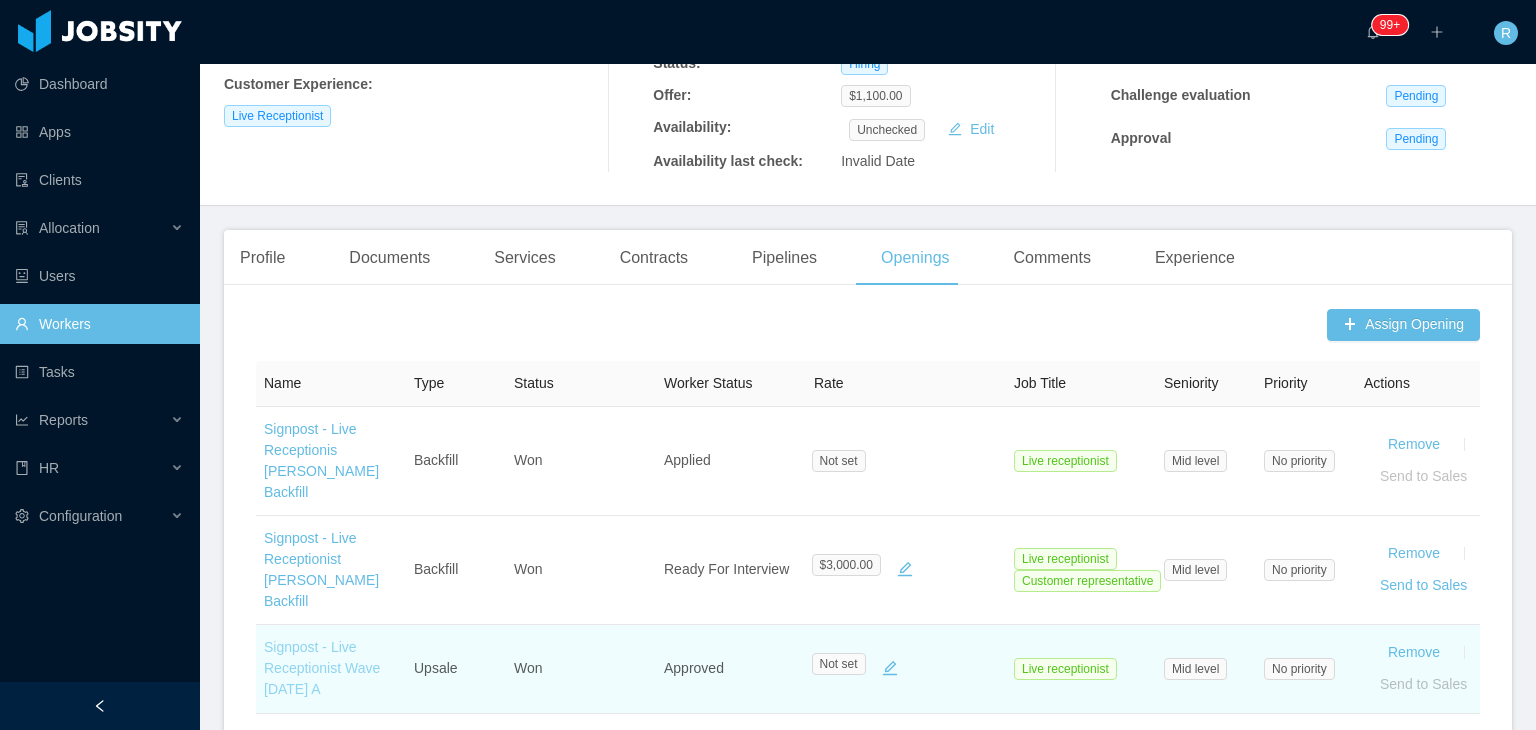 click on "Signpost - Live Receptionist Wave July 14th A" at bounding box center (322, 668) 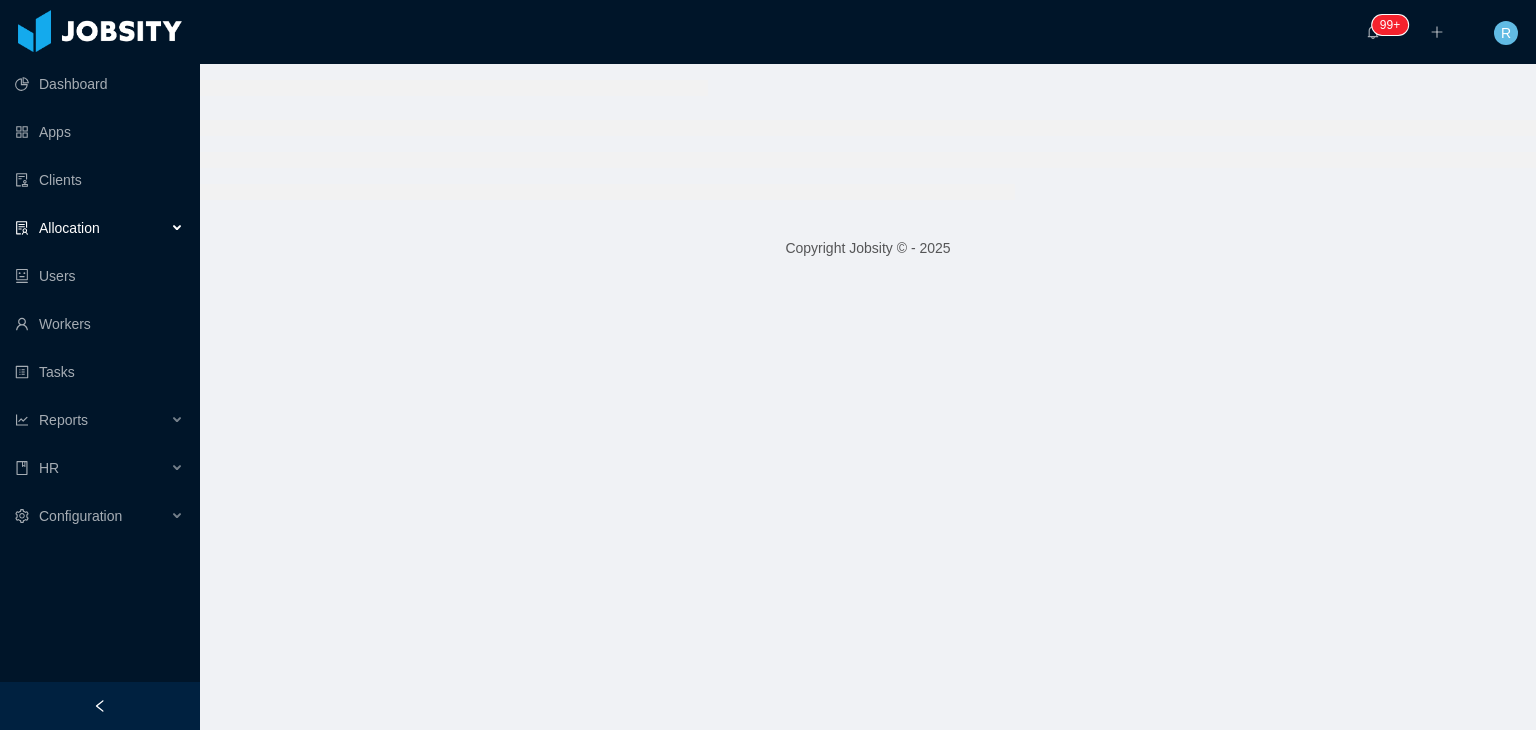 scroll, scrollTop: 0, scrollLeft: 0, axis: both 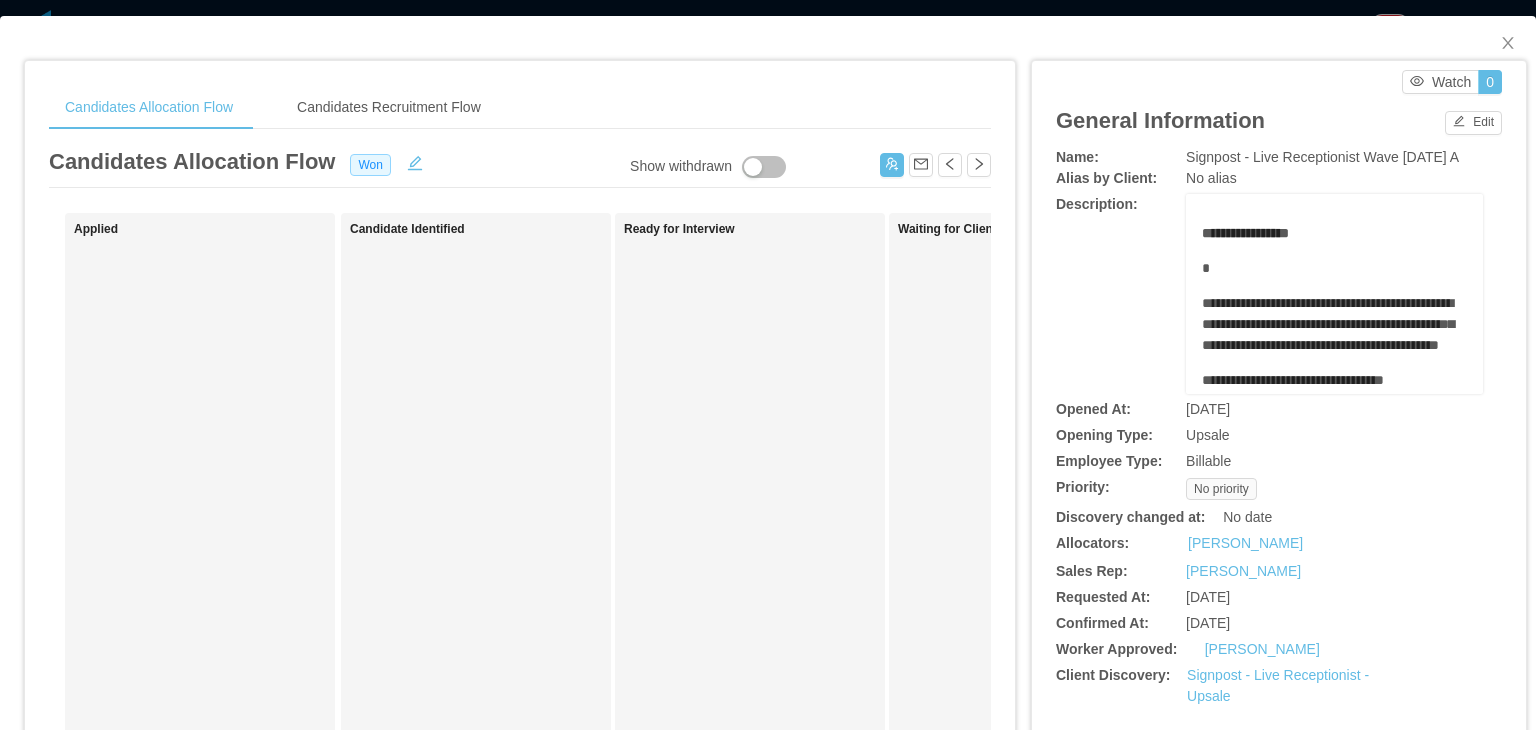 click on "Signpost - Live Receptionist Wave July 14th A" at bounding box center (1334, 157) 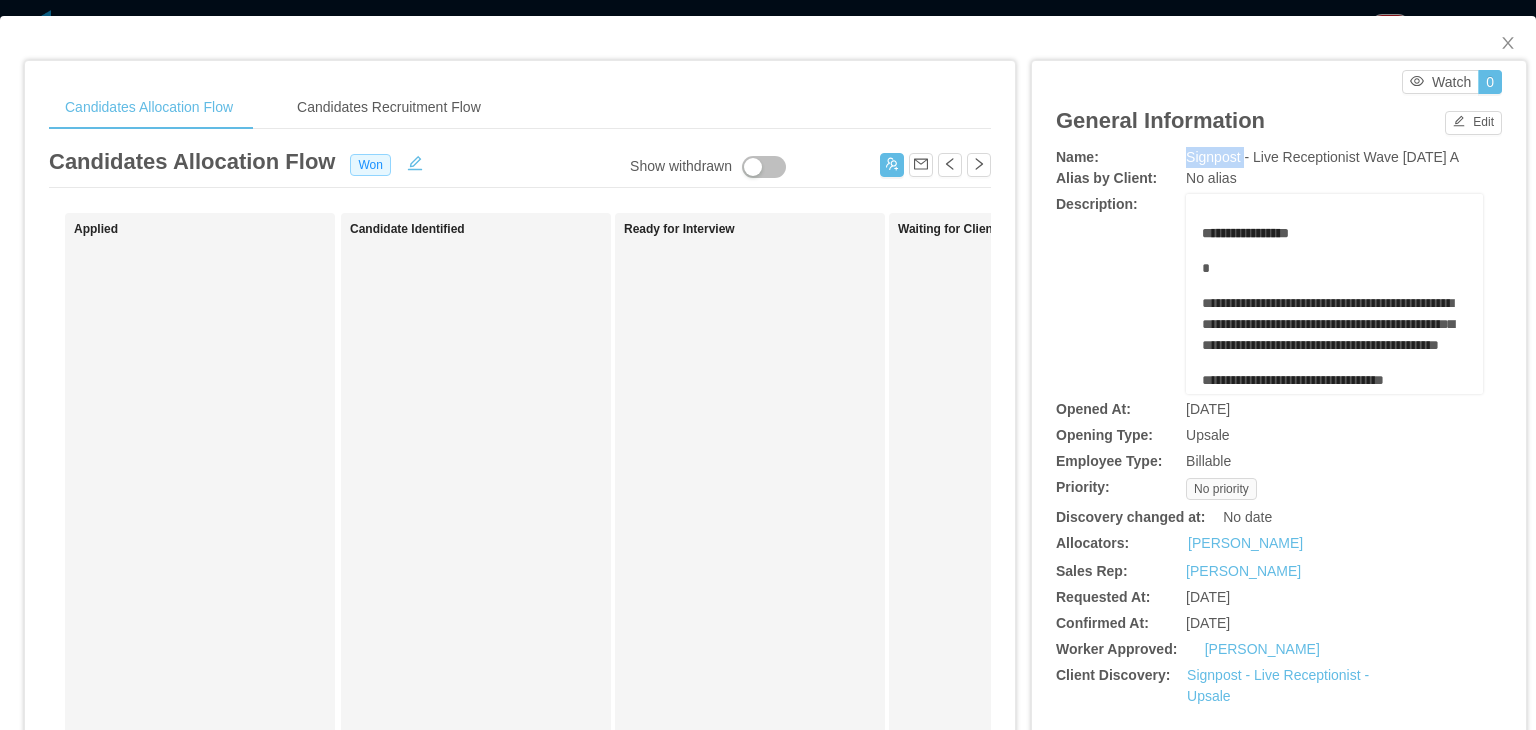 click on "Signpost - Live Receptionist Wave July 14th A" at bounding box center (1322, 157) 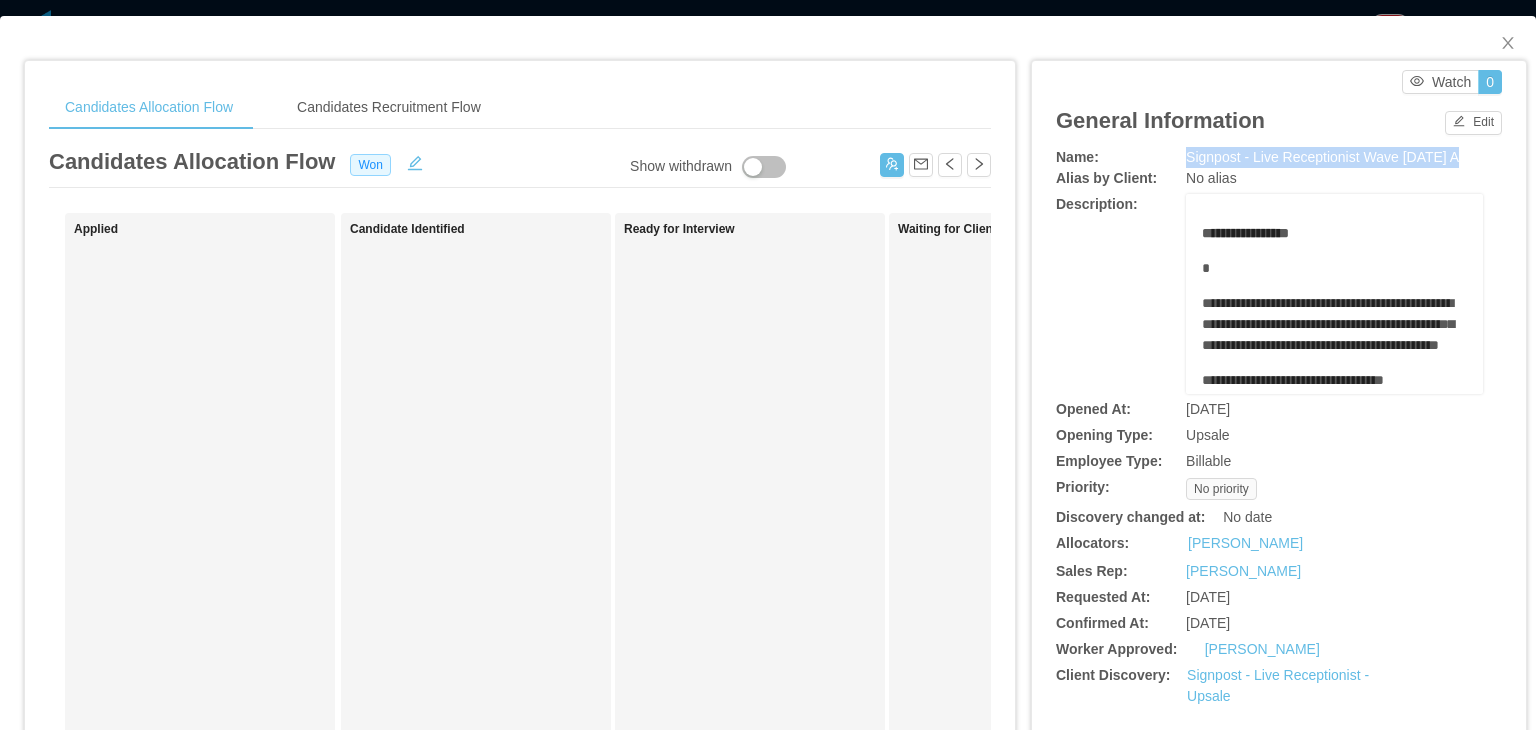 click on "Signpost - Live Receptionist Wave July 14th A" at bounding box center (1322, 157) 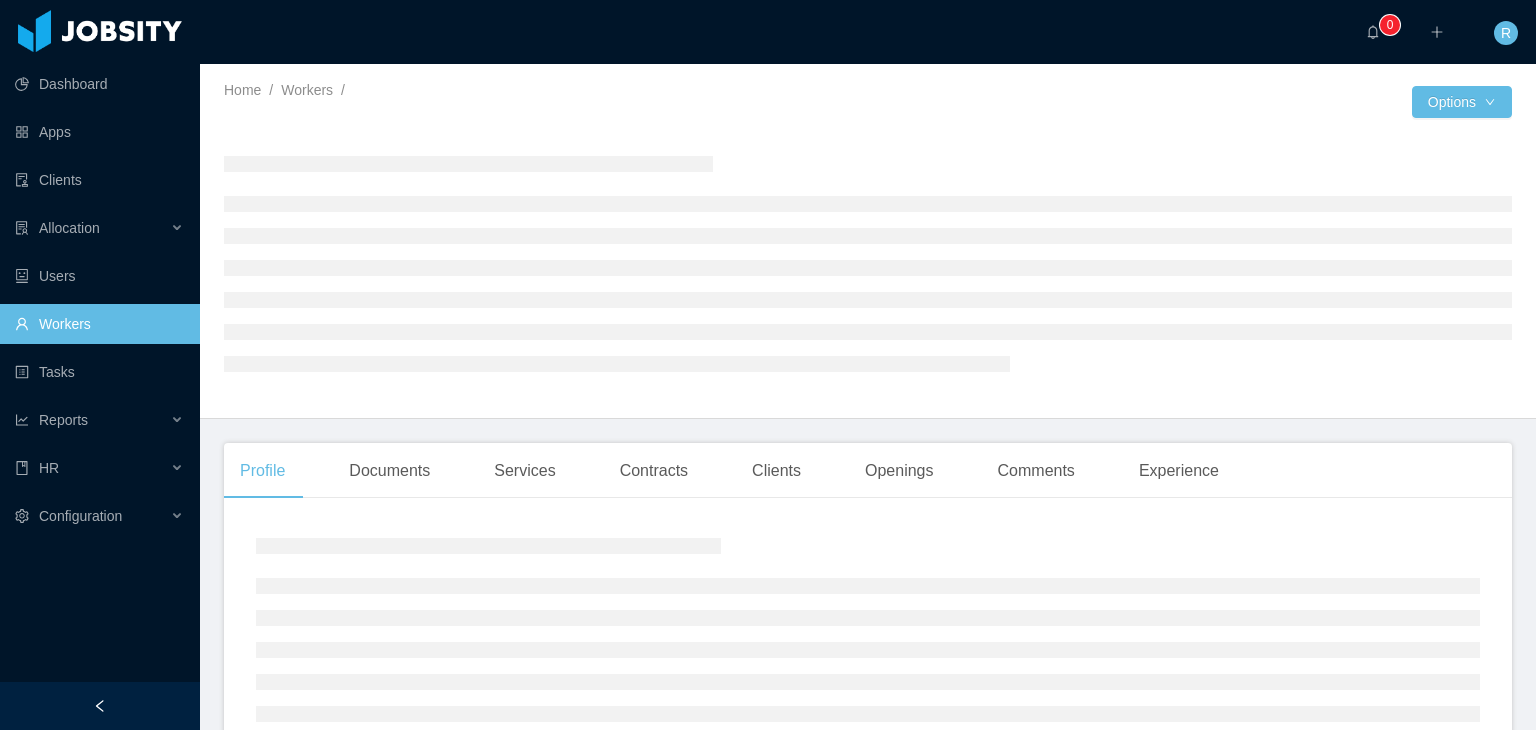 scroll, scrollTop: 0, scrollLeft: 0, axis: both 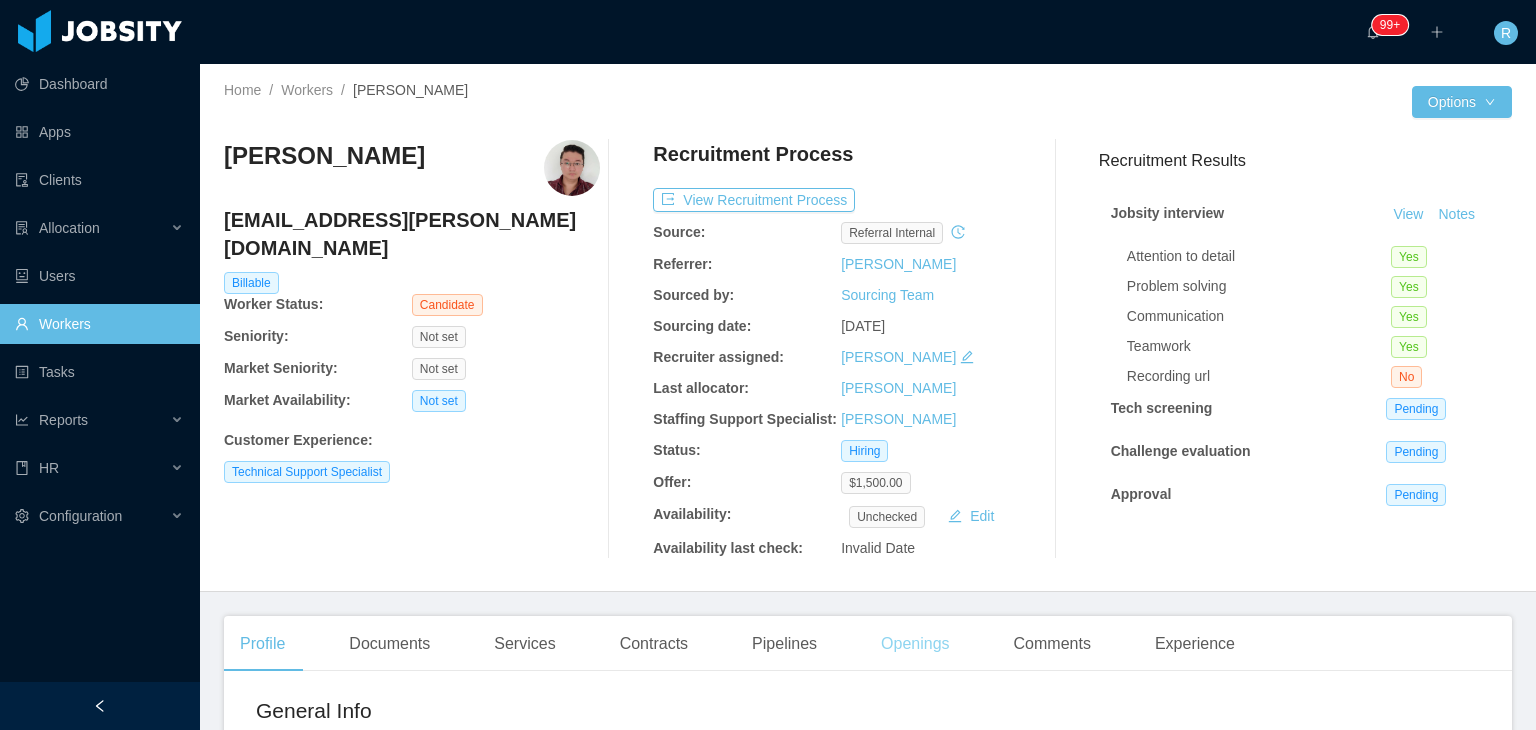click on "Openings" at bounding box center (915, 644) 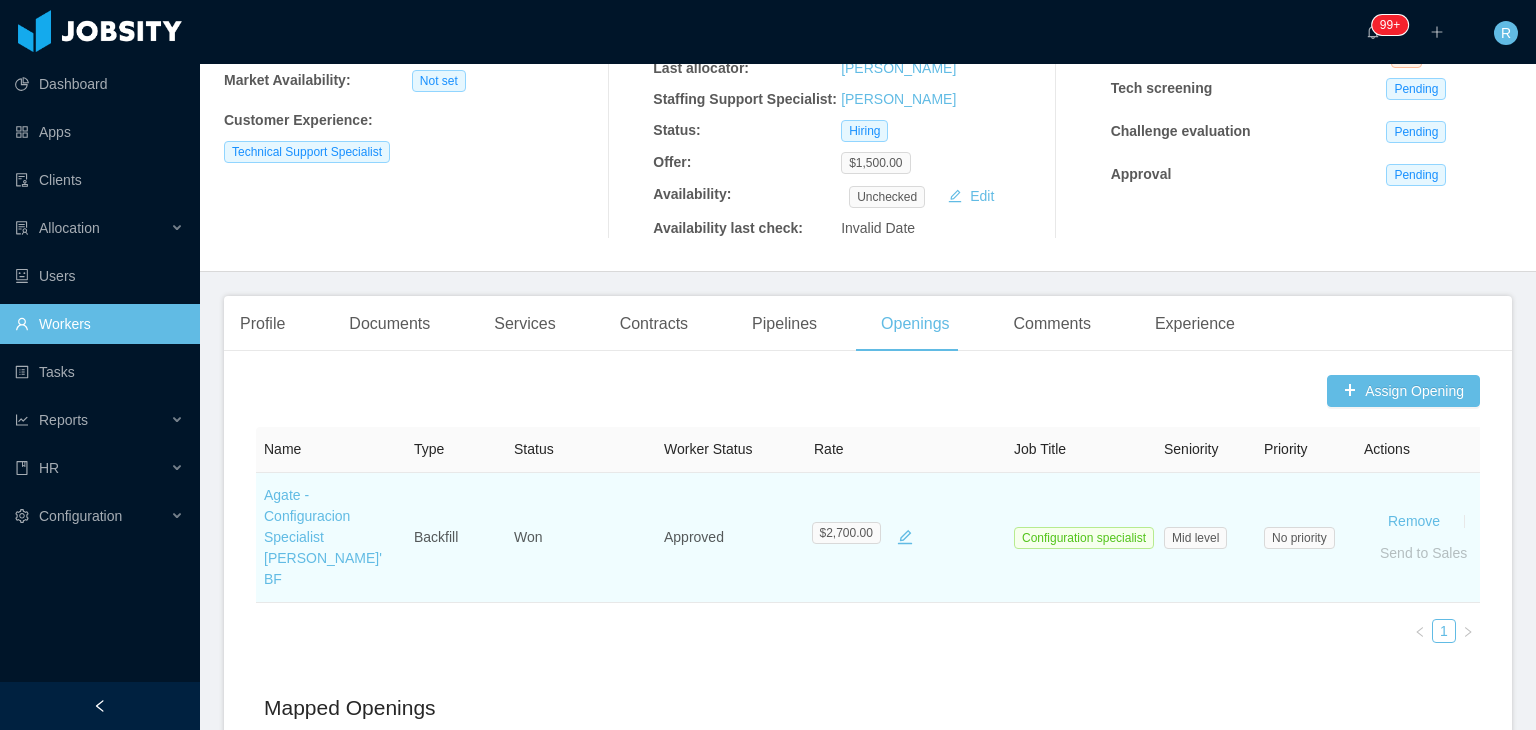 scroll, scrollTop: 322, scrollLeft: 0, axis: vertical 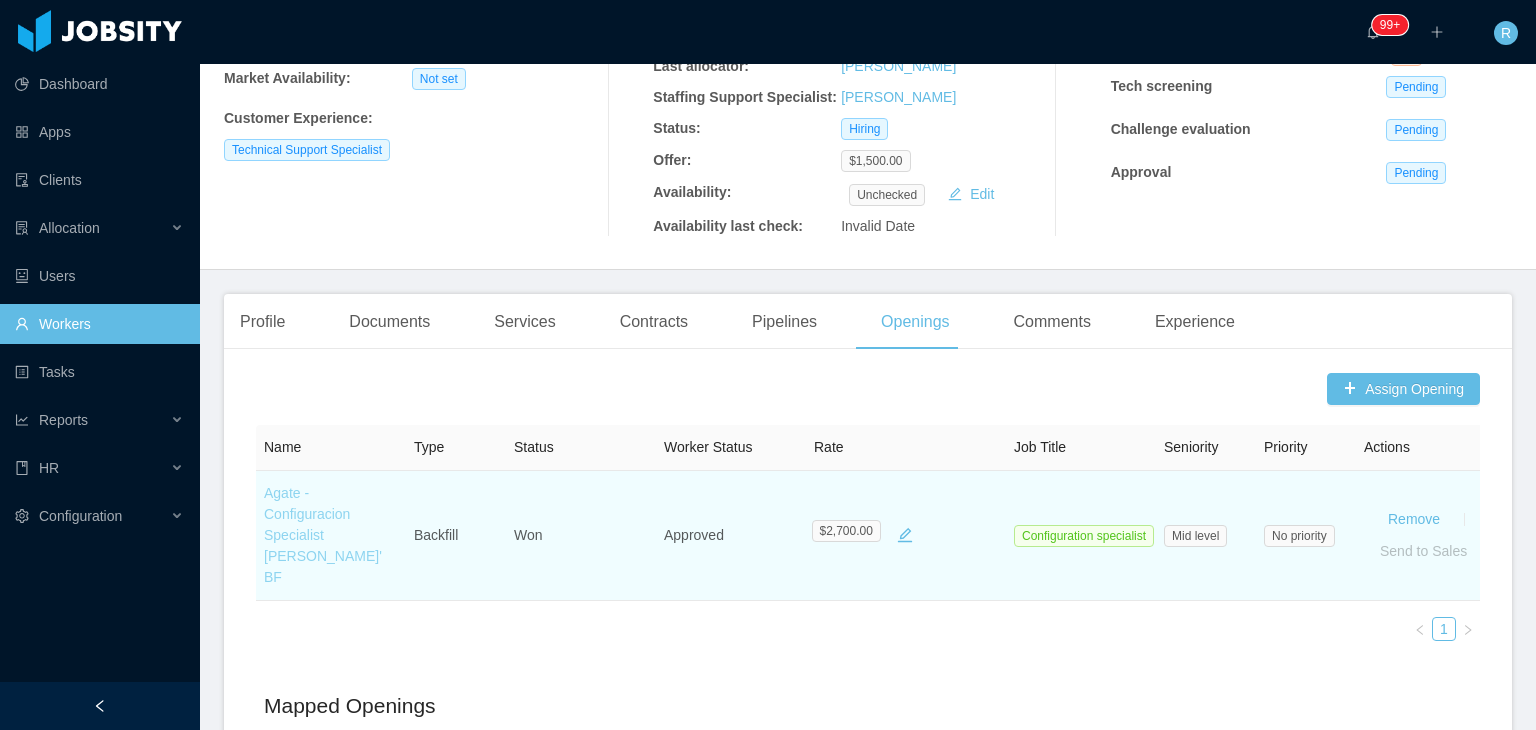 click on "Agate - Configuracion Specialist Alejandro Flores' BF" at bounding box center (323, 535) 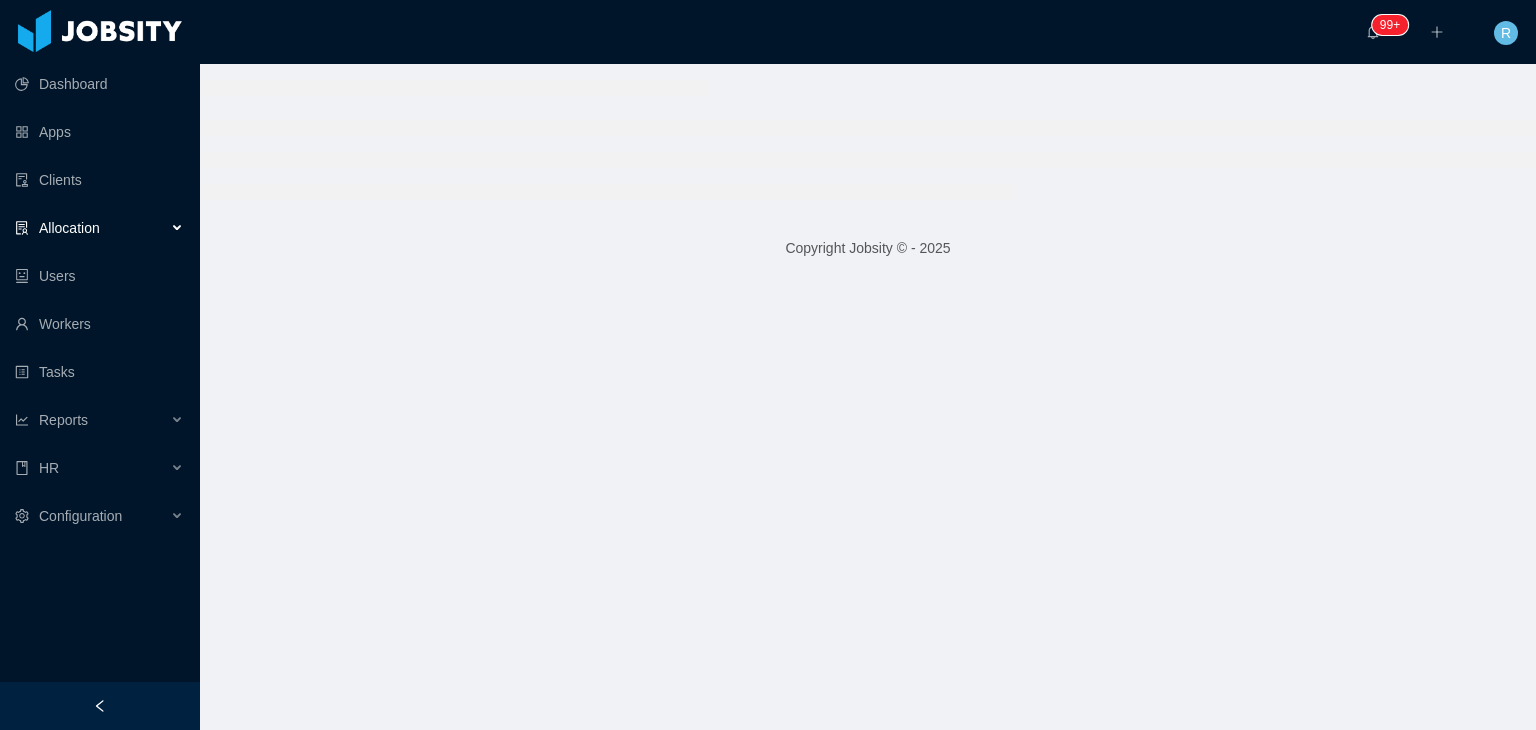 scroll, scrollTop: 0, scrollLeft: 0, axis: both 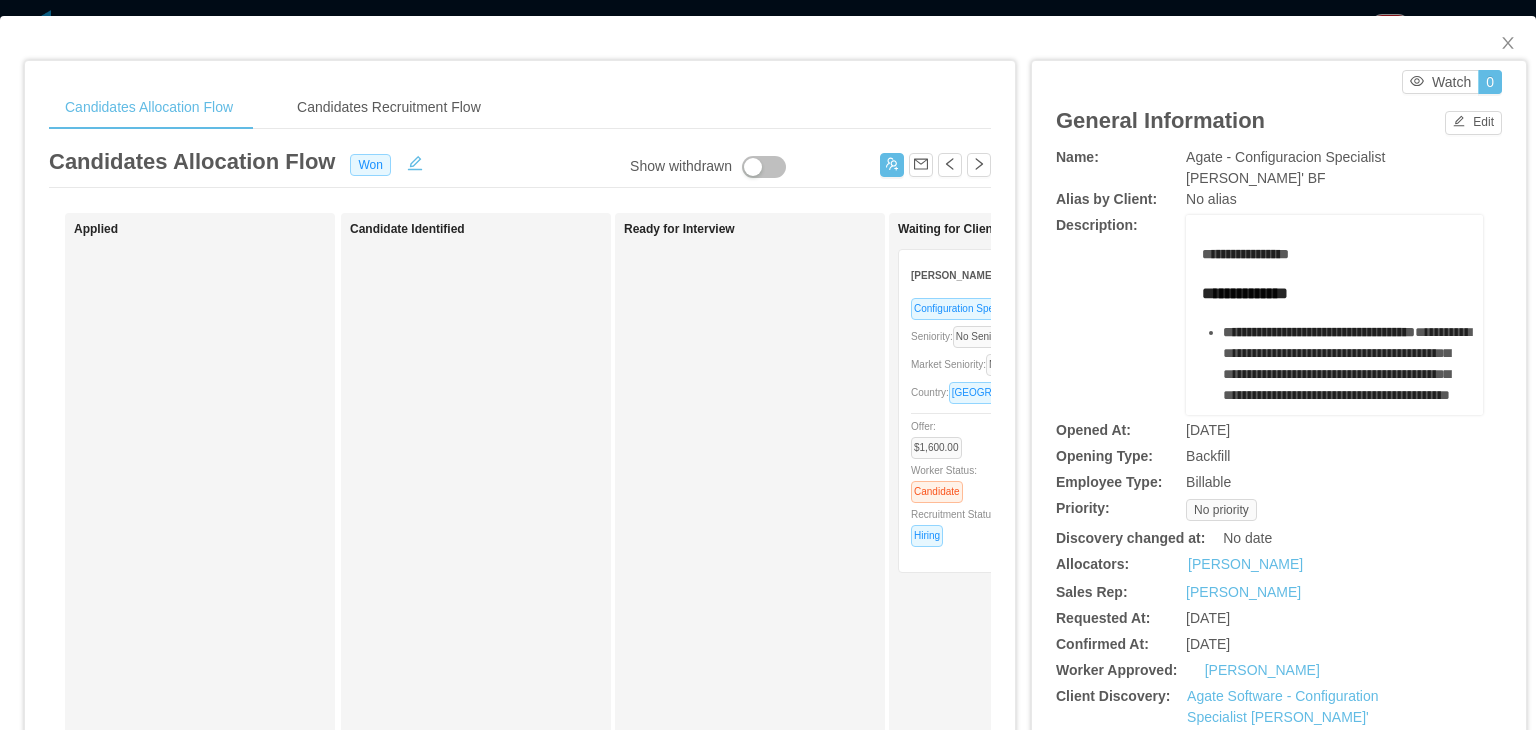 click on "Agate - Configuracion Specialist Alejandro Flores' BF" at bounding box center (1285, 167) 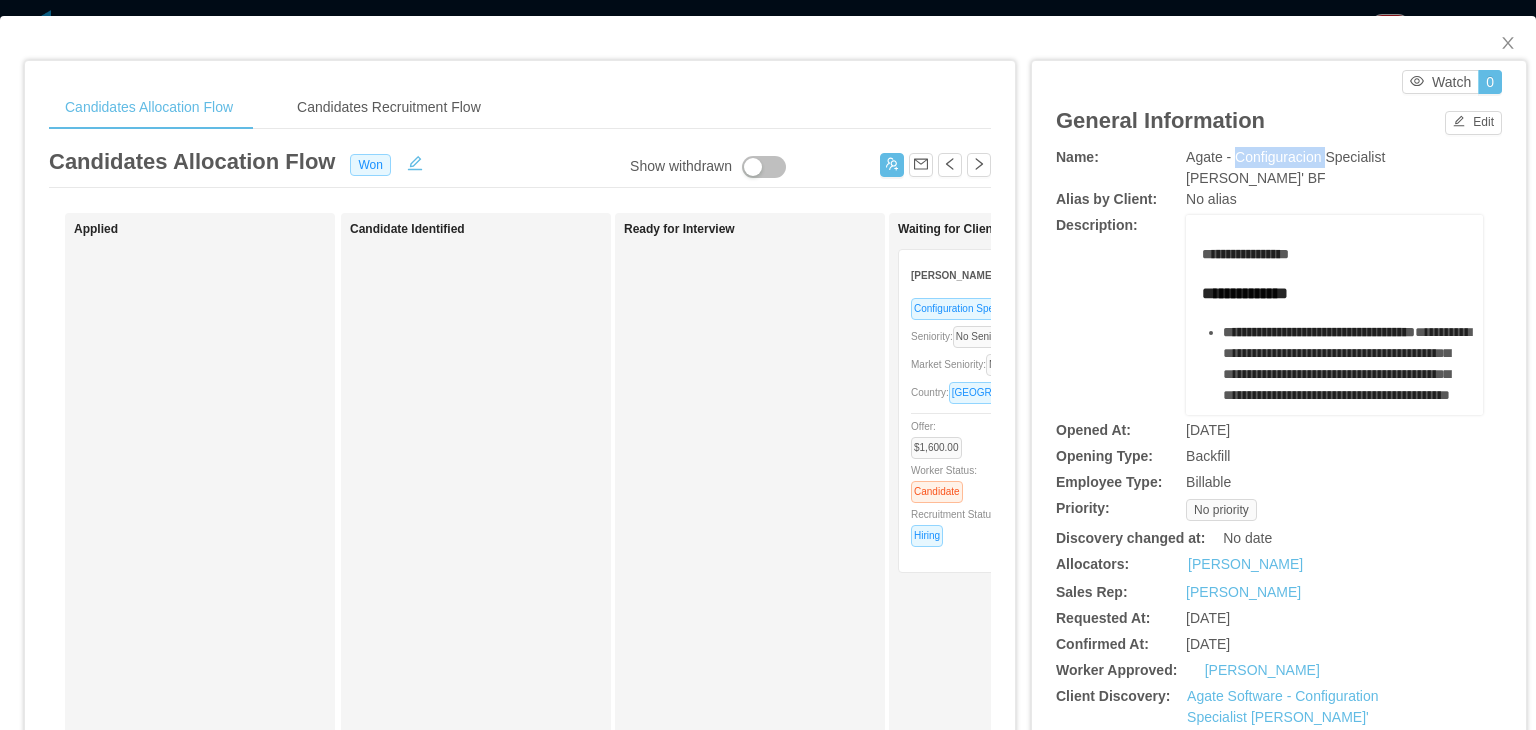click on "Agate - Configuracion Specialist Alejandro Flores' BF" at bounding box center (1285, 167) 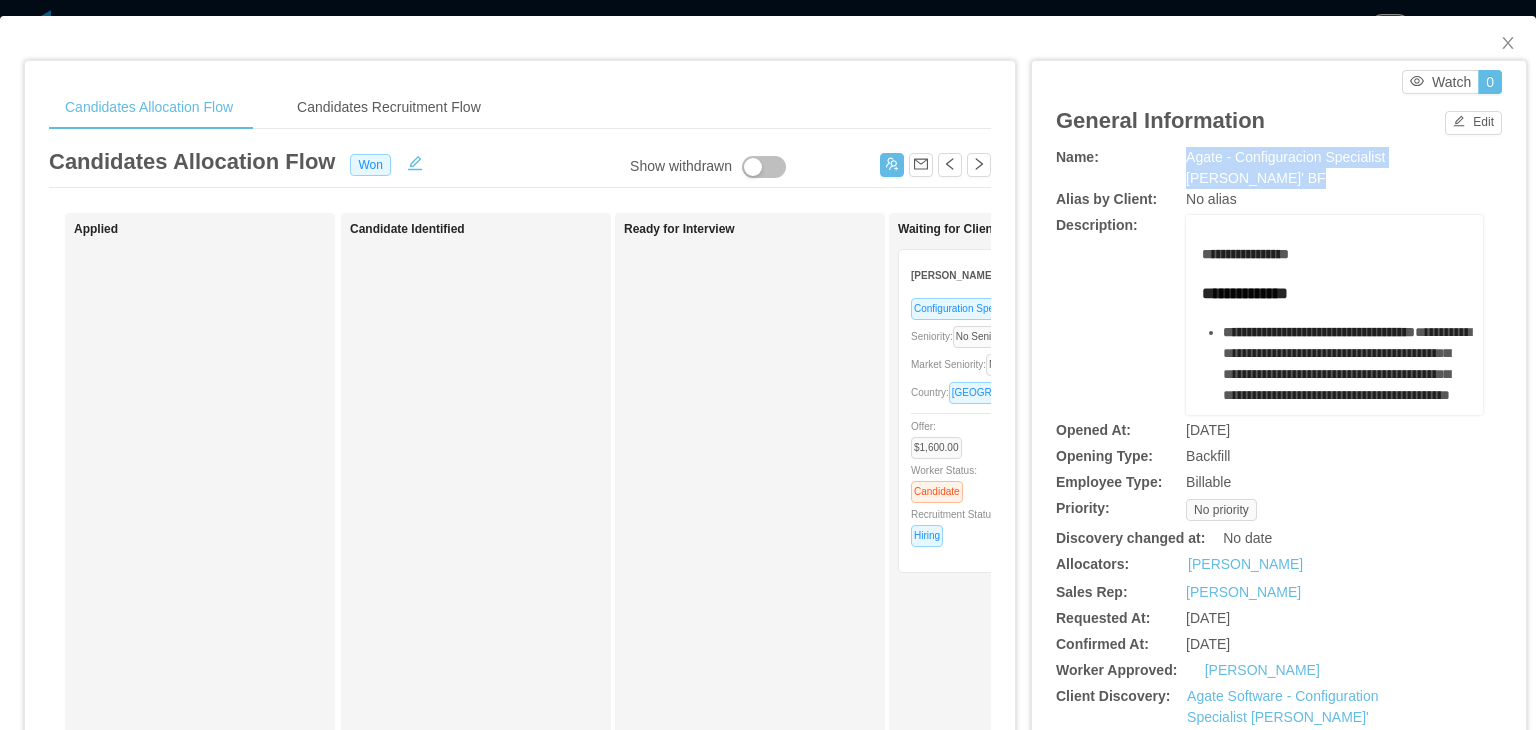 click on "Agate - Configuracion Specialist Alejandro Flores' BF" at bounding box center (1285, 167) 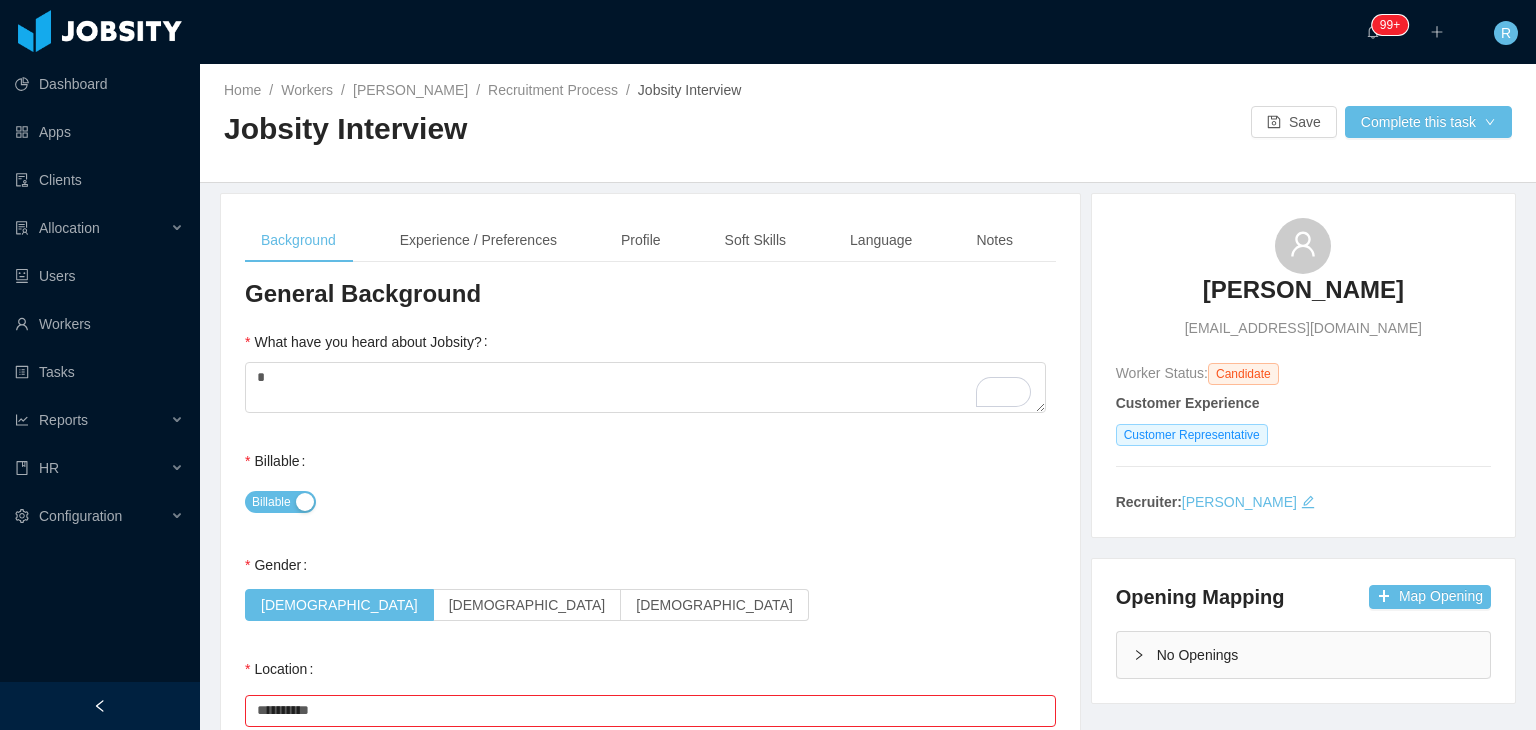 scroll, scrollTop: 0, scrollLeft: 0, axis: both 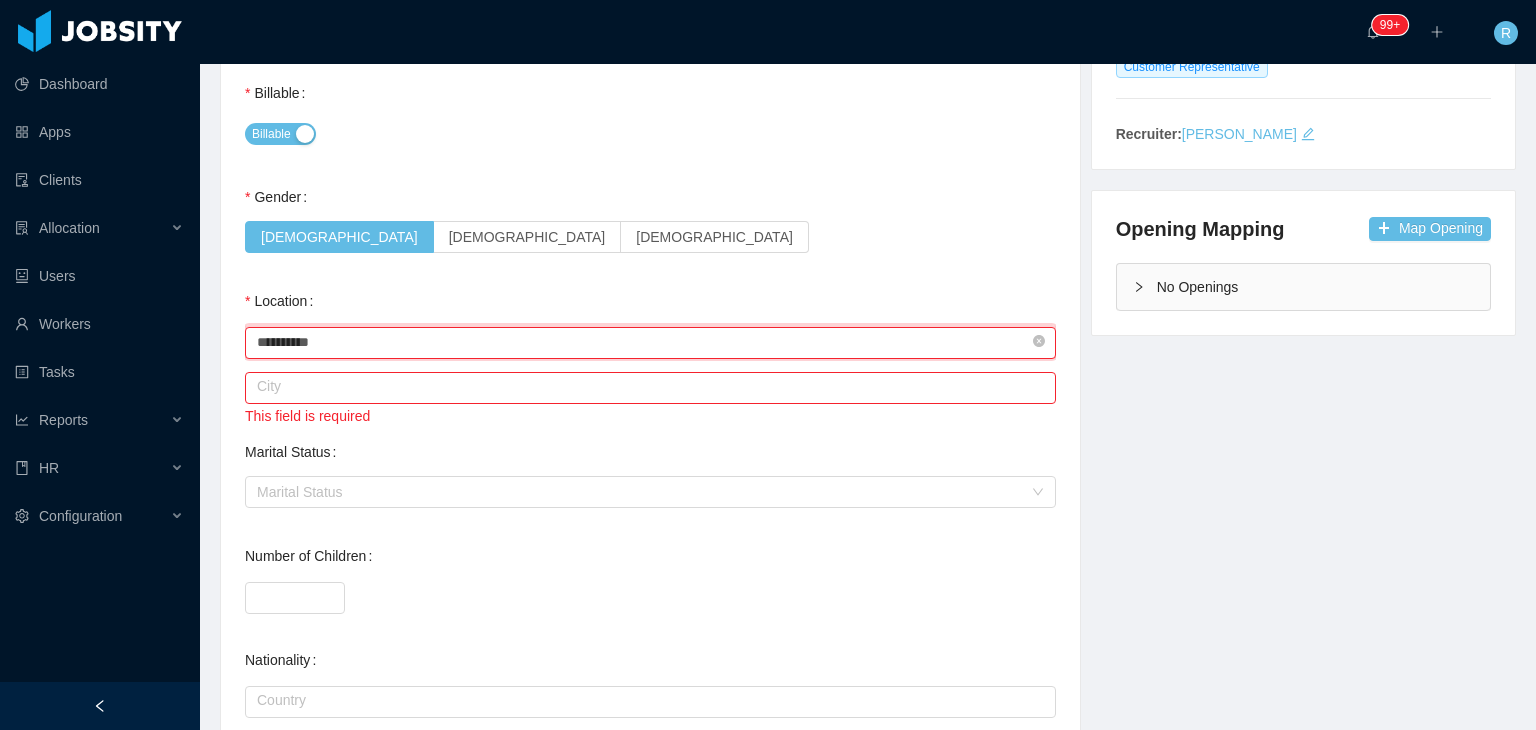click on "**********" at bounding box center (650, 343) 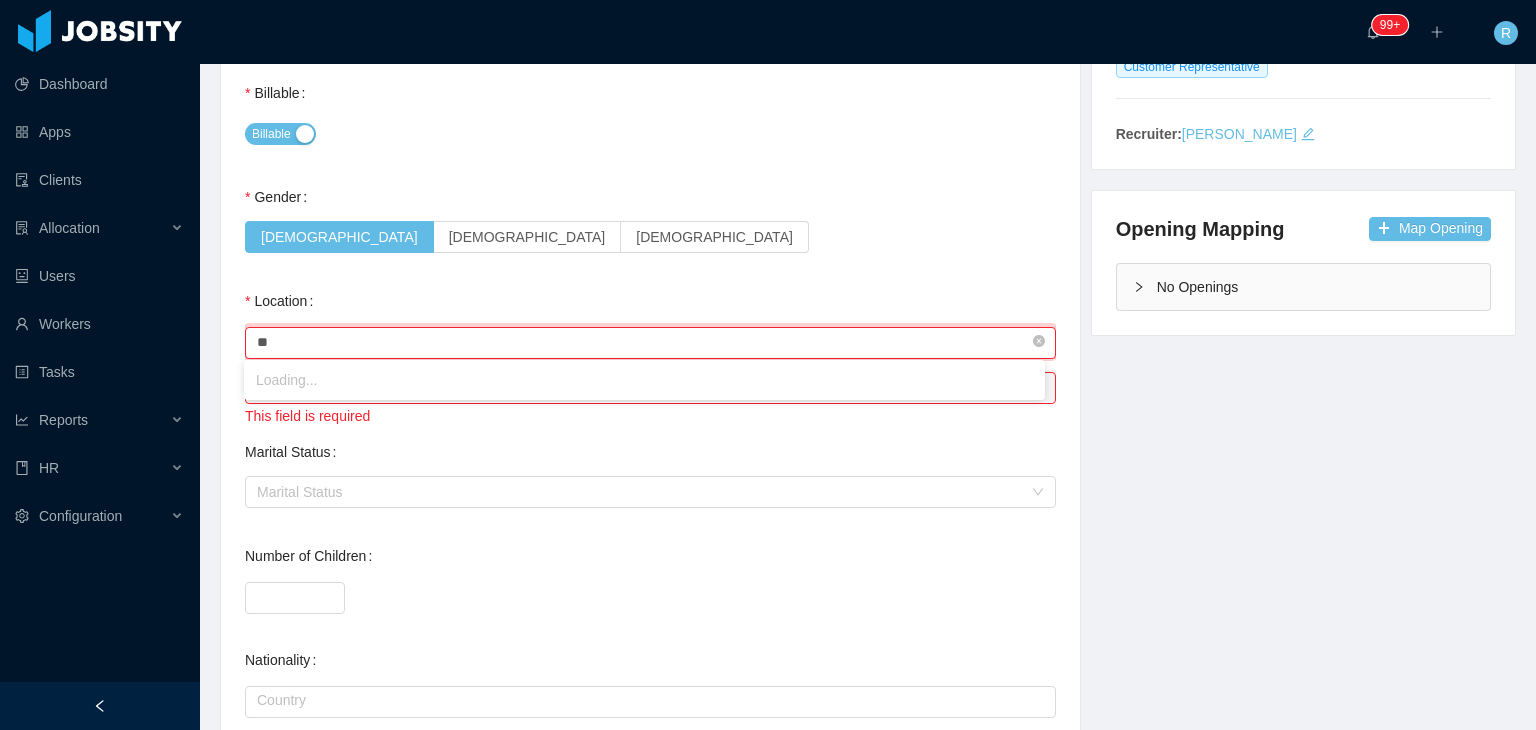 type on "*" 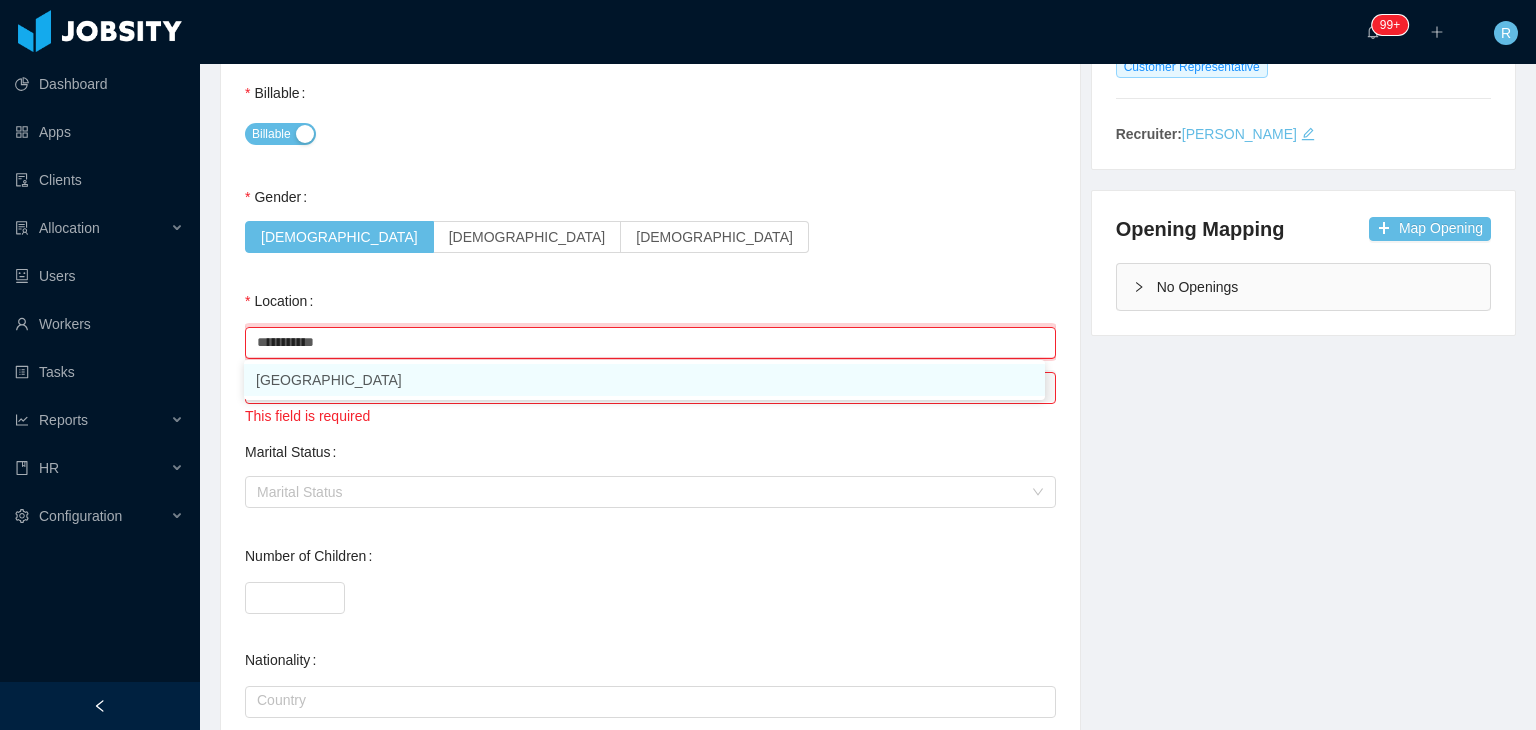 click on "[GEOGRAPHIC_DATA]" at bounding box center [644, 380] 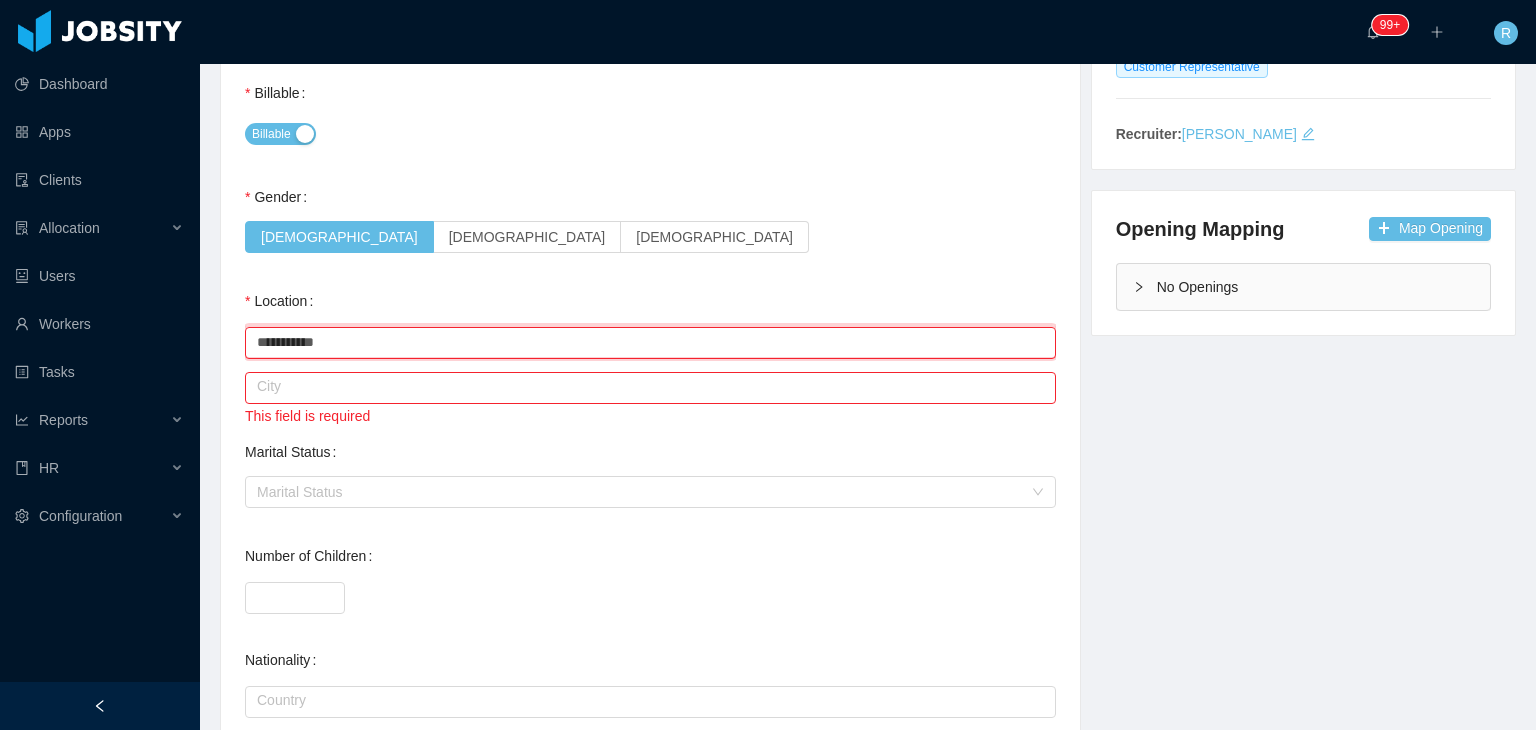 type on "**********" 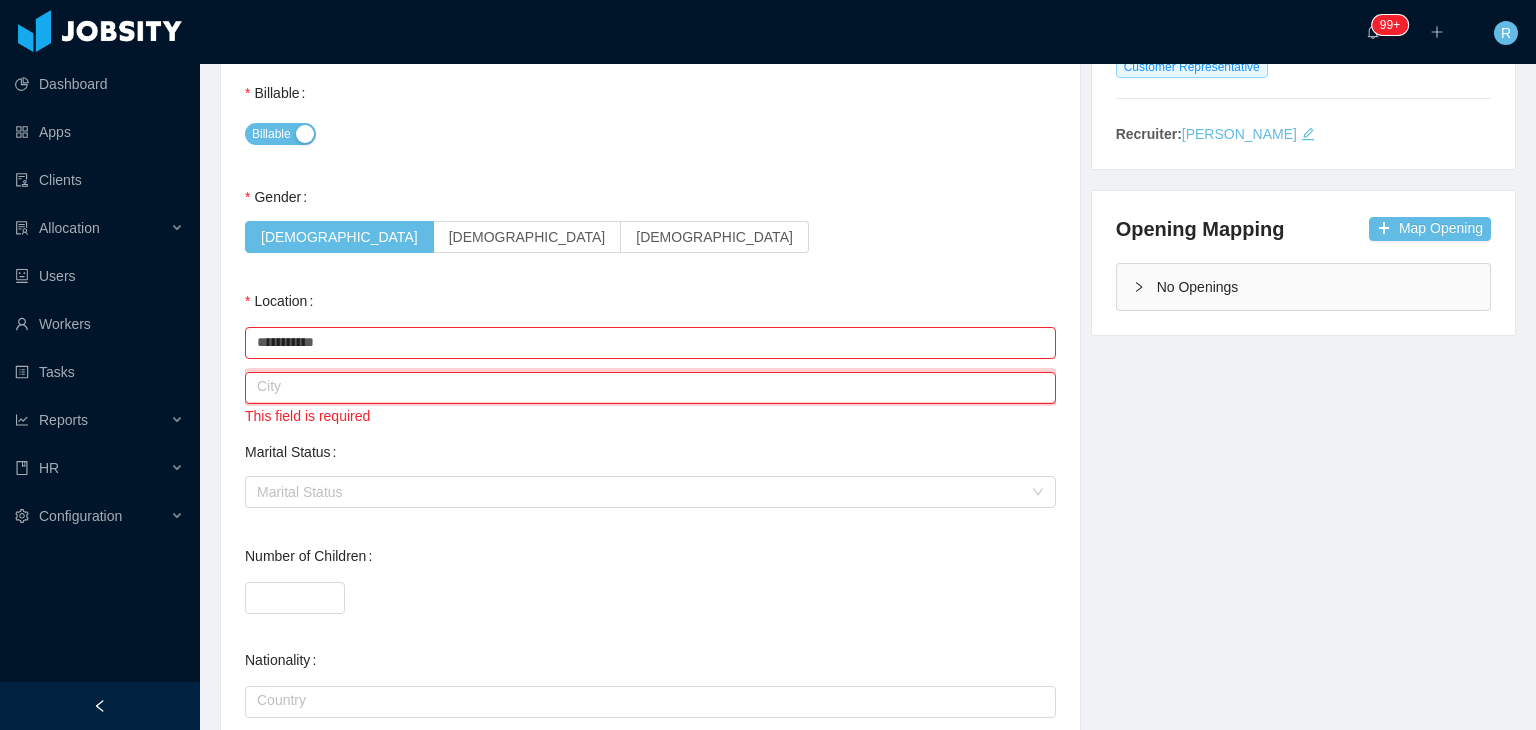 click at bounding box center (650, 388) 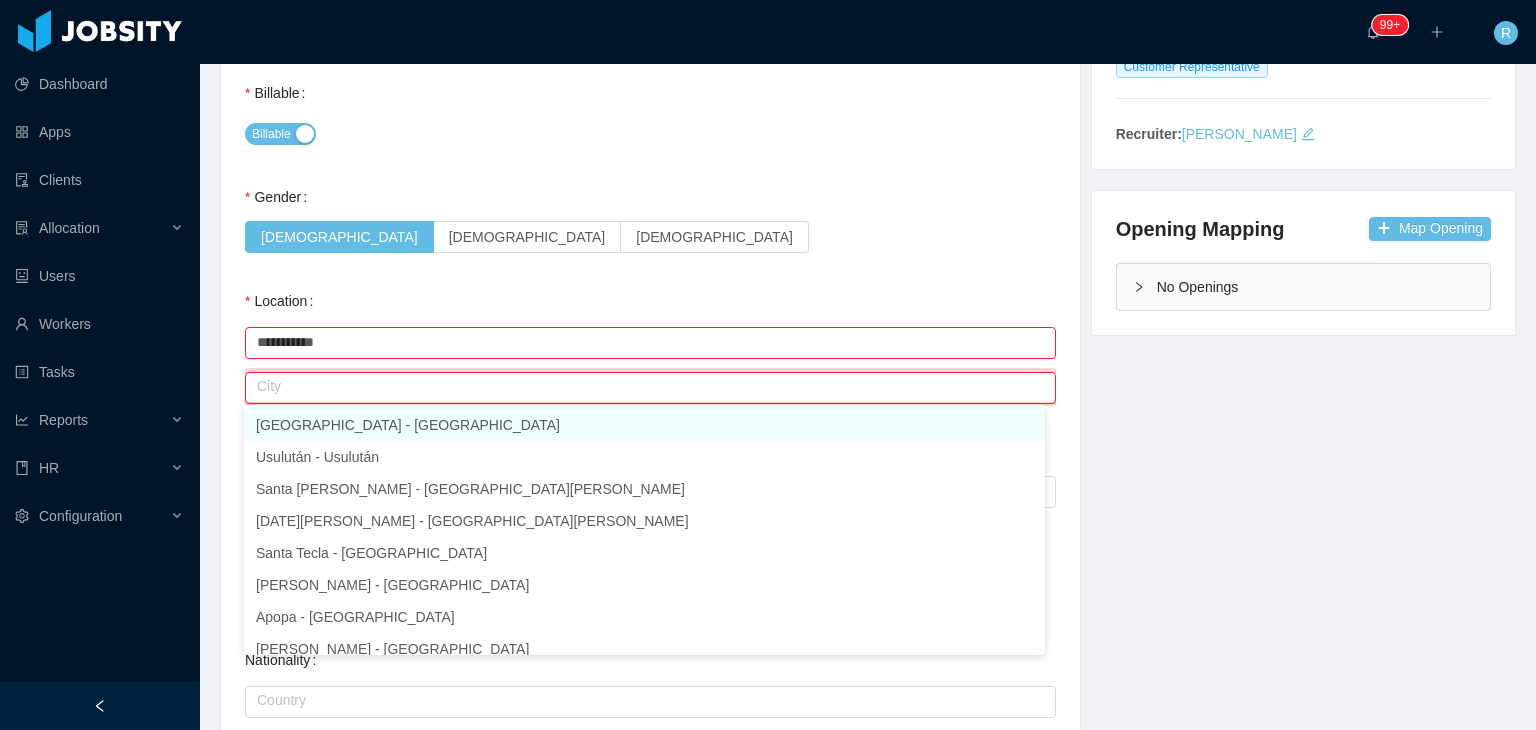 click on "[GEOGRAPHIC_DATA] - [GEOGRAPHIC_DATA]" at bounding box center (644, 425) 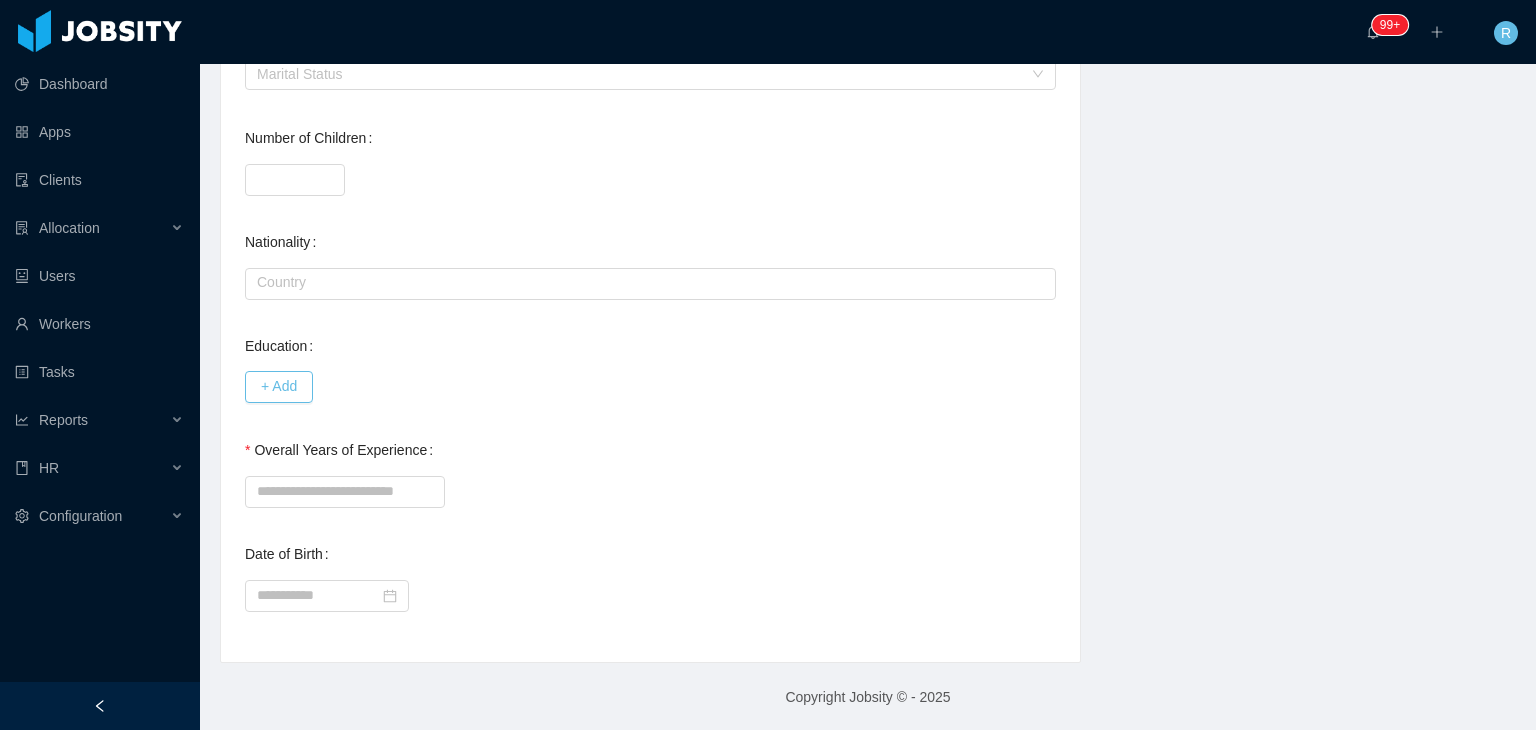 scroll, scrollTop: 786, scrollLeft: 0, axis: vertical 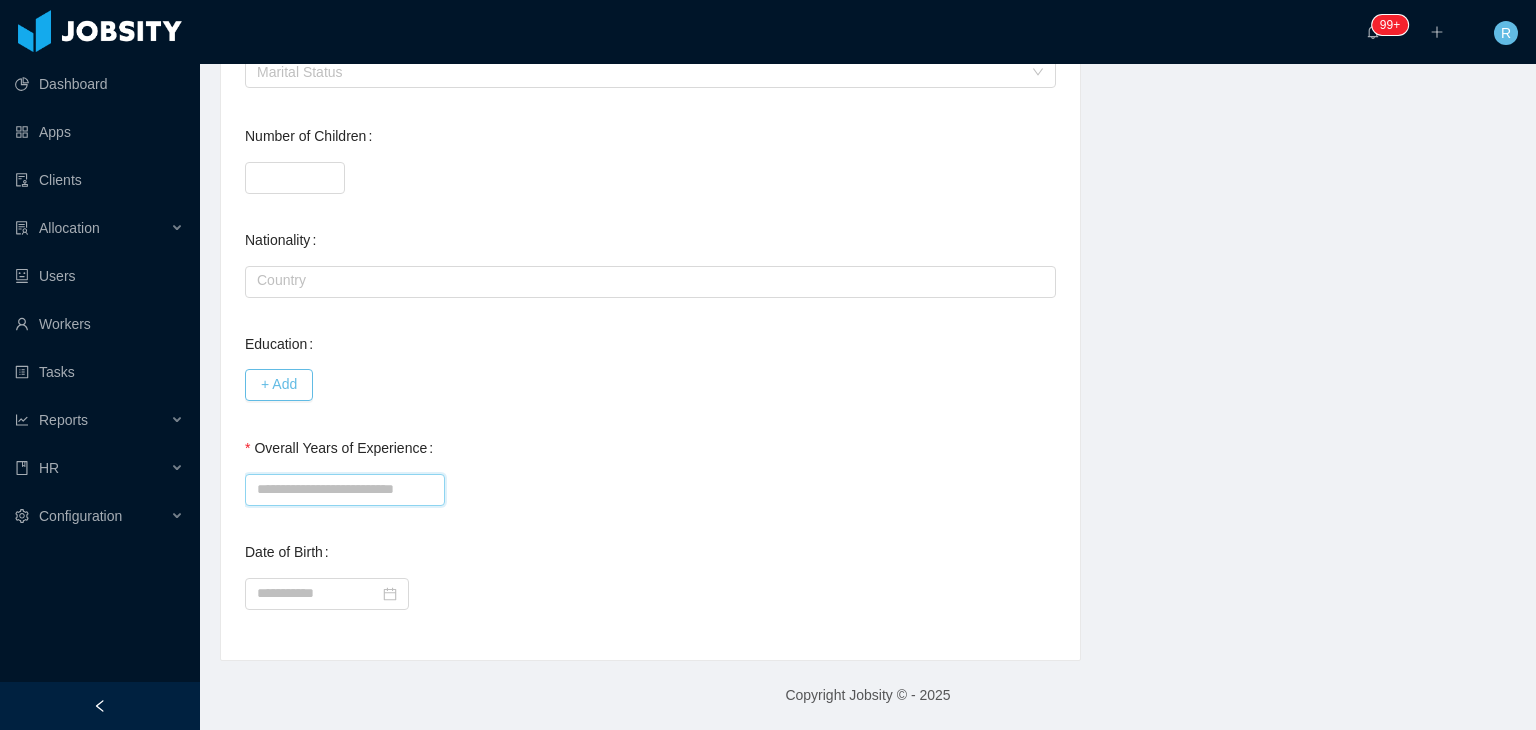 click on "Overall Years of Experience" at bounding box center [345, 490] 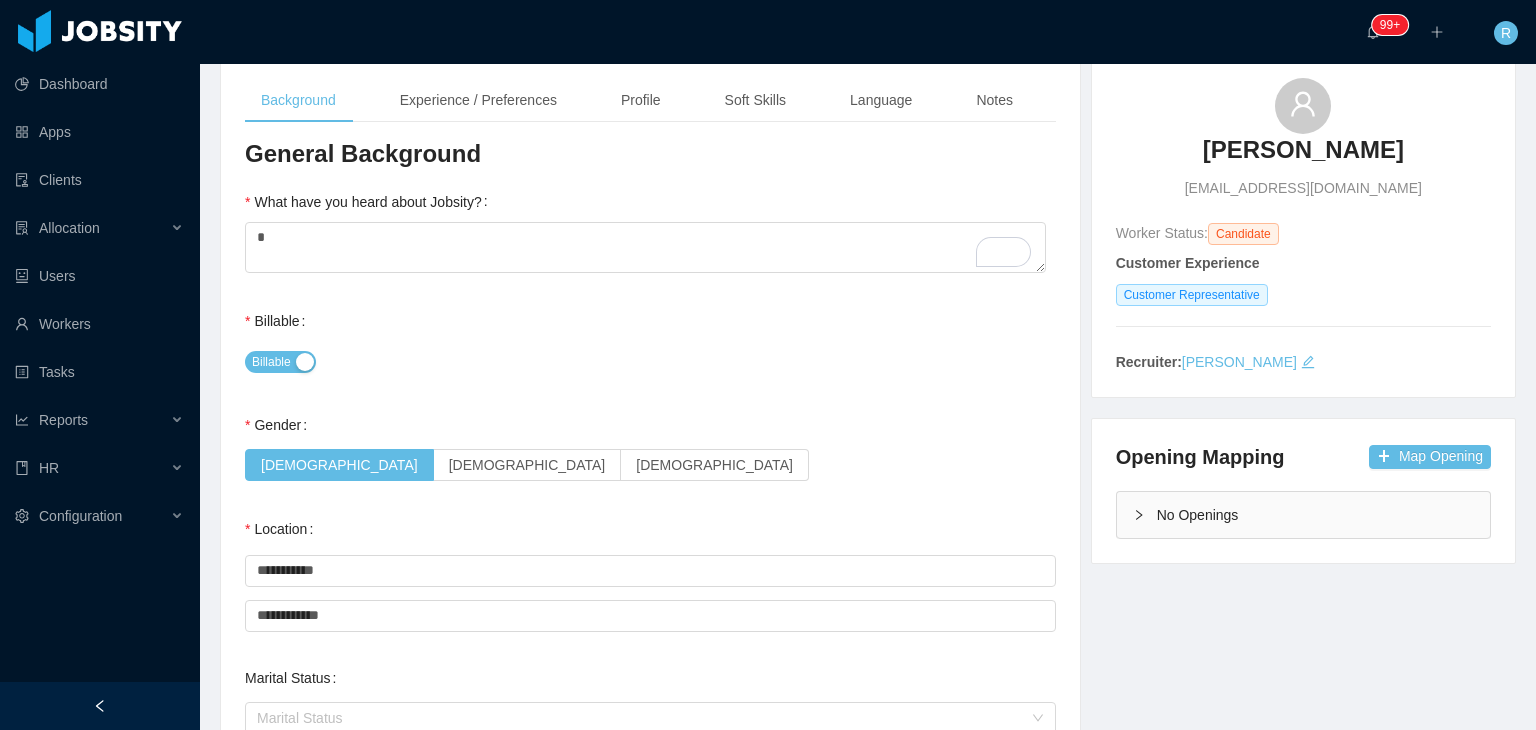 scroll, scrollTop: 0, scrollLeft: 0, axis: both 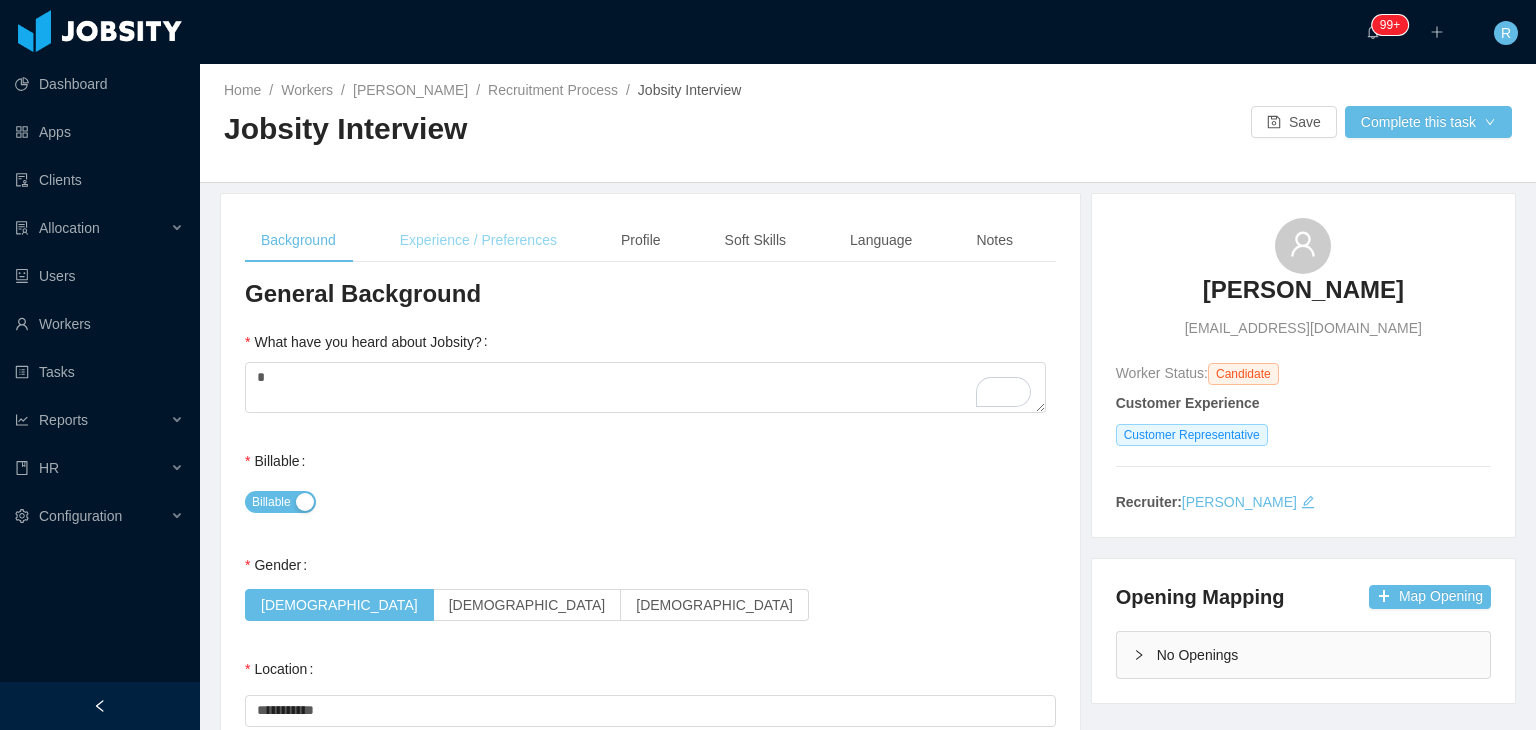 type on "*" 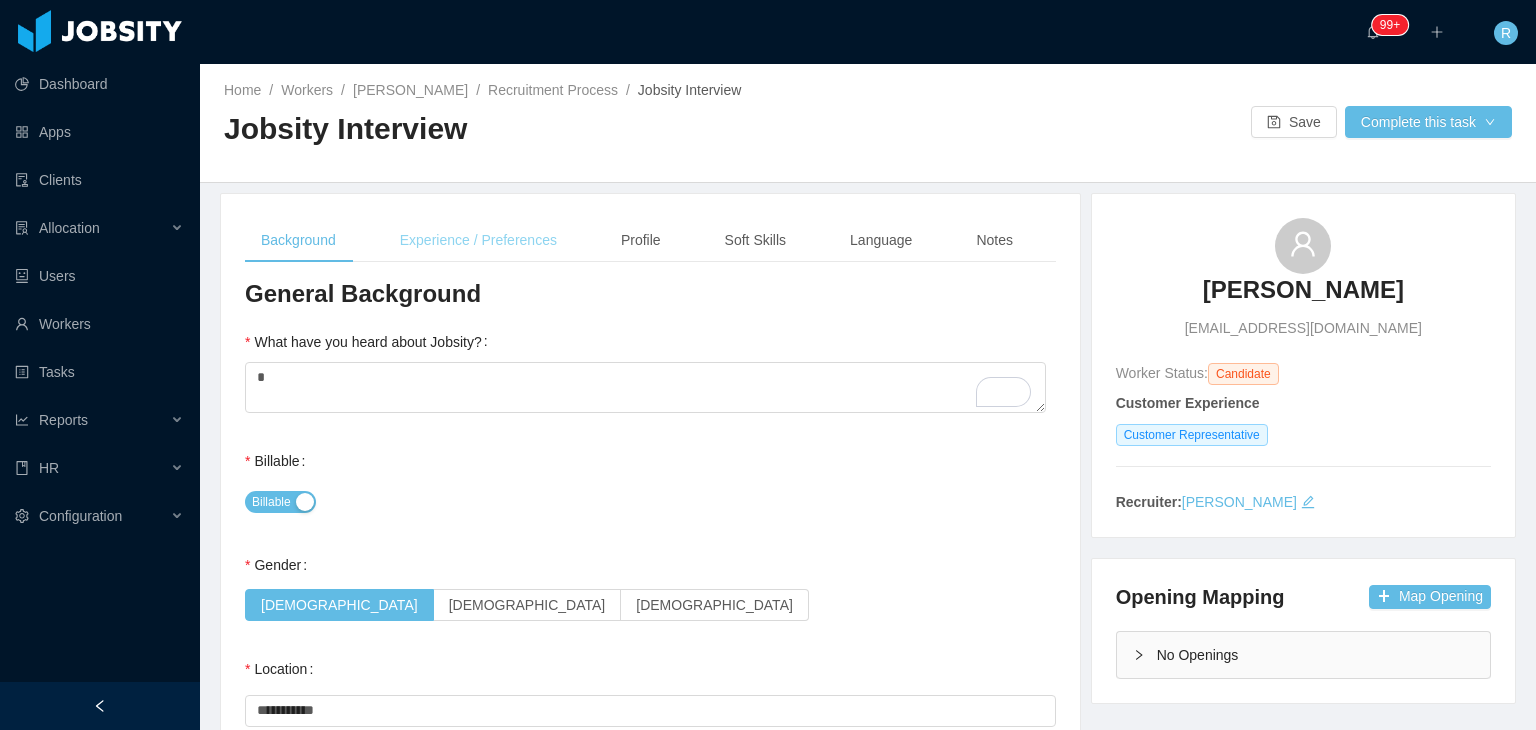 click on "Experience / Preferences" at bounding box center (478, 240) 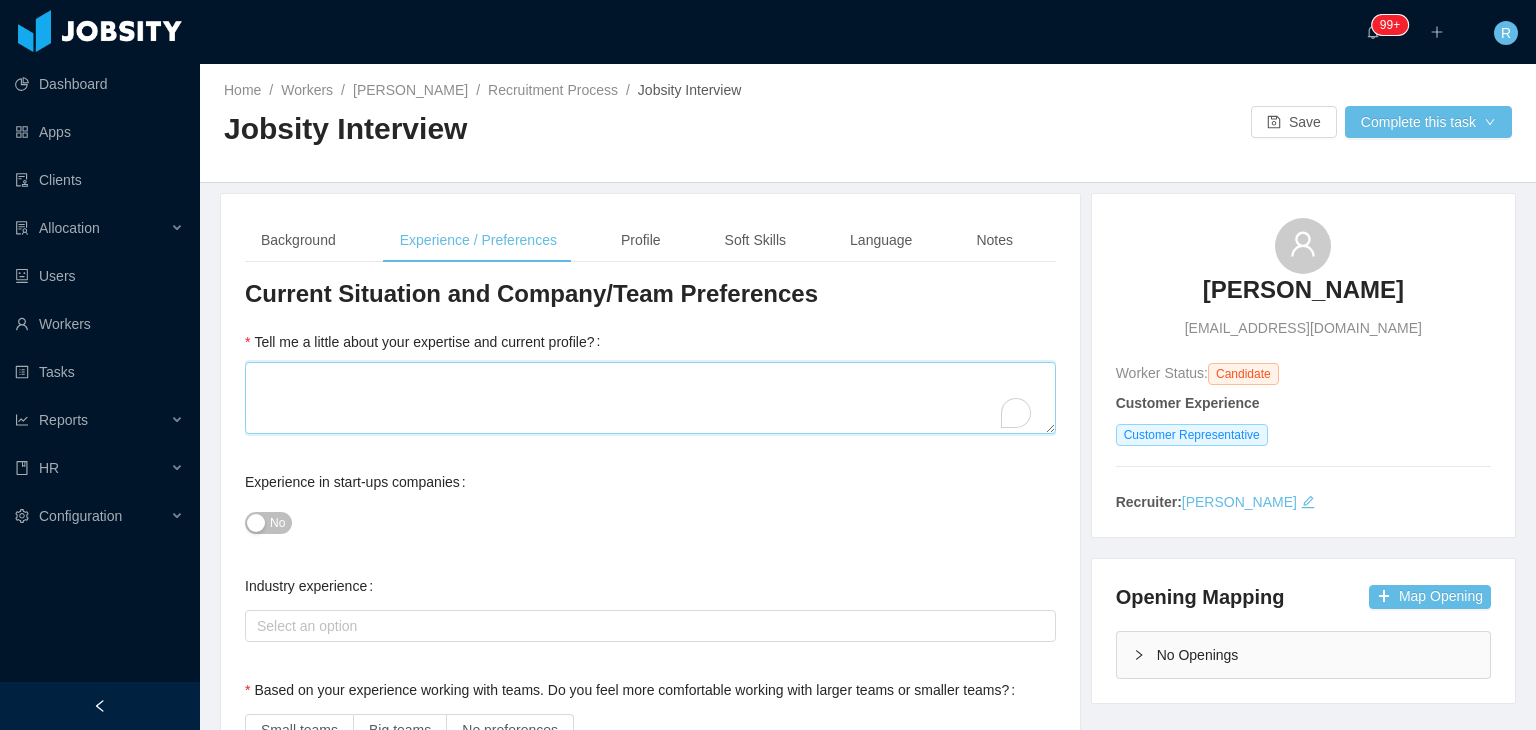 click on "Tell me a little about your expertise and current profile?" at bounding box center (650, 398) 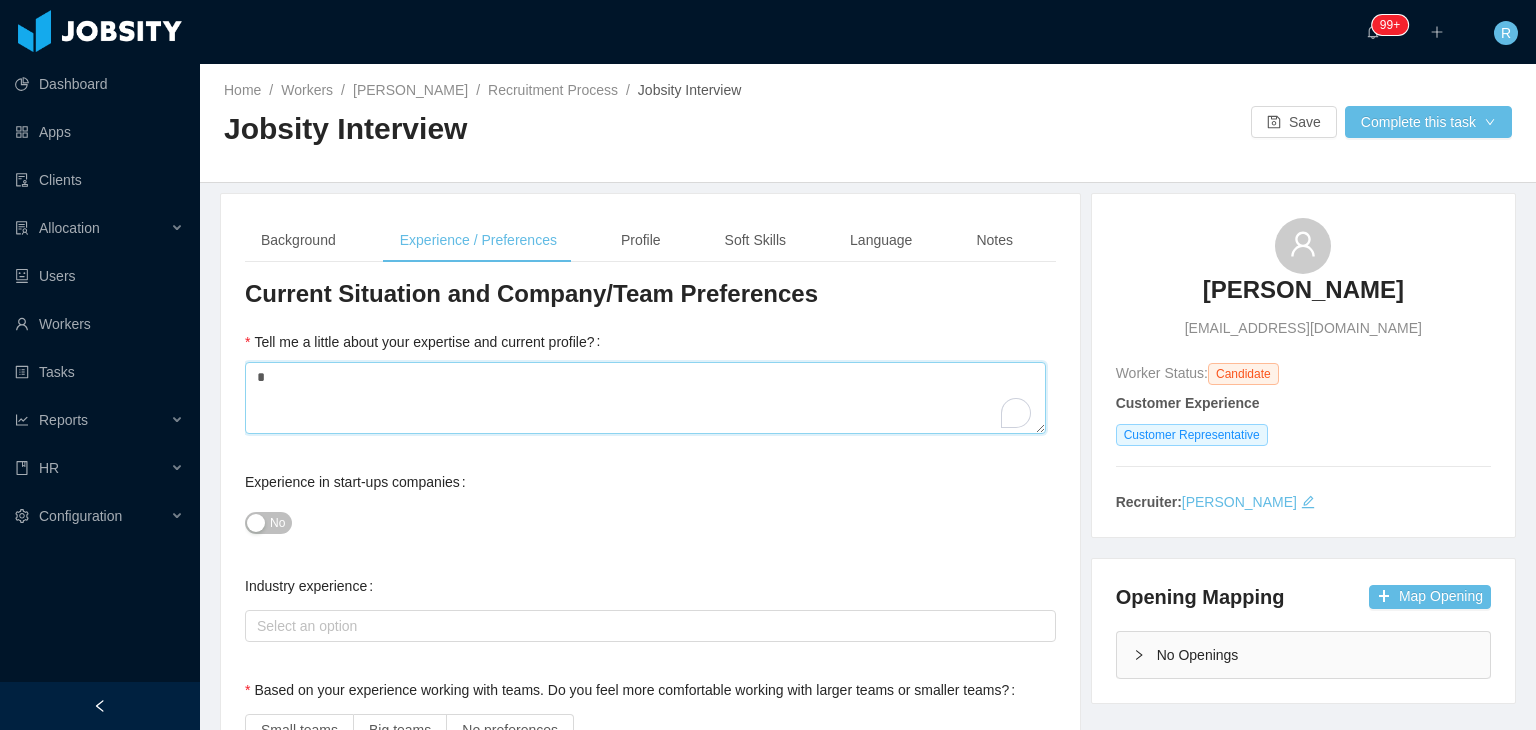 type 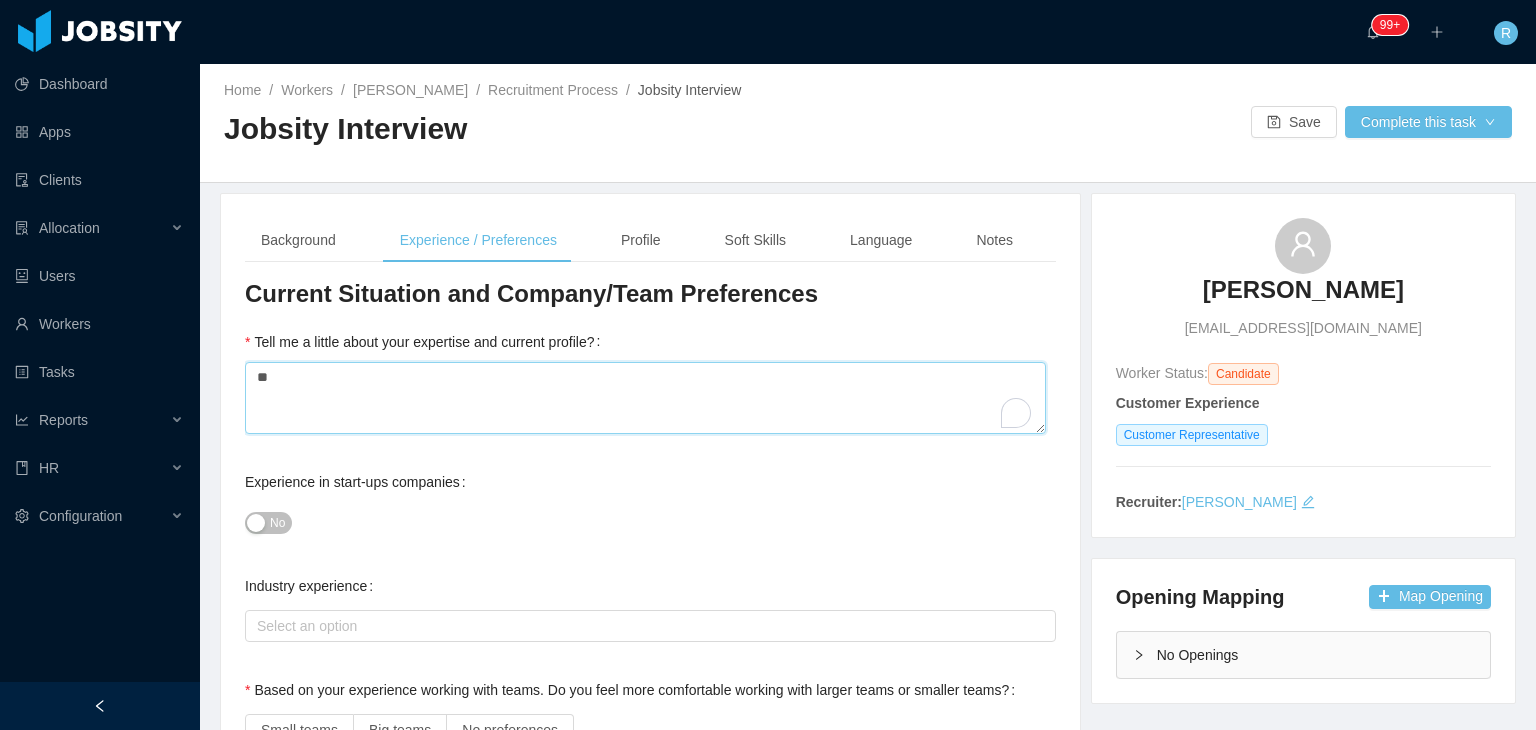 type 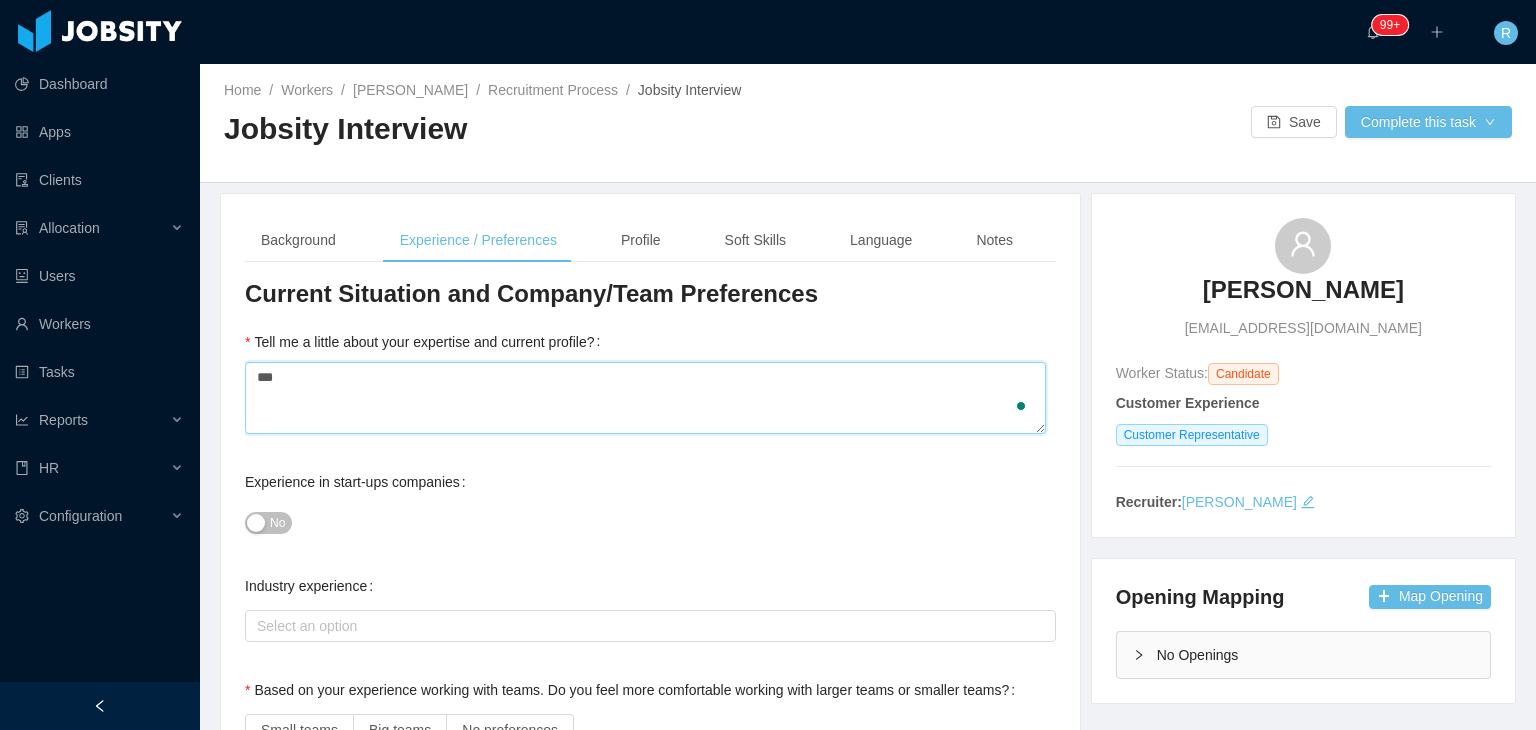 type on "****" 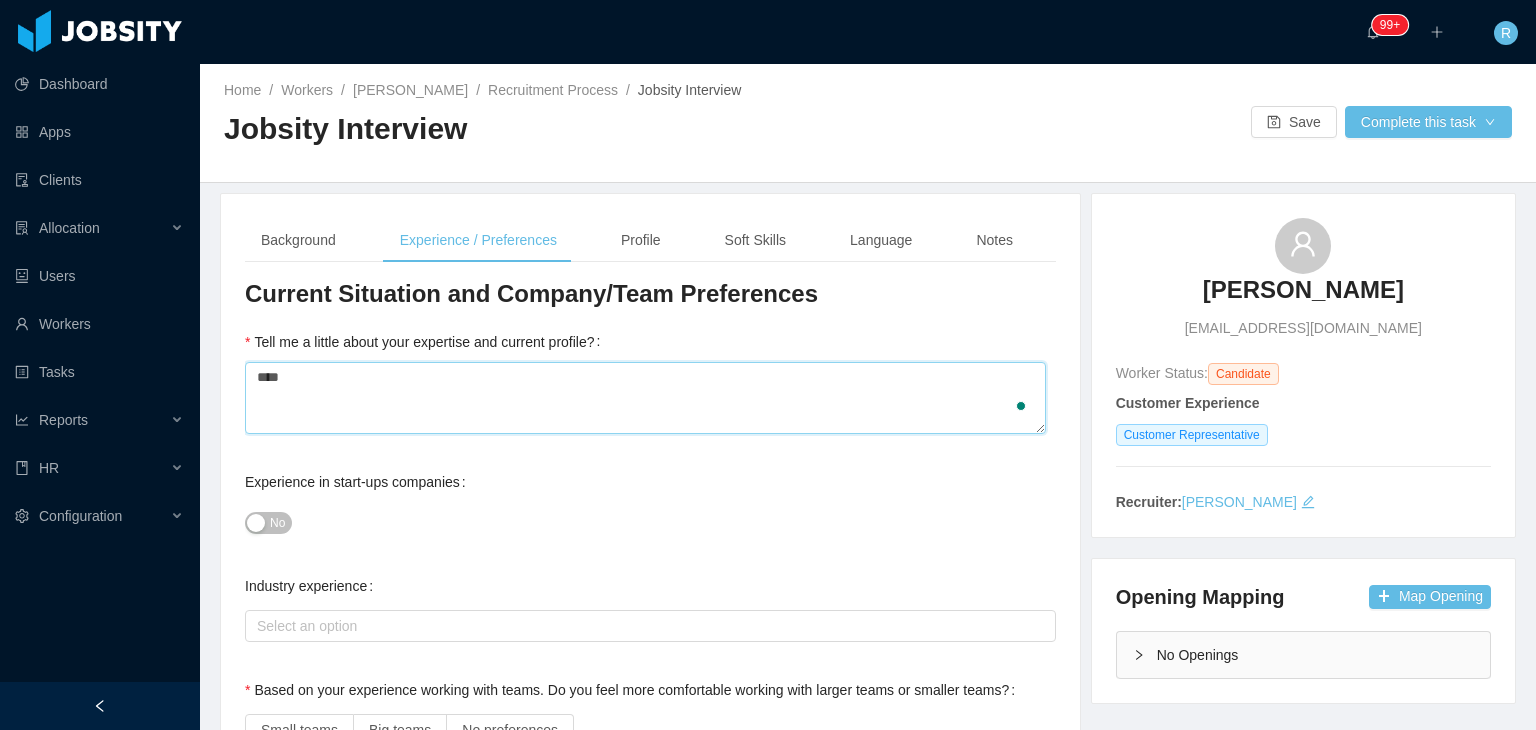 type 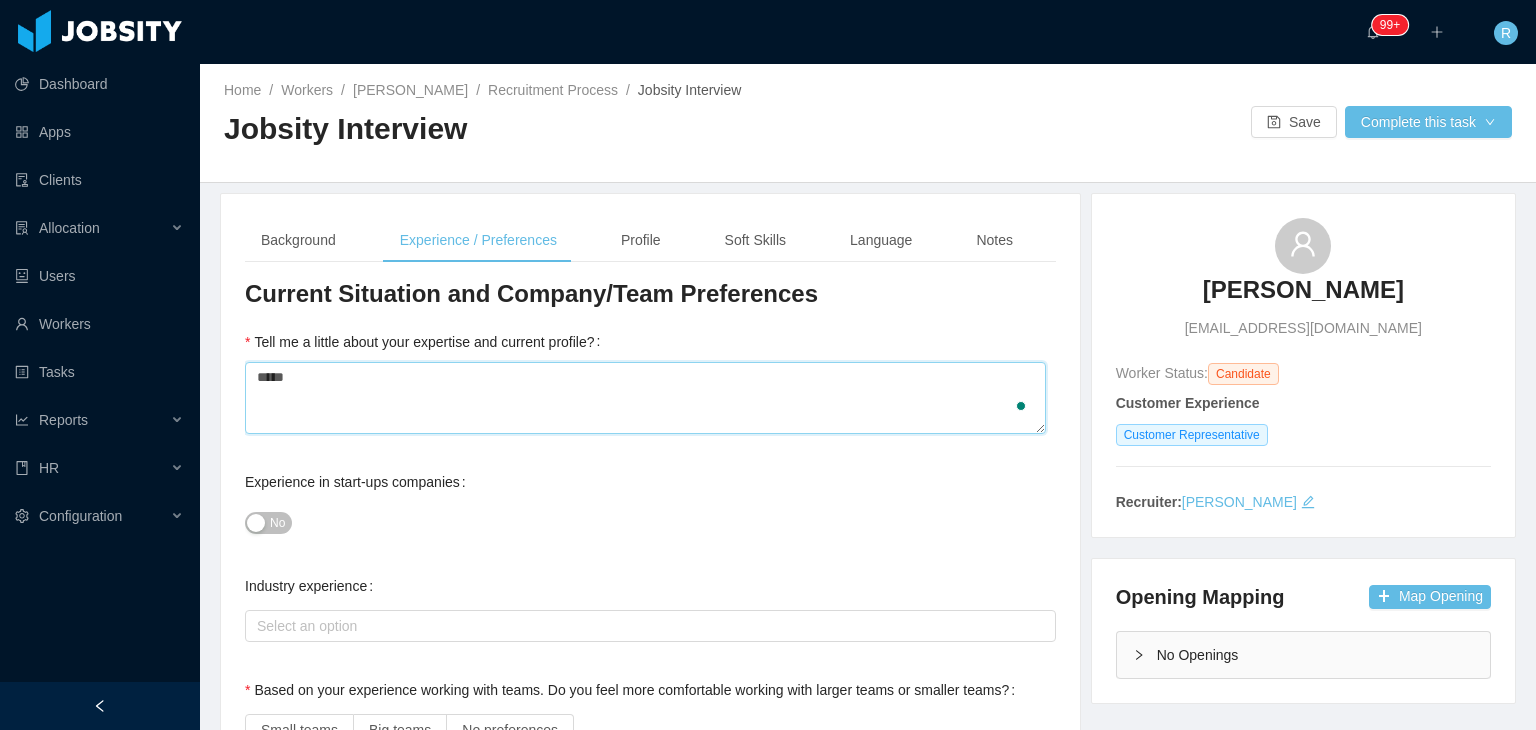 type 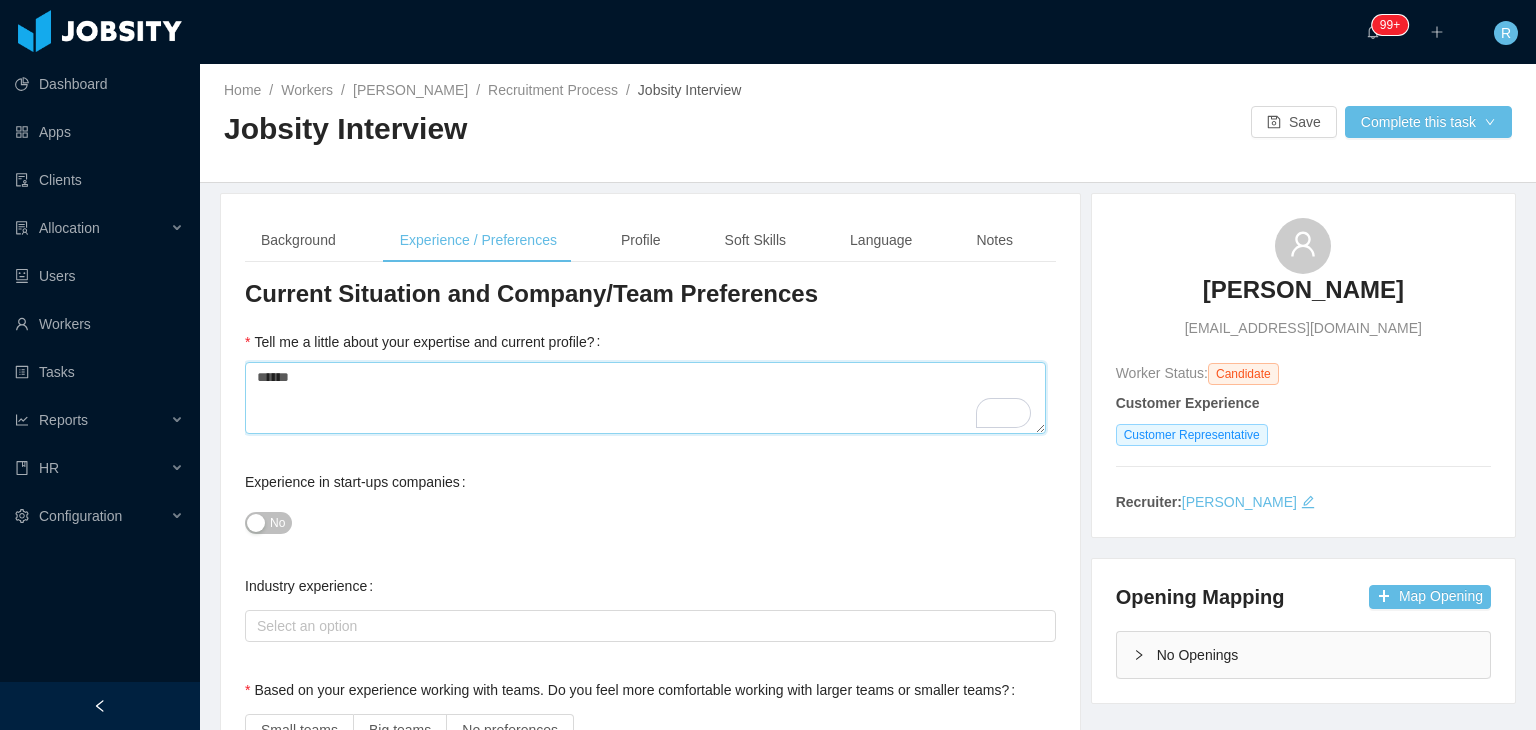 type 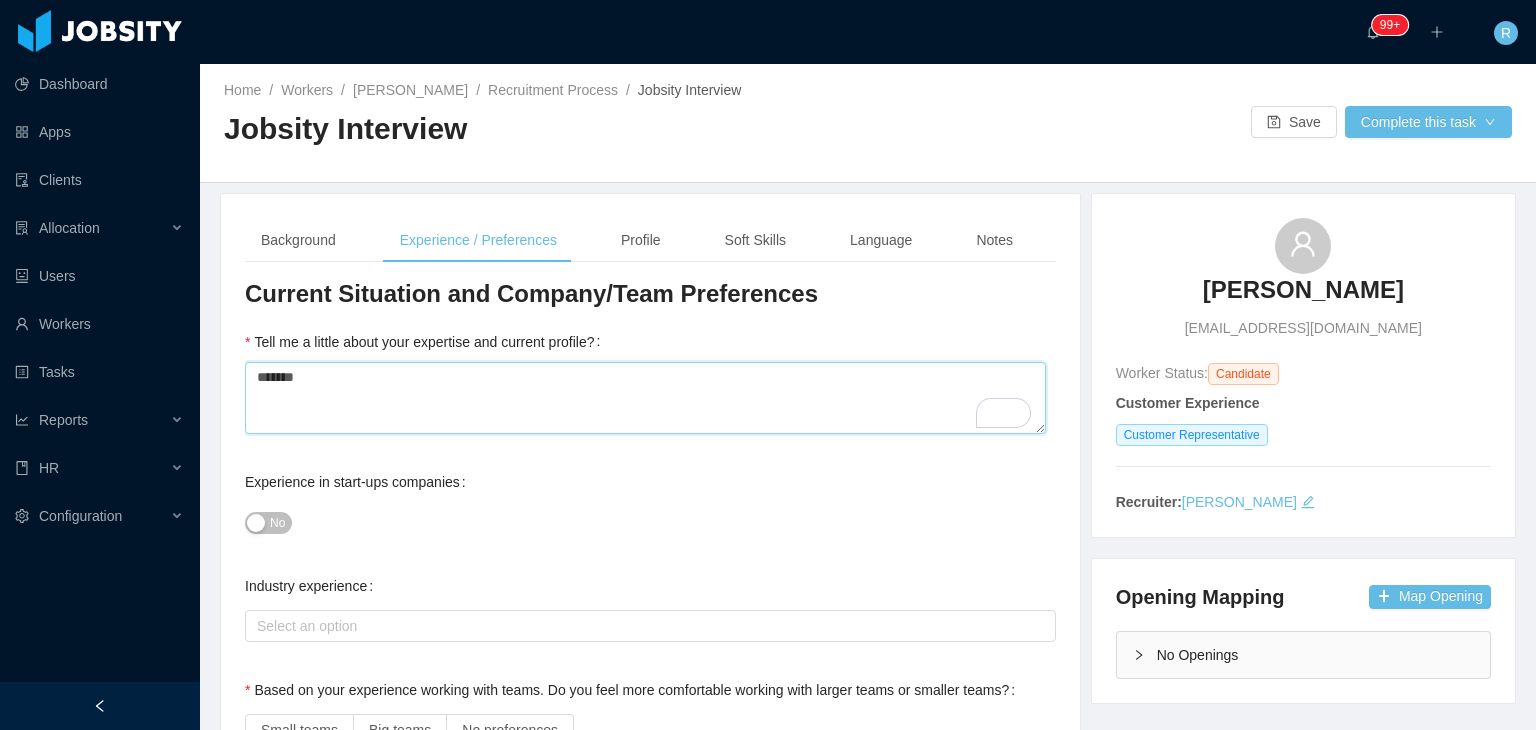 type 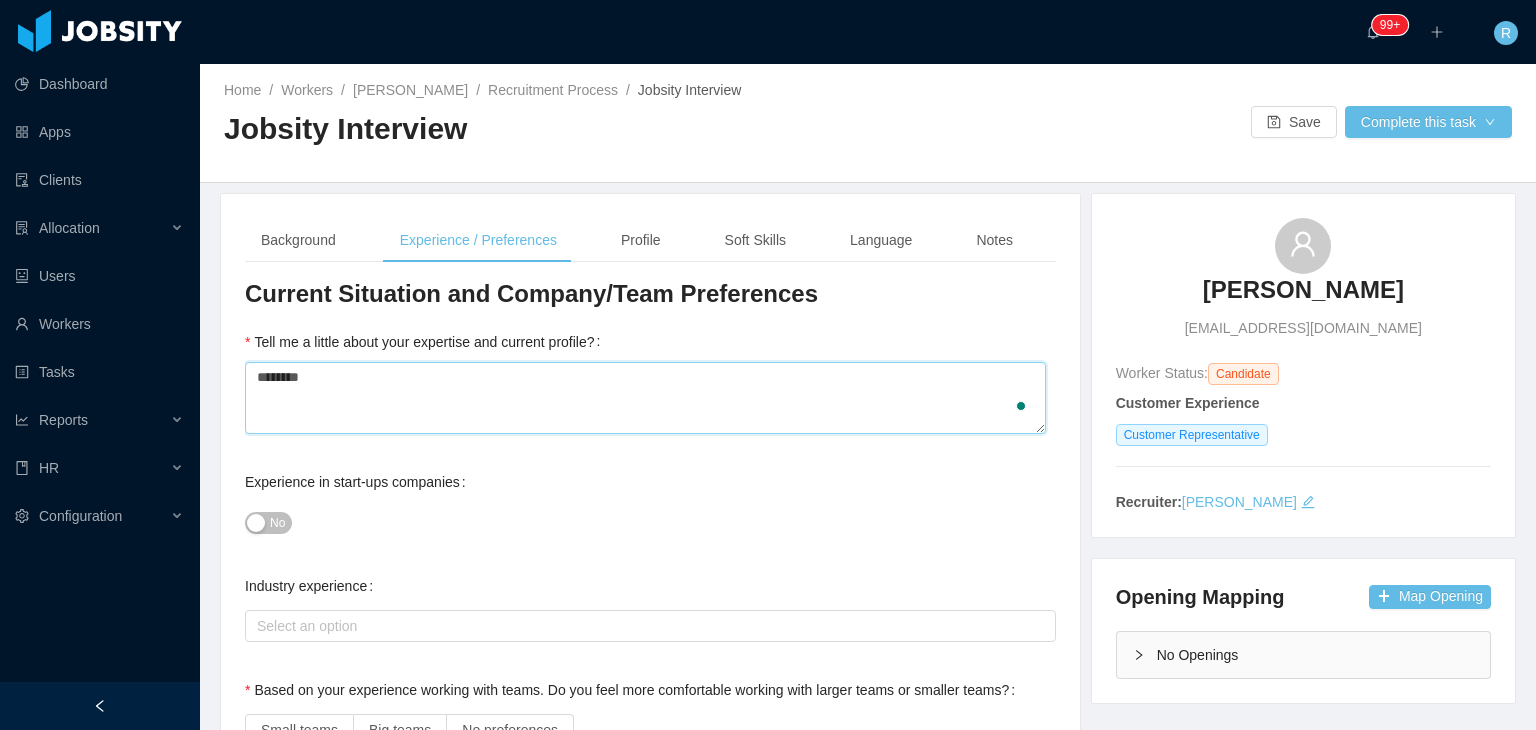 type 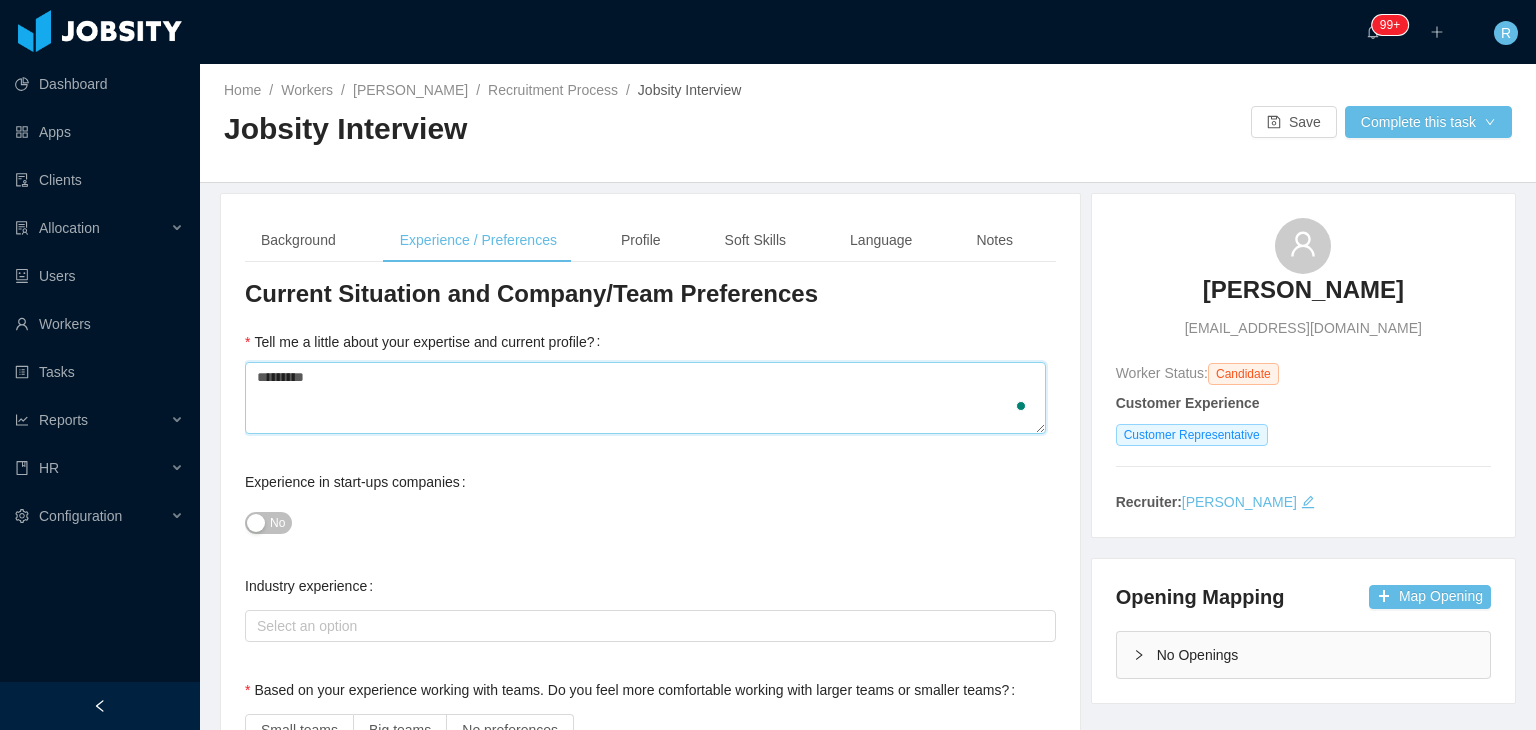 type 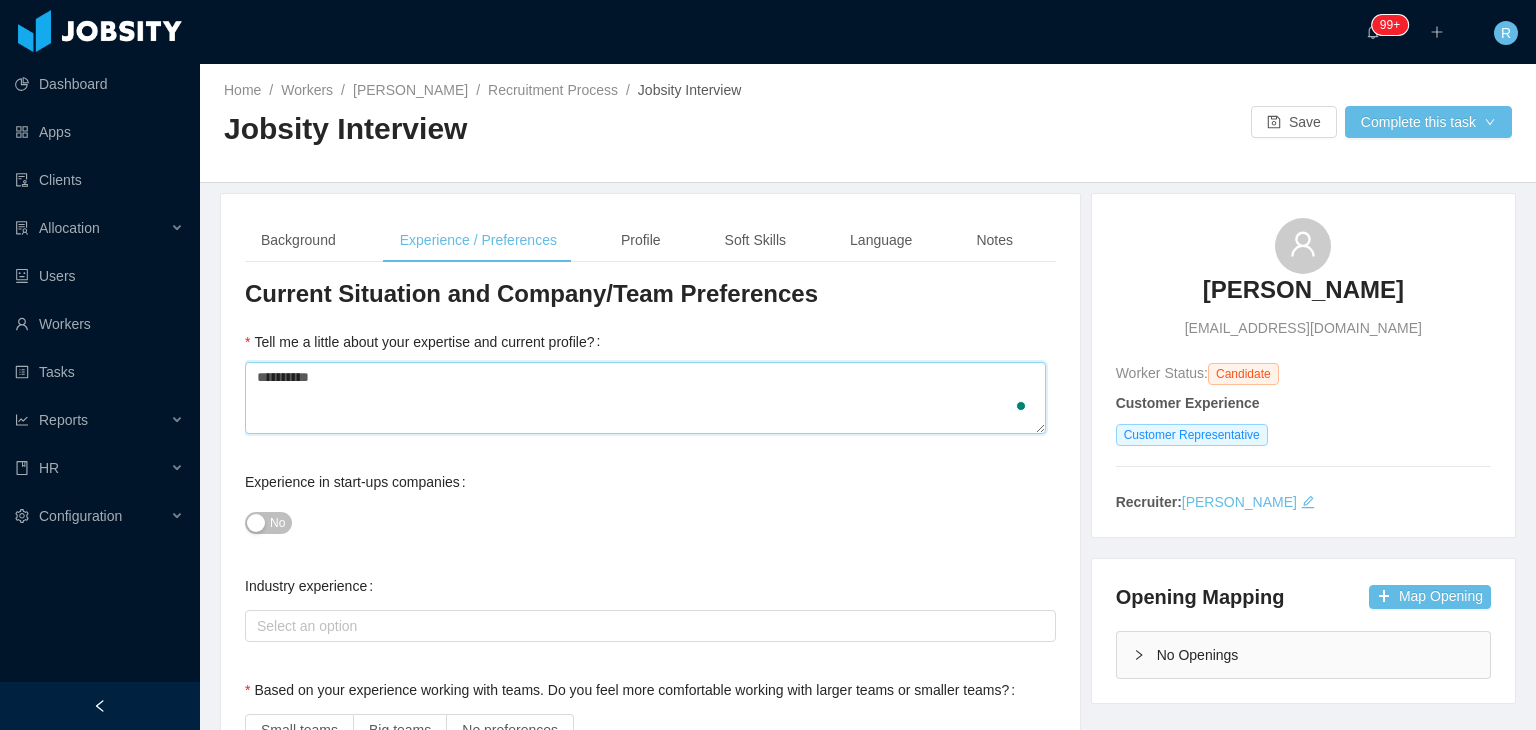 type on "**********" 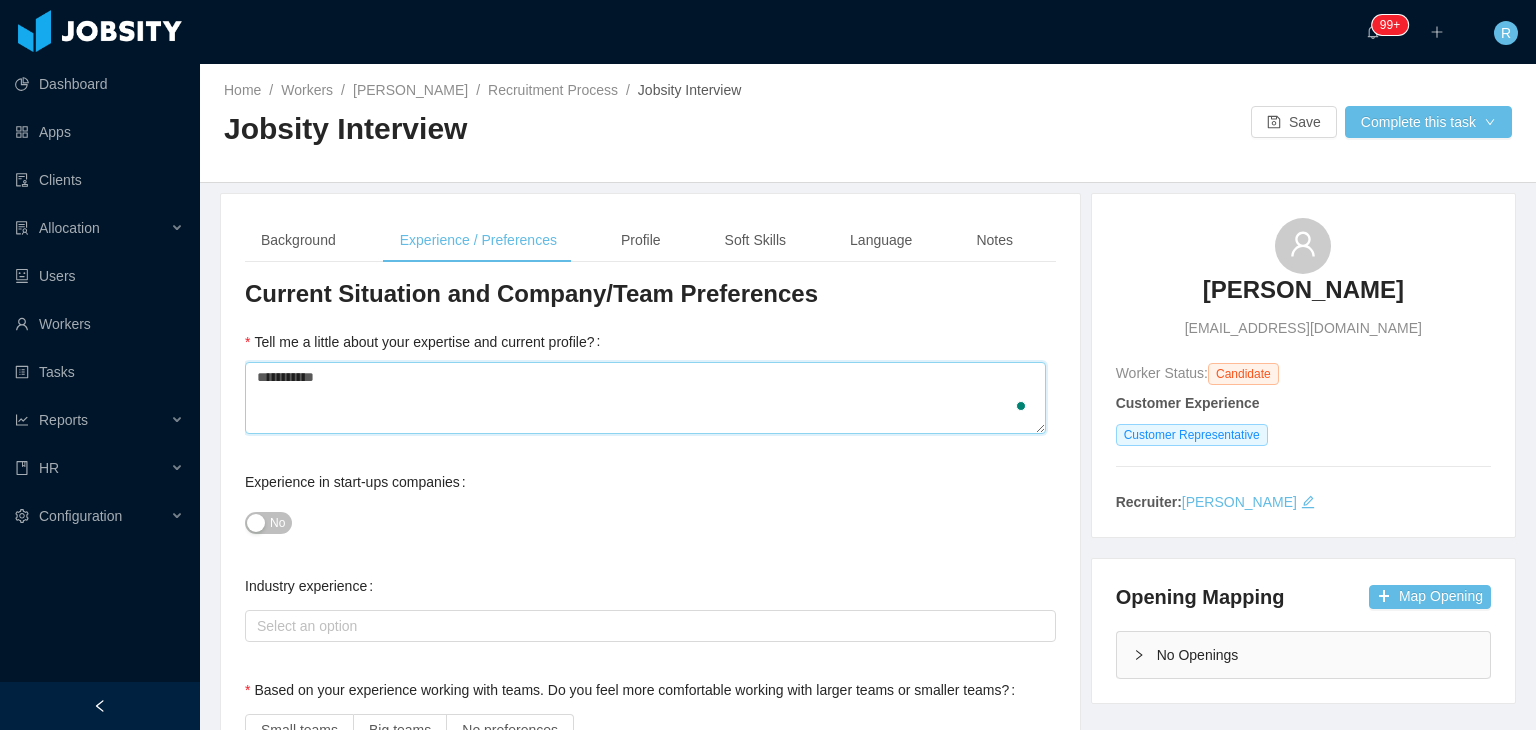 type 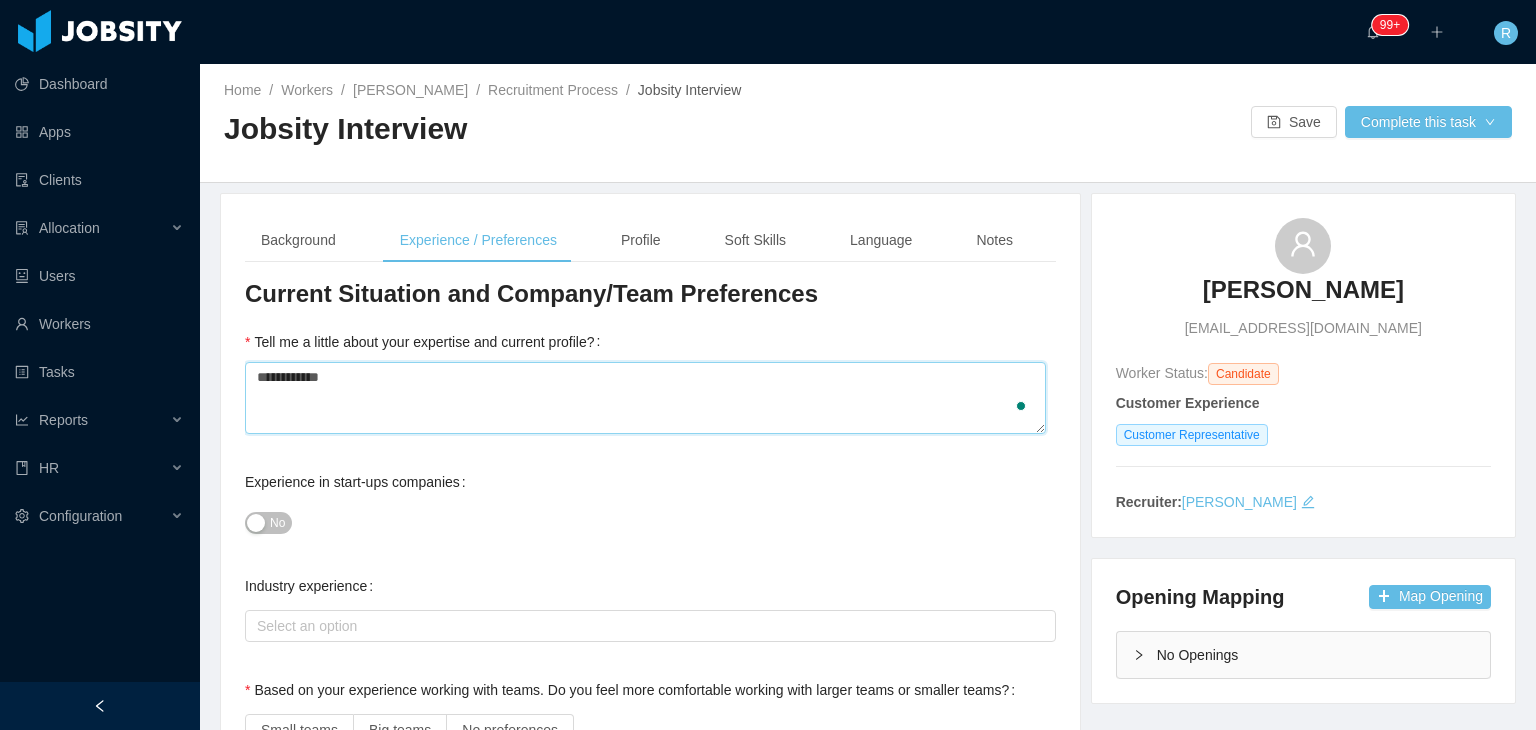 type 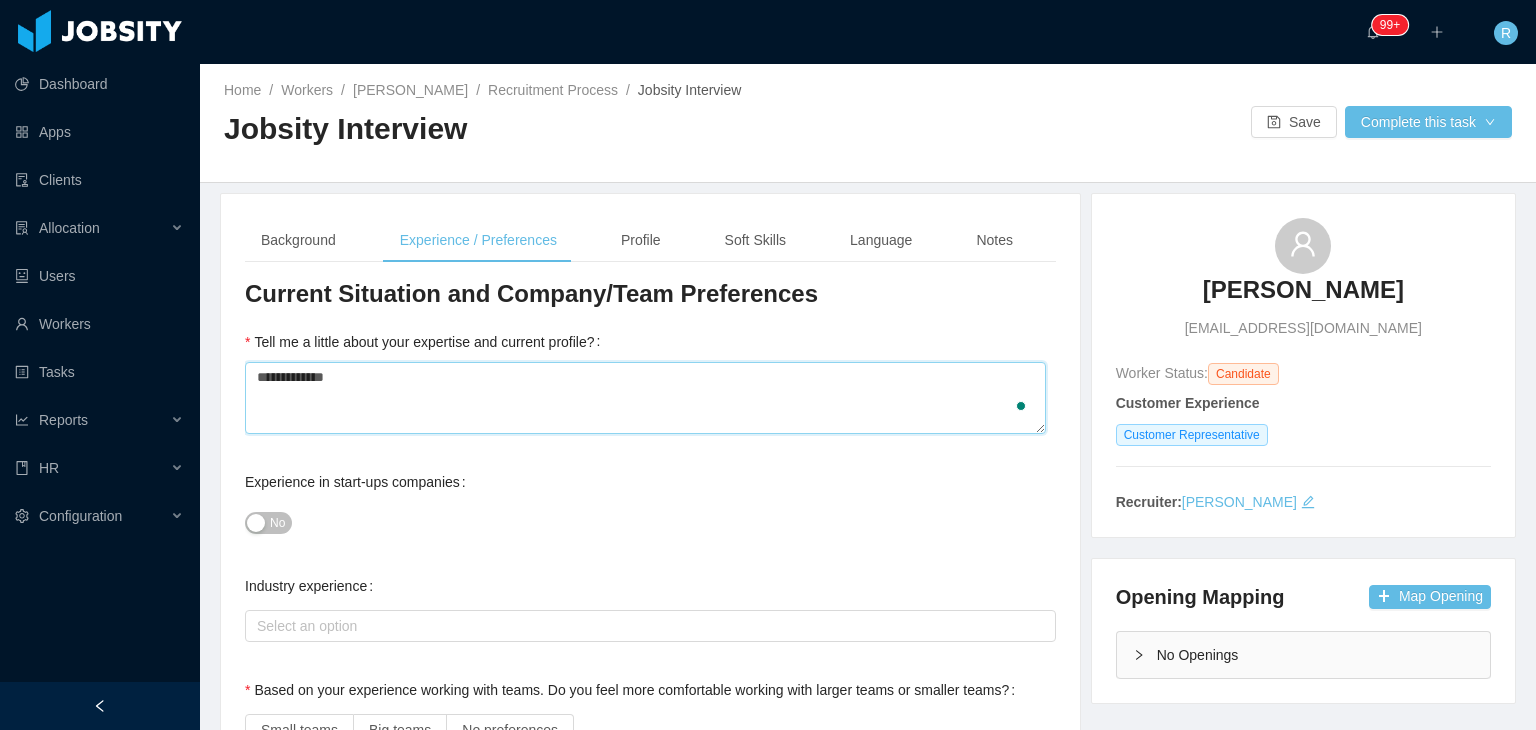 type 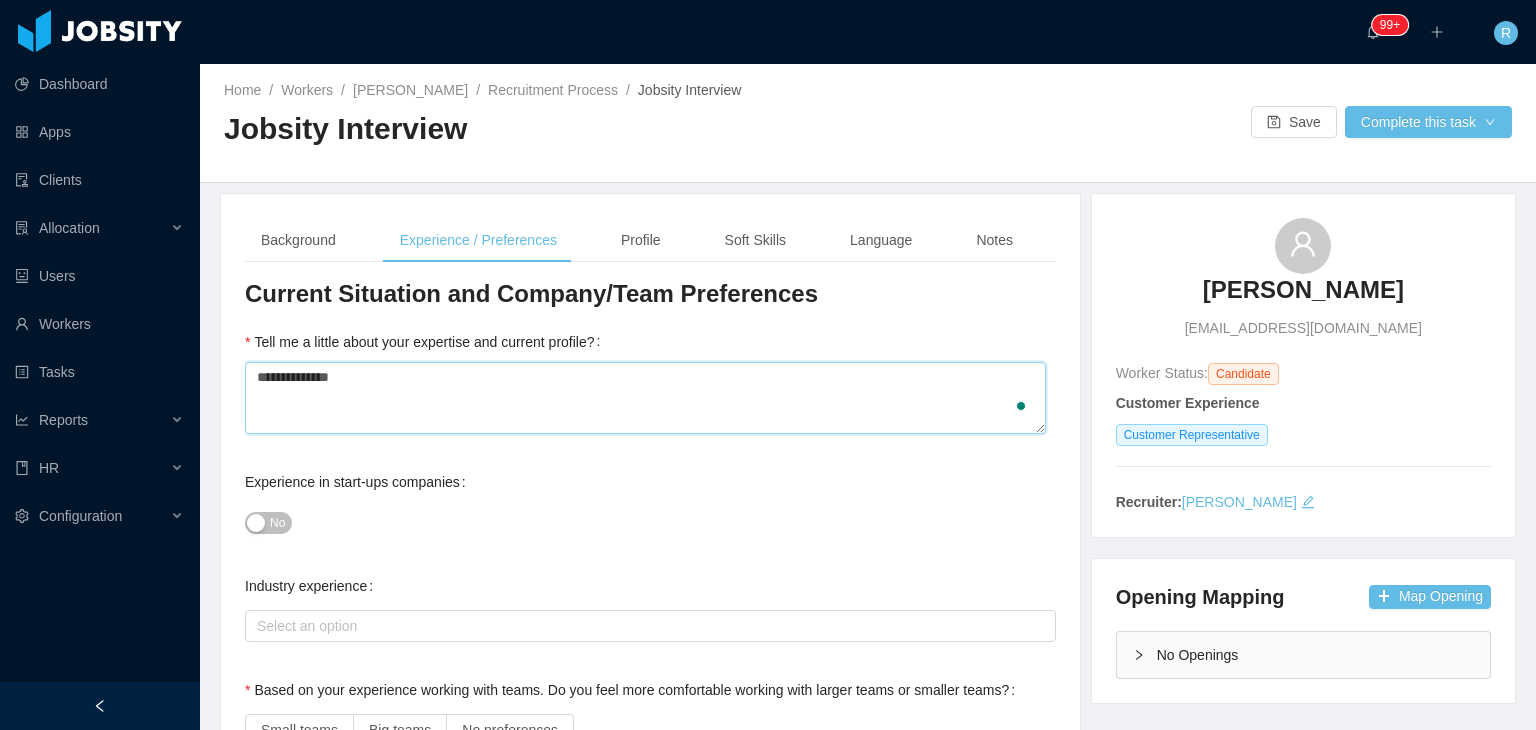 type 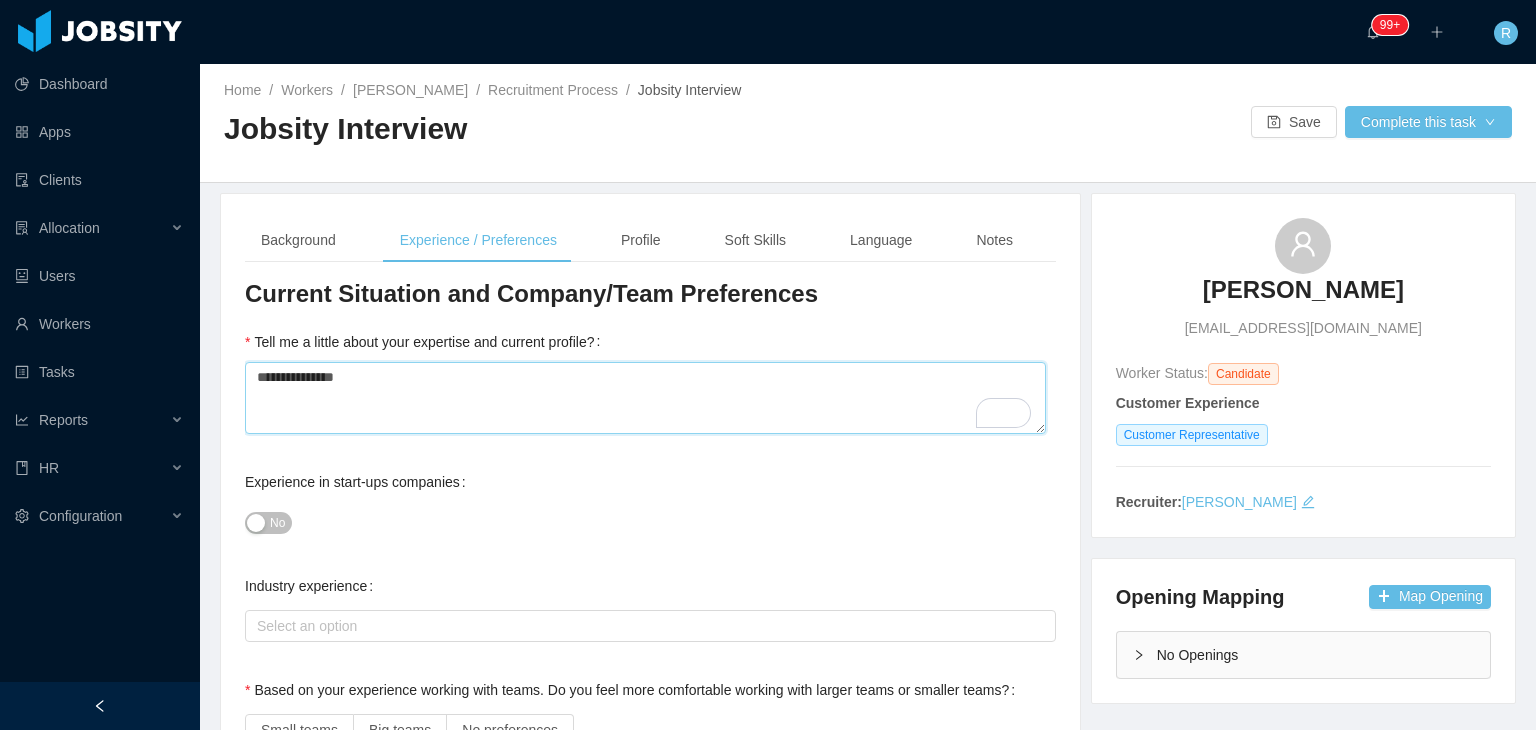 type on "**********" 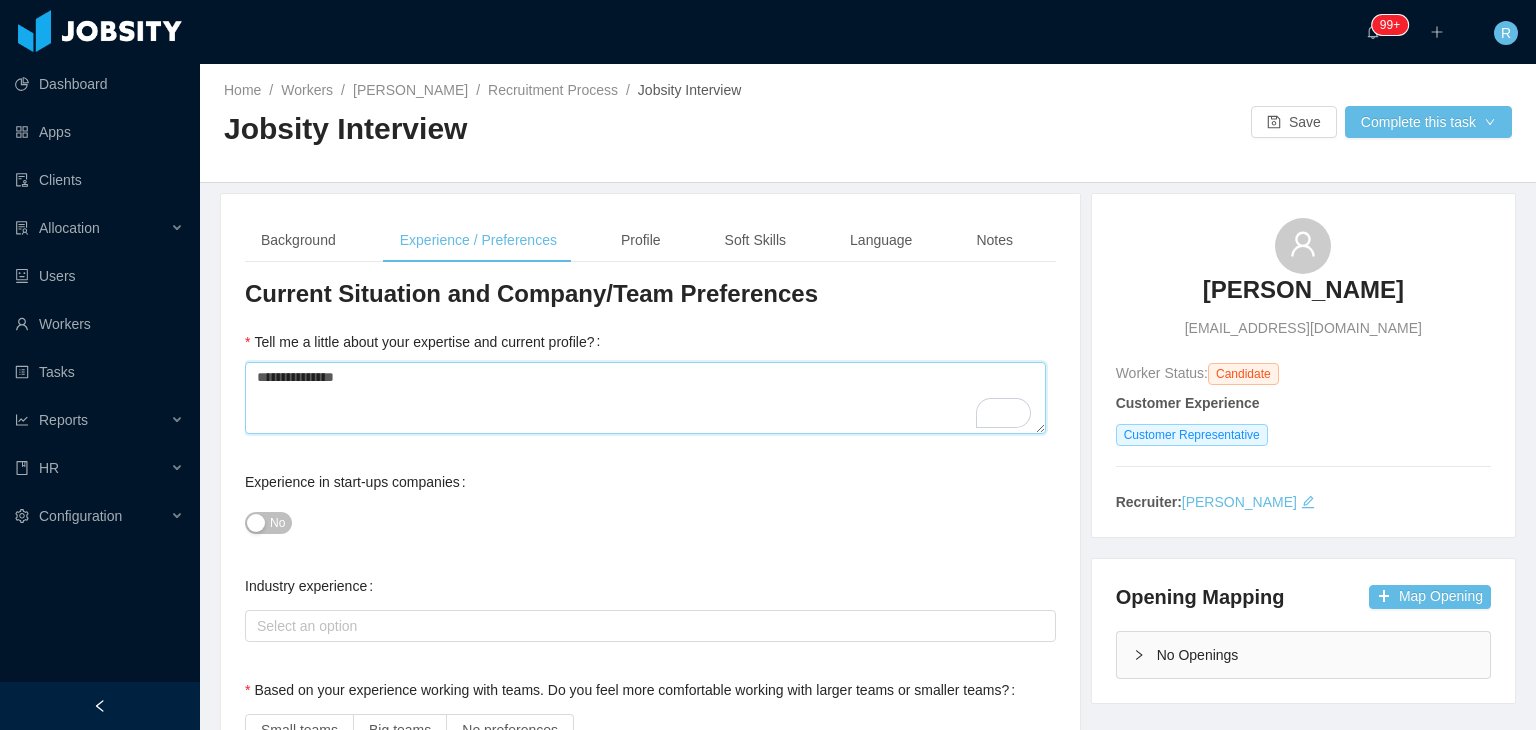 type 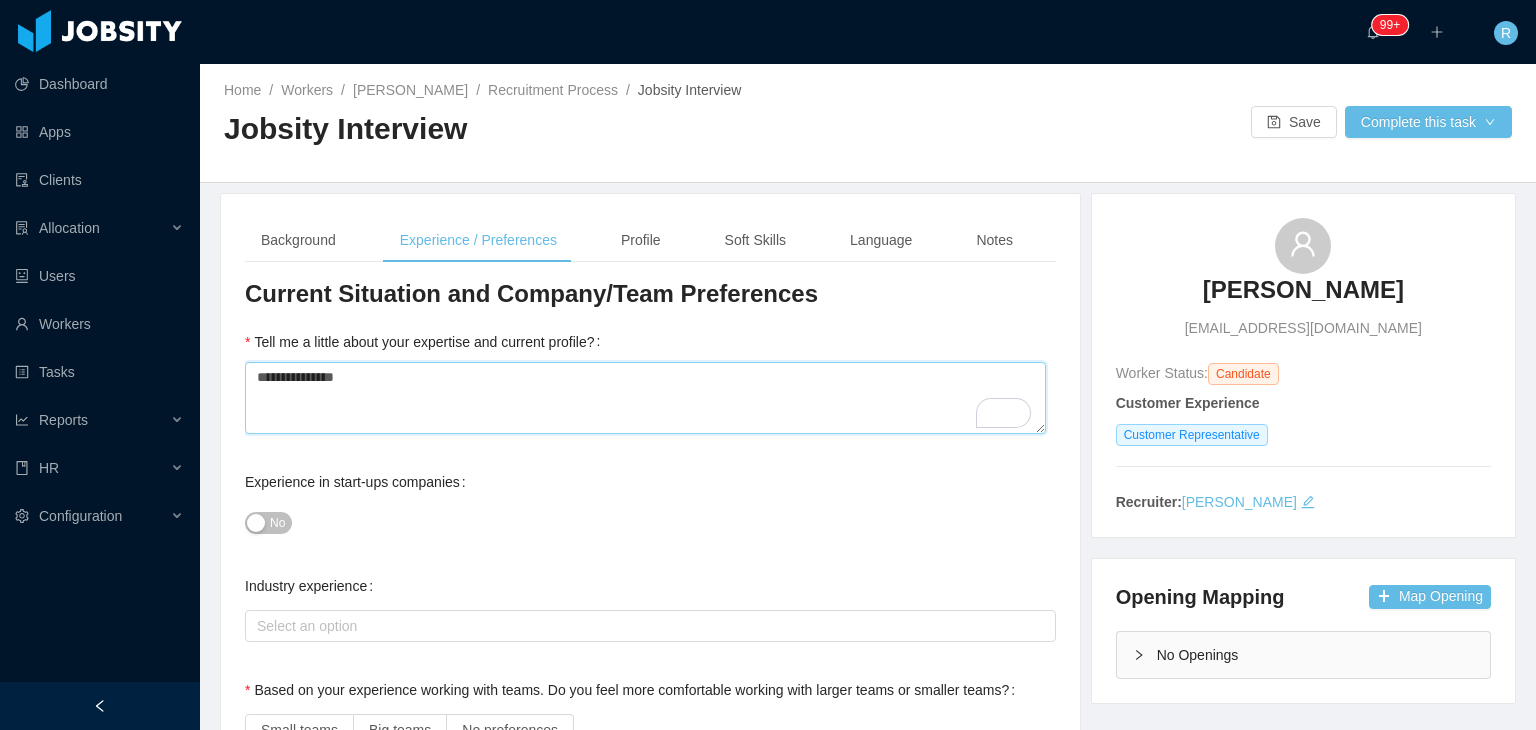 type on "**********" 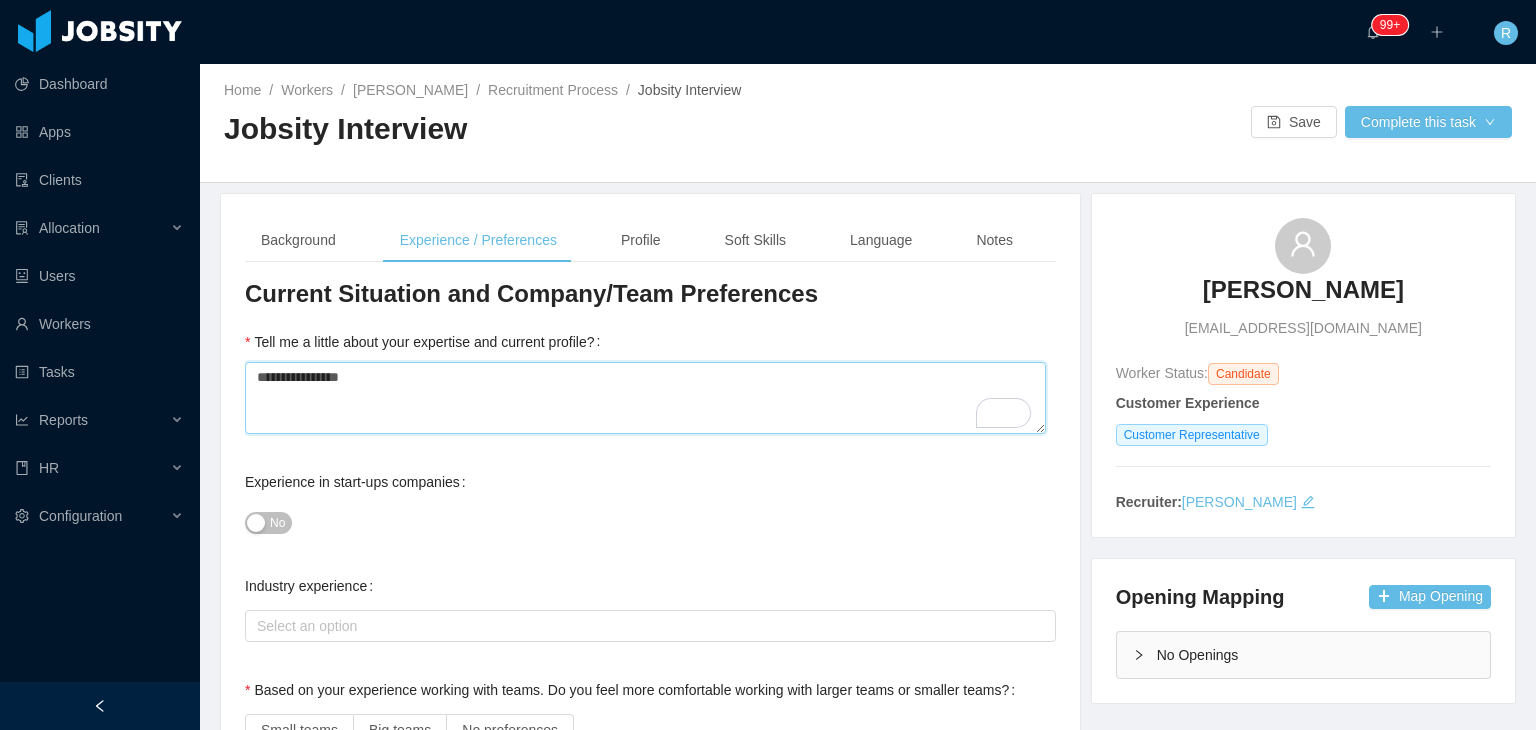 type 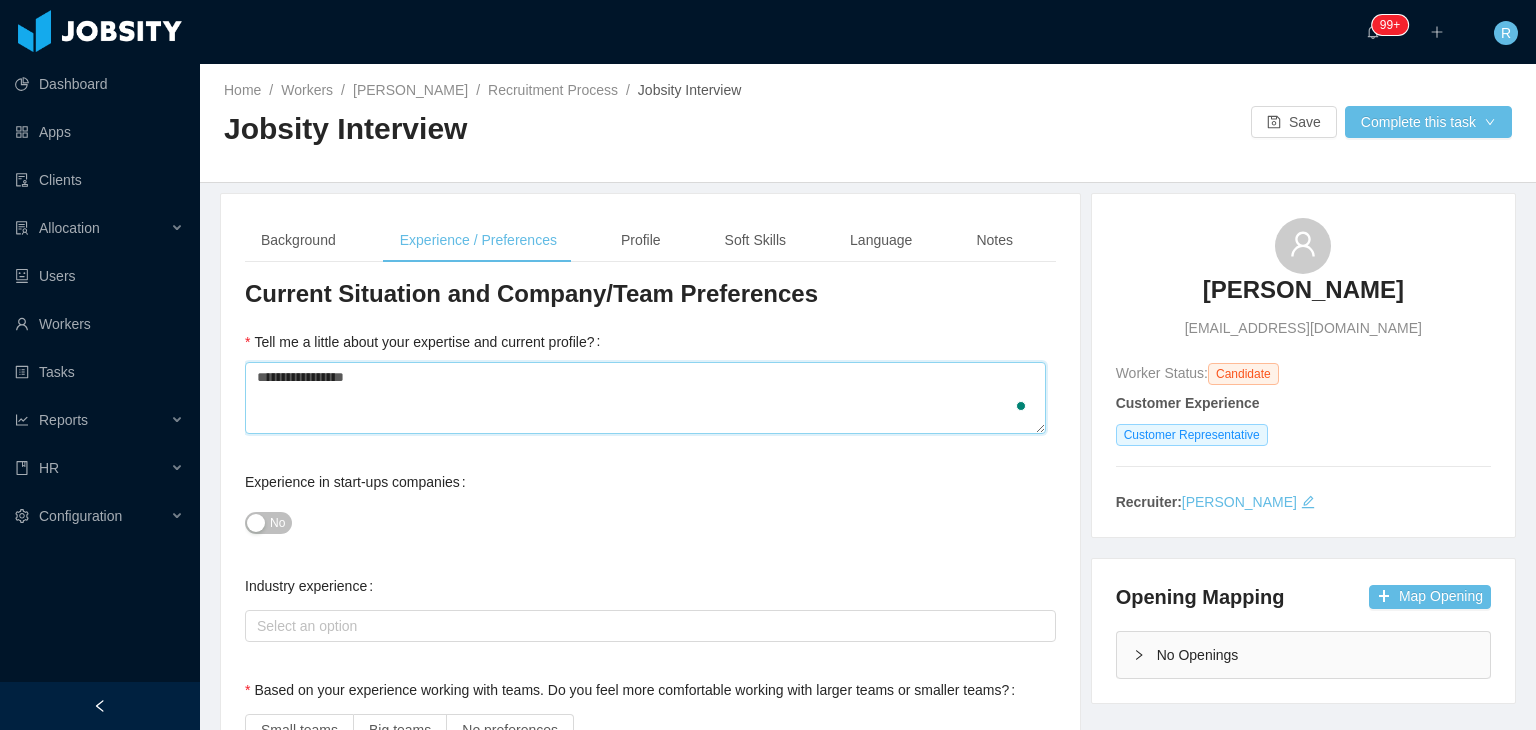 type 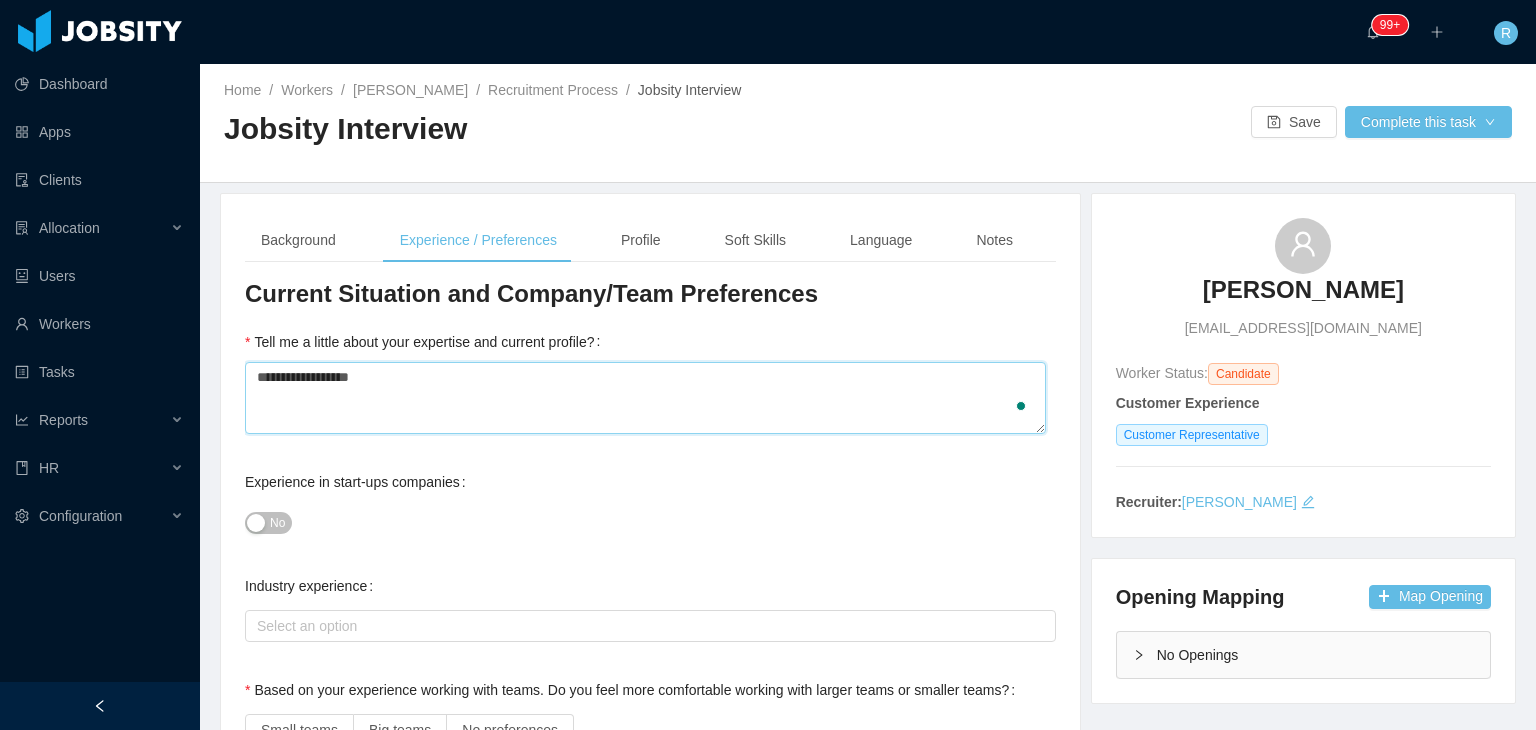type 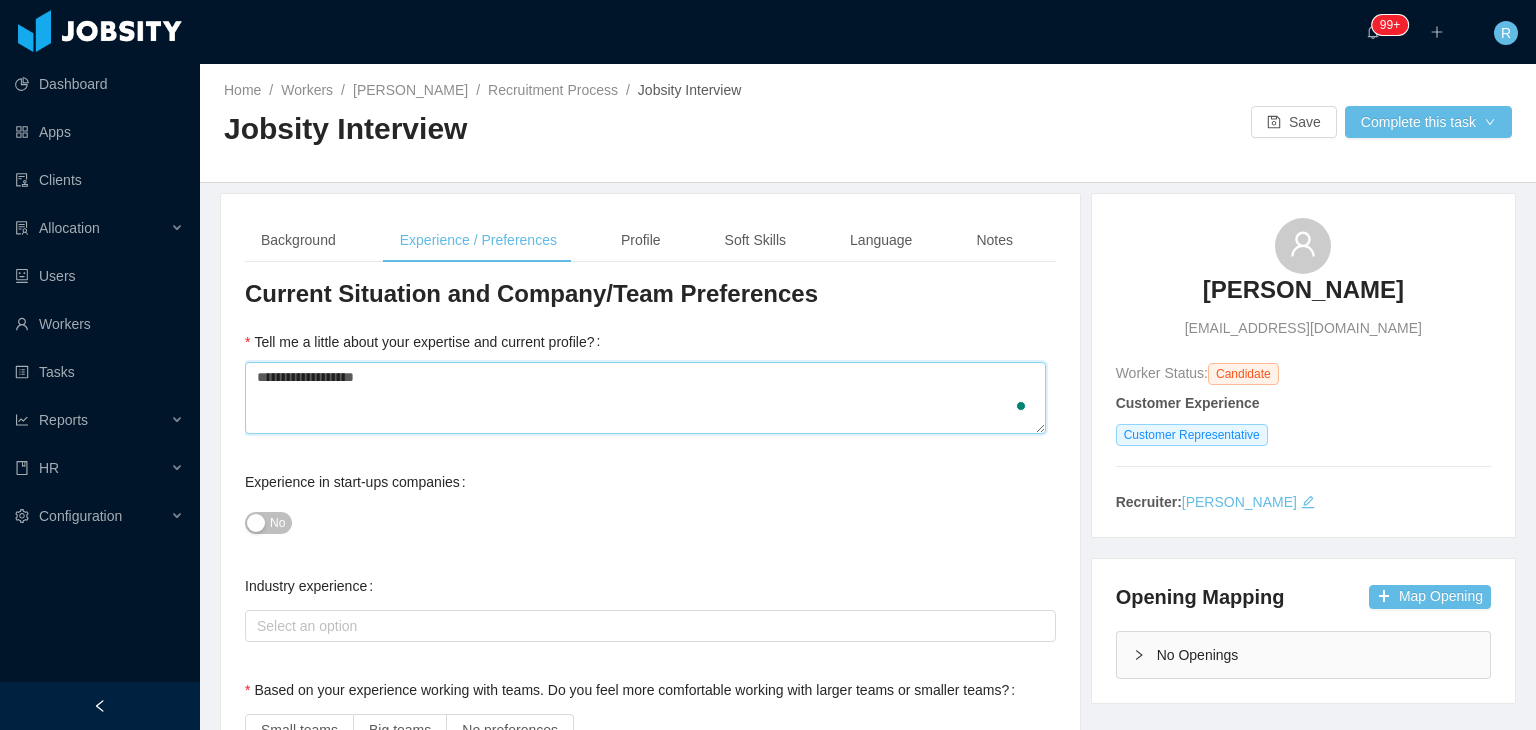 type 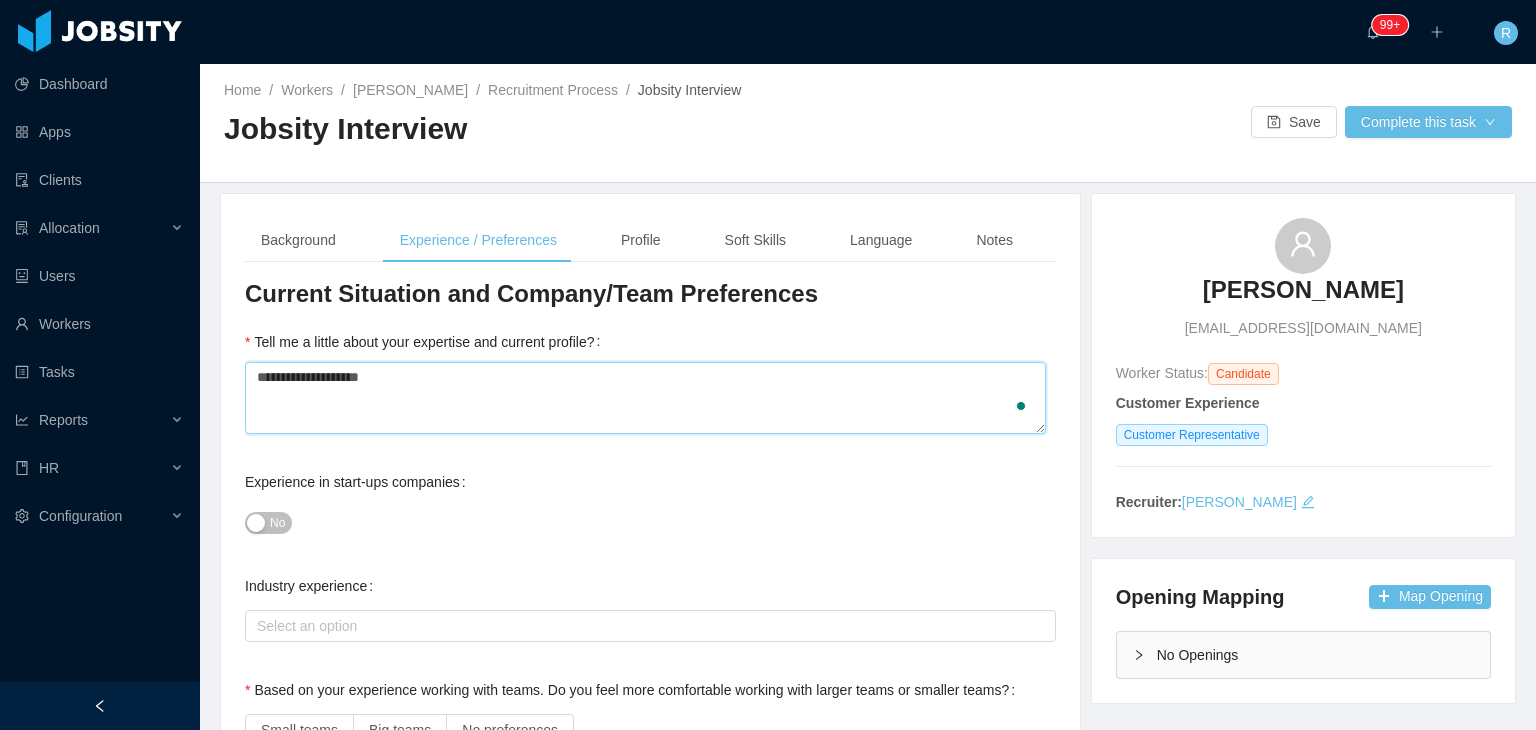 type 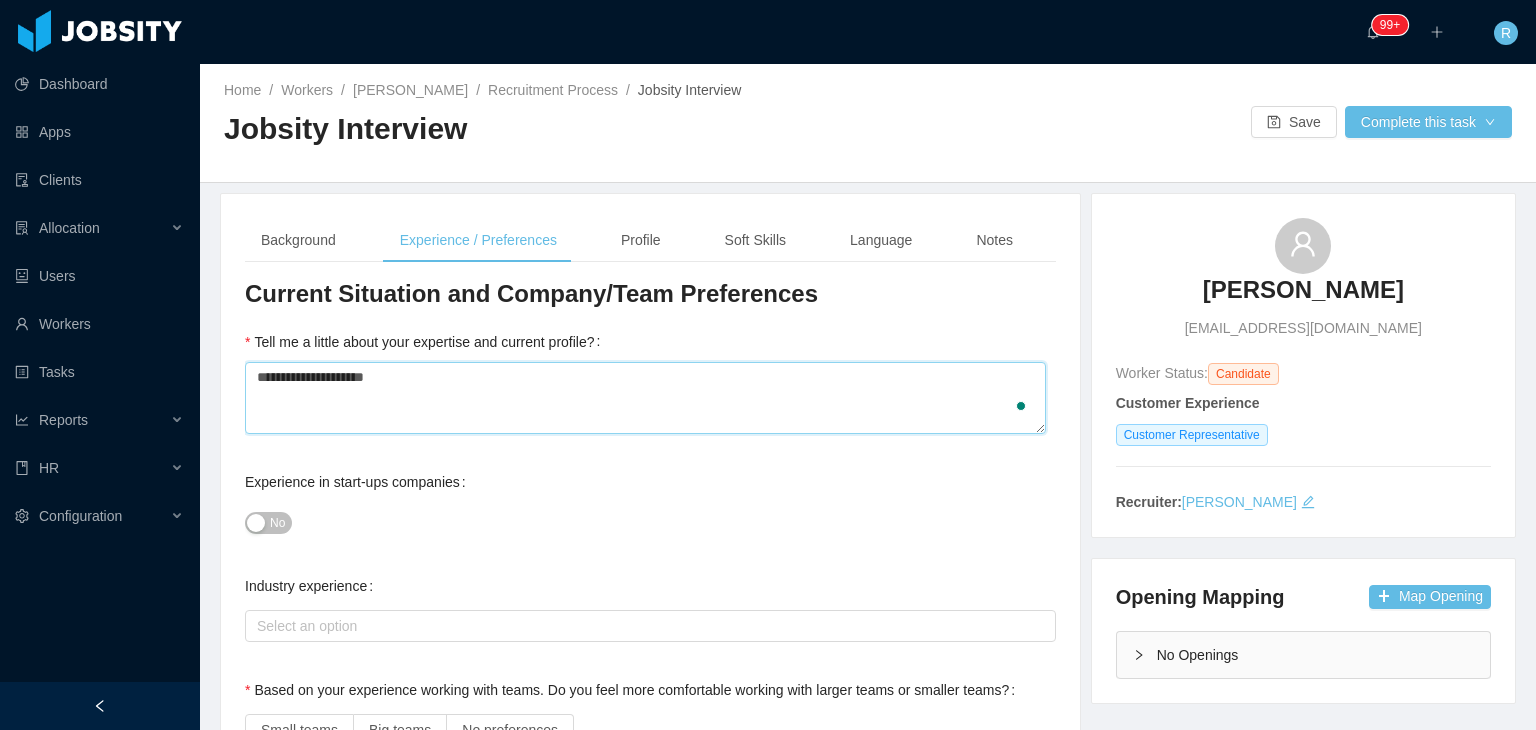 type 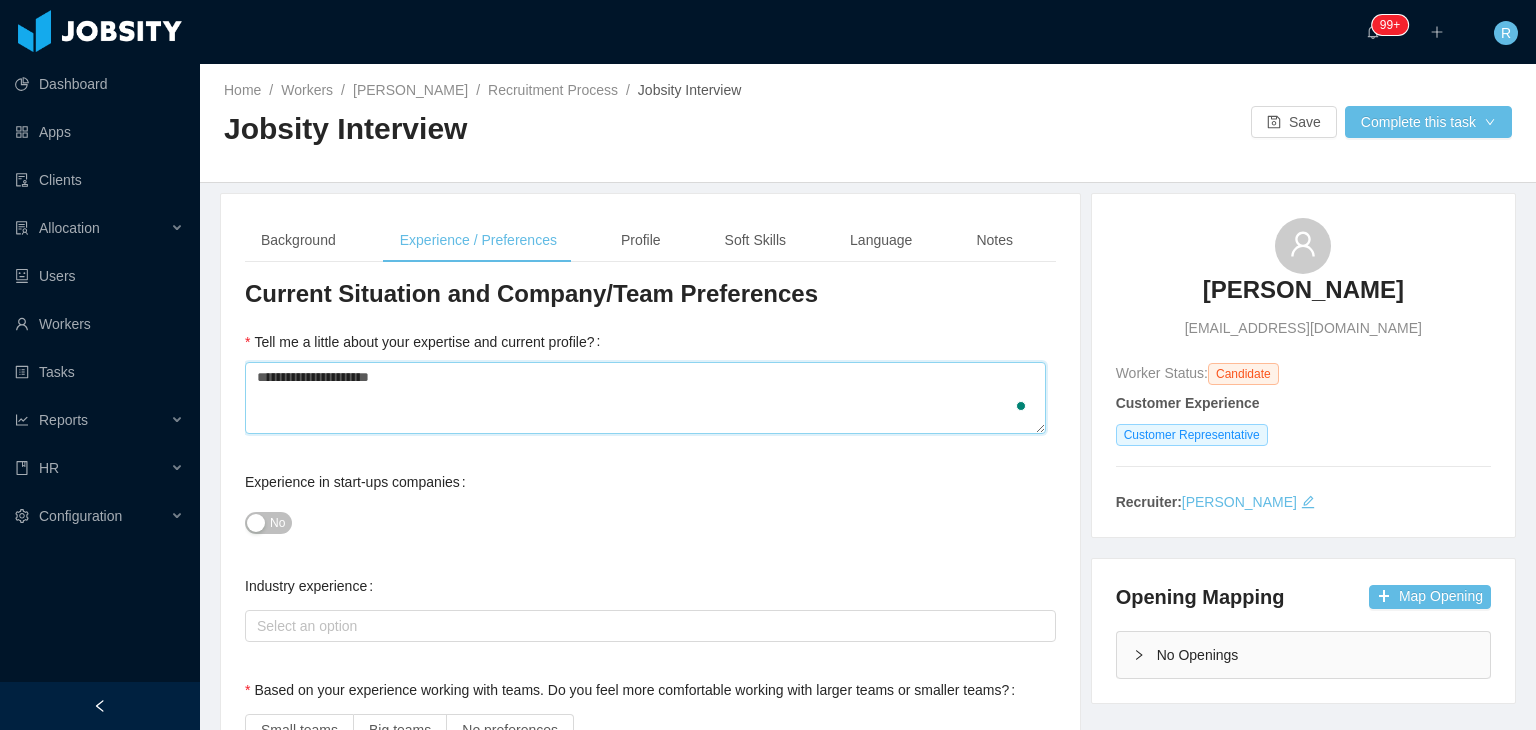 type 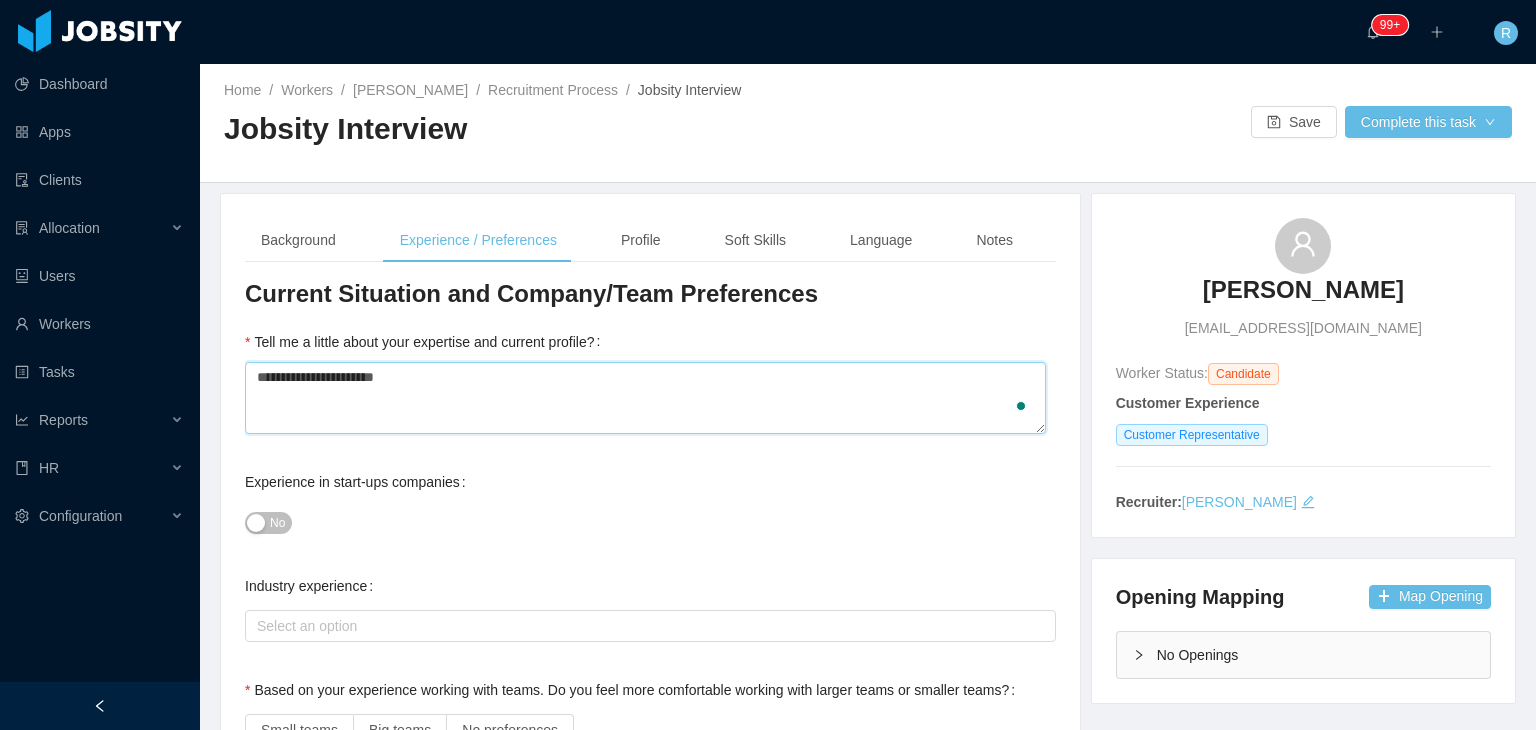 type 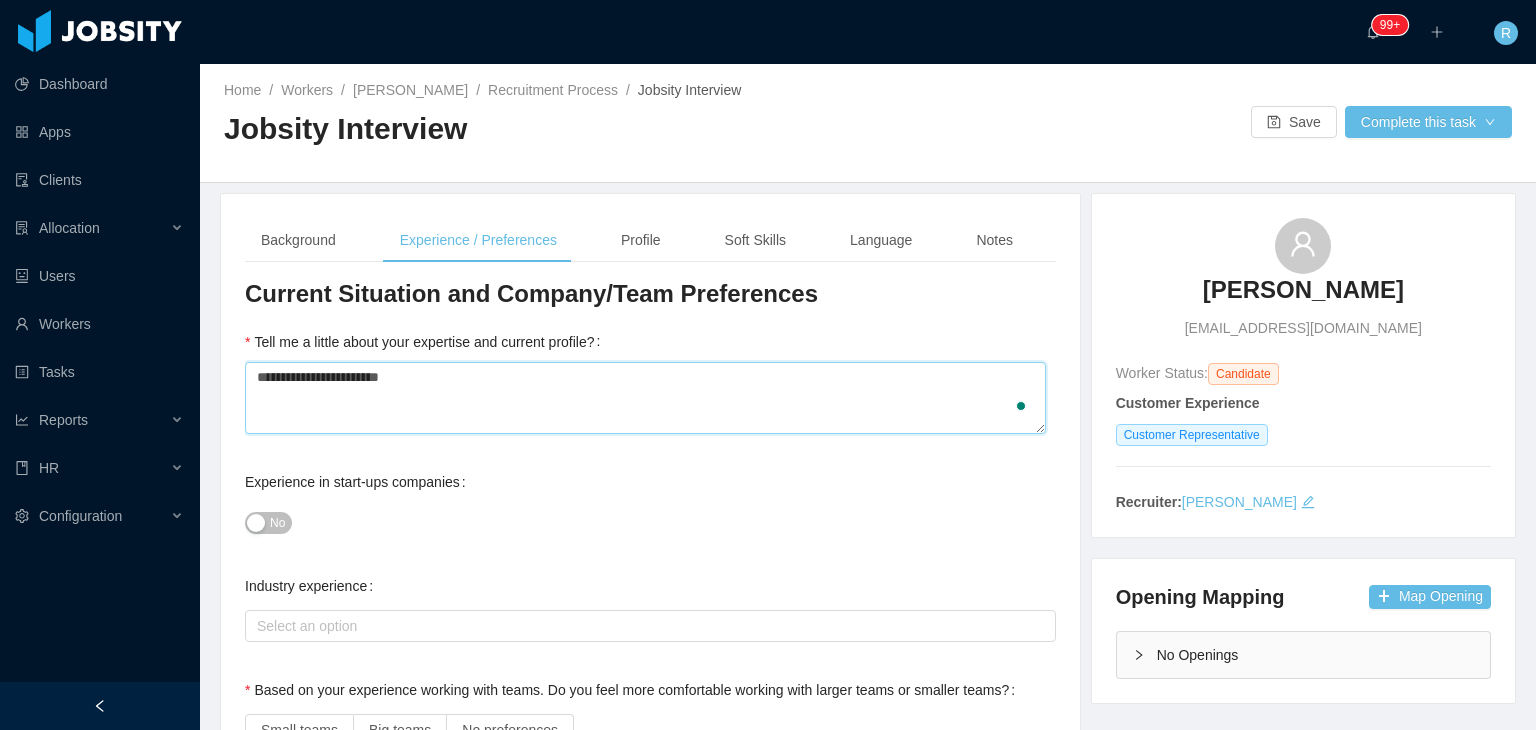 type 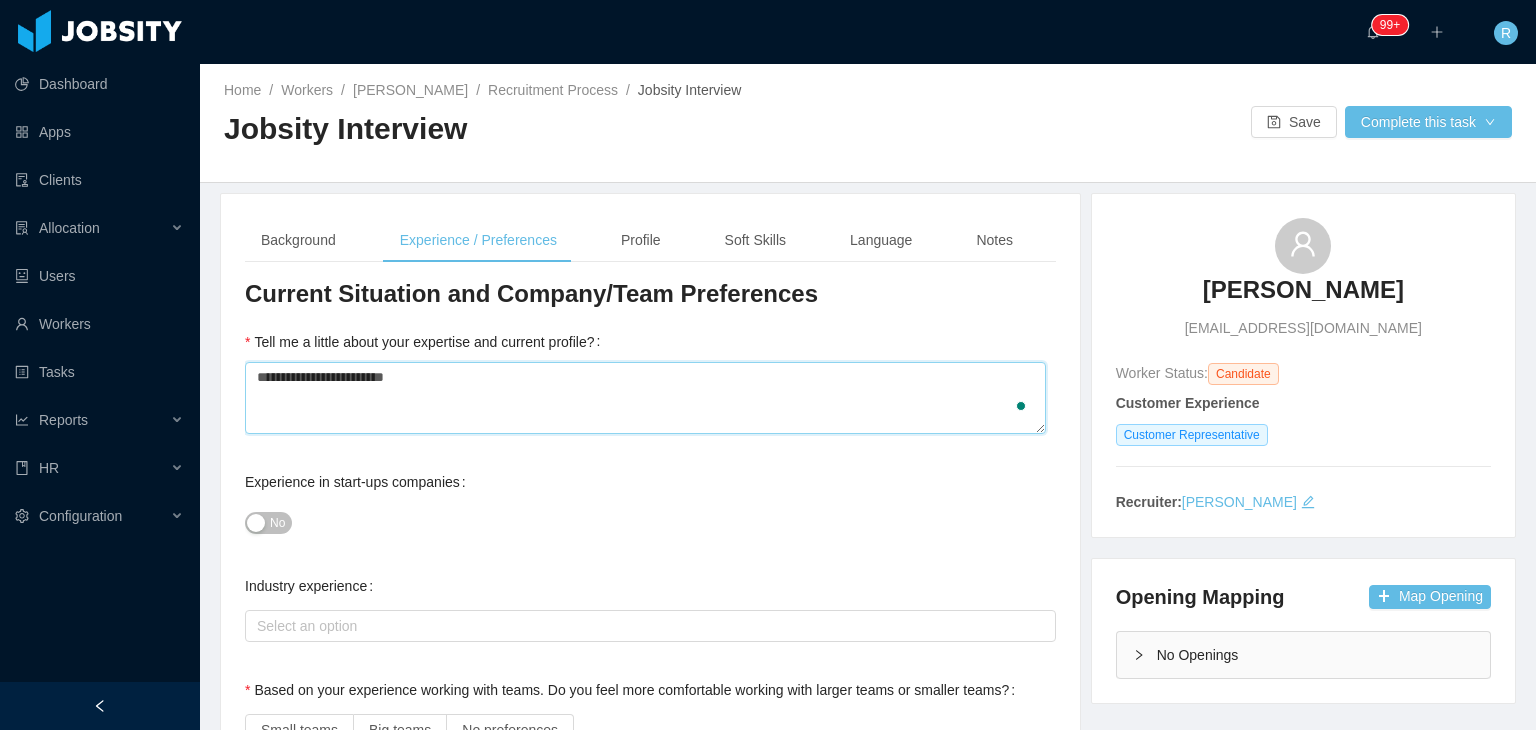 type 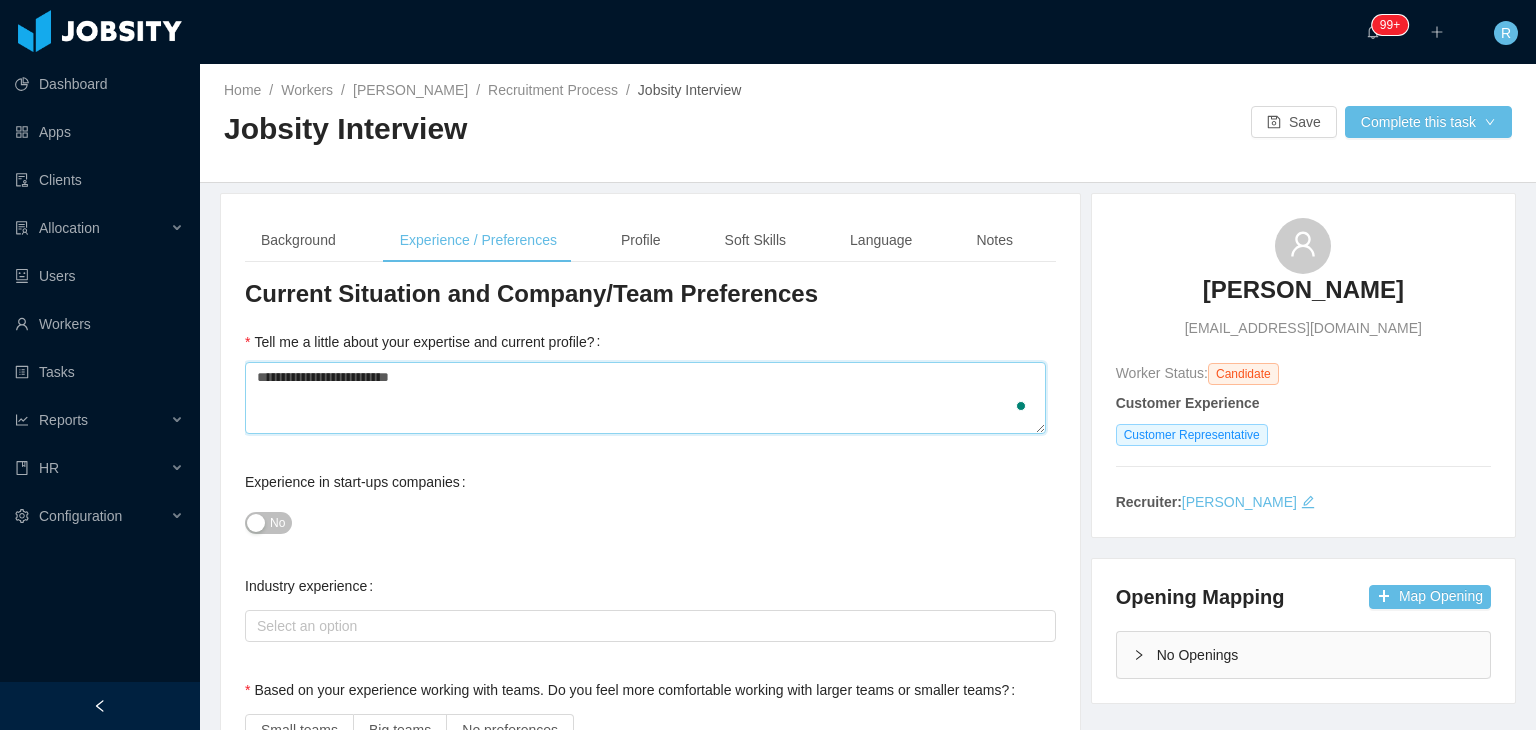 type on "**********" 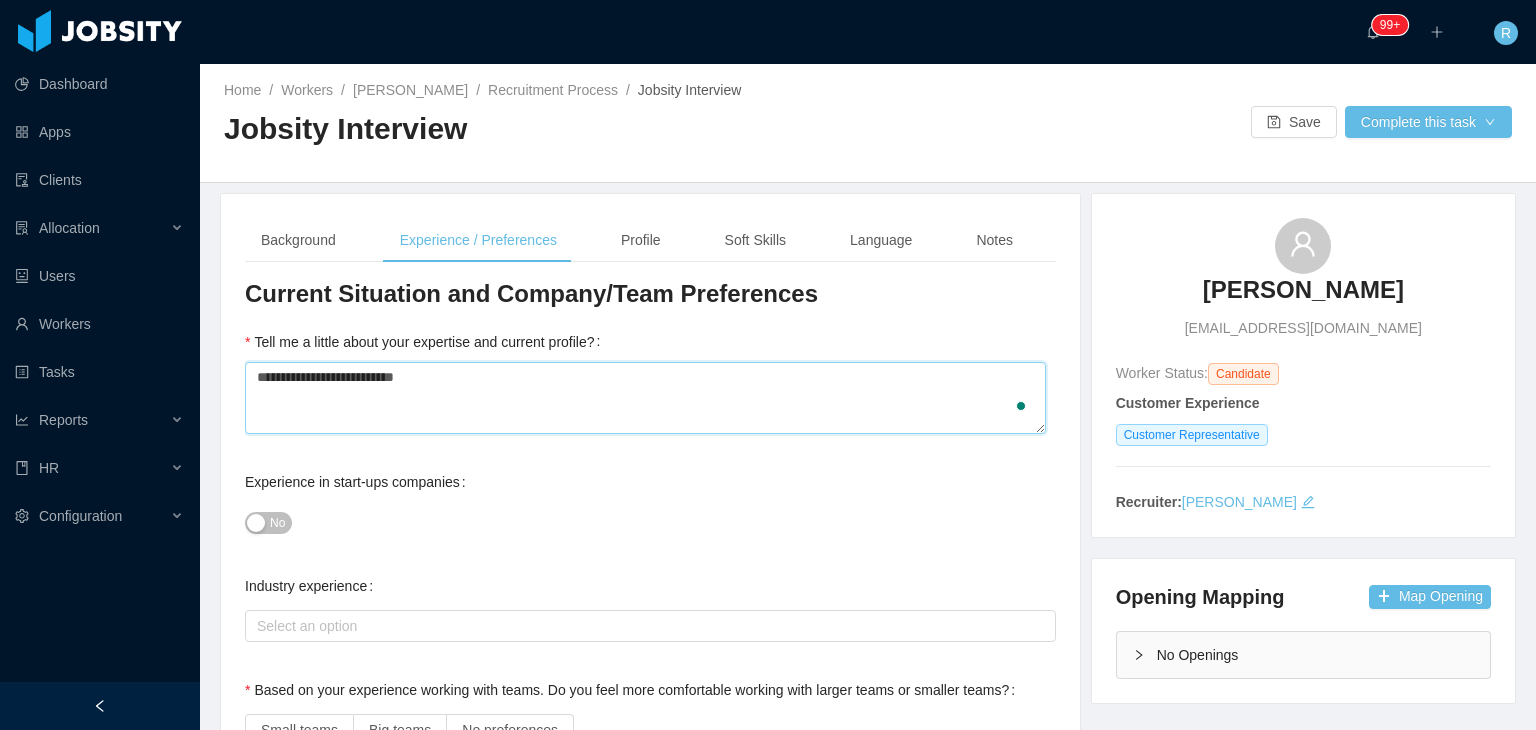 type 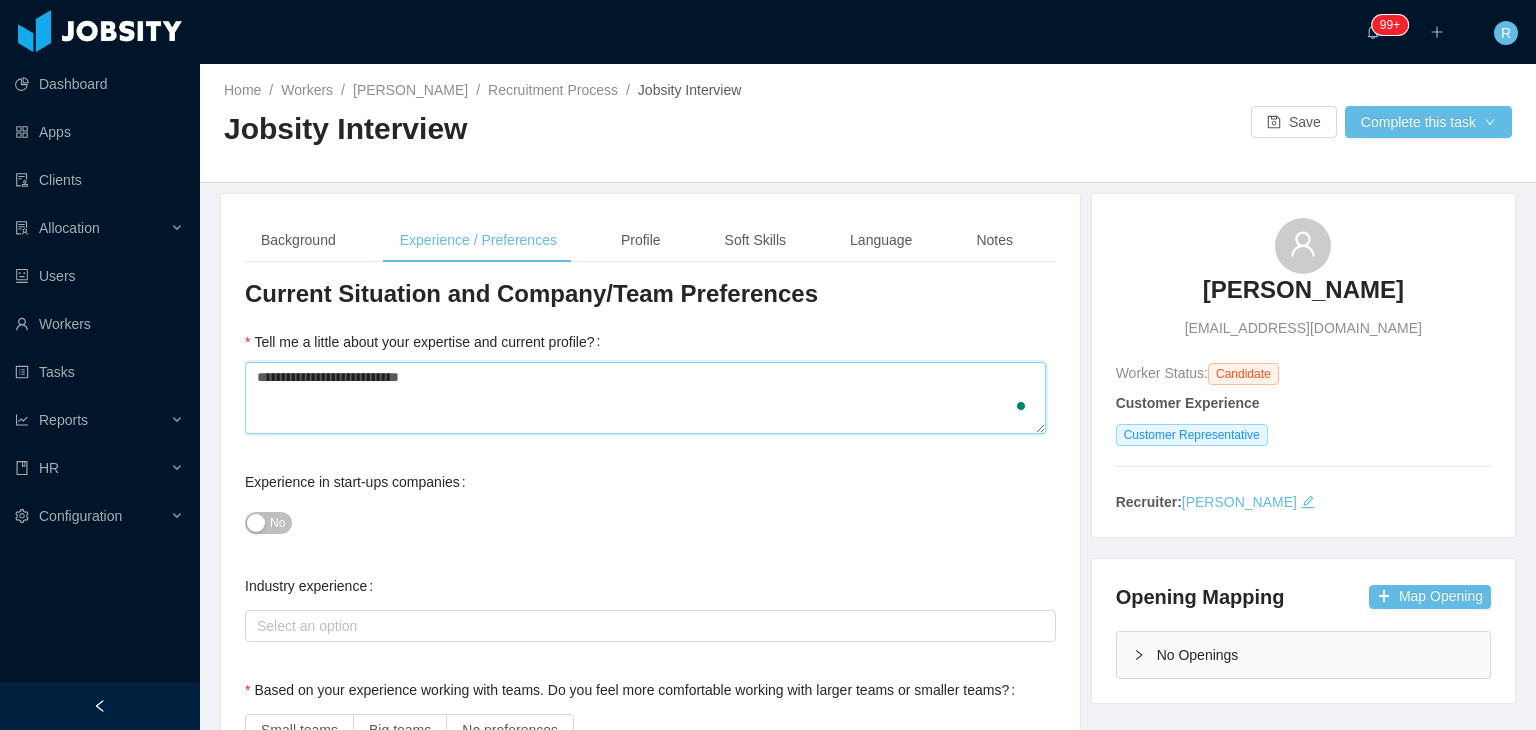 type 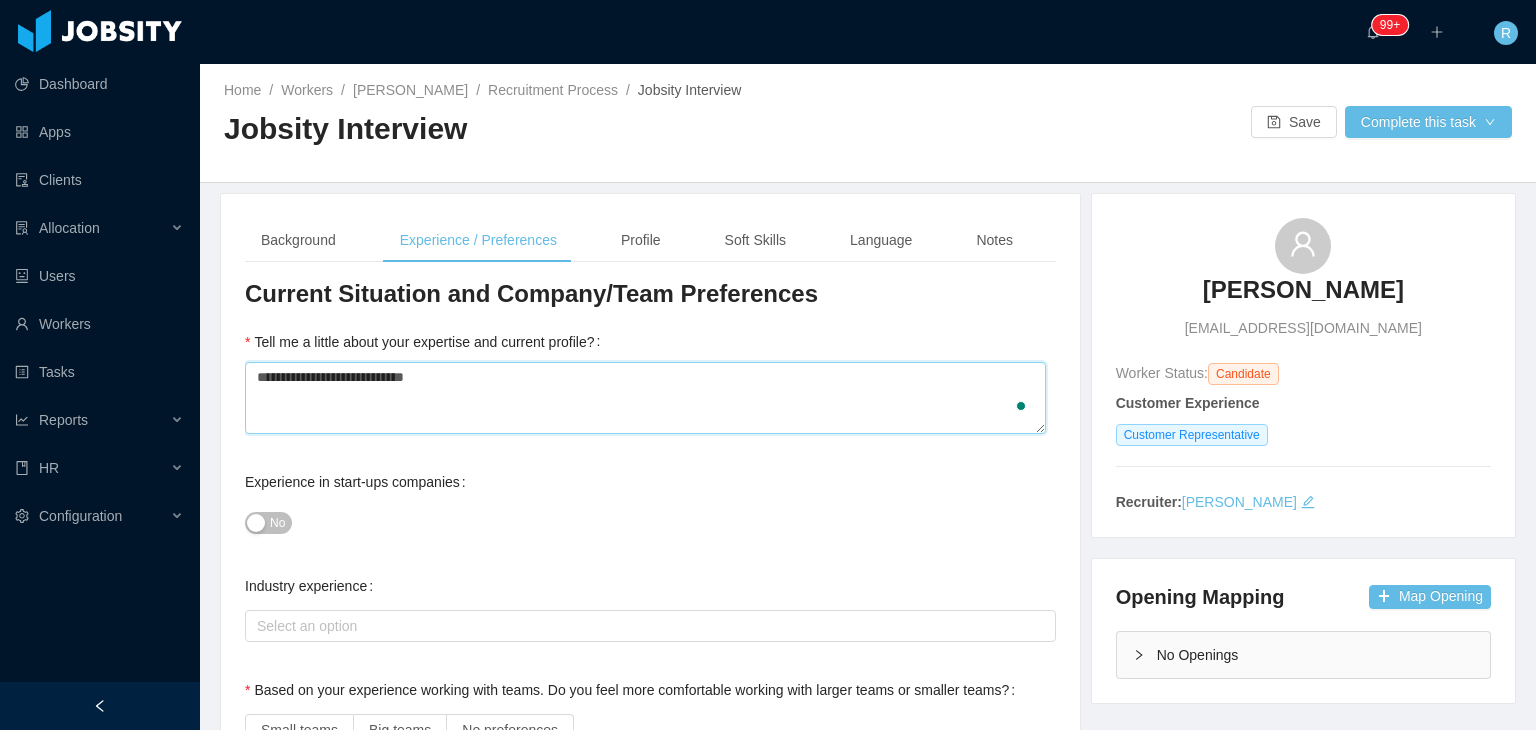 type 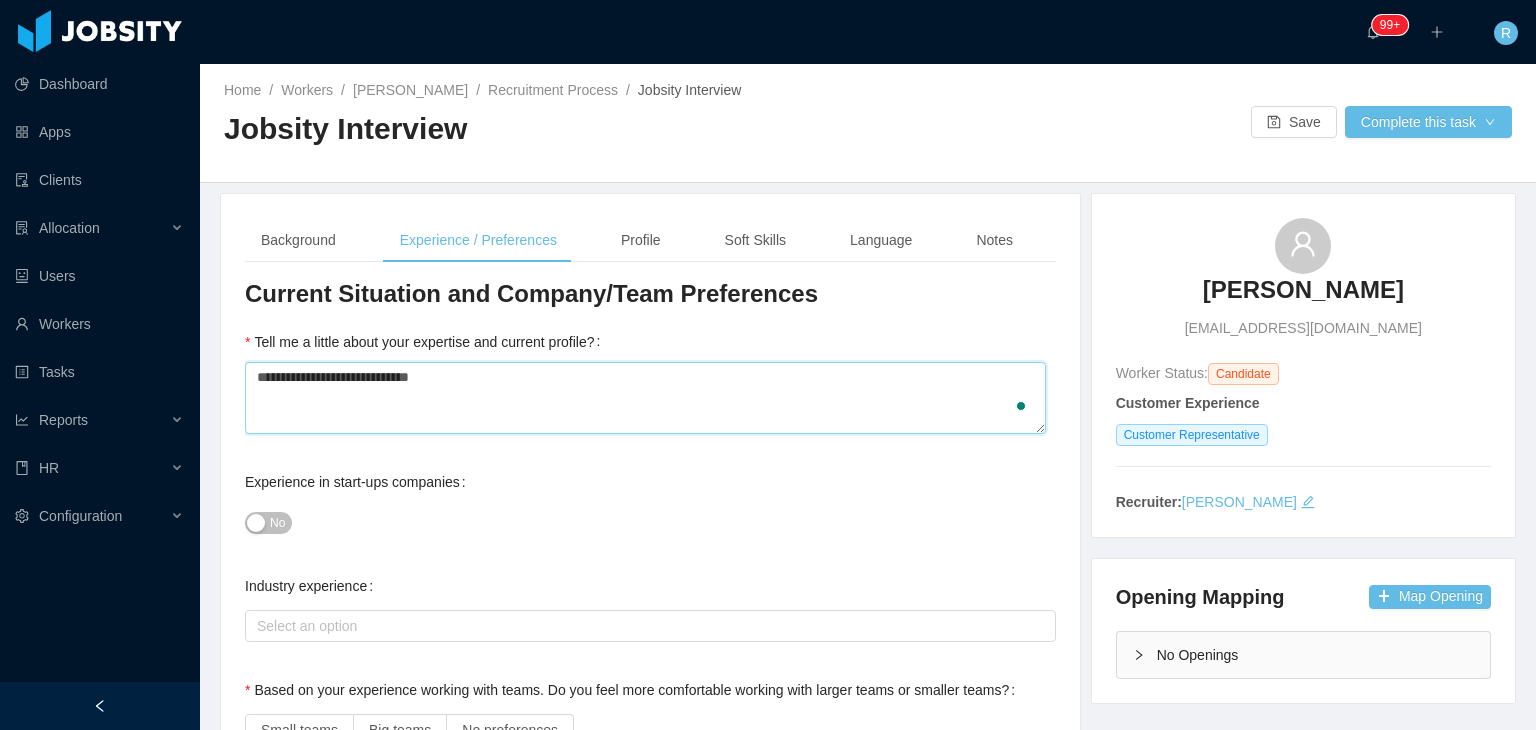 type on "**********" 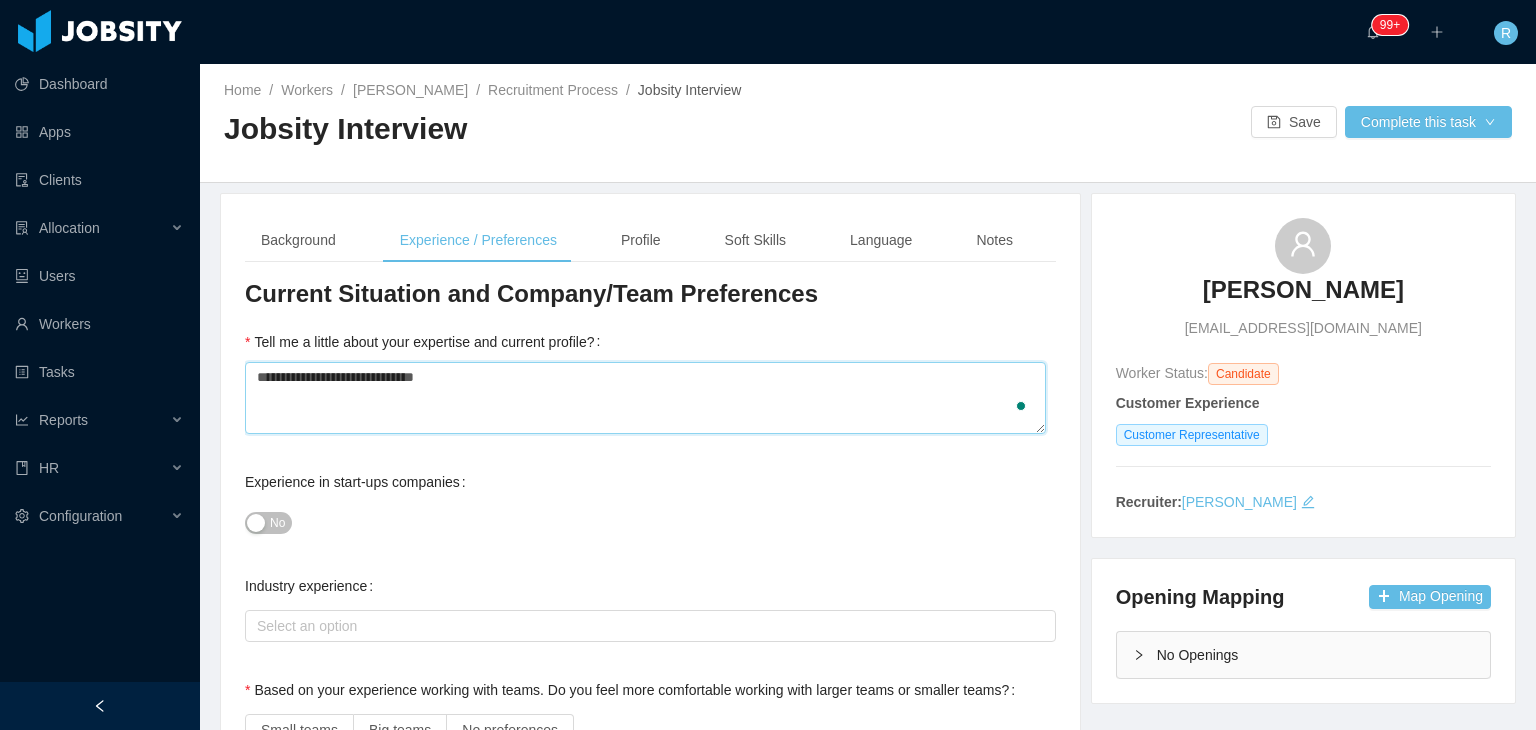 type 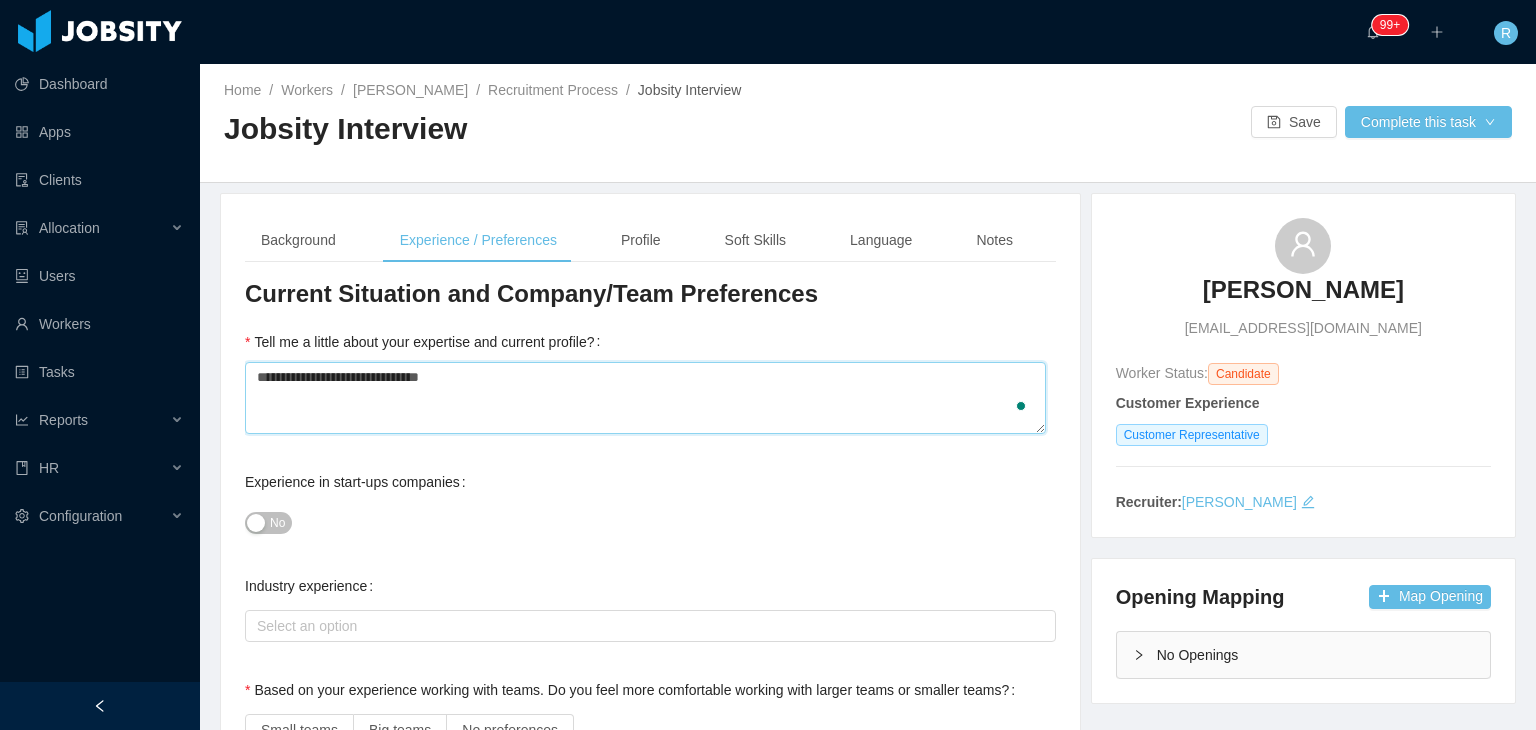 type 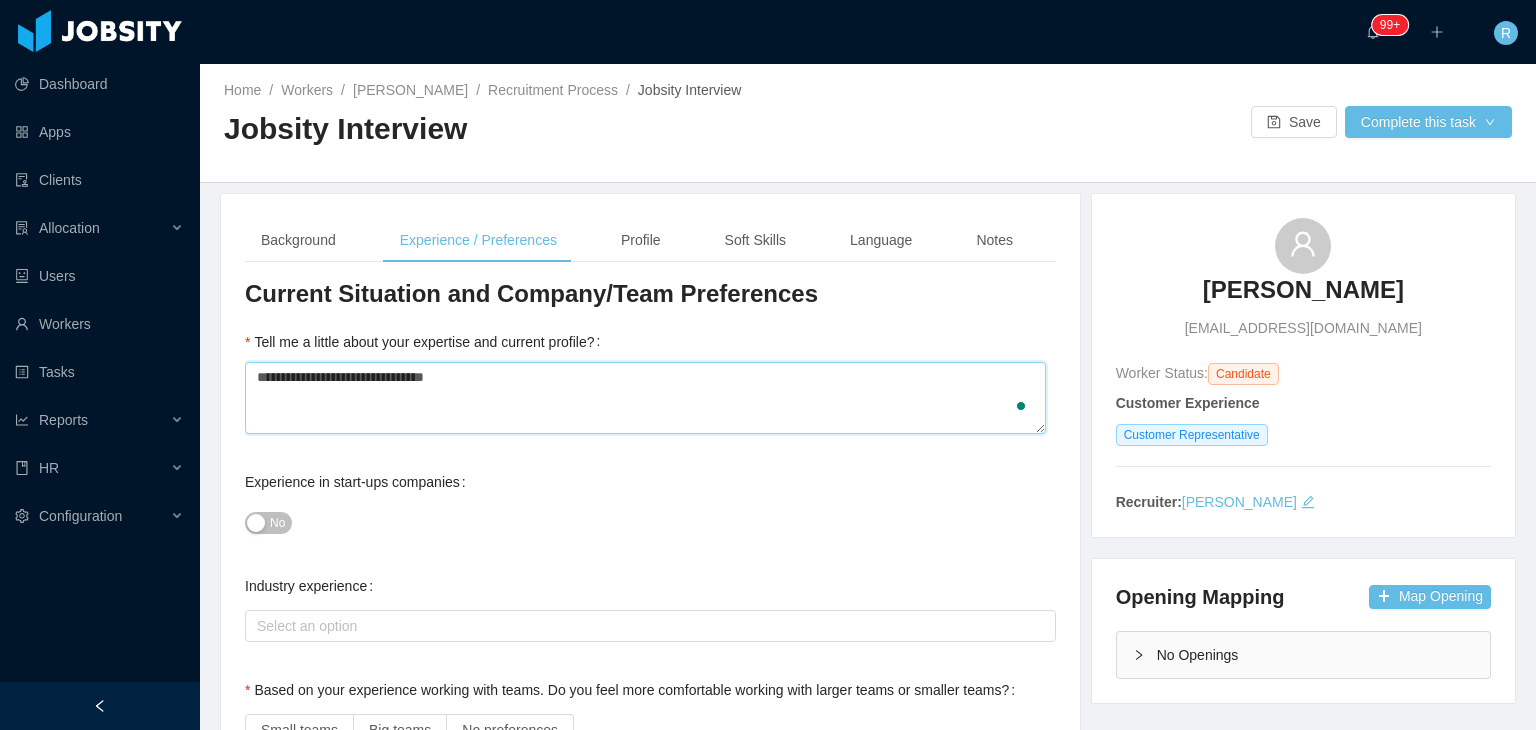 type 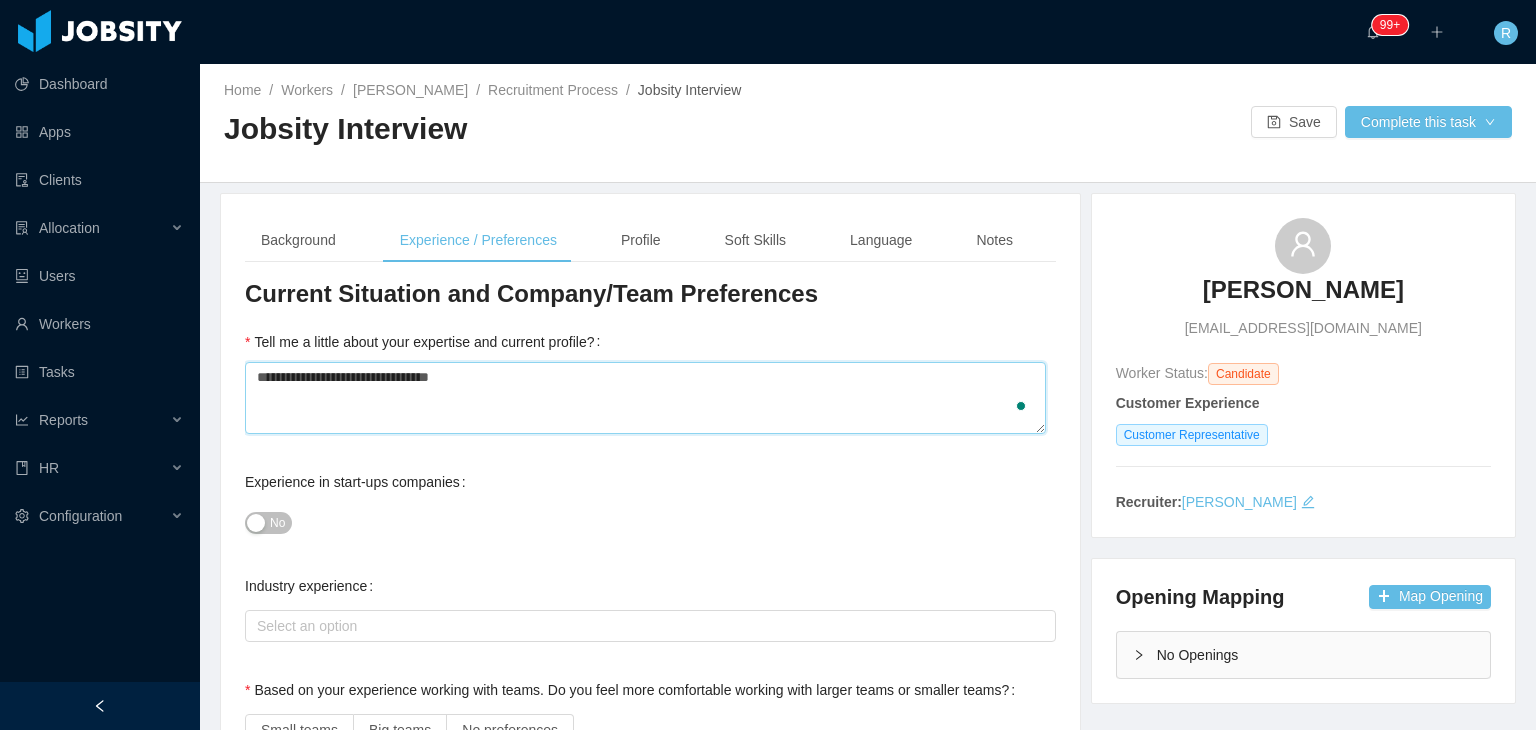 type 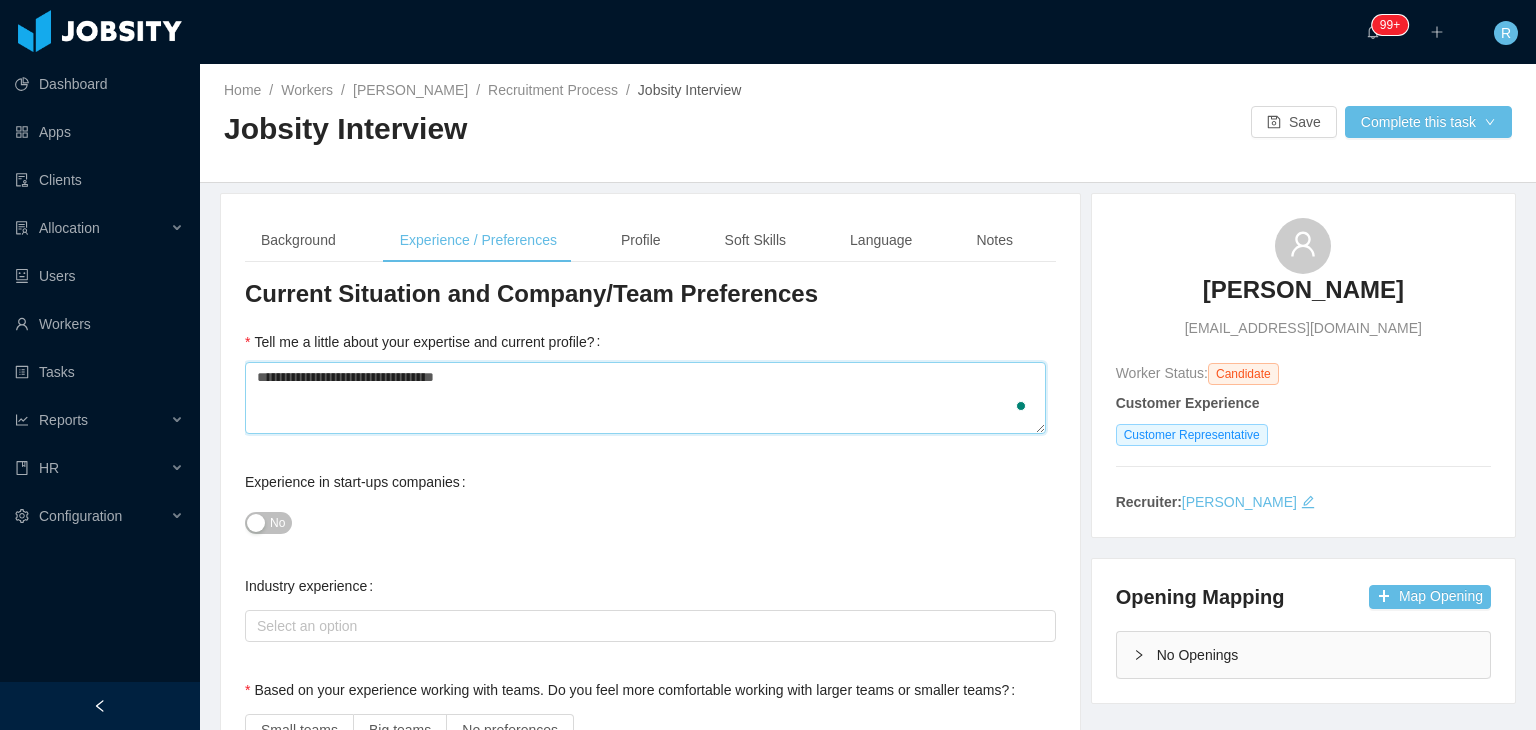type 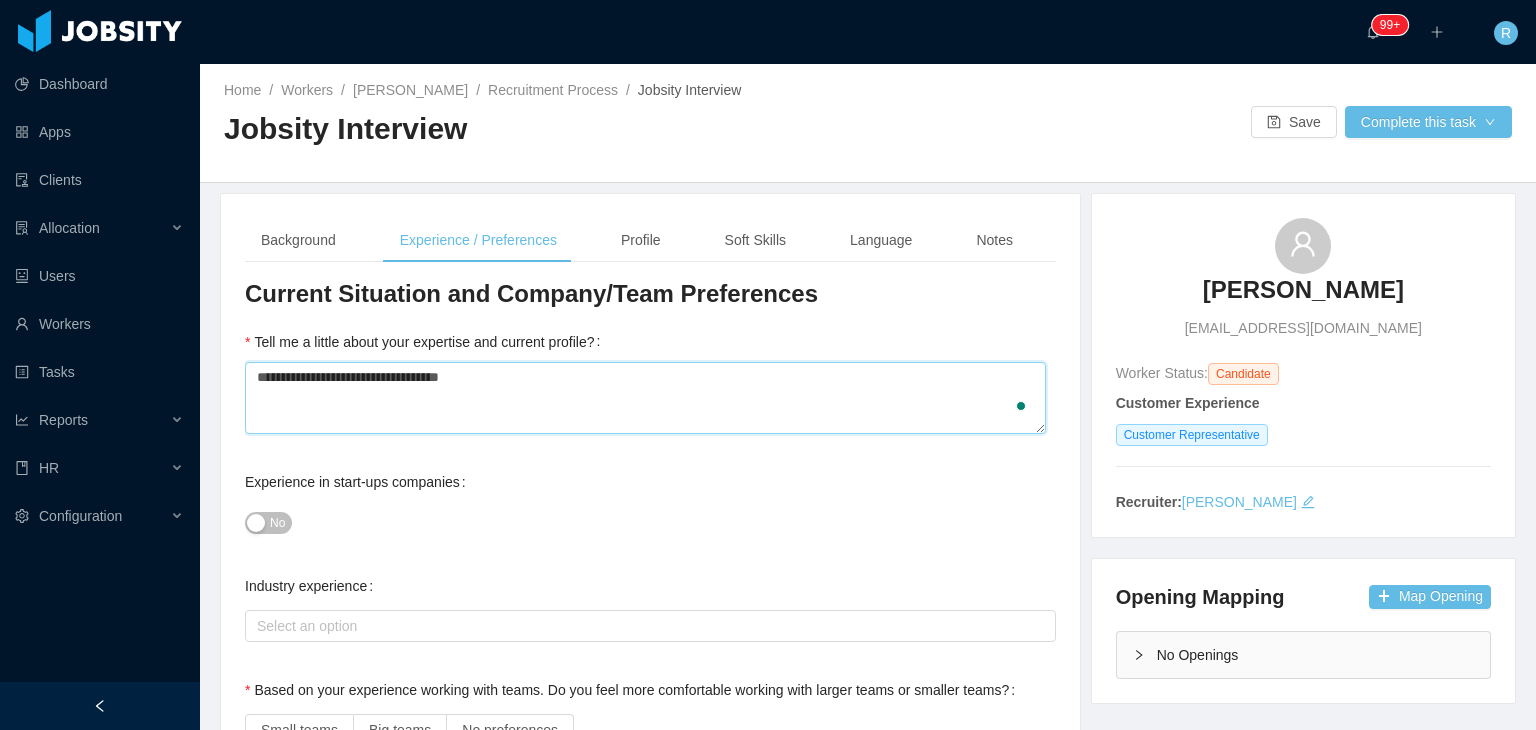 type 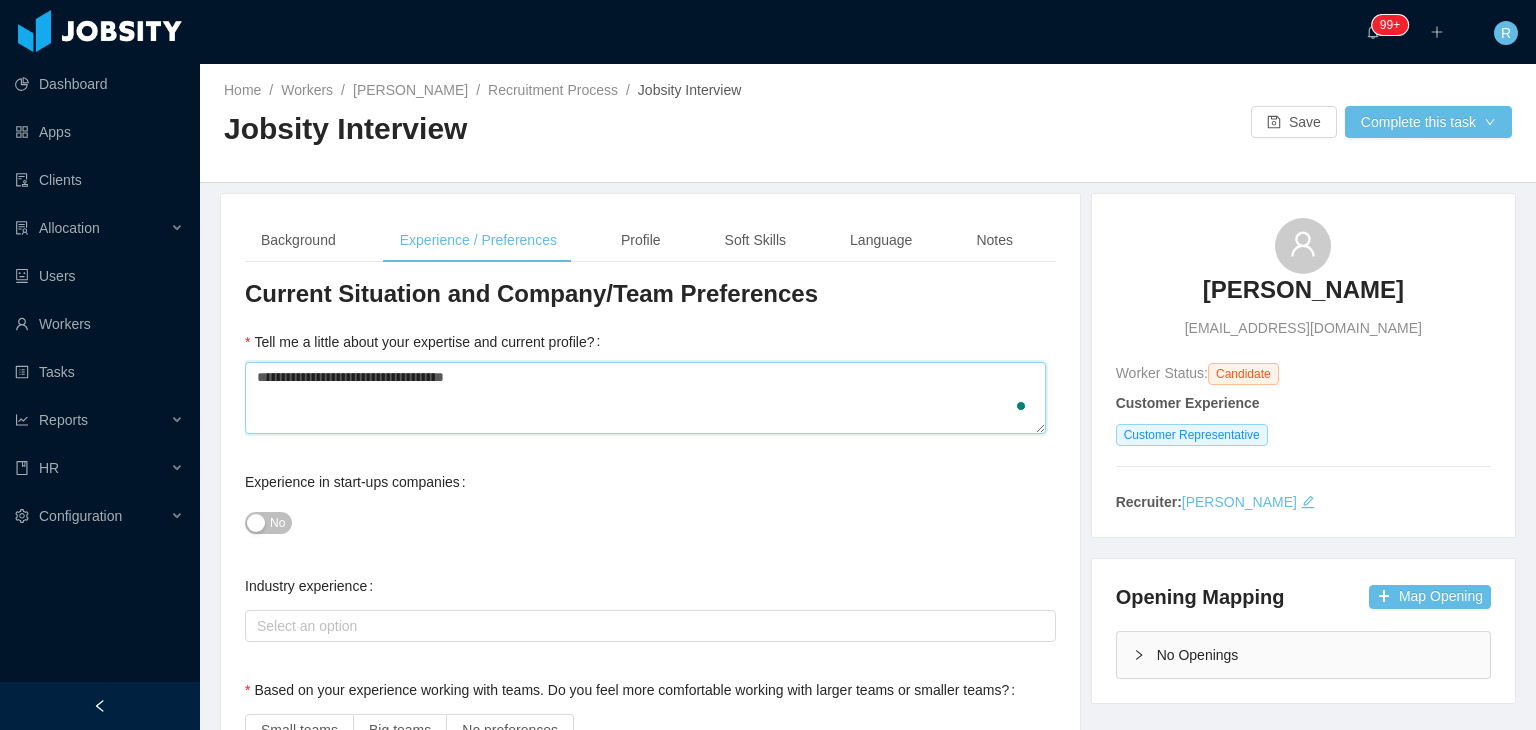 type 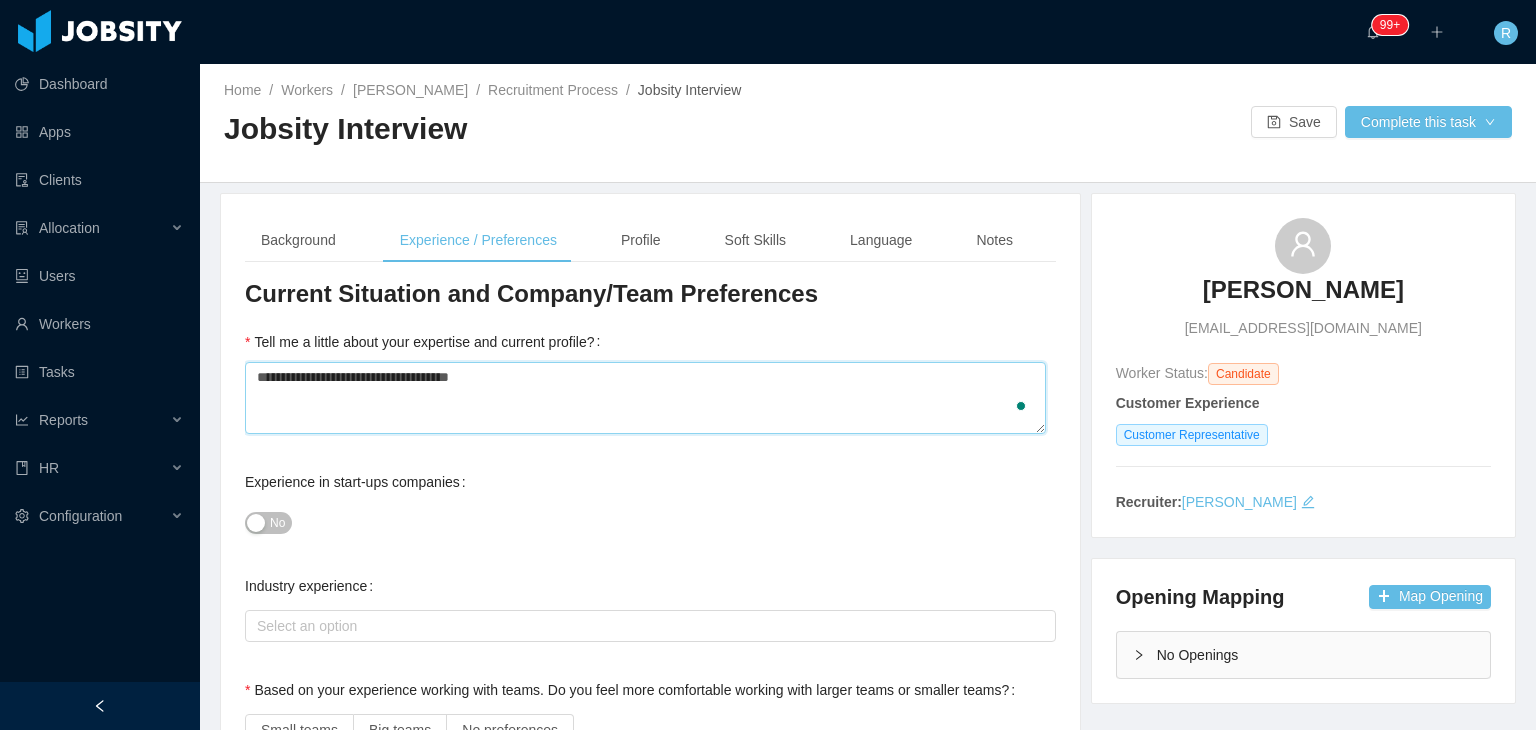 type 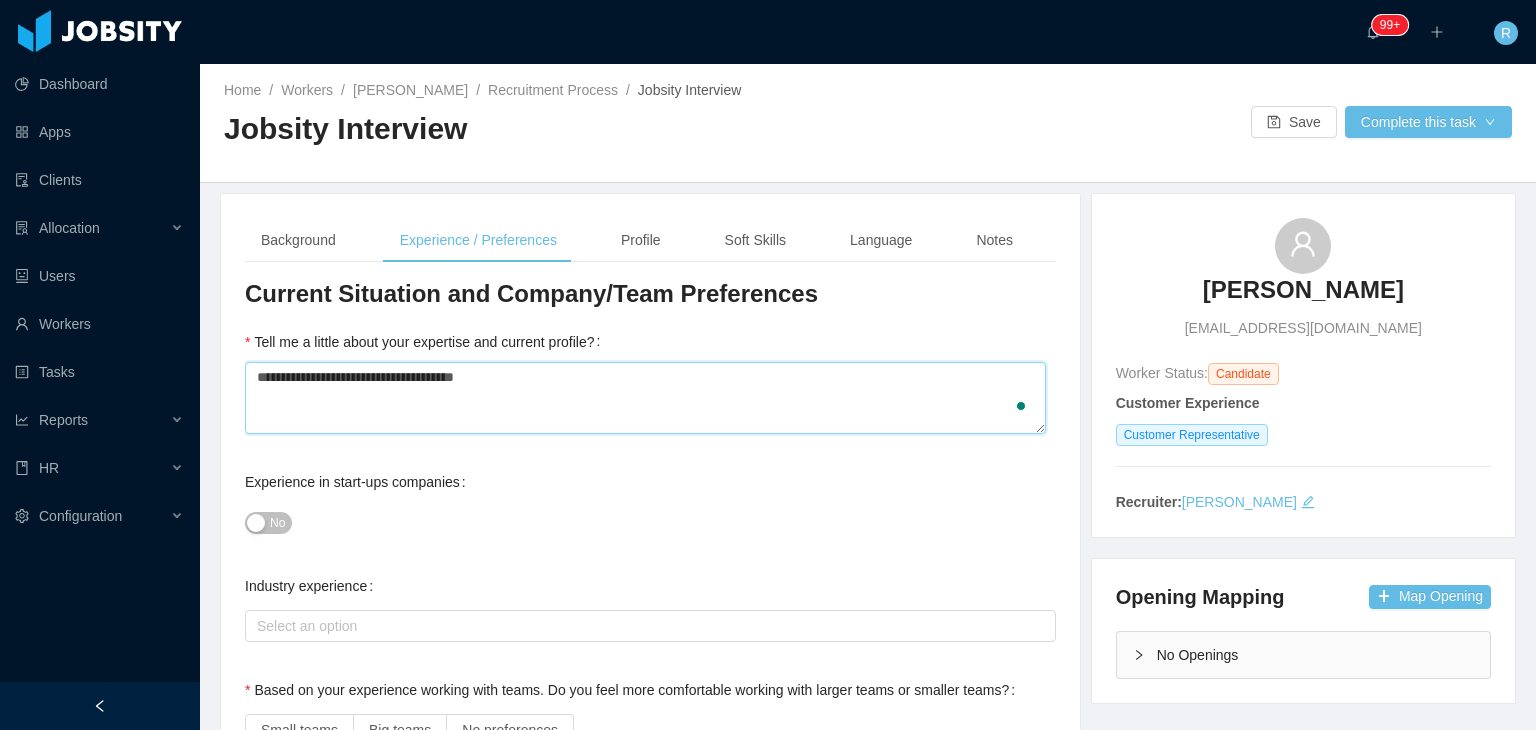 type 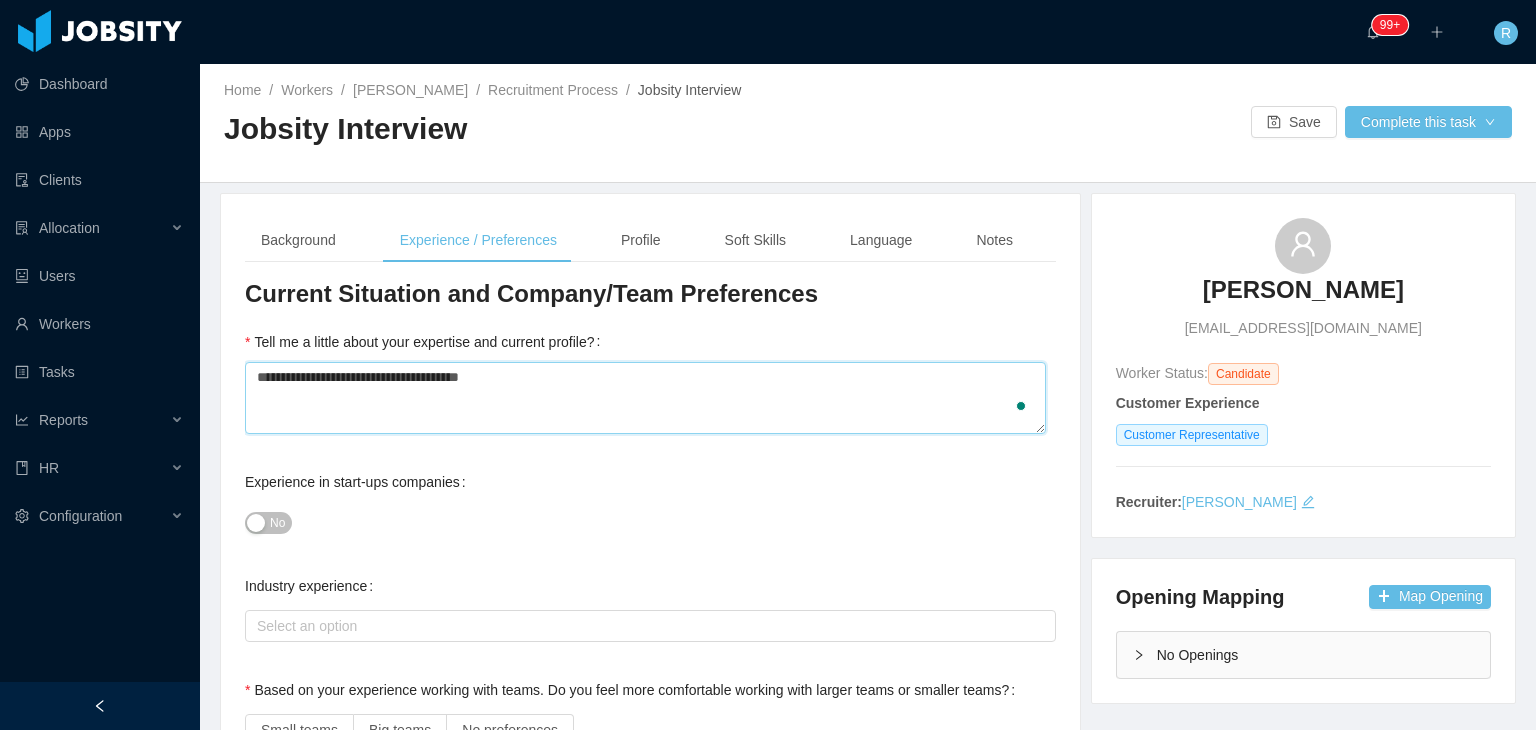 type 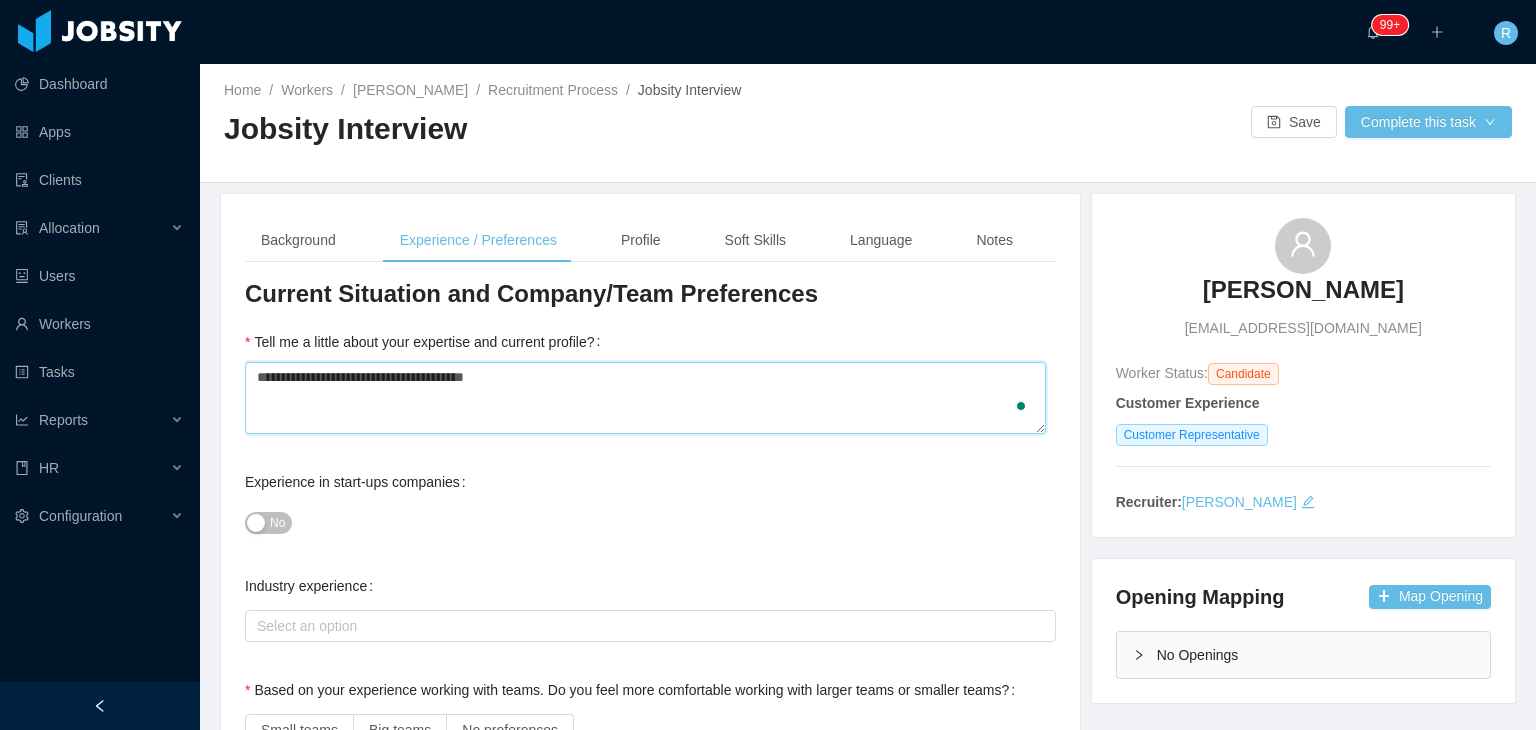type 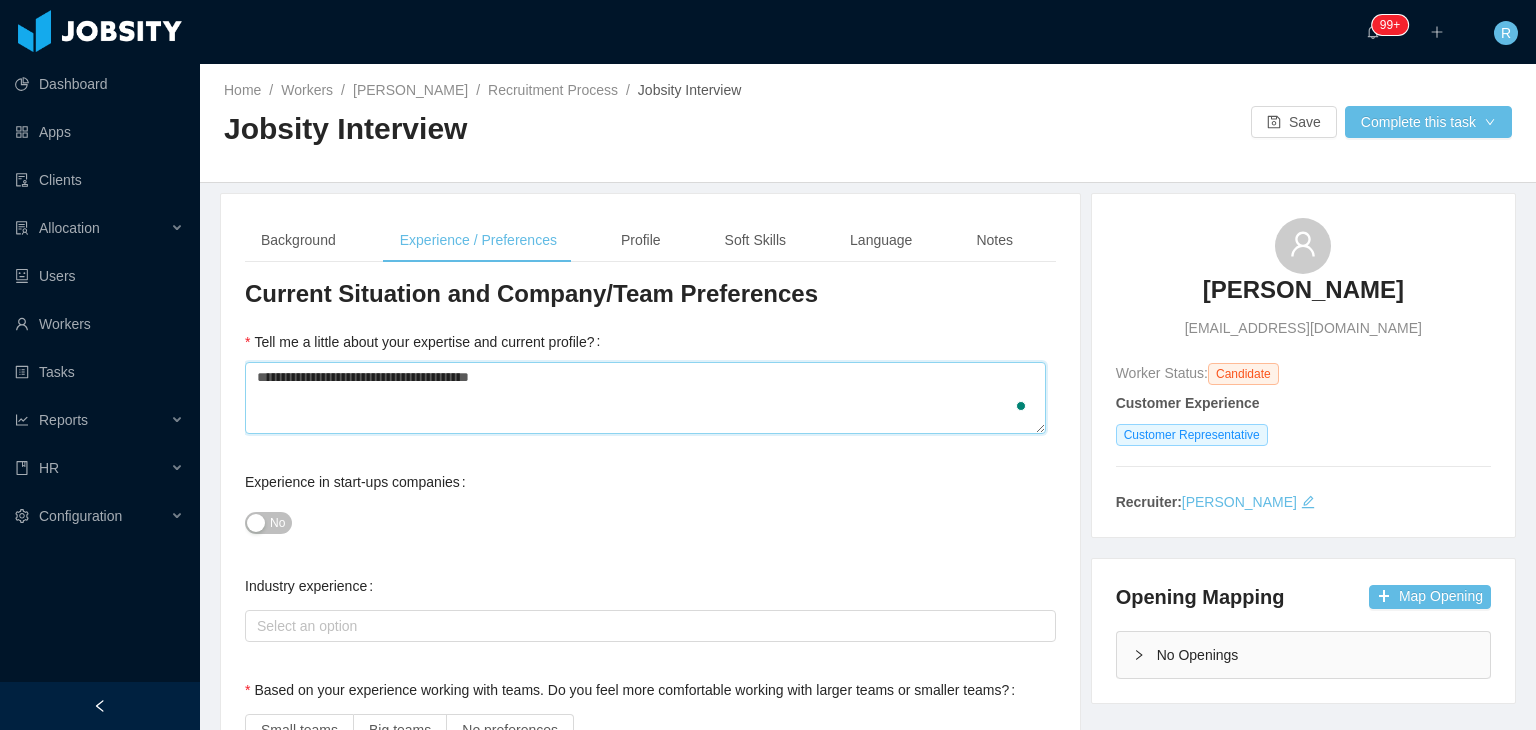 type 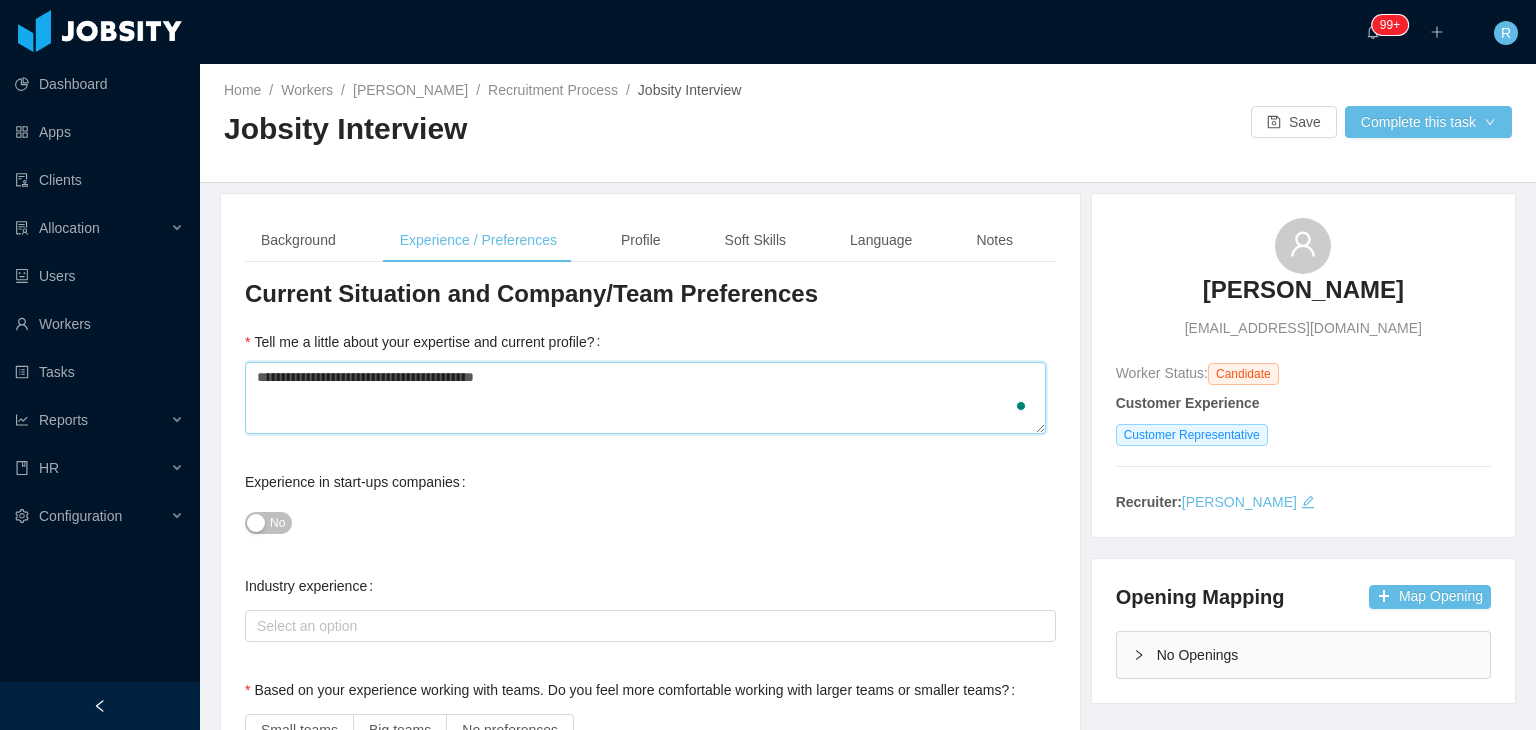 type 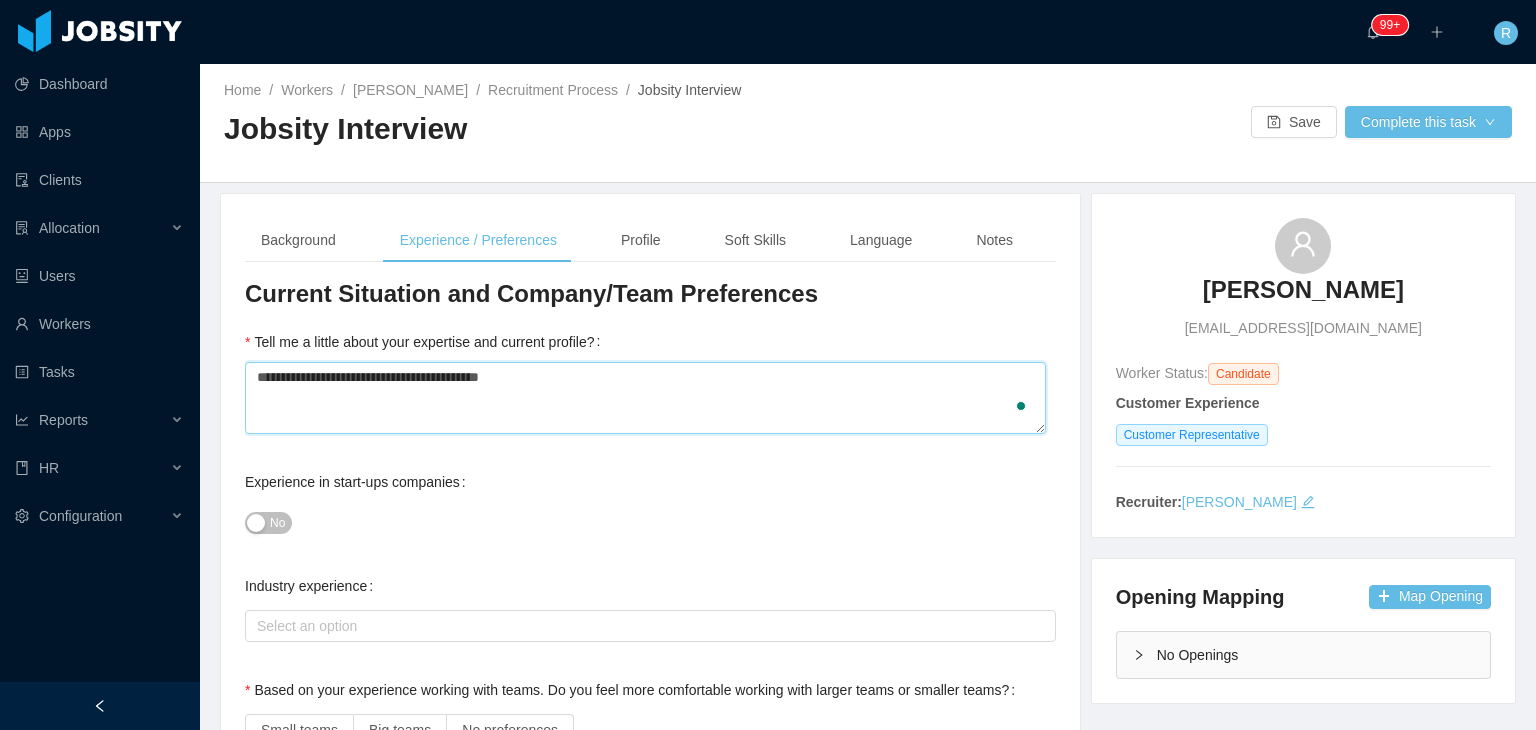 type 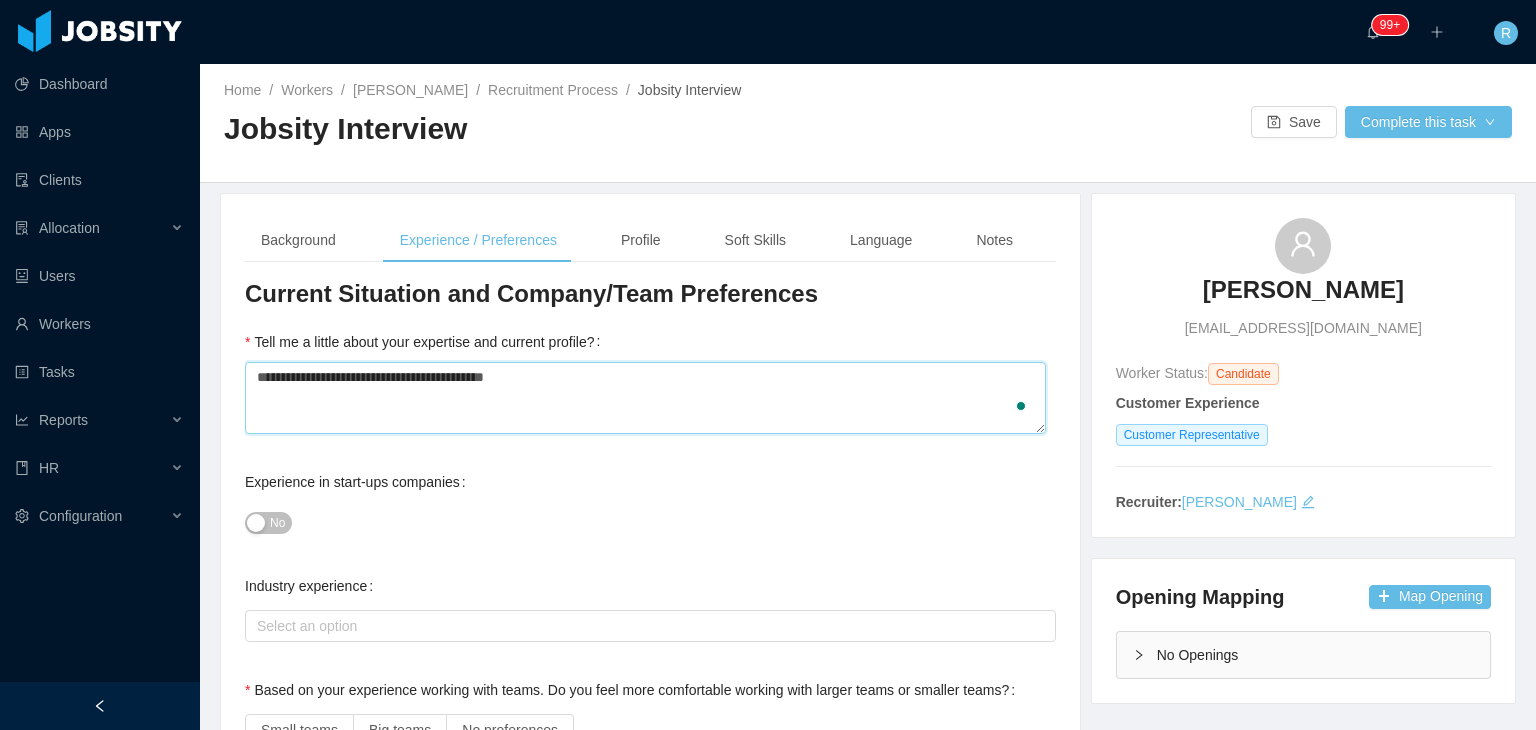 type 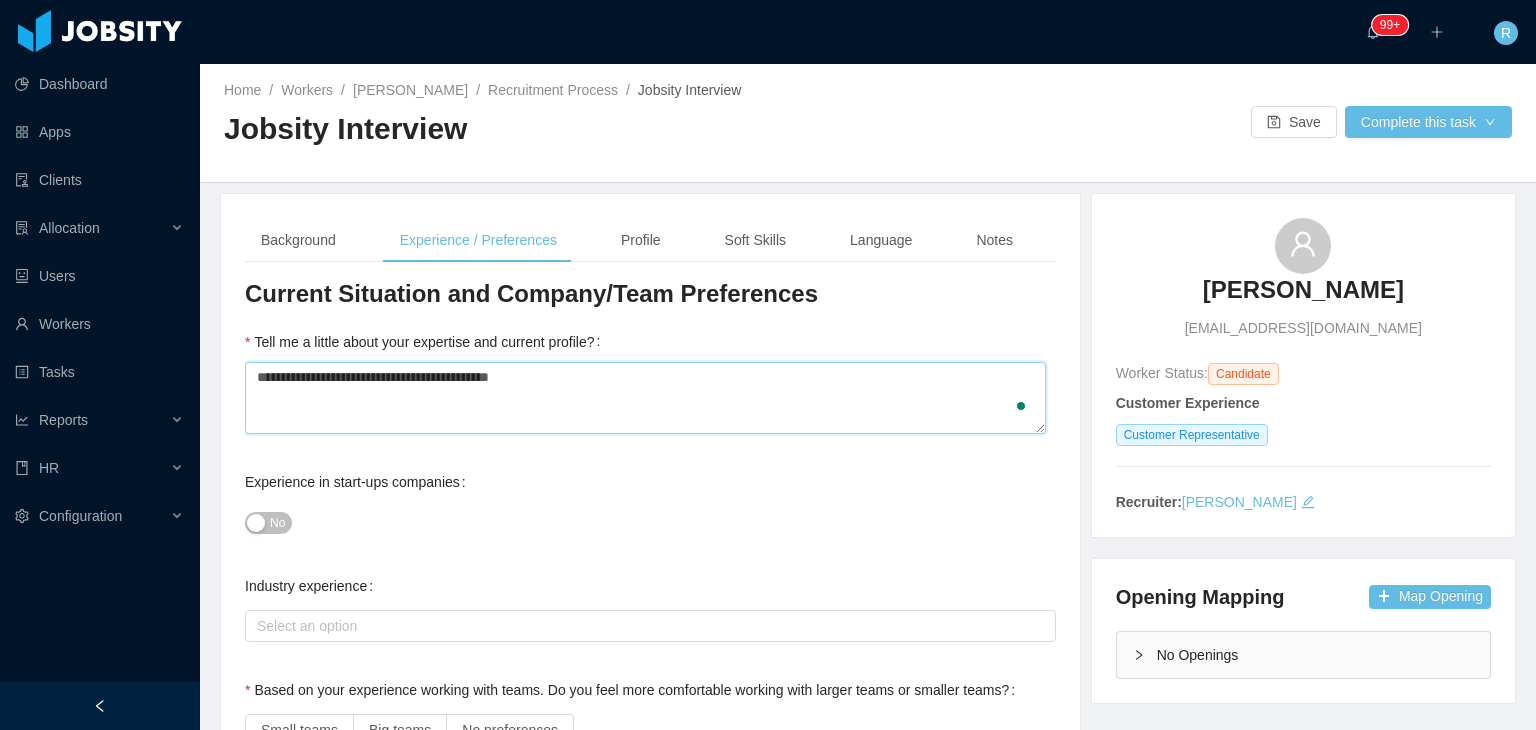 type 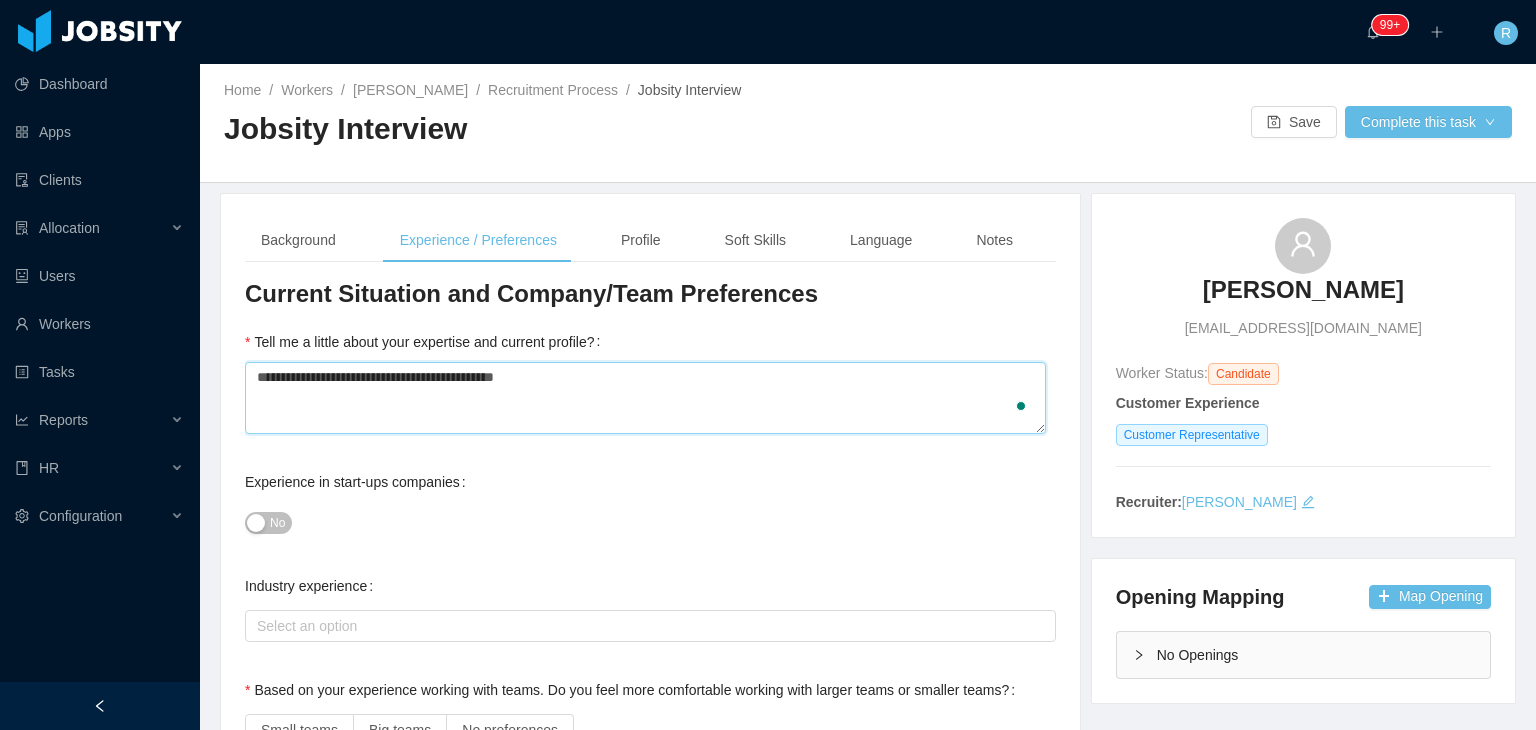 type 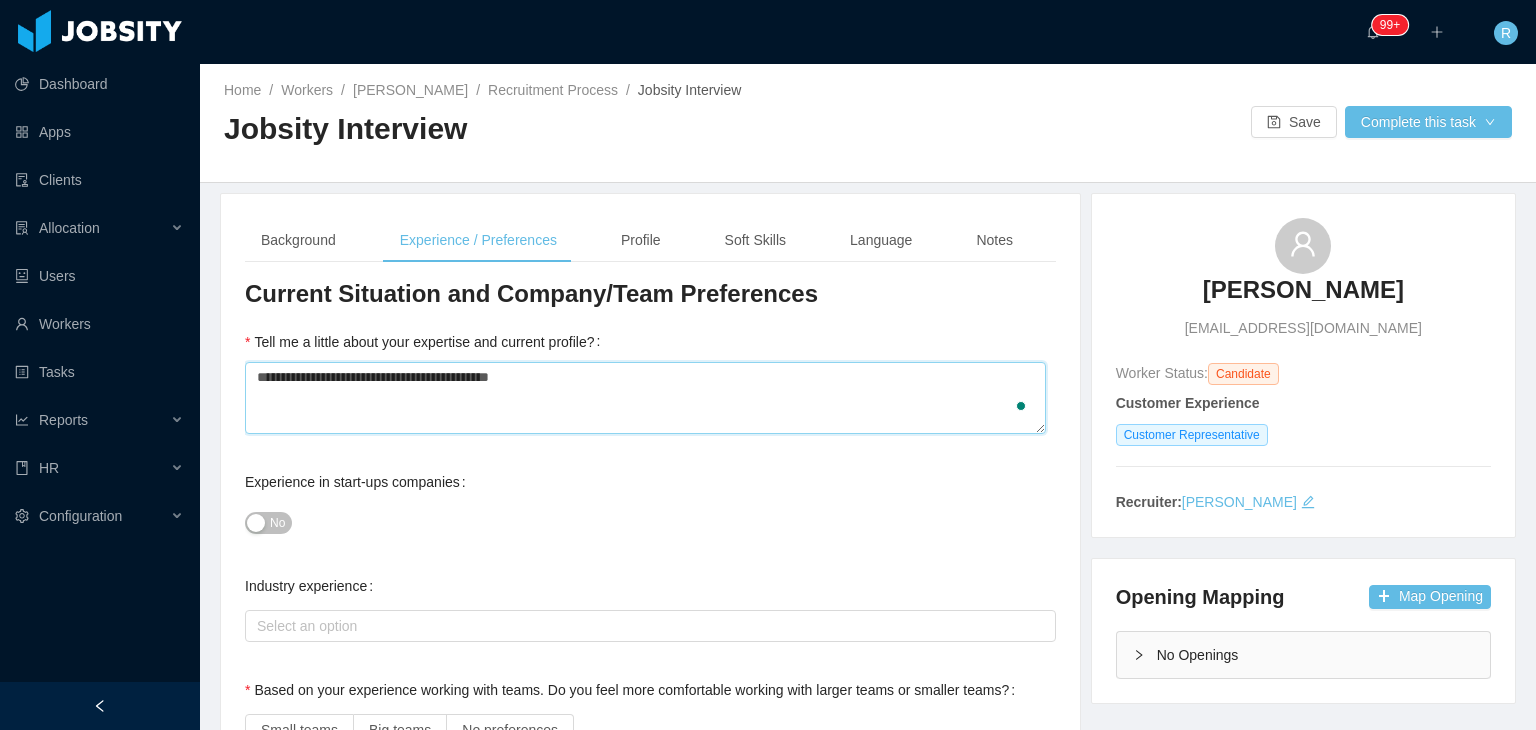 type 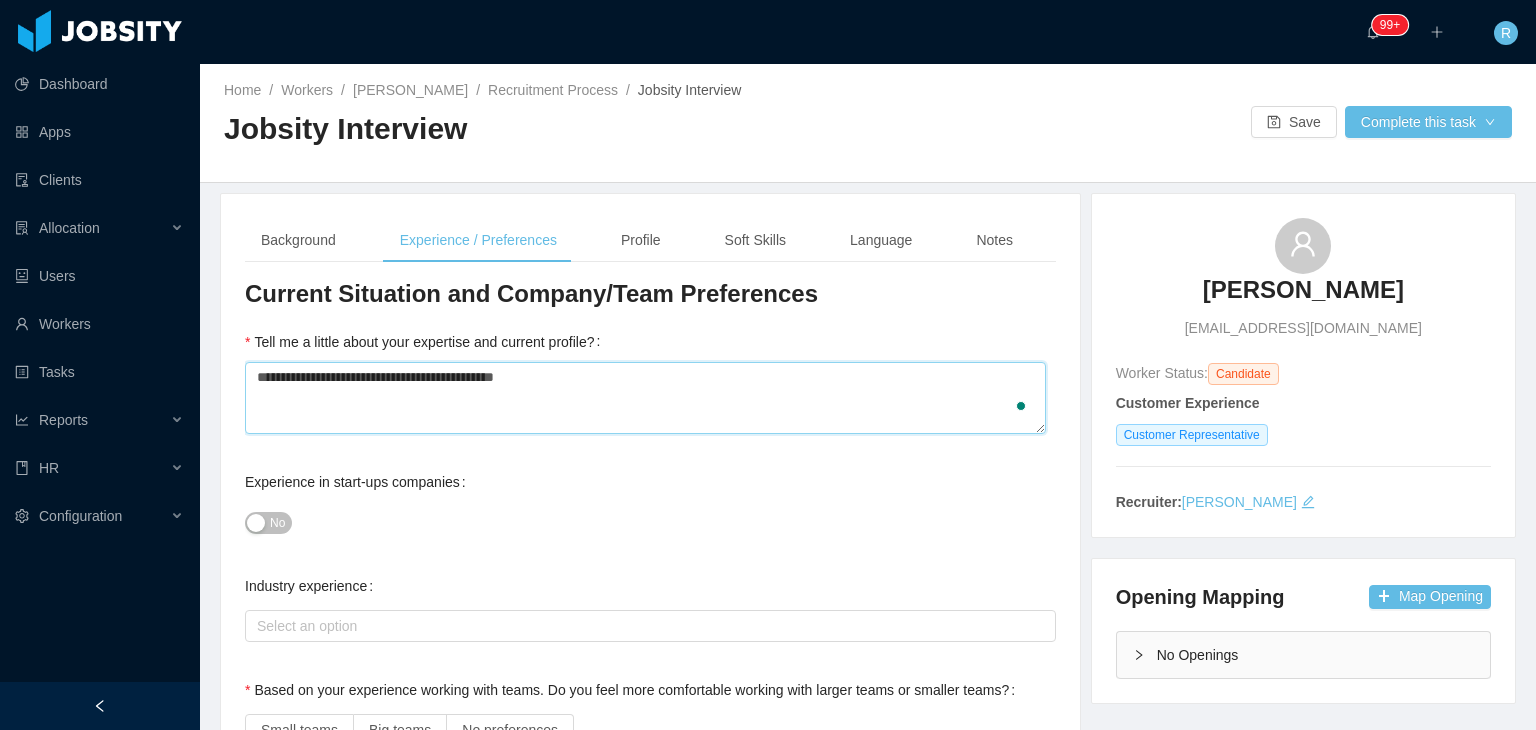 type 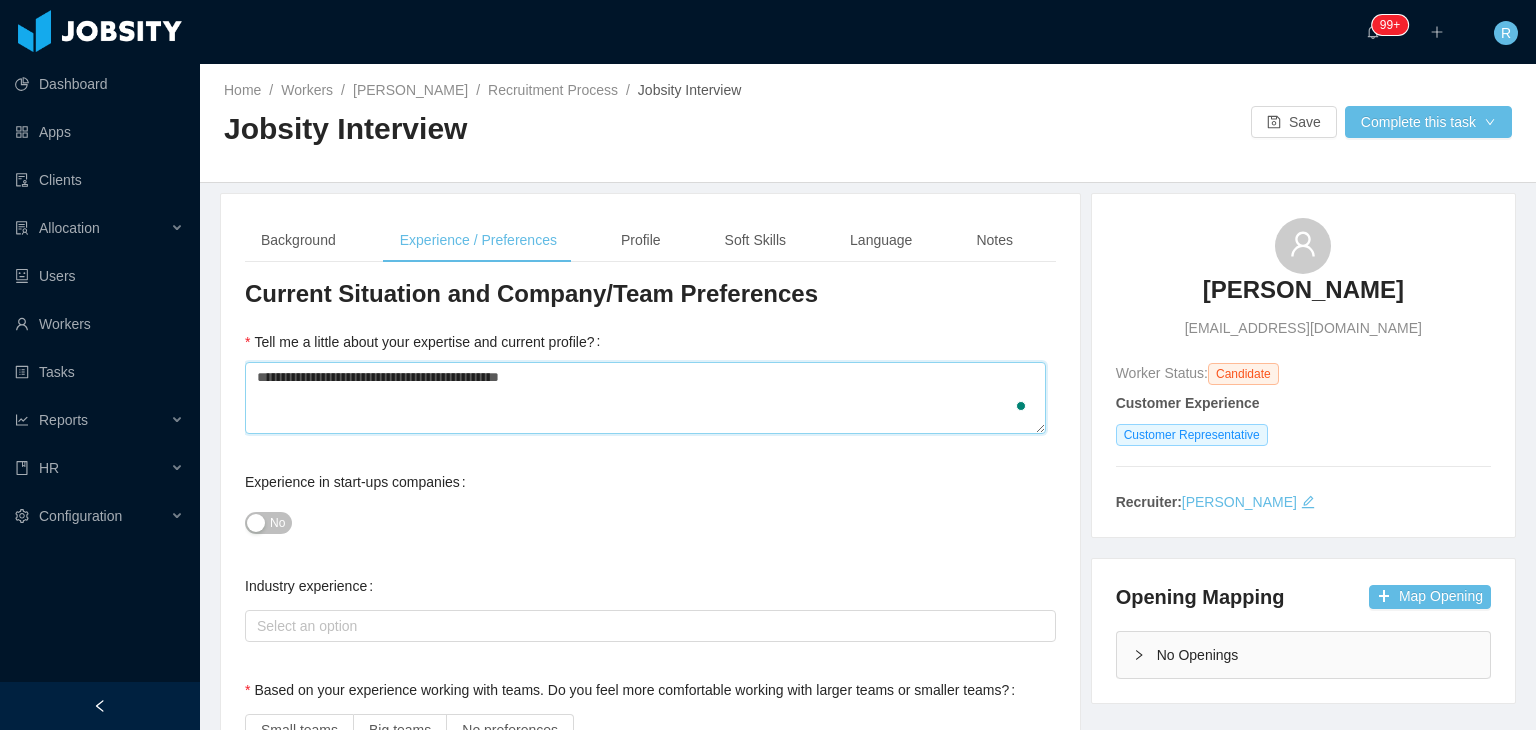 type 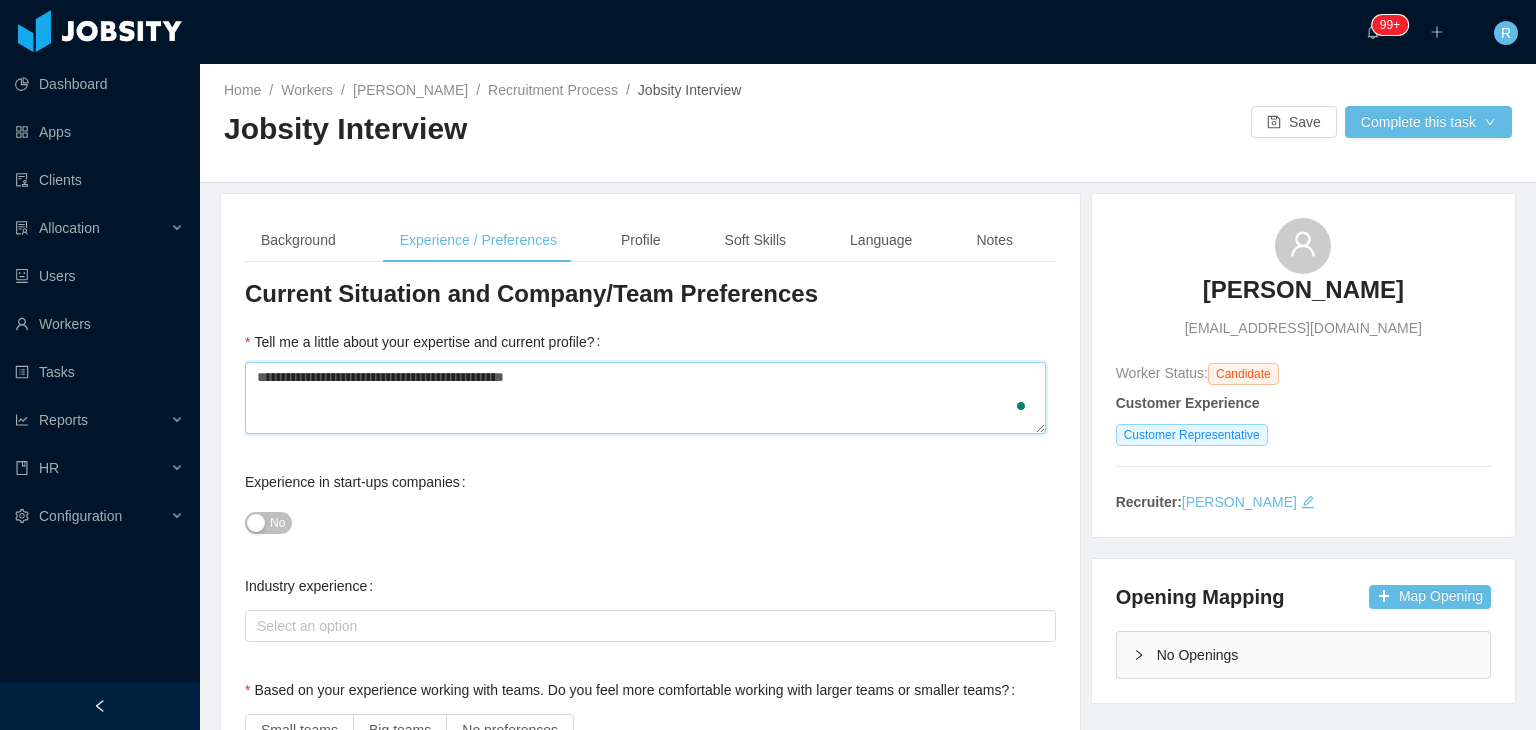 type 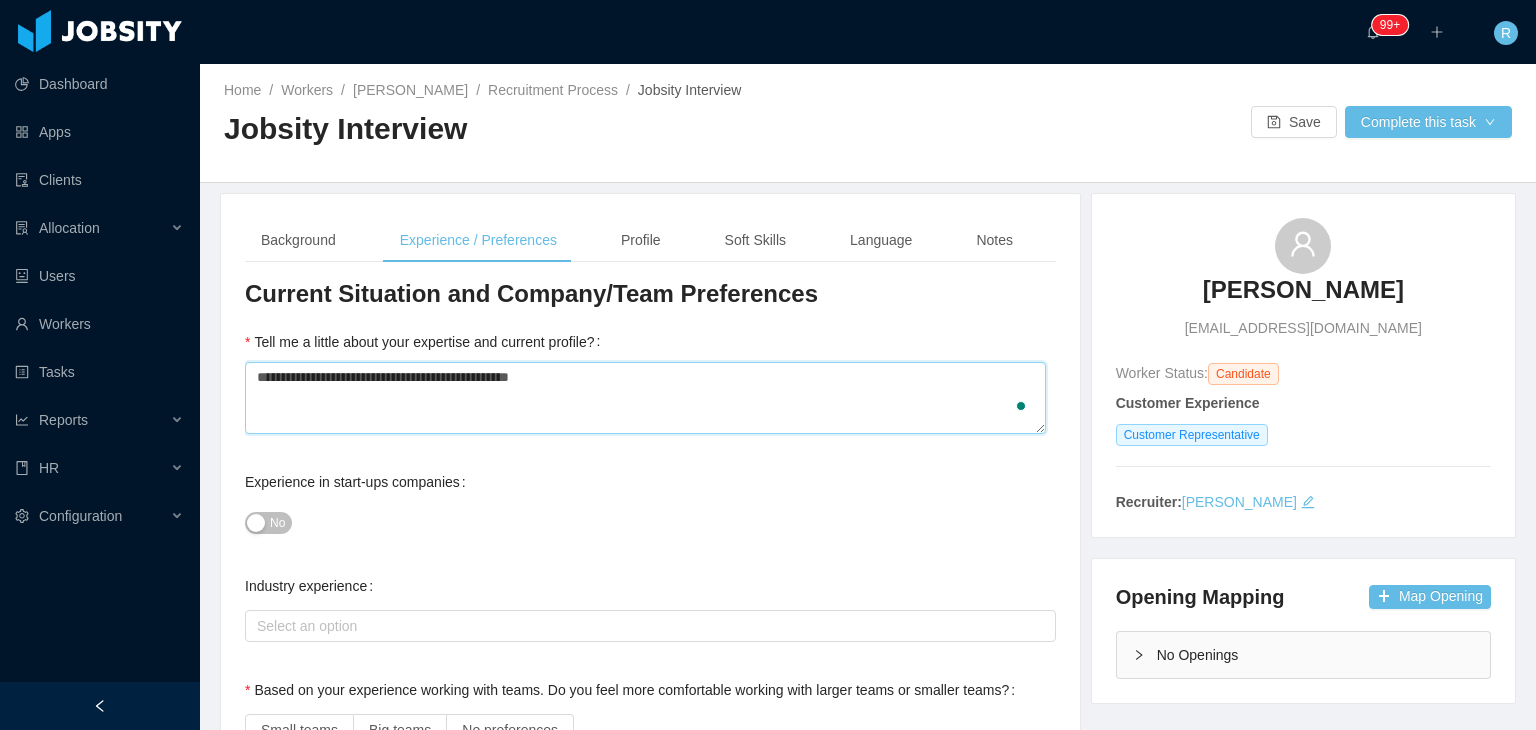 type 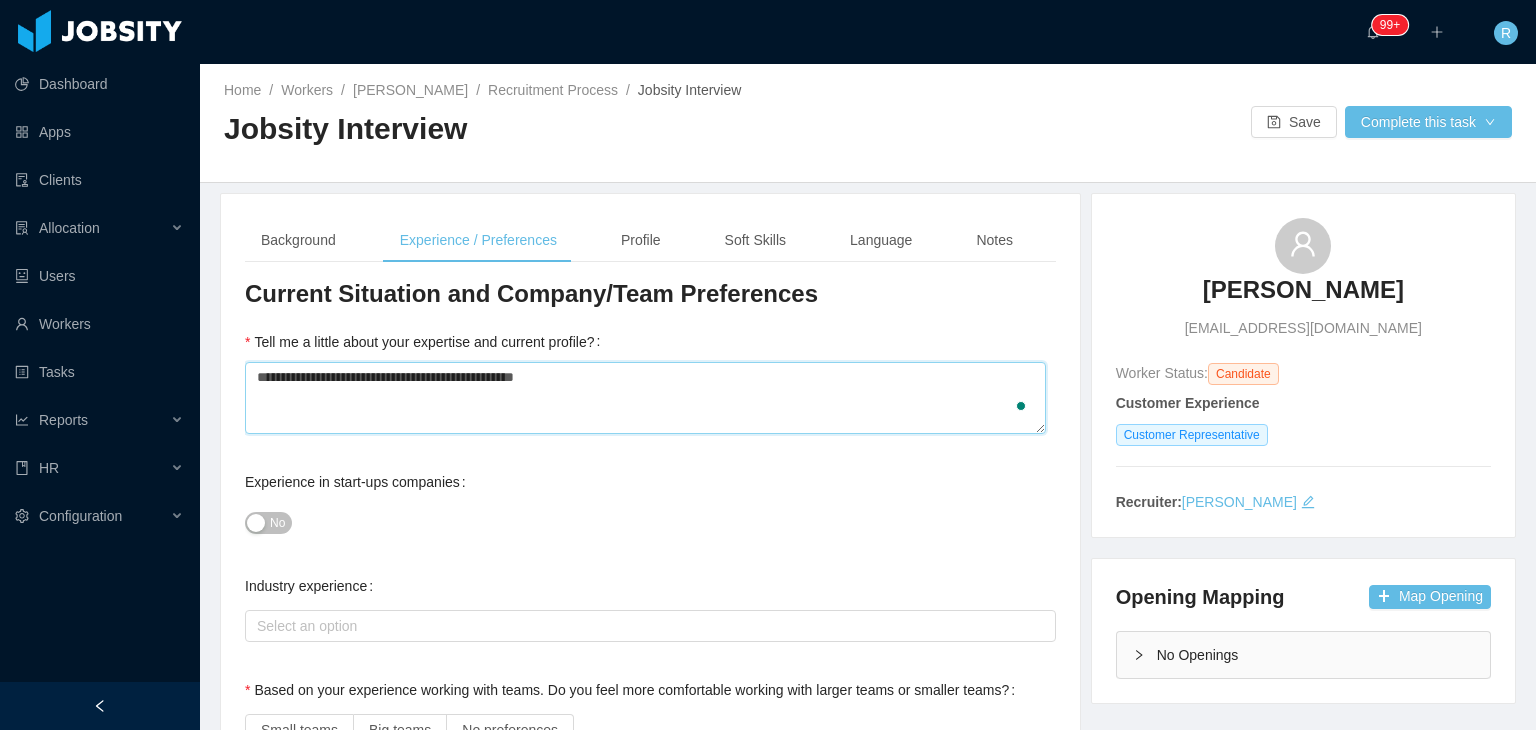 type 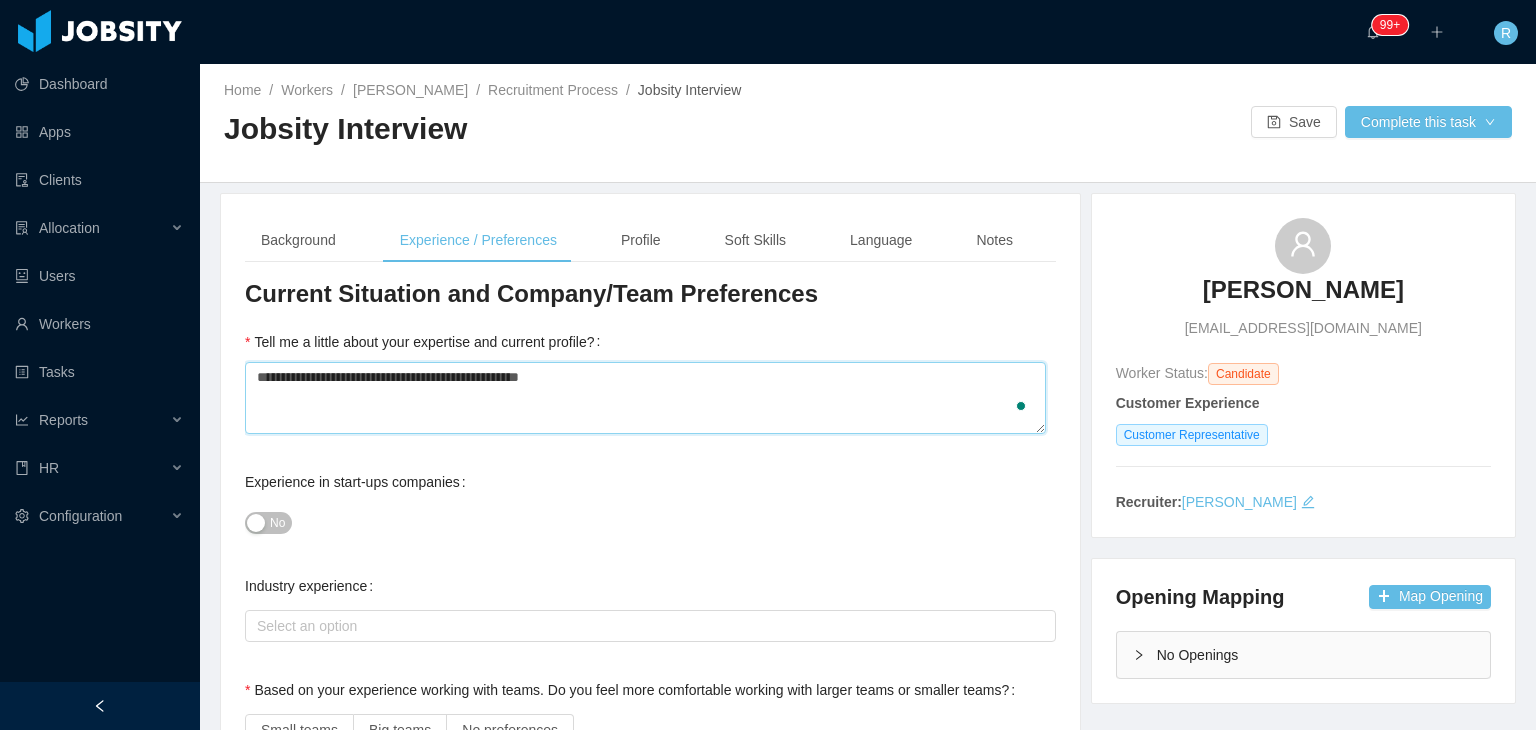 type 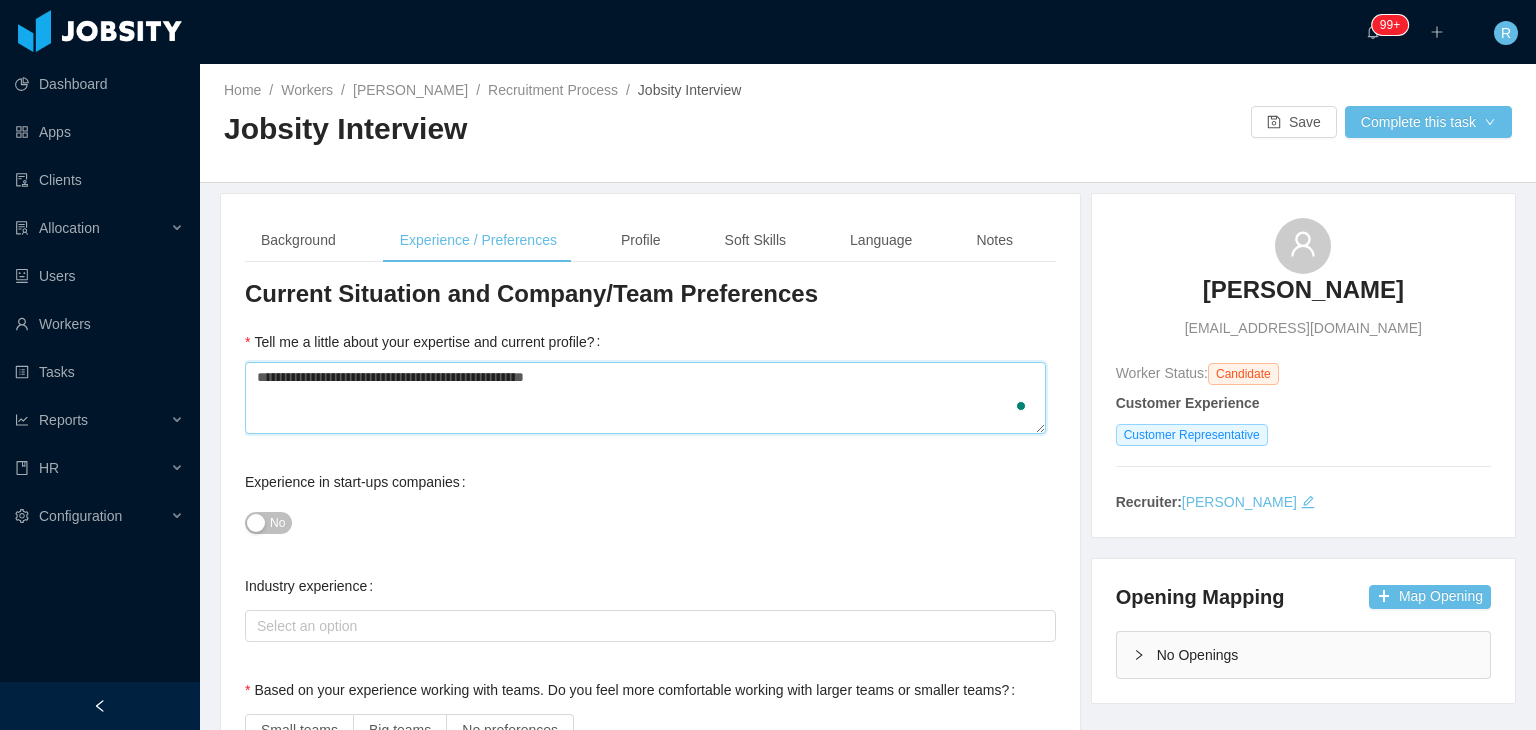 type 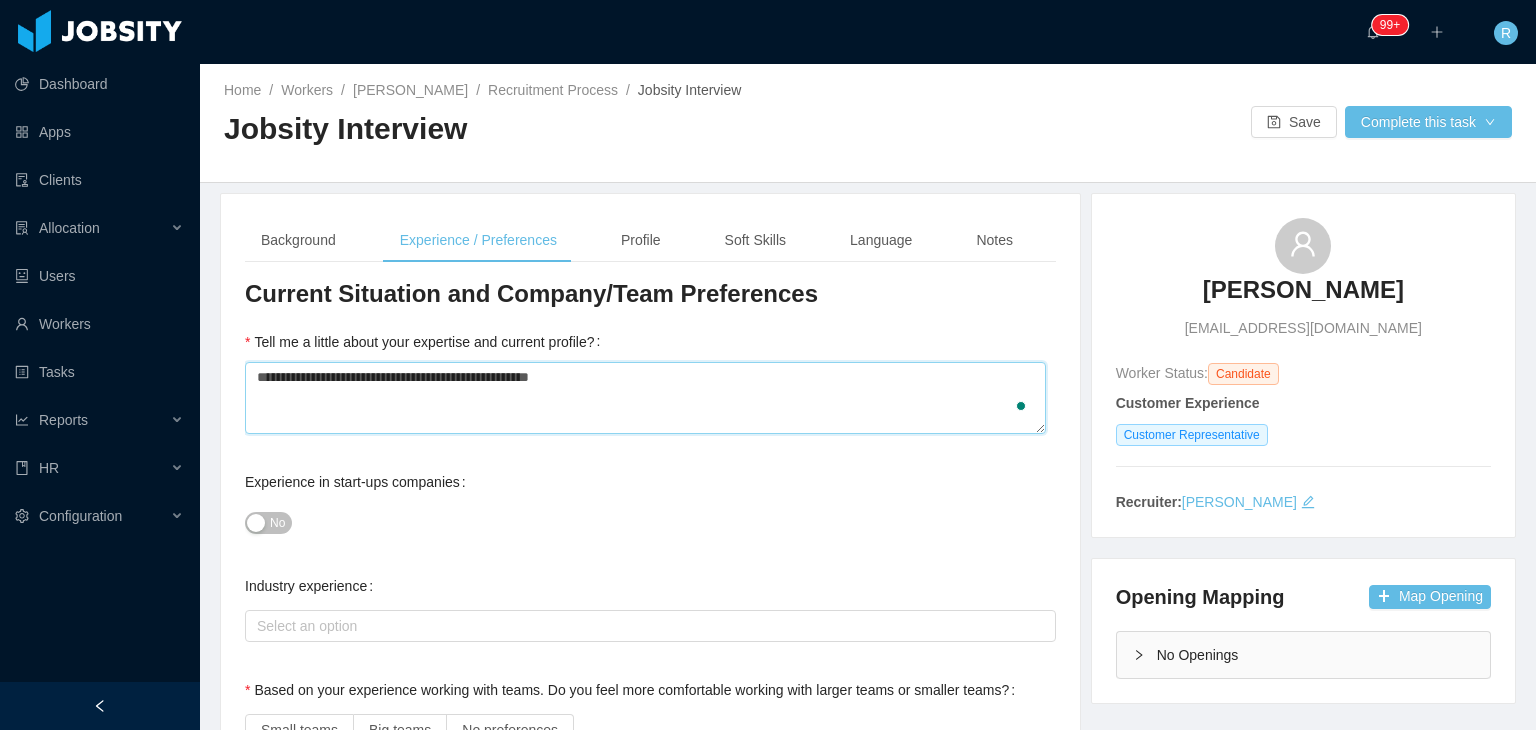 type 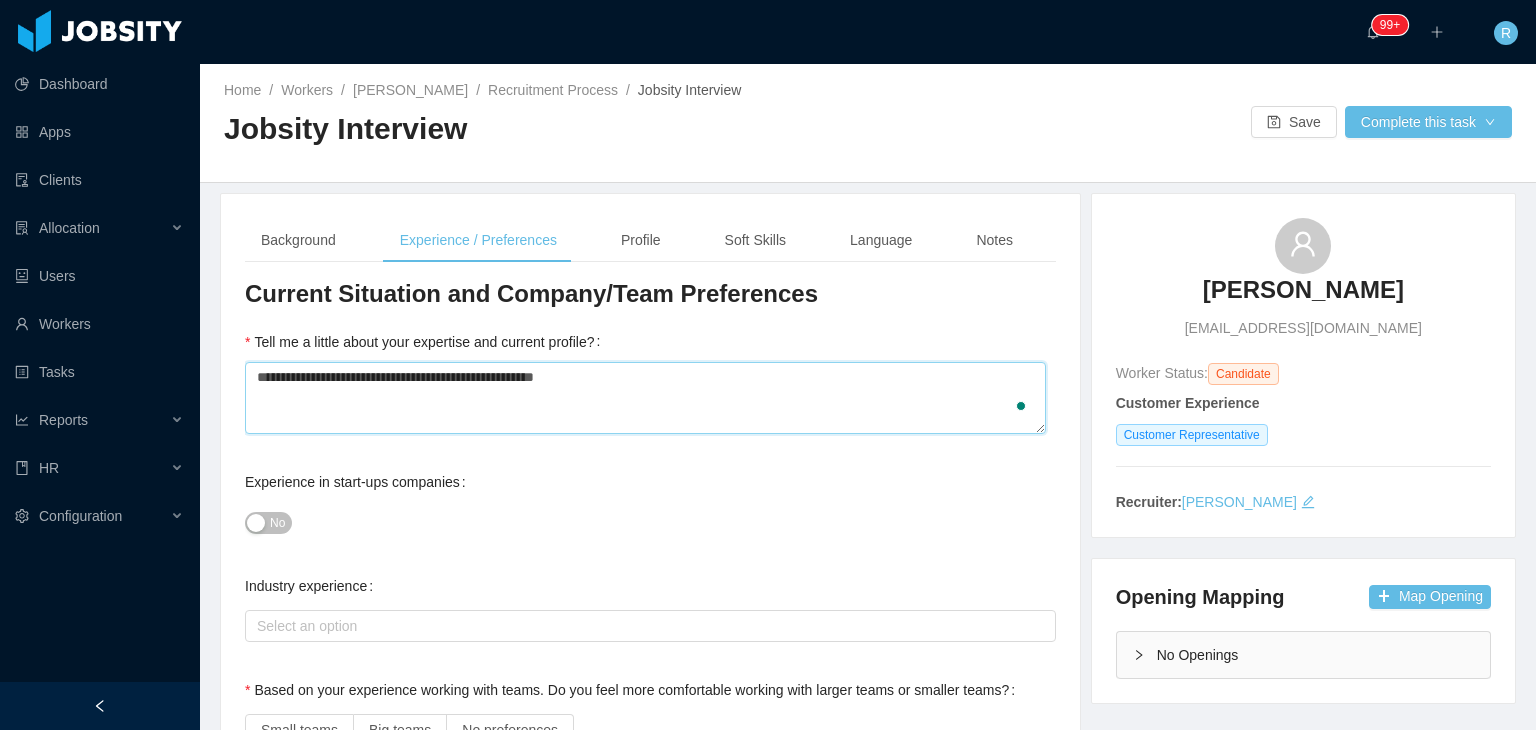 type 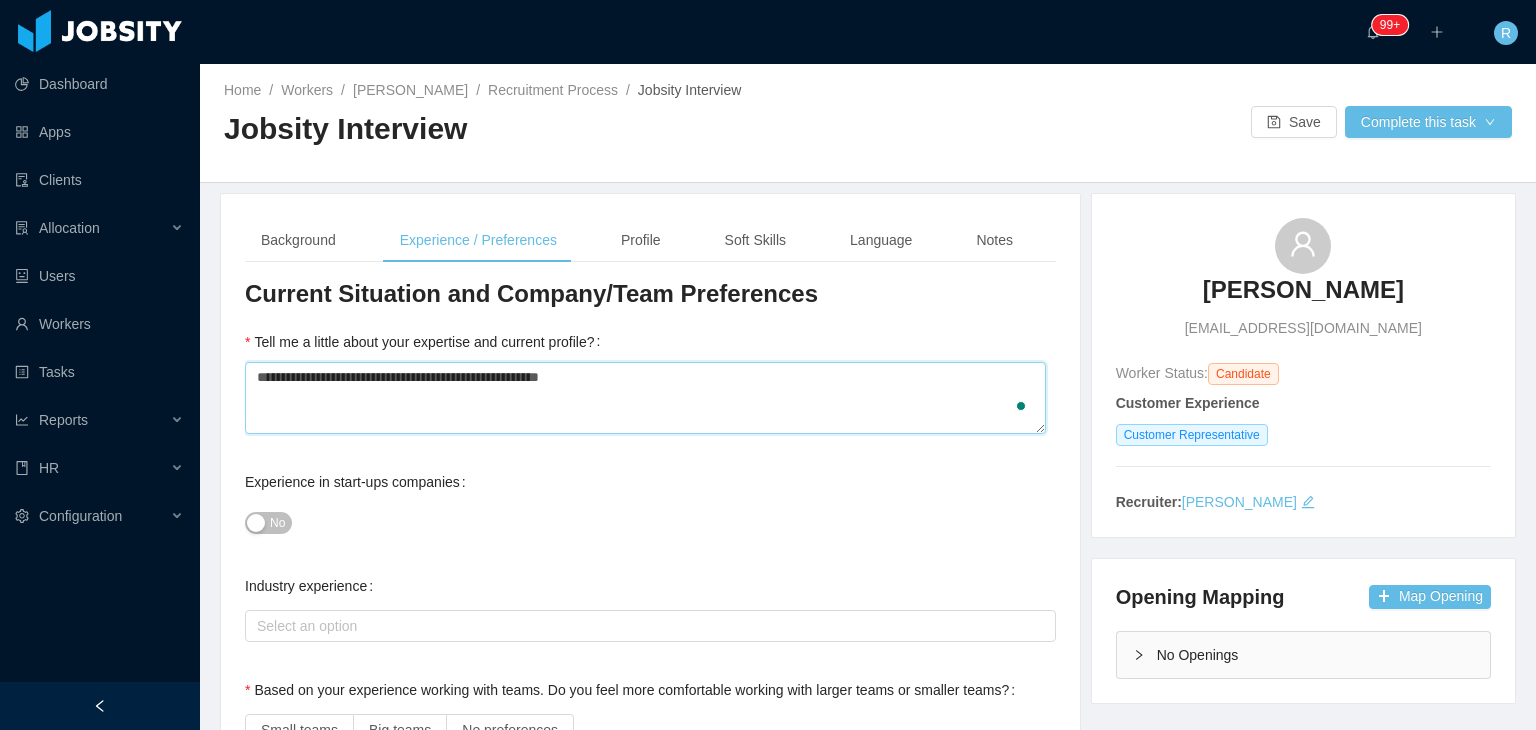 type 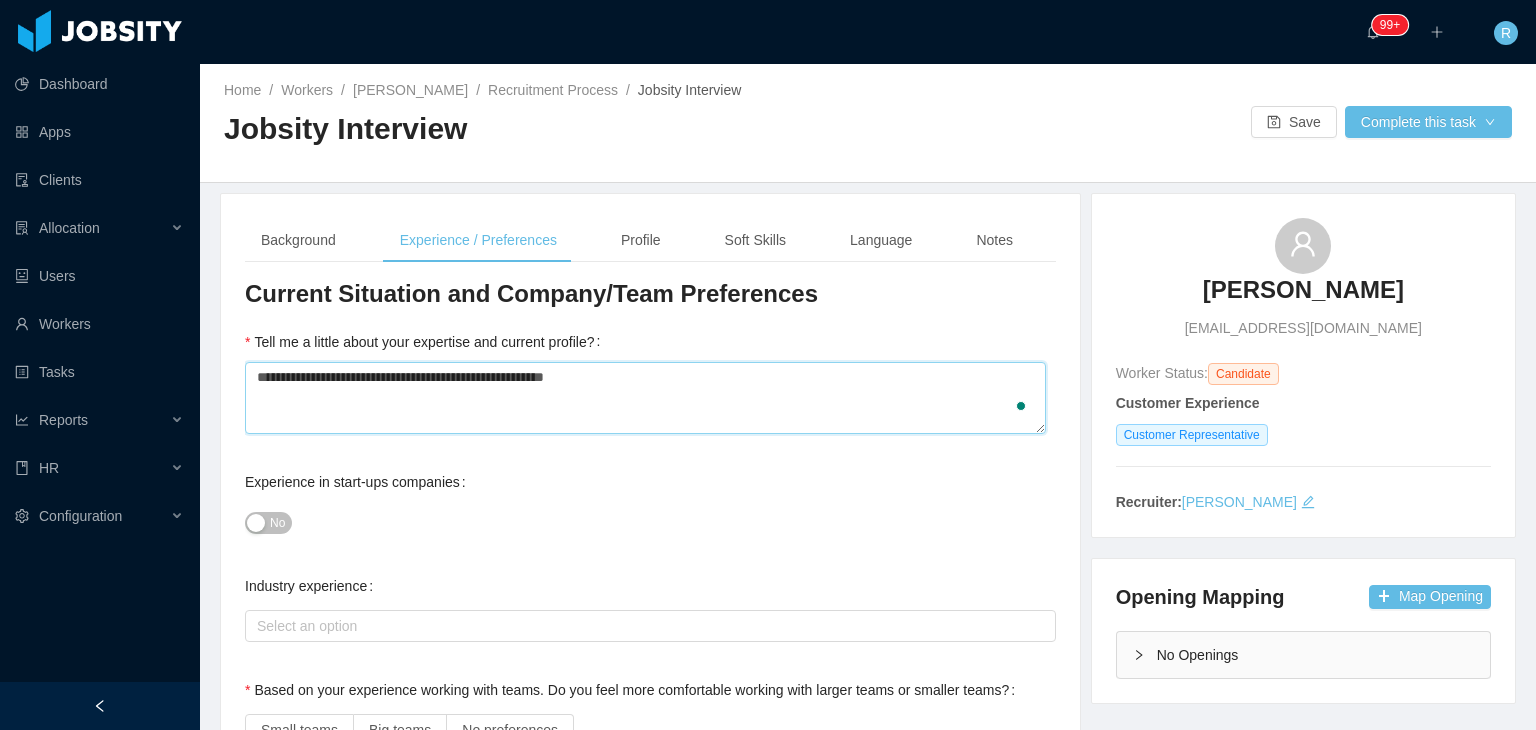 type on "**********" 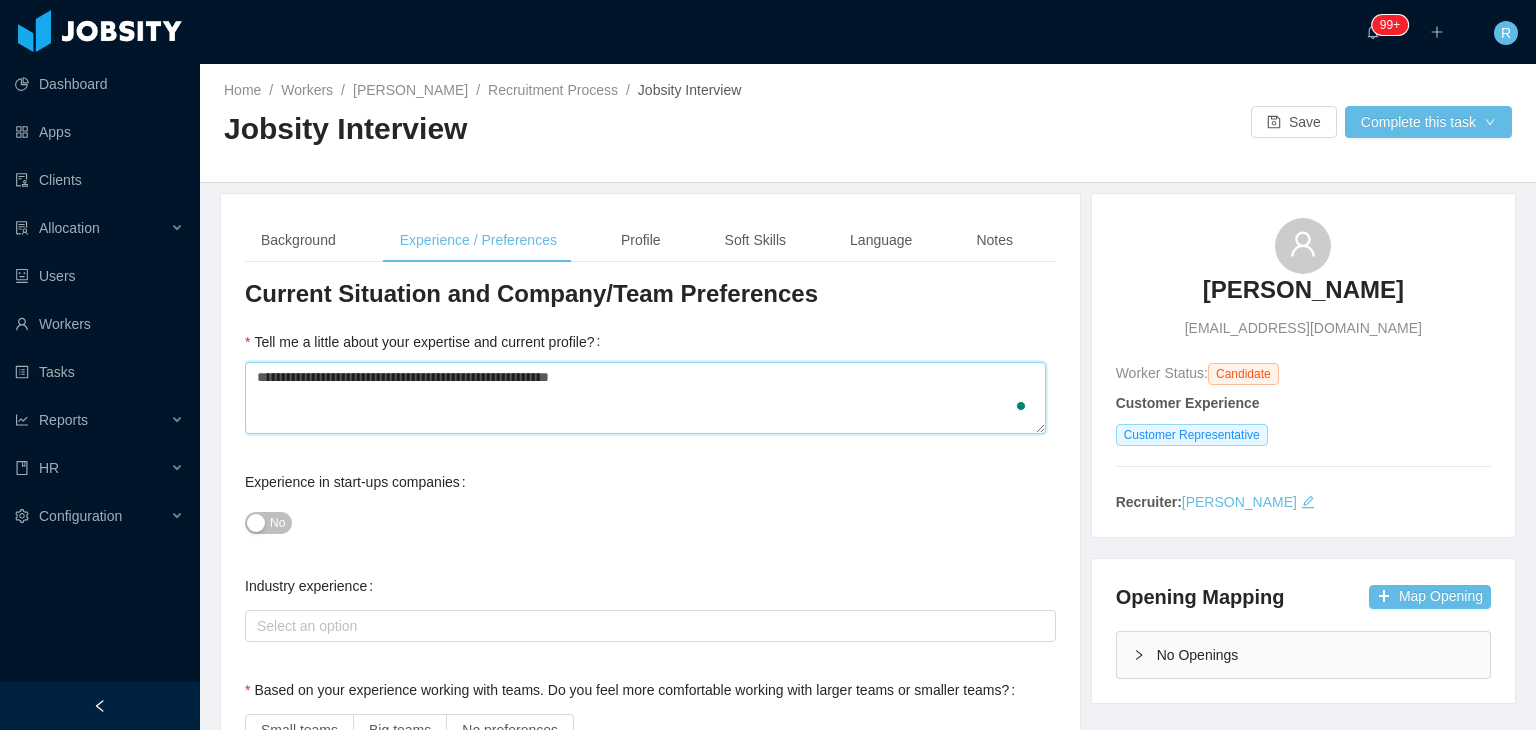 type 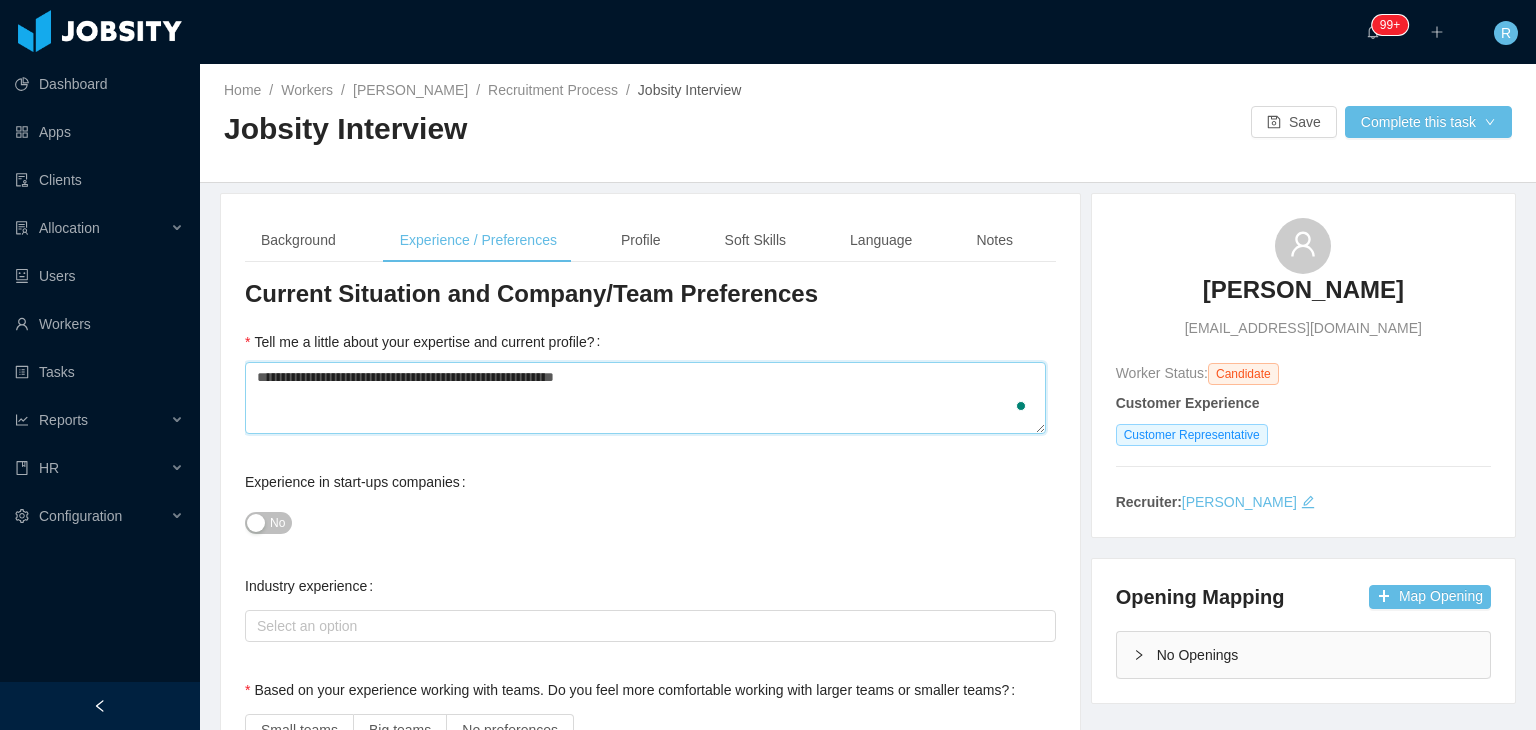 type 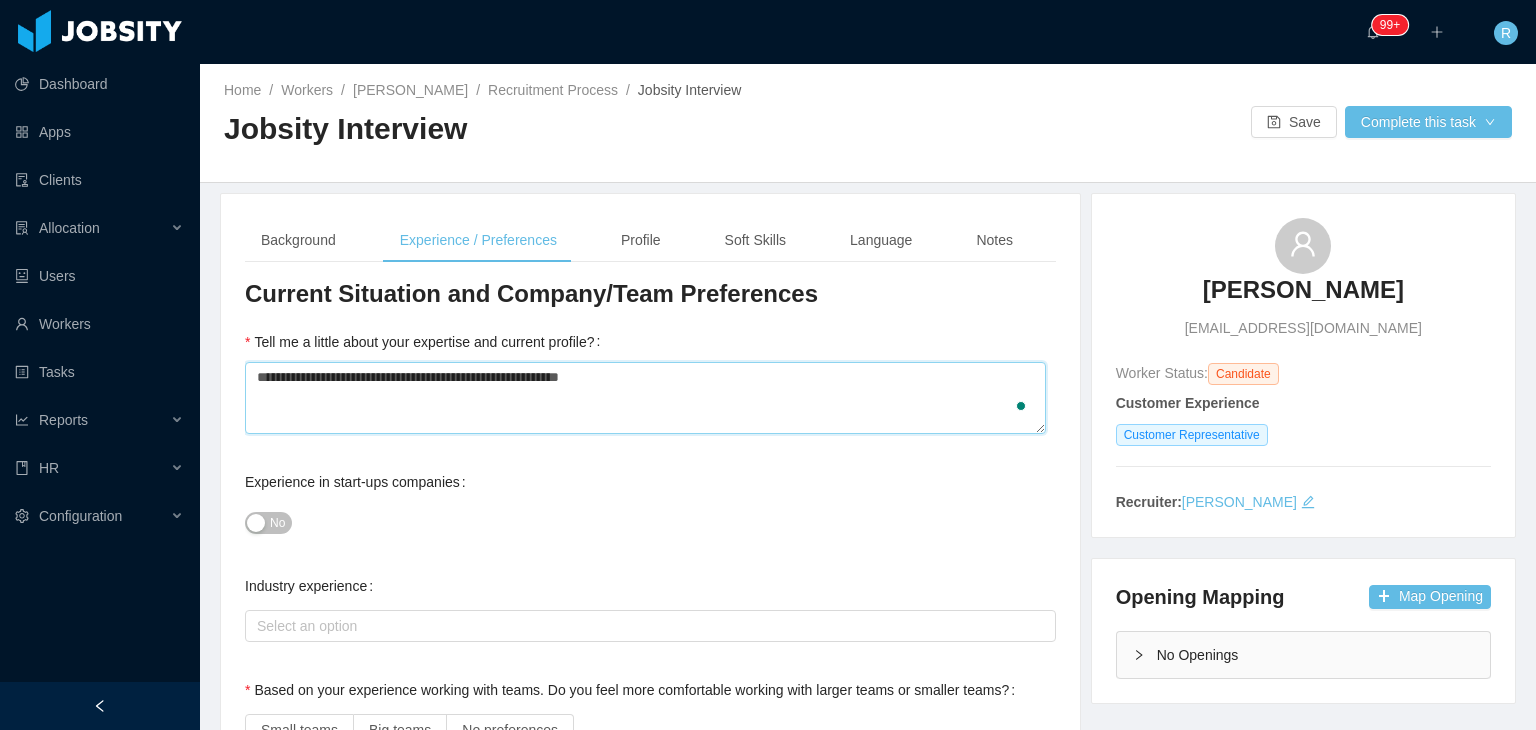 type 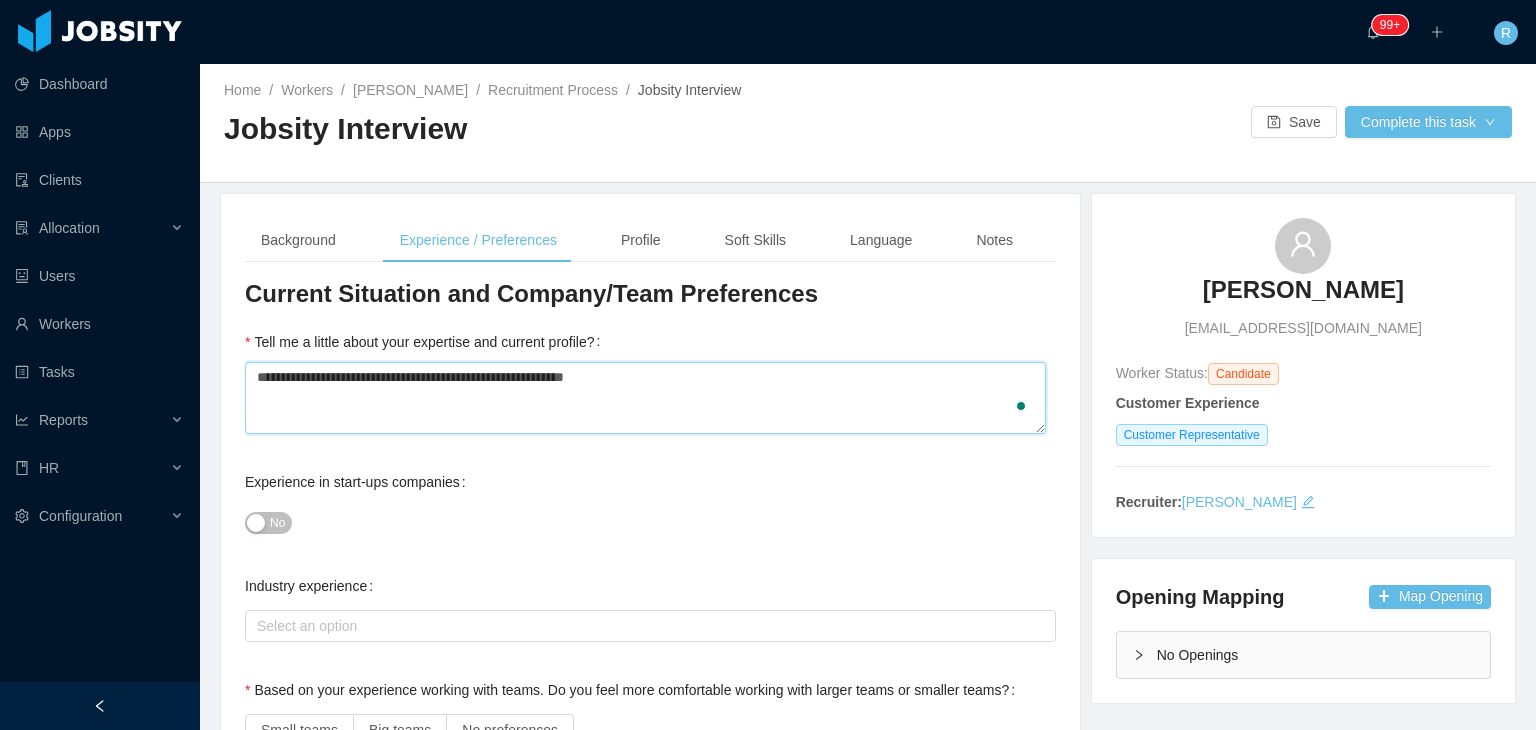type 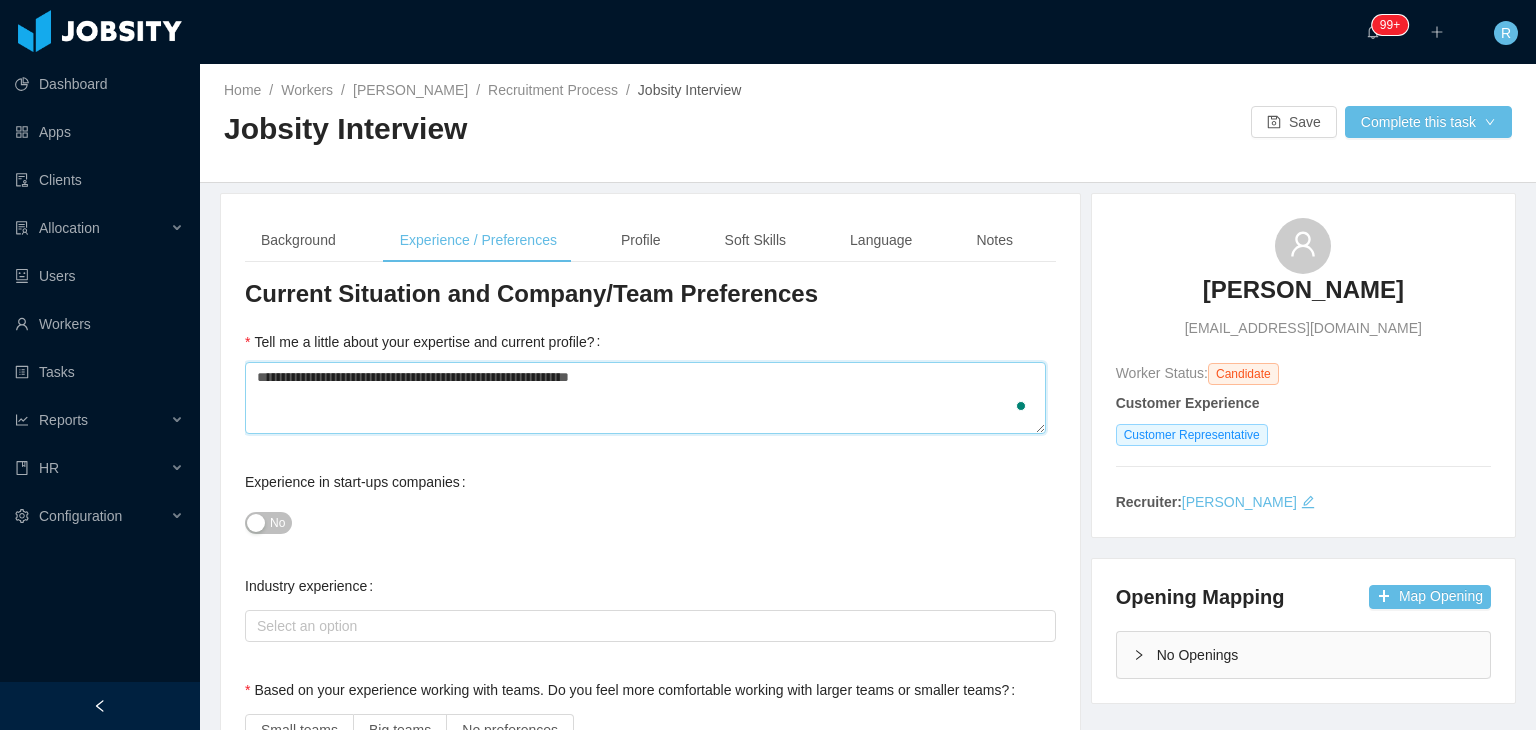 type 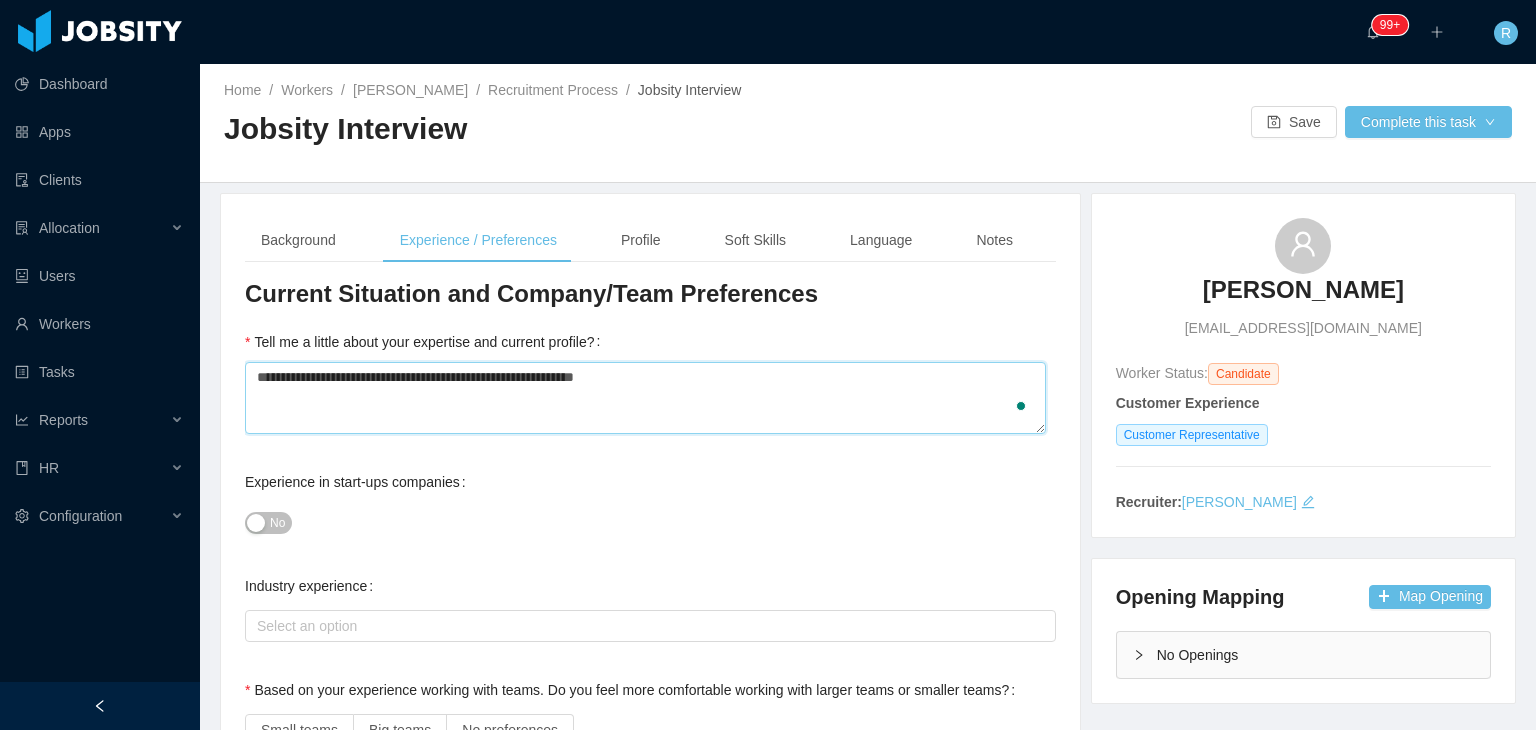 type on "**********" 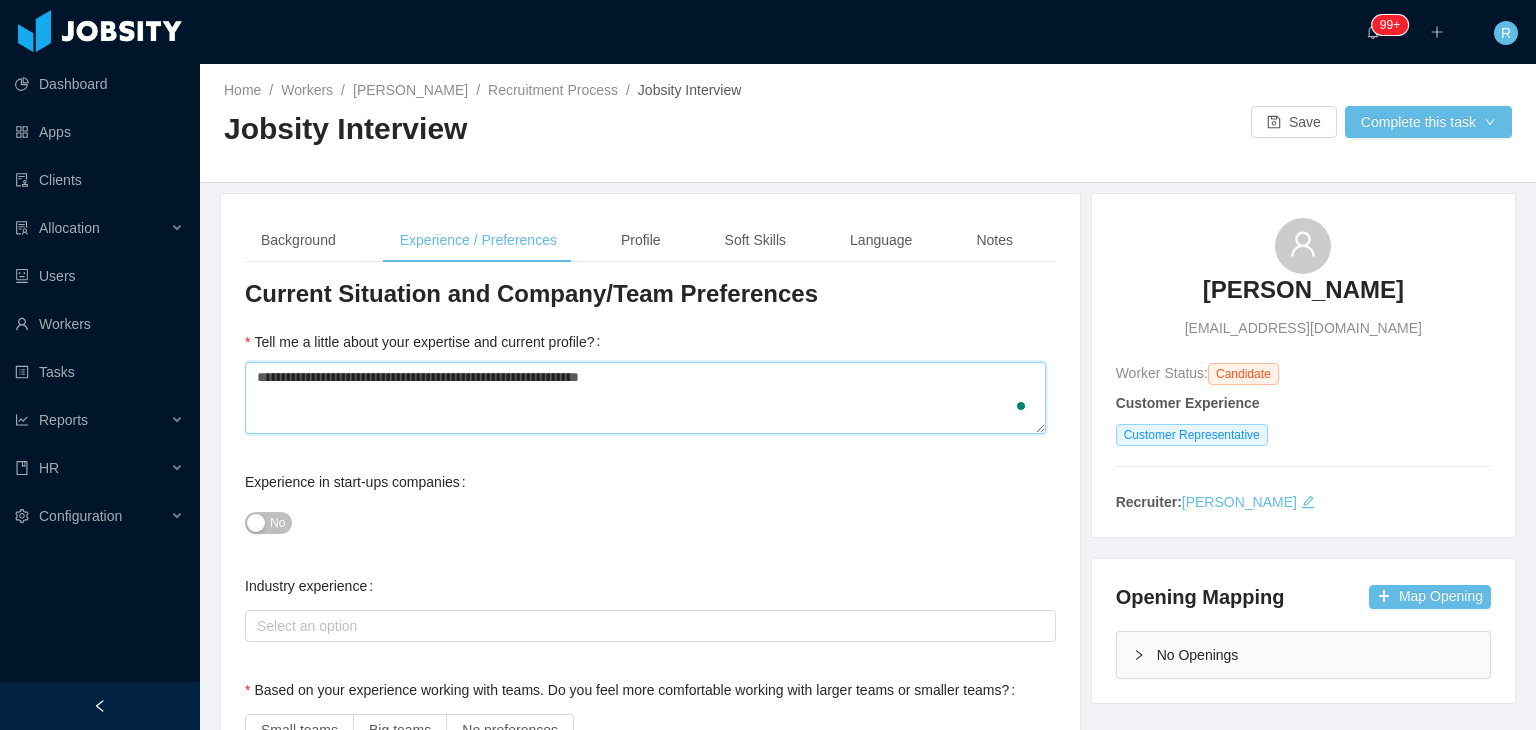 type 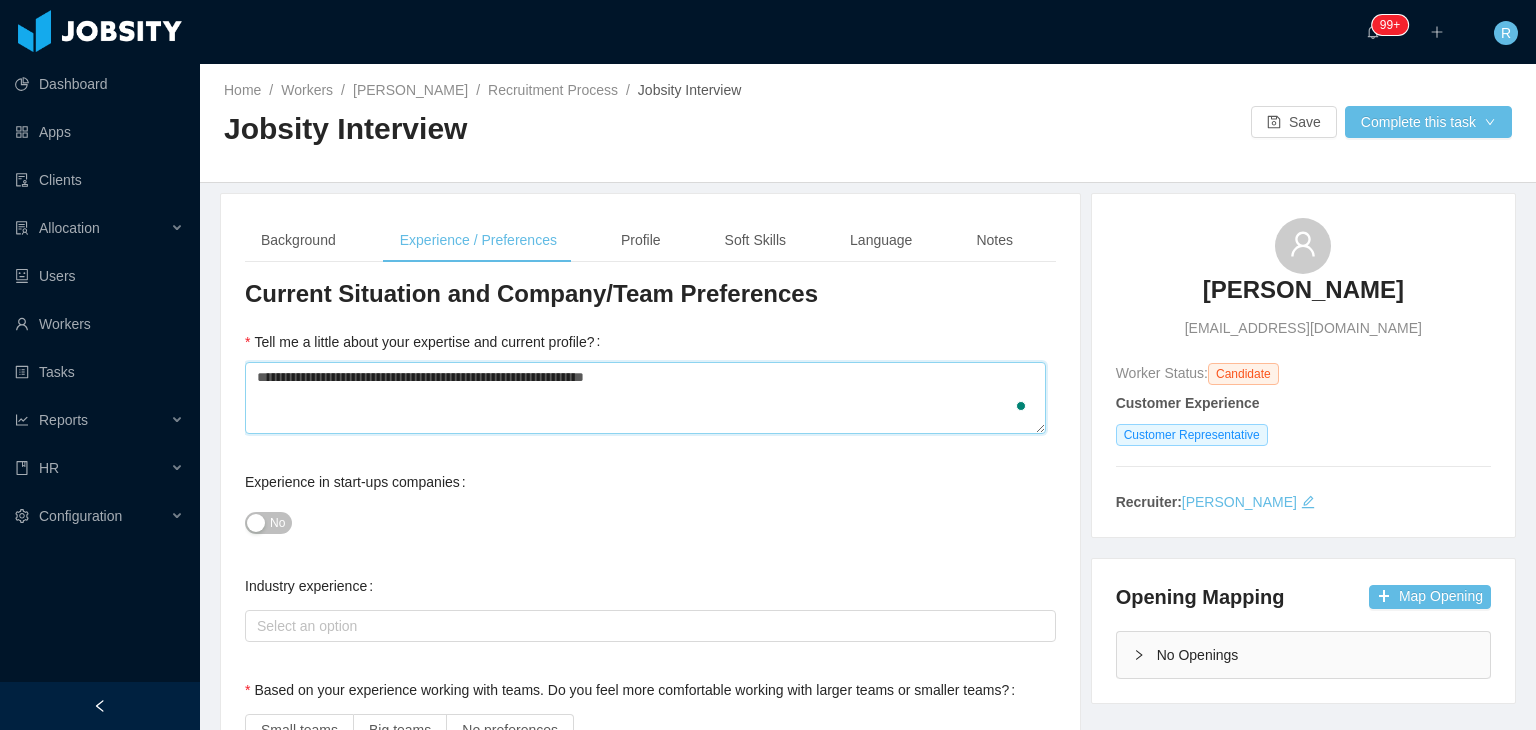 type 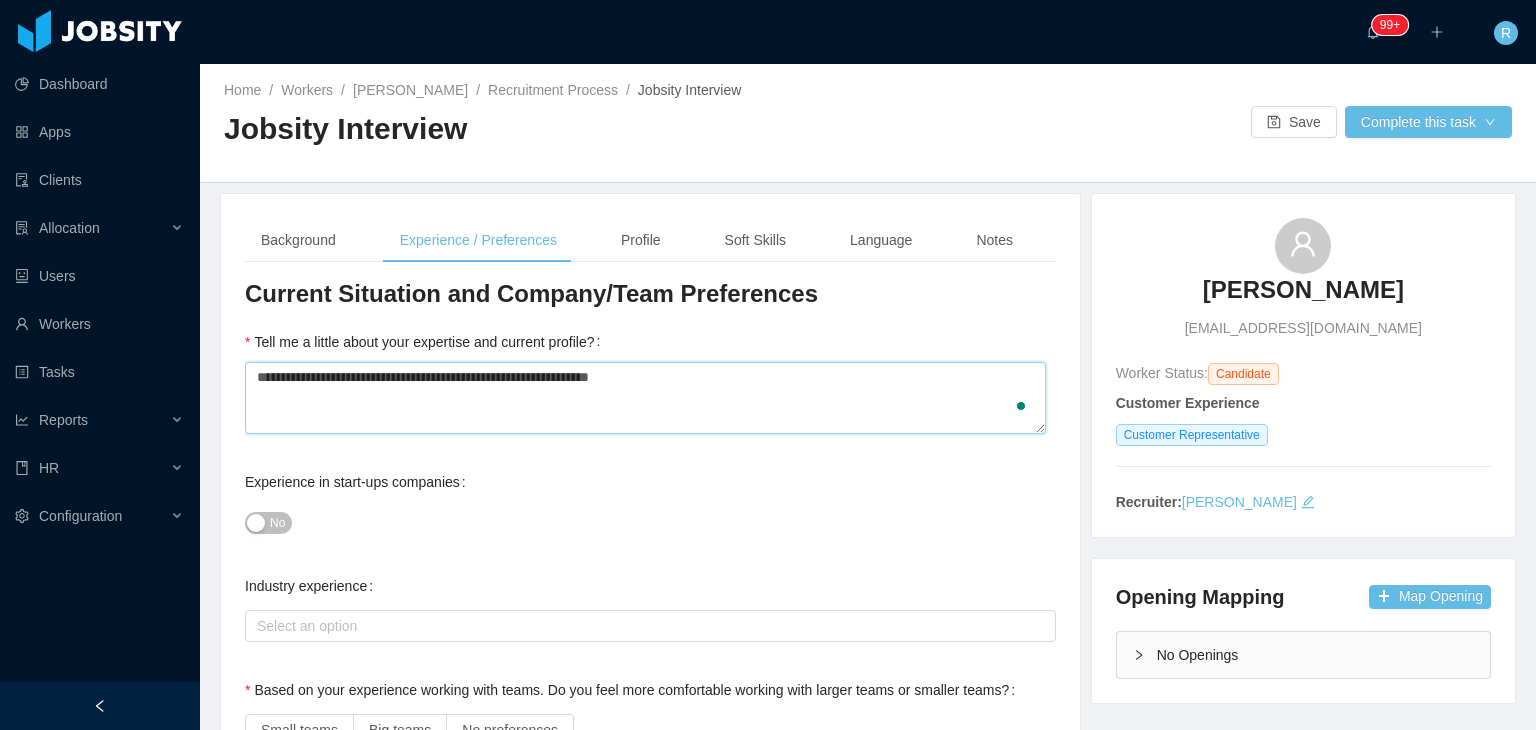 type on "**********" 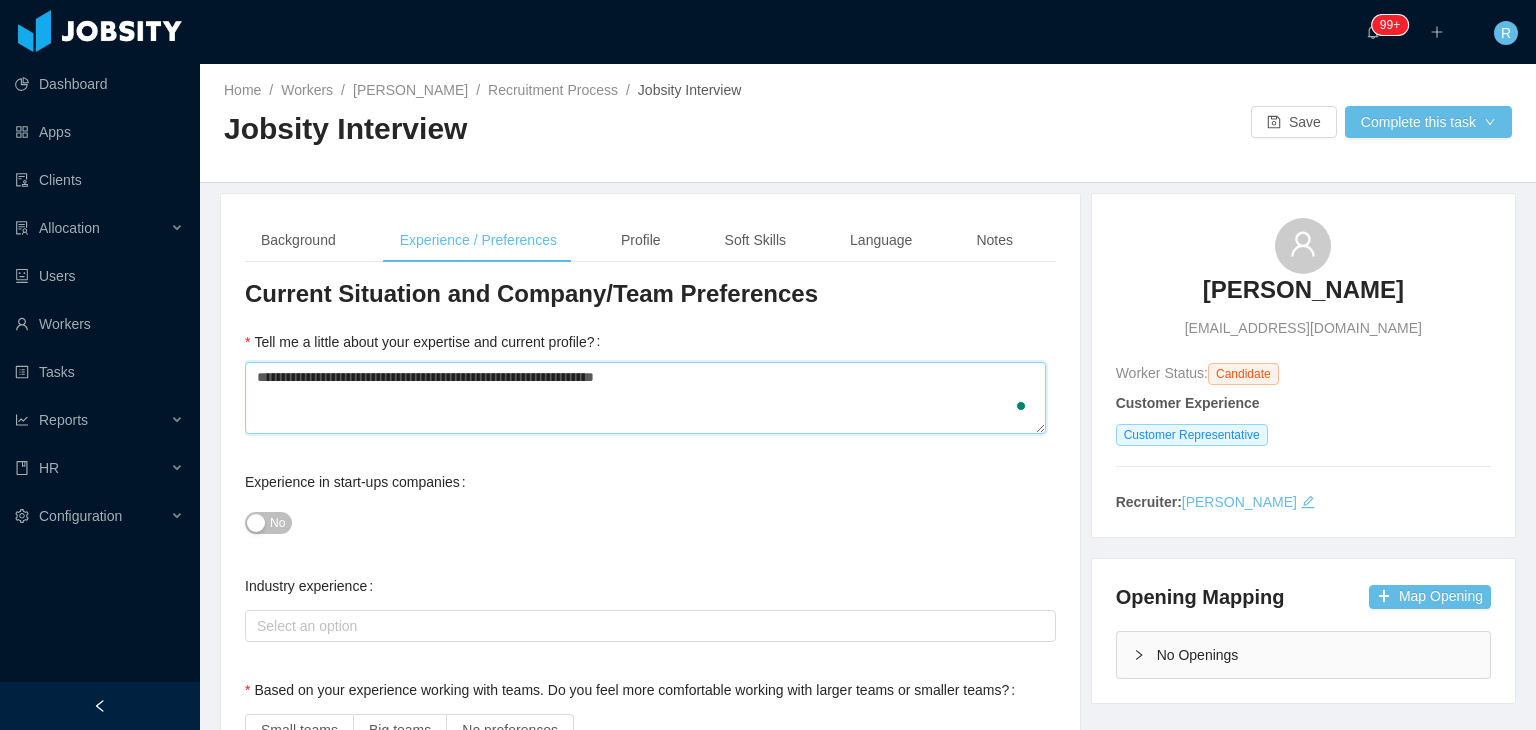 type 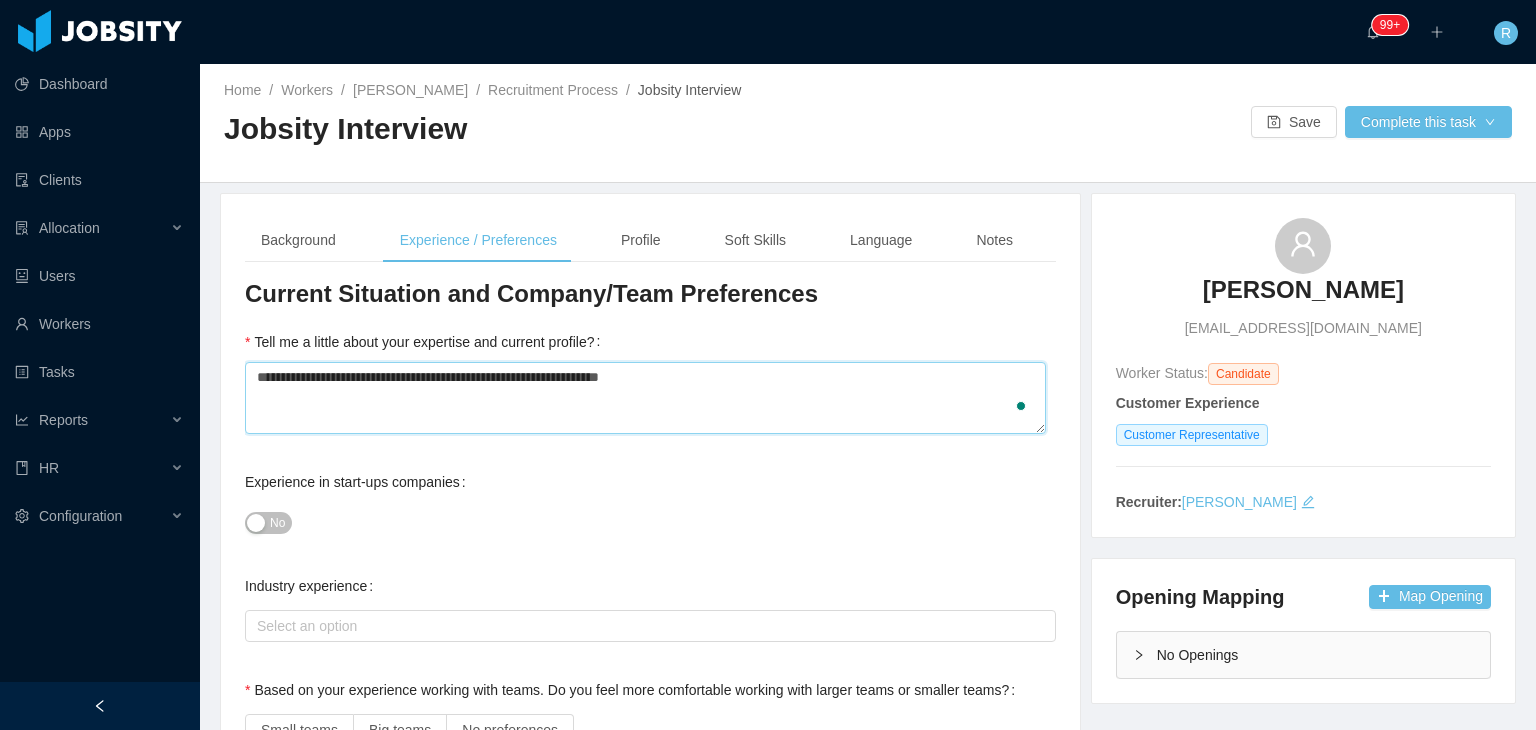 type 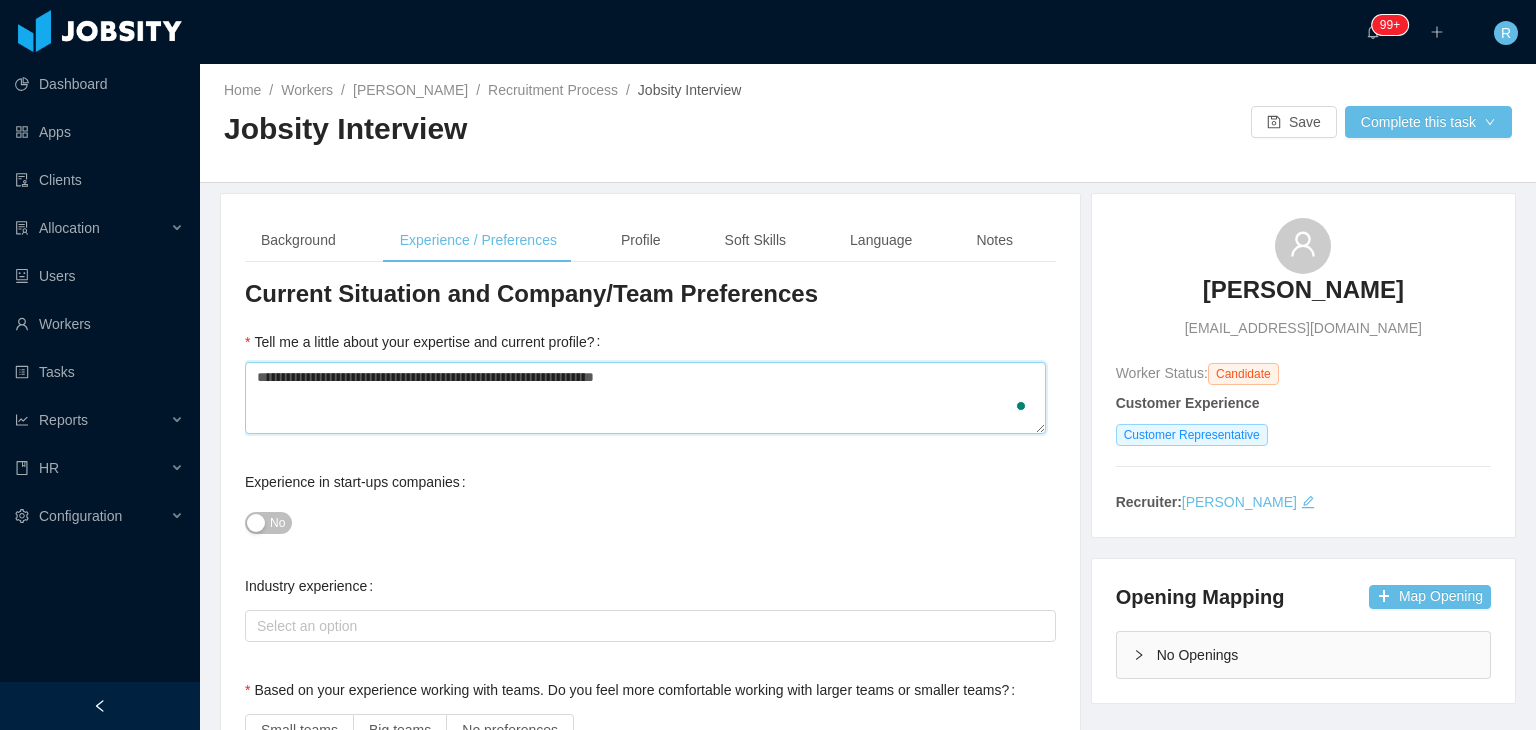 type 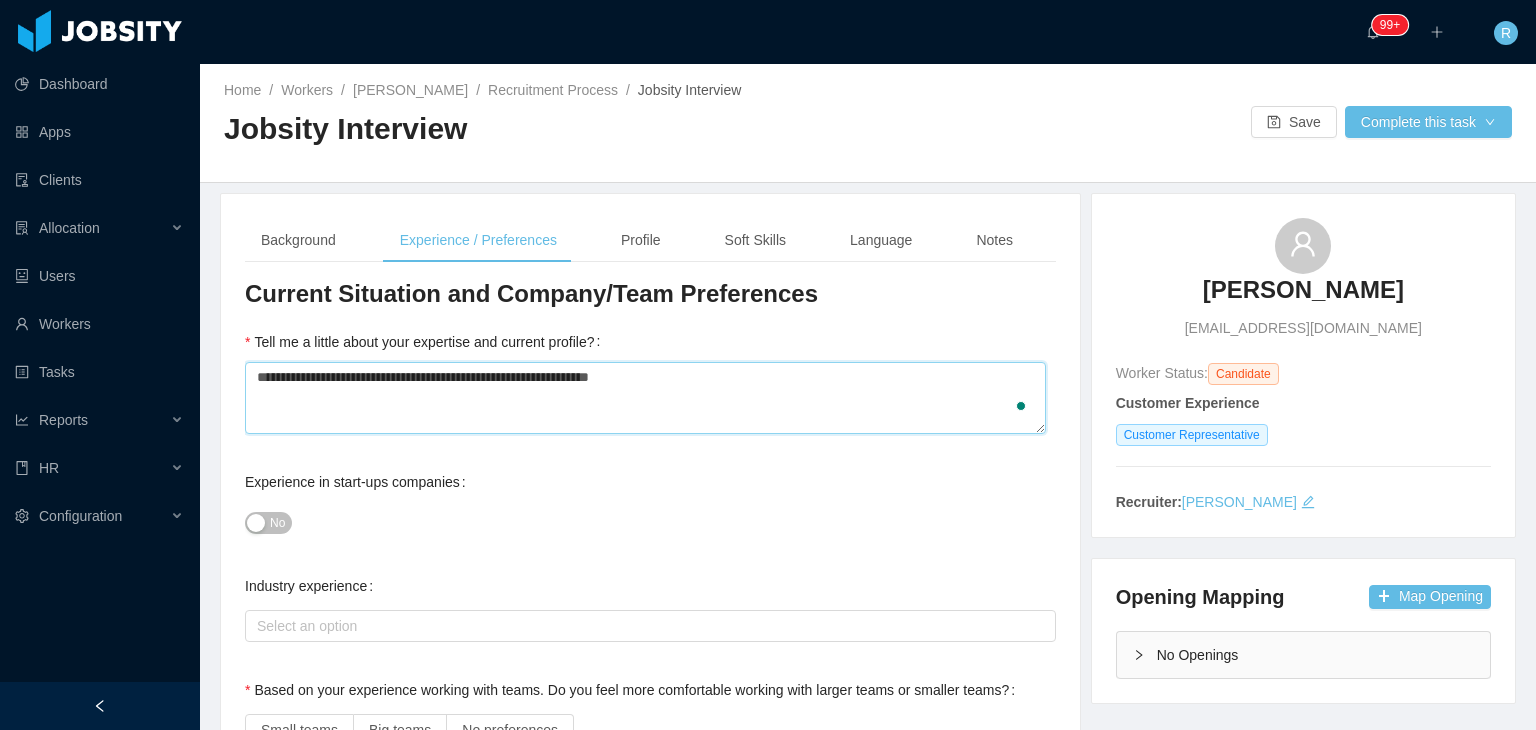 type 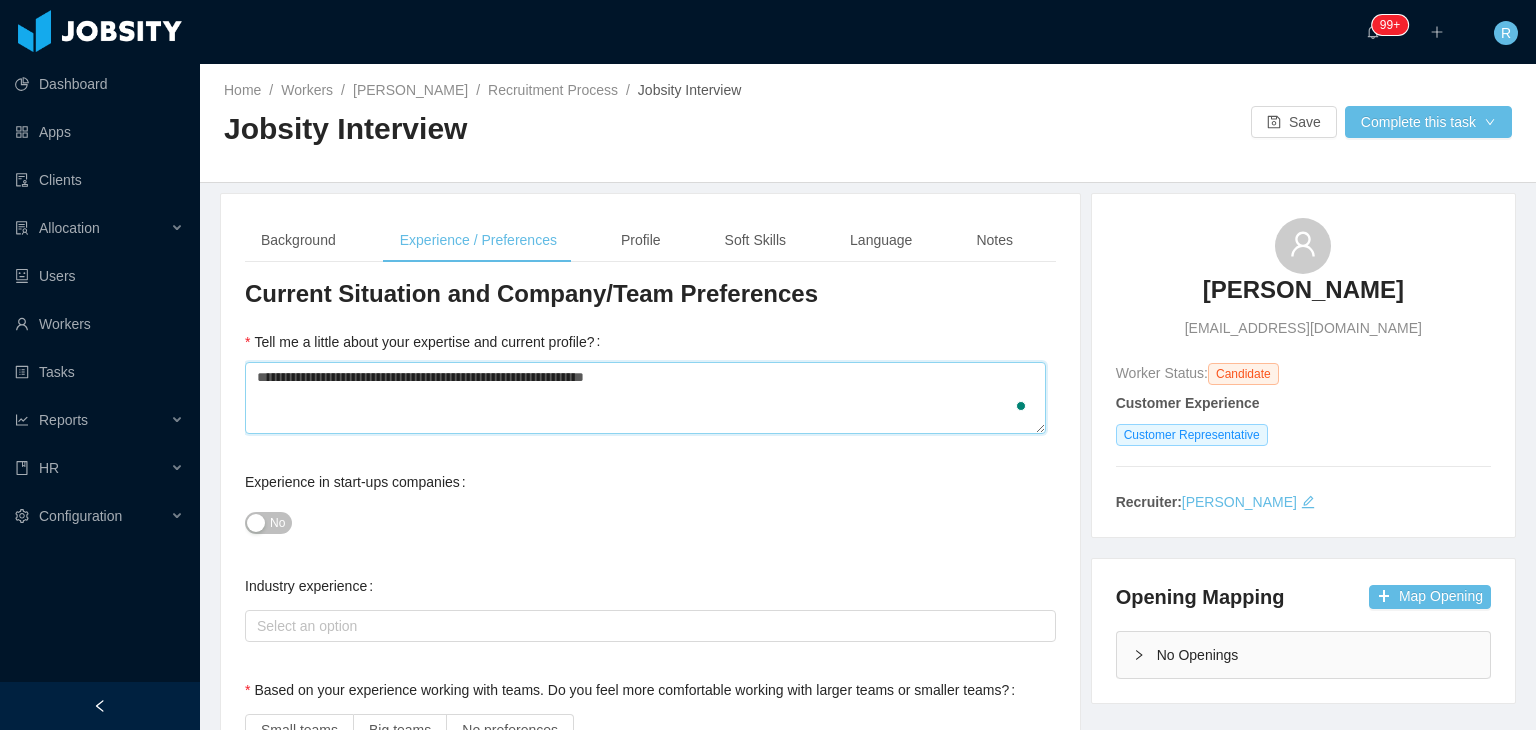 type 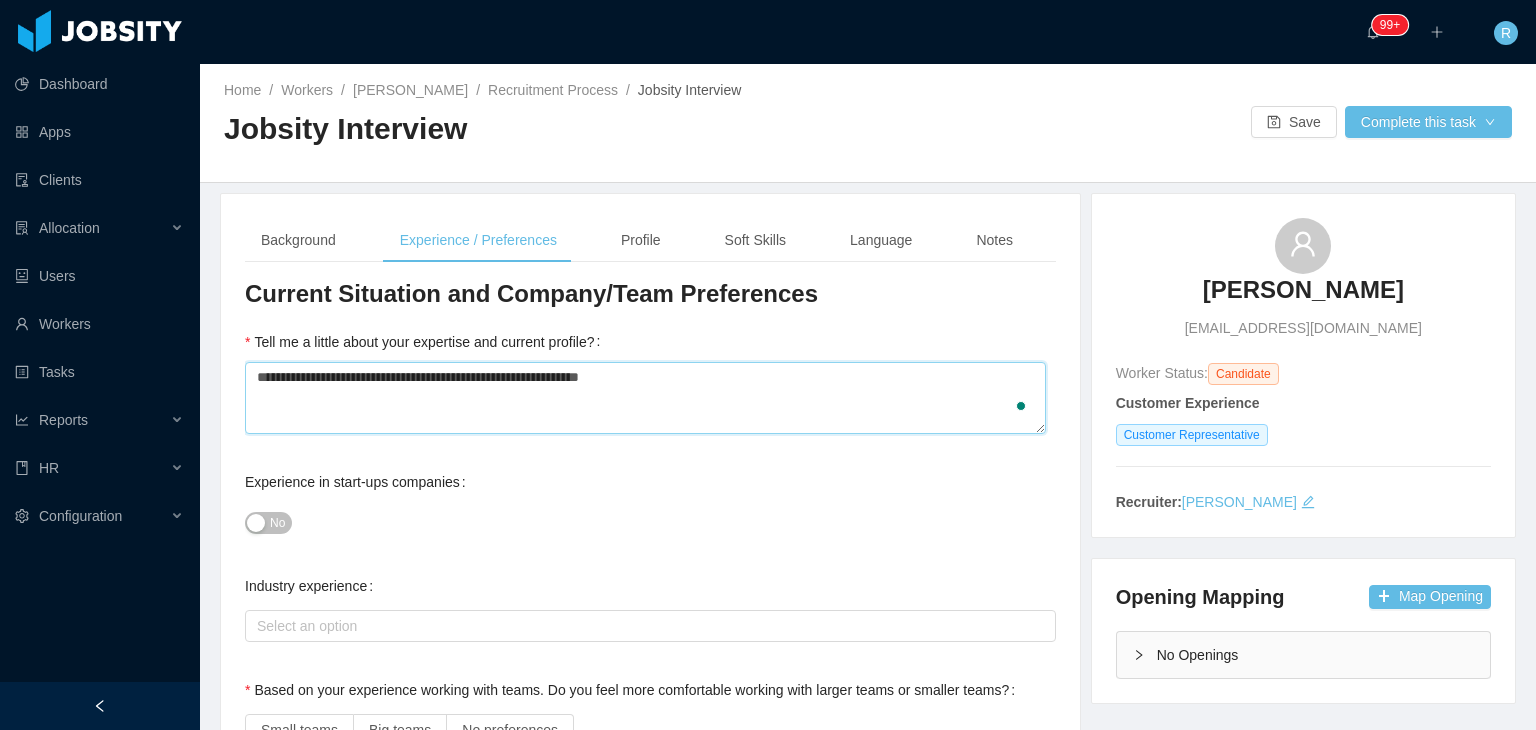 type 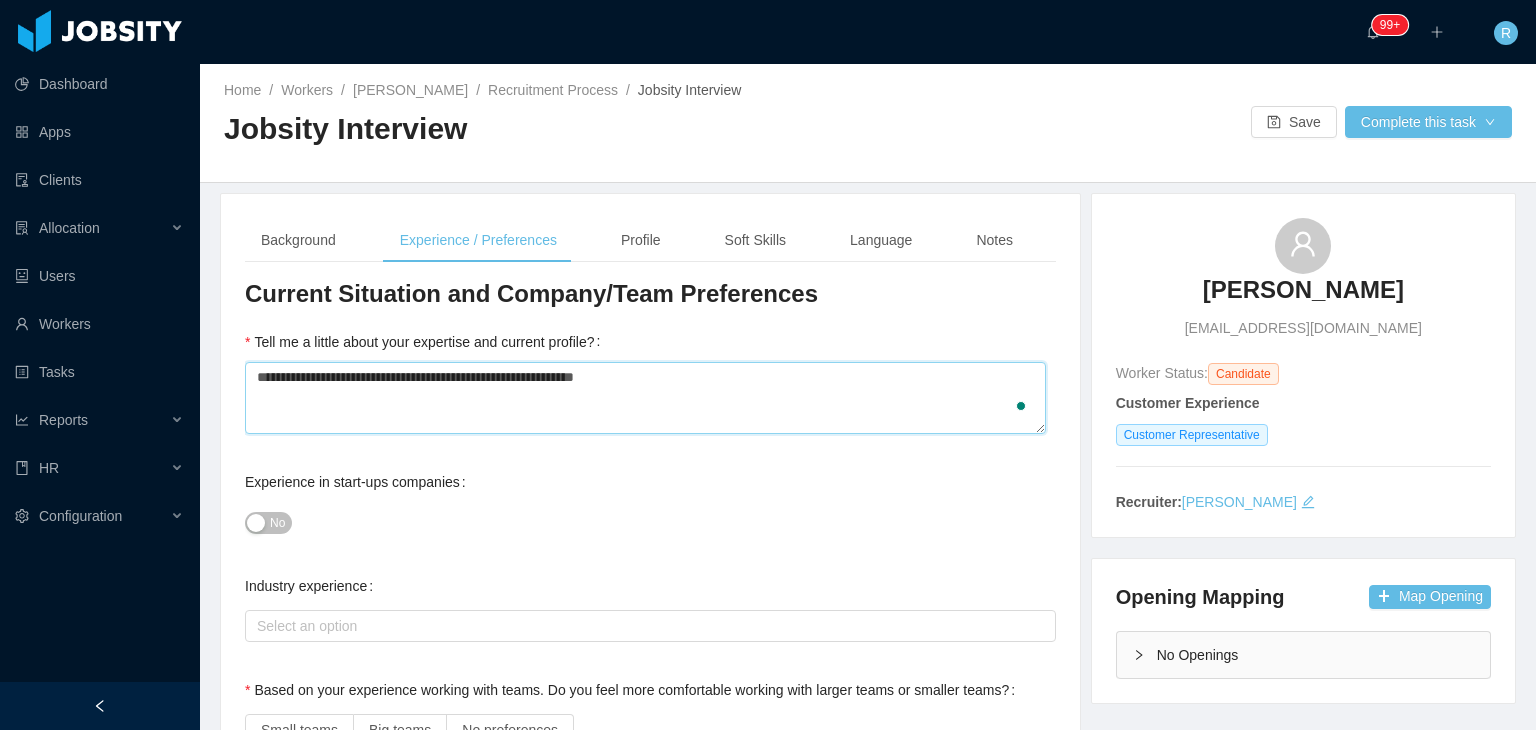type 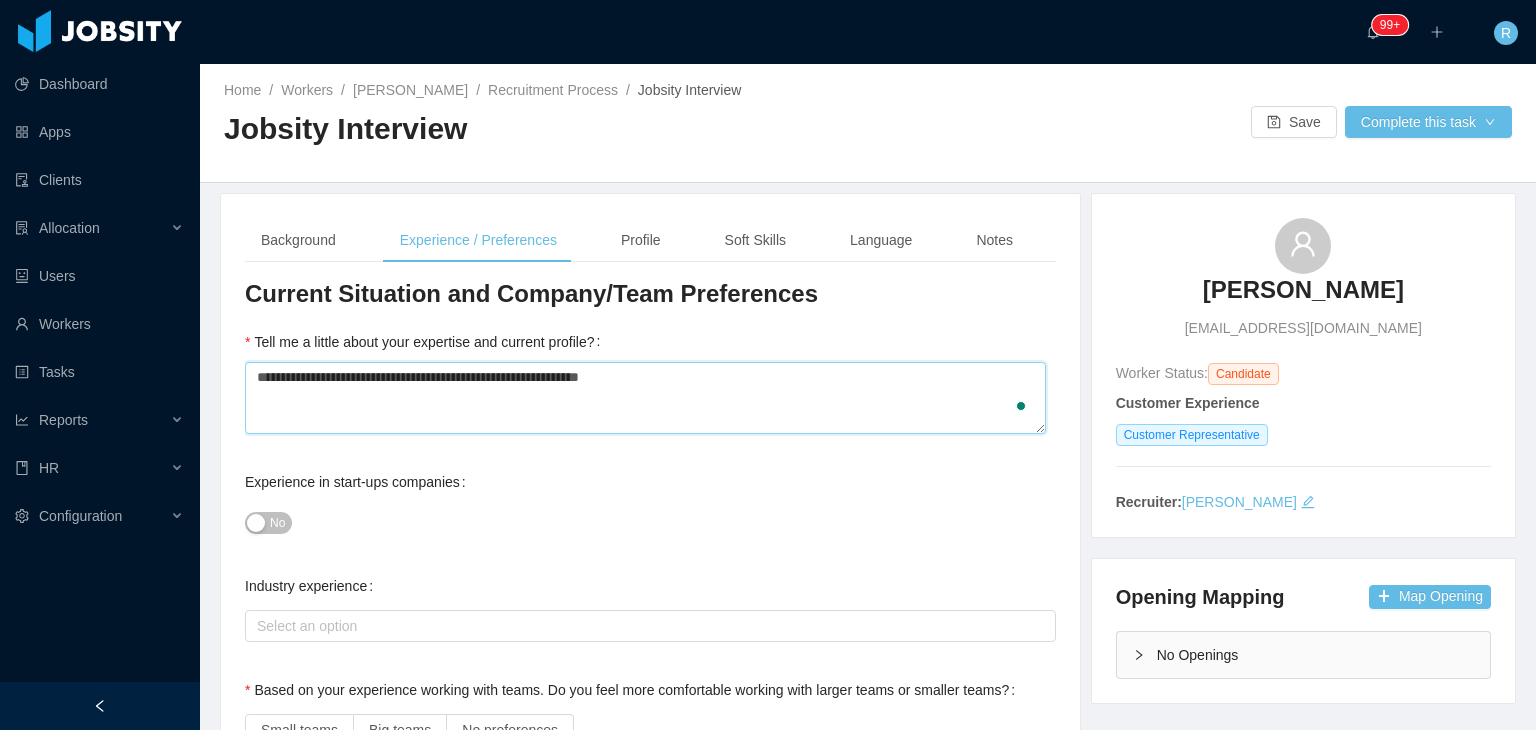 type 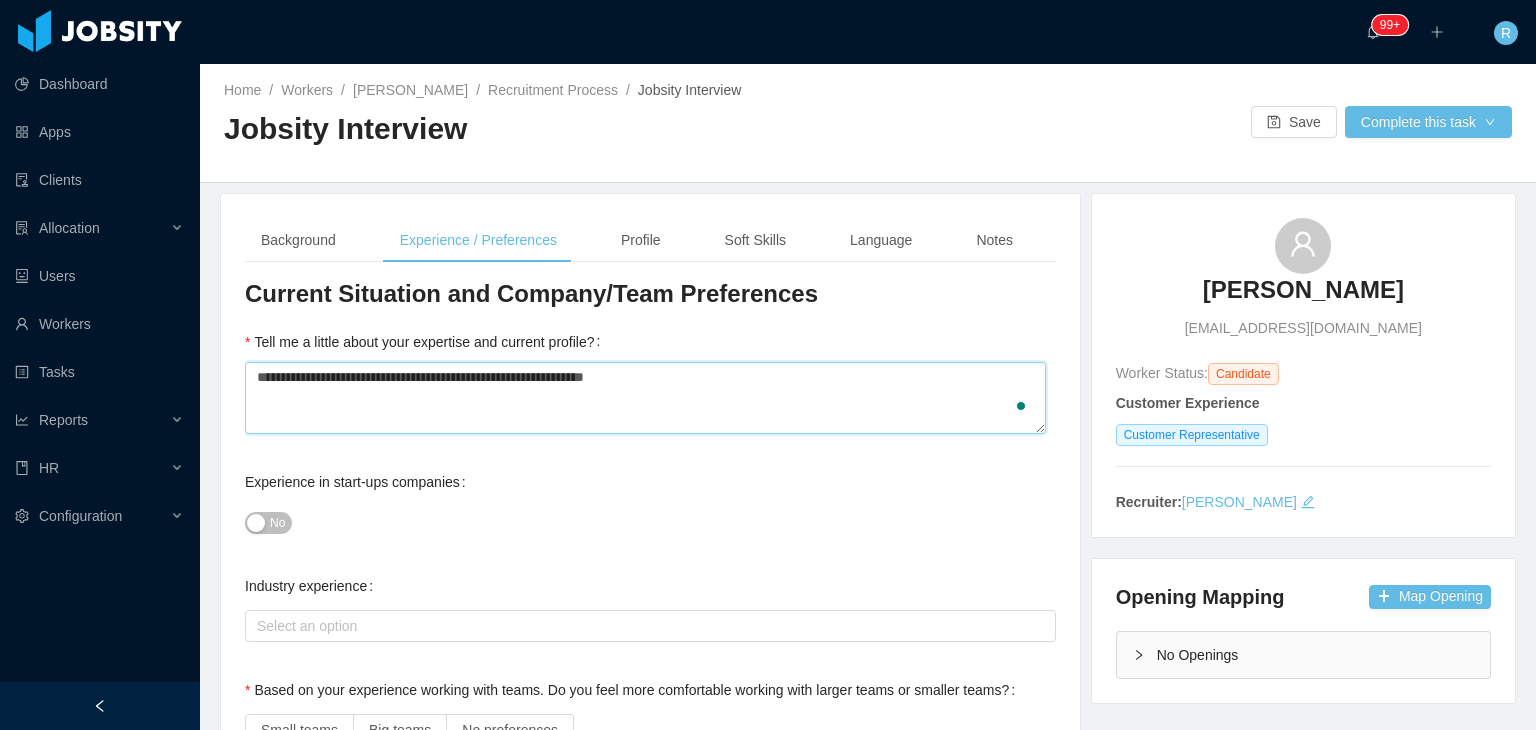 type 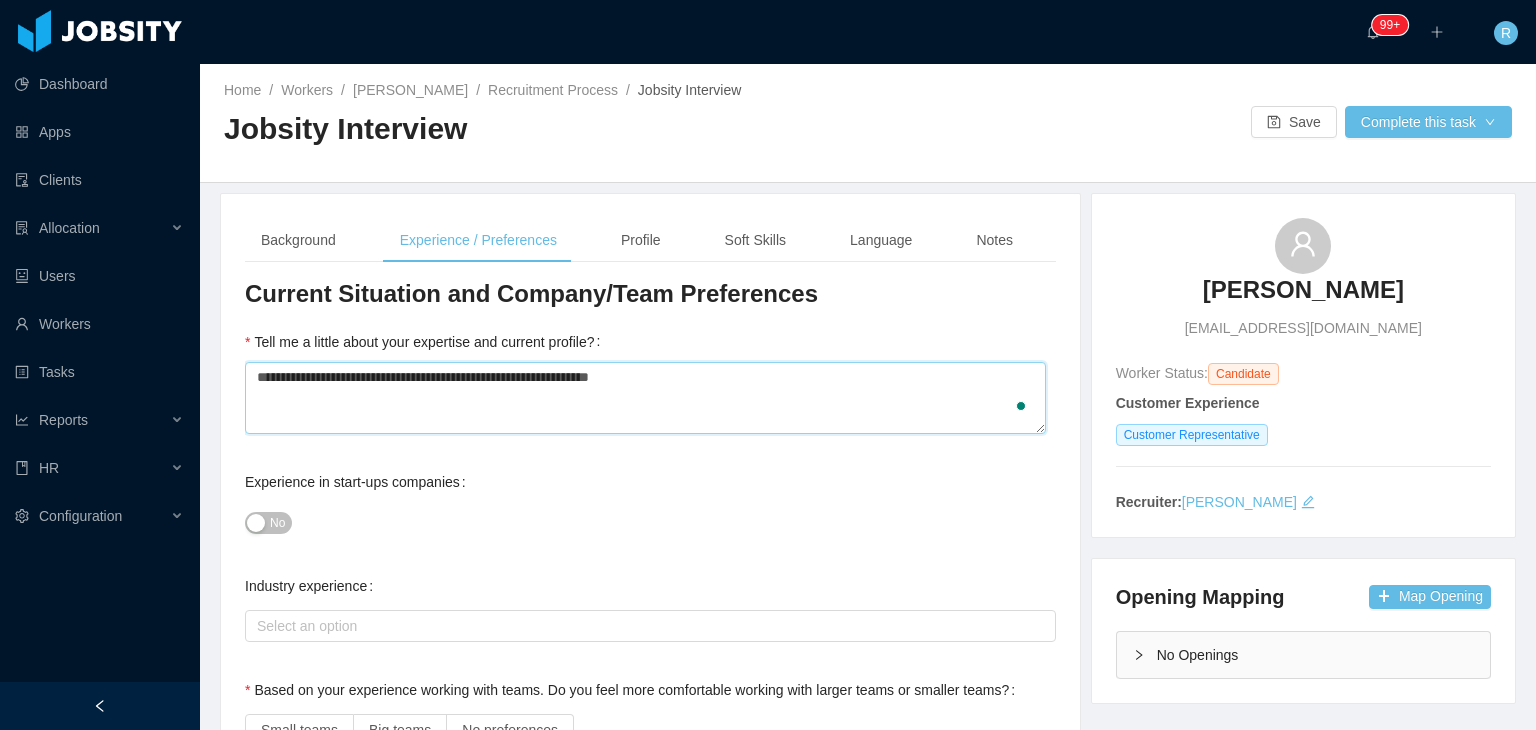 type on "**********" 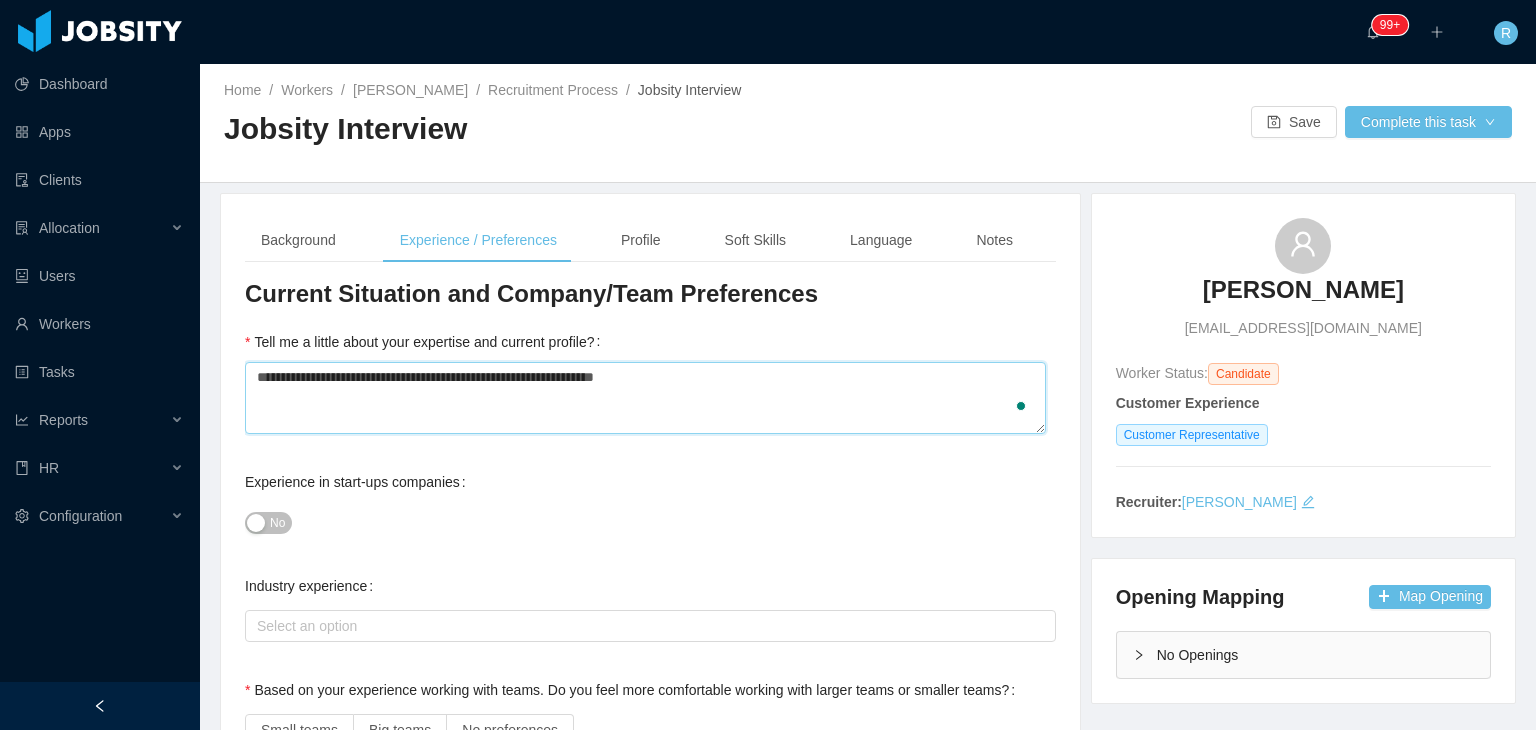 type 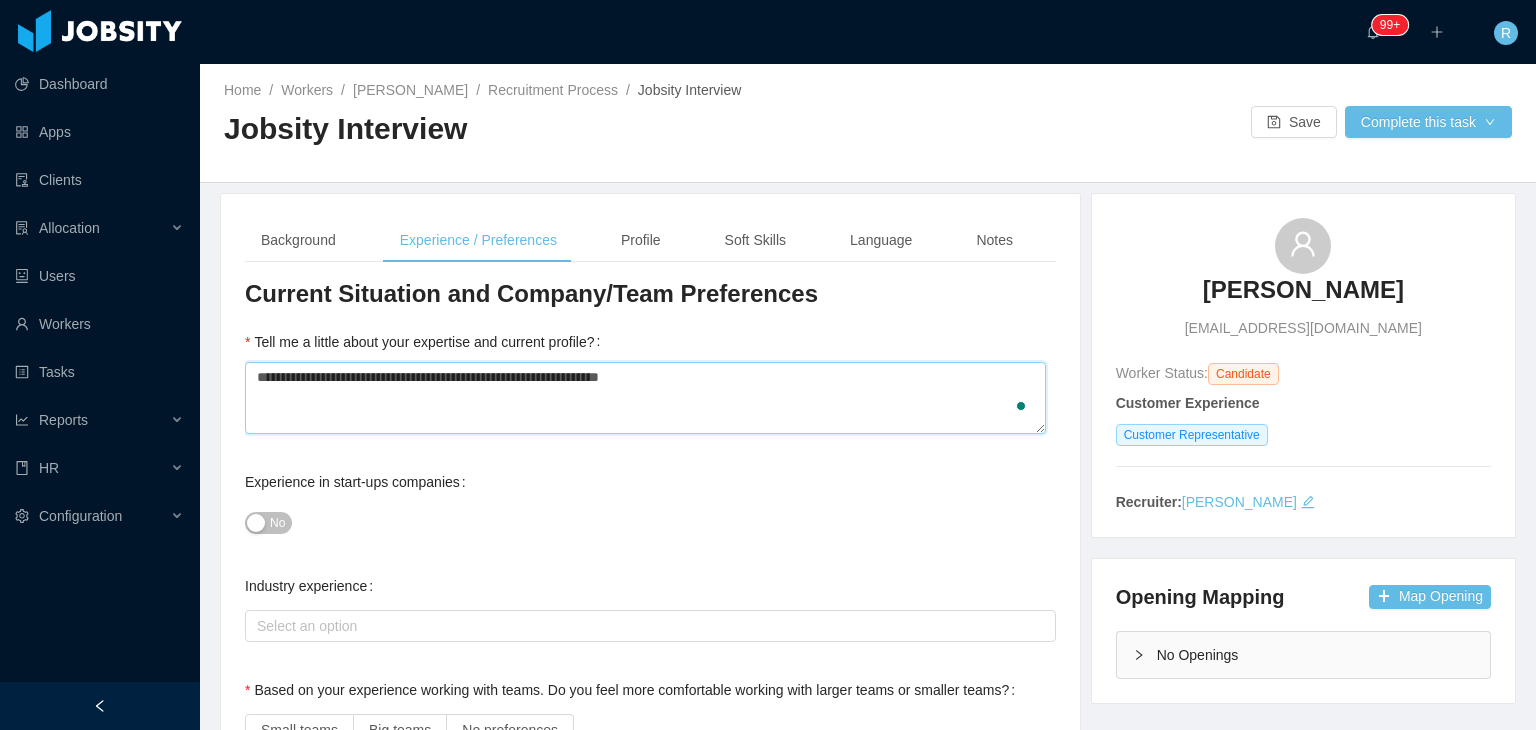 type 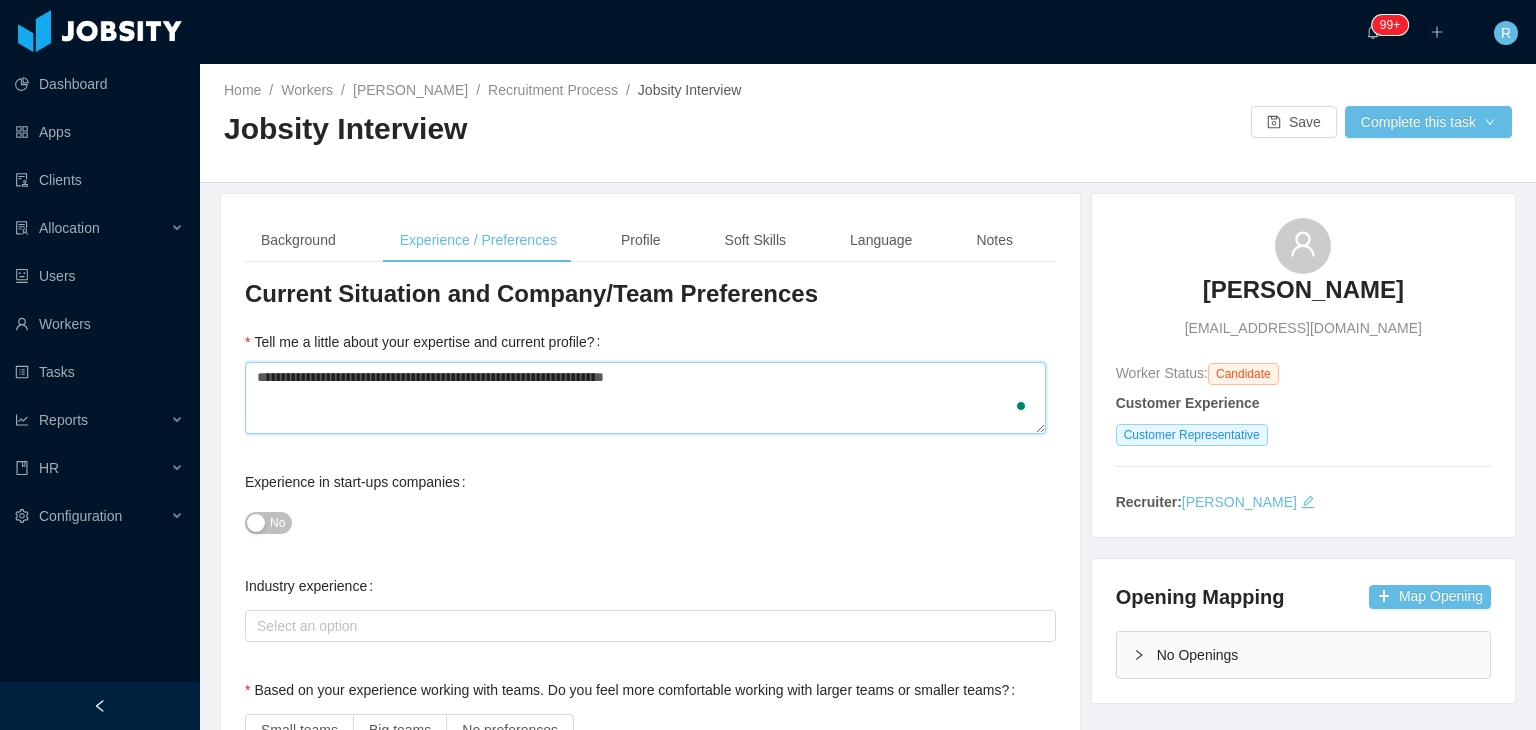 type 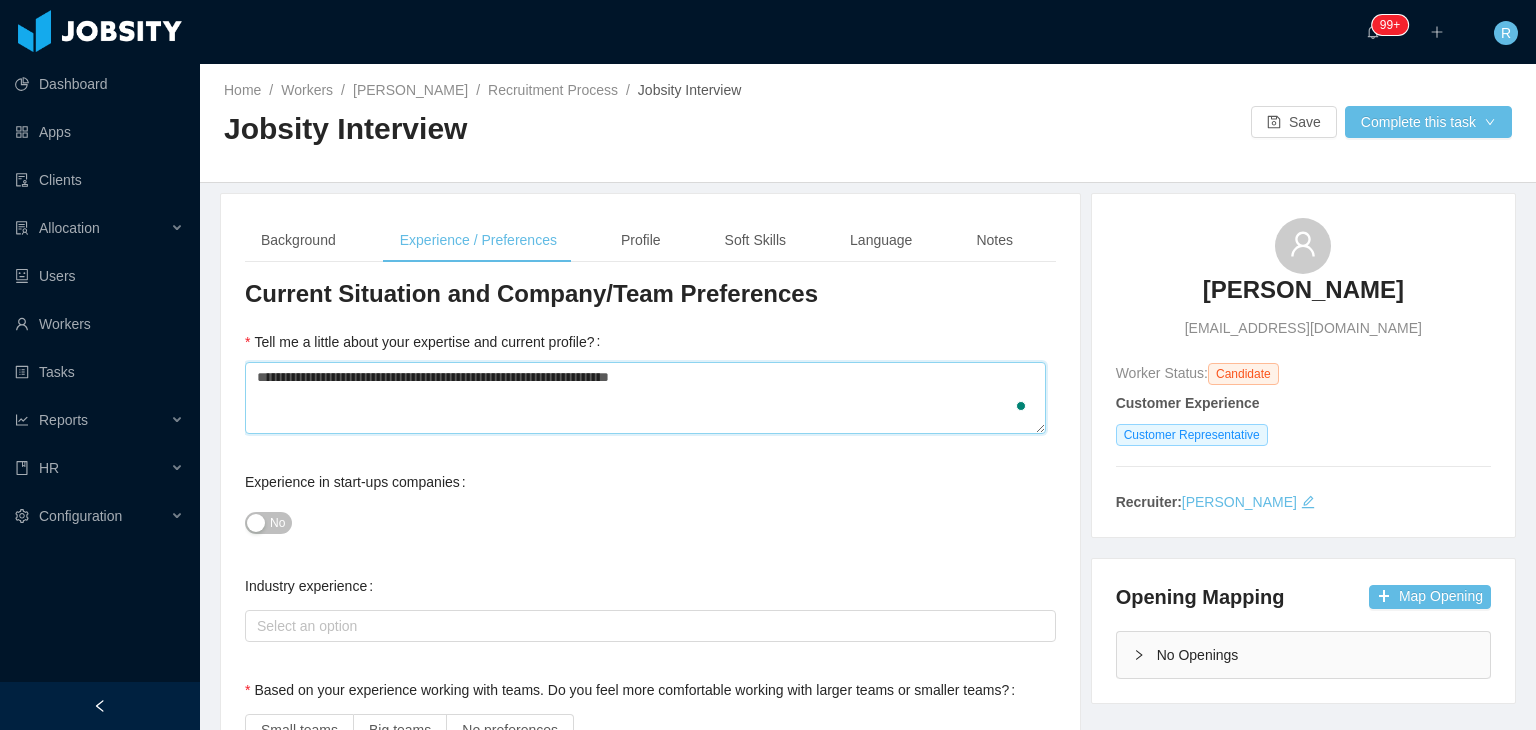 type 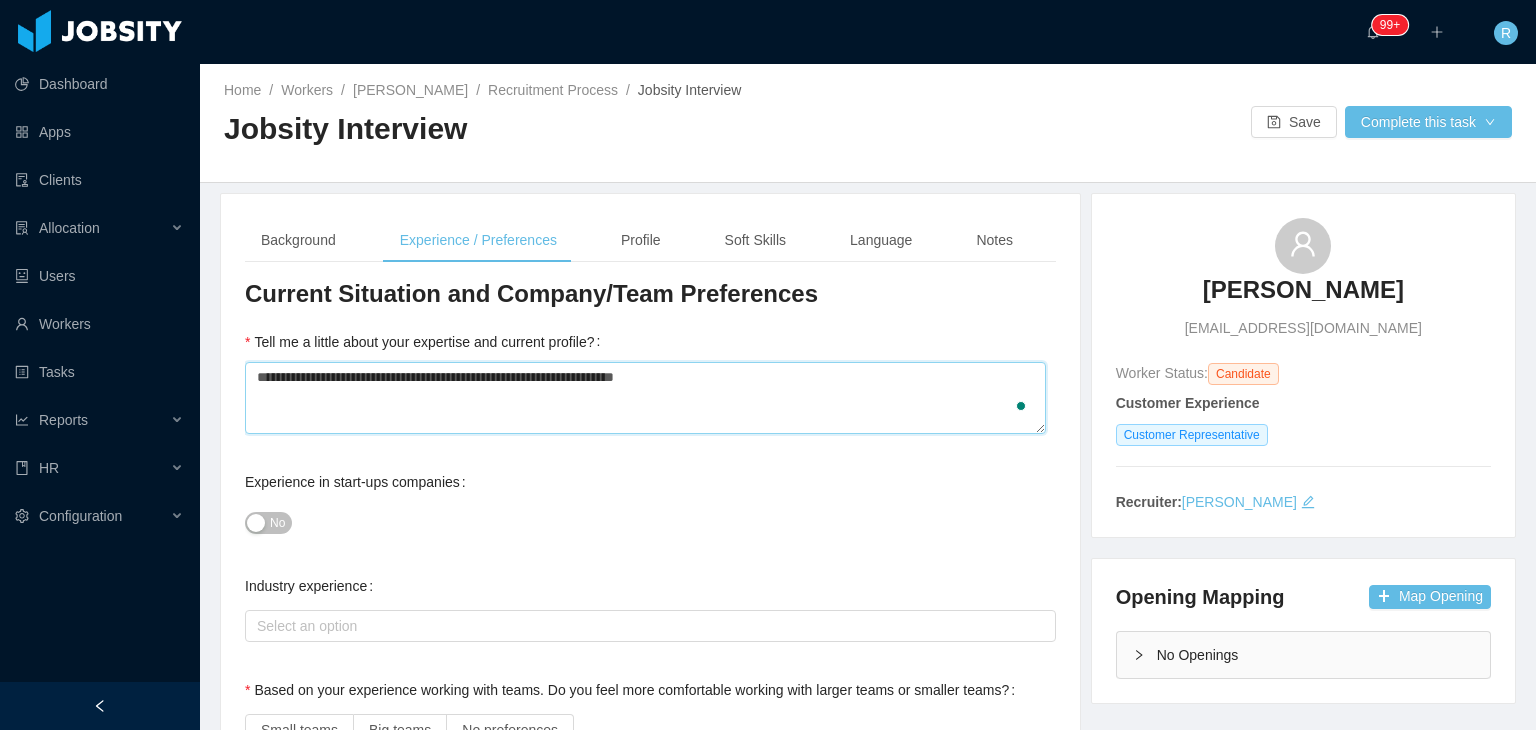 type 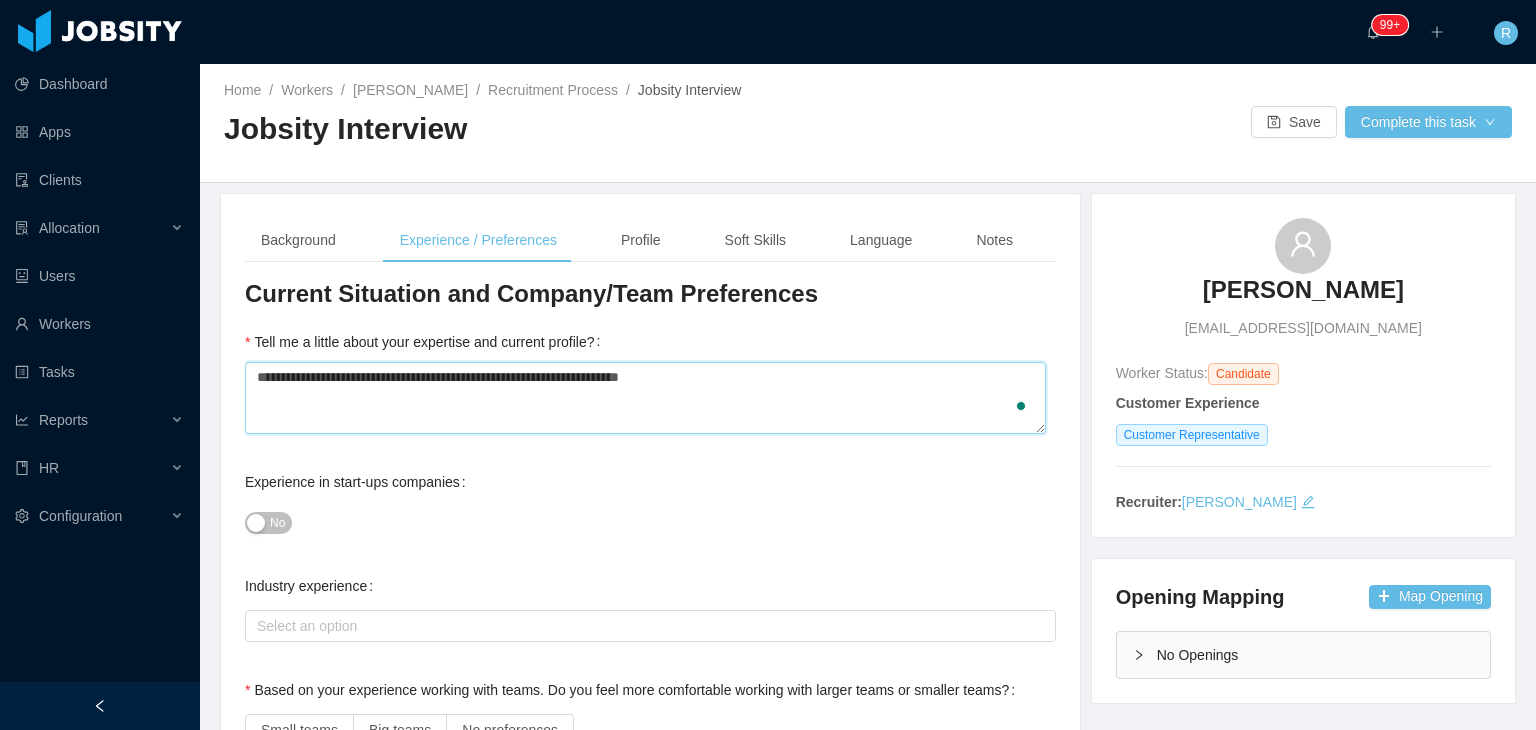 type 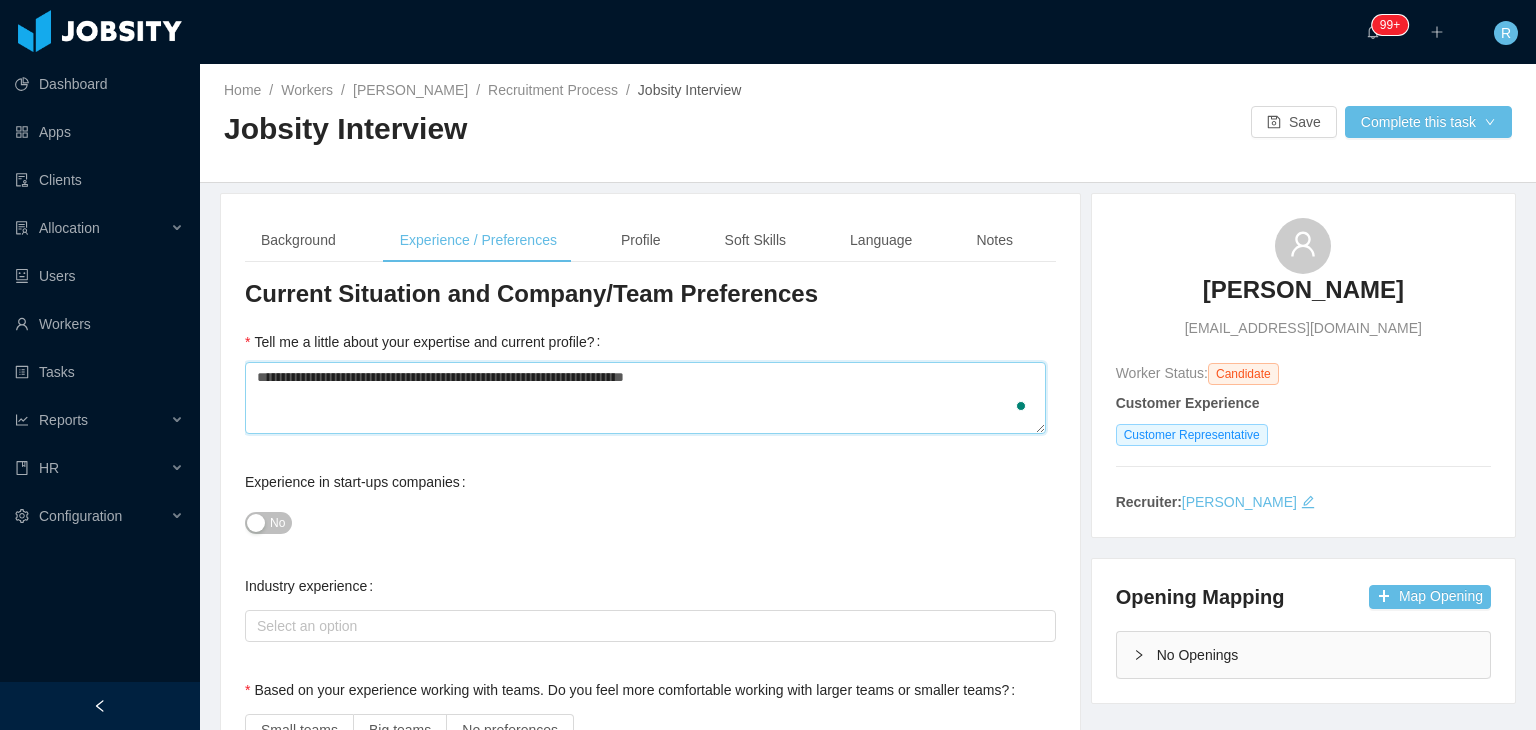 type on "**********" 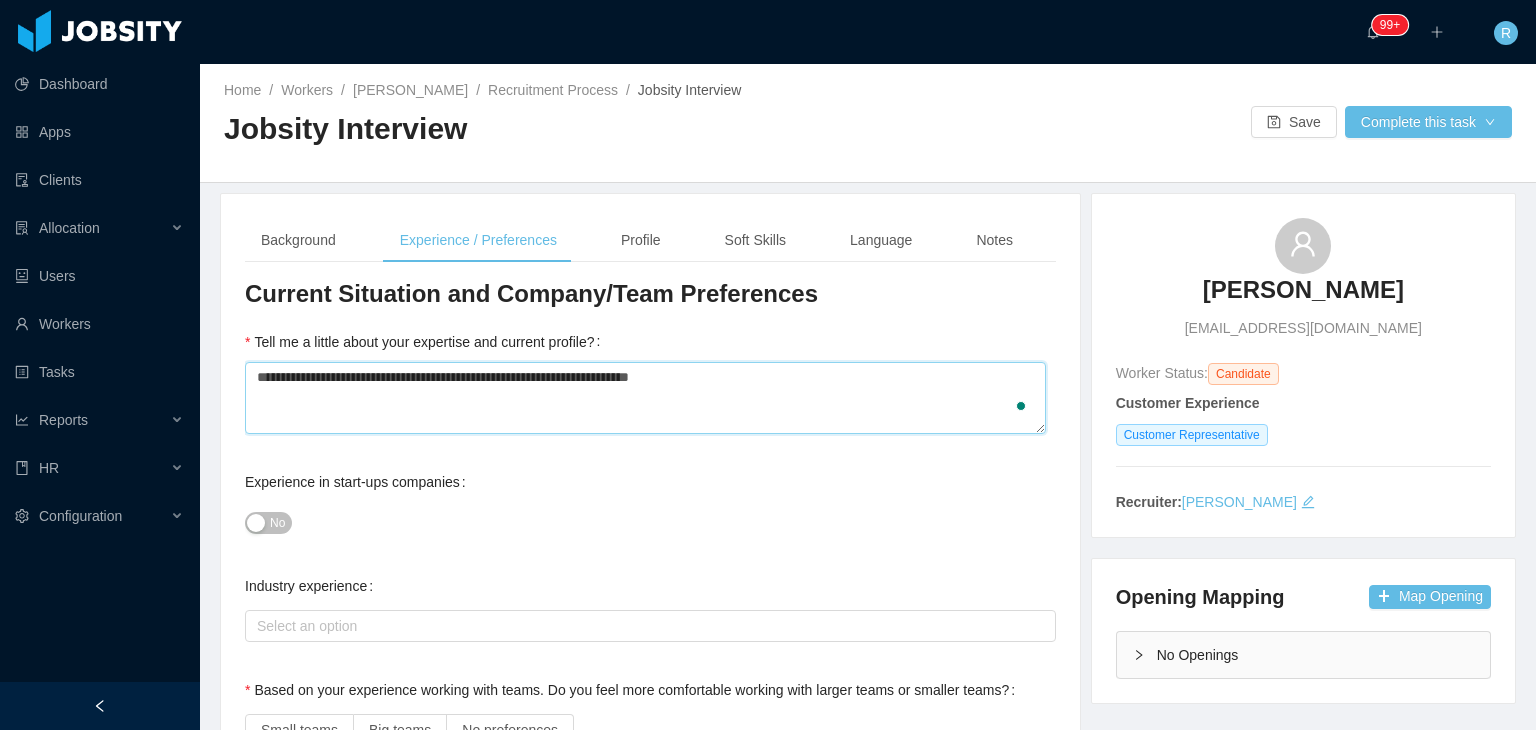 type 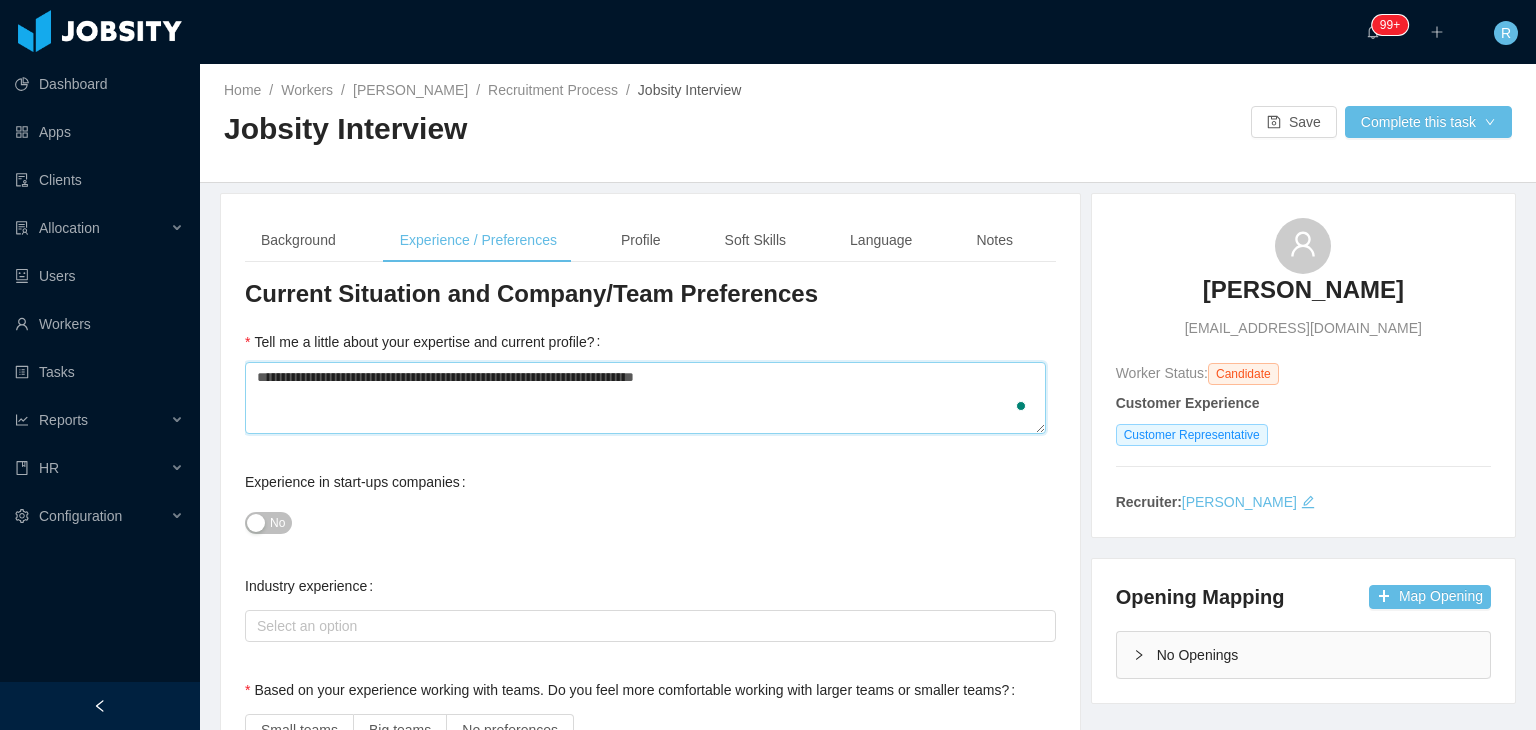 type 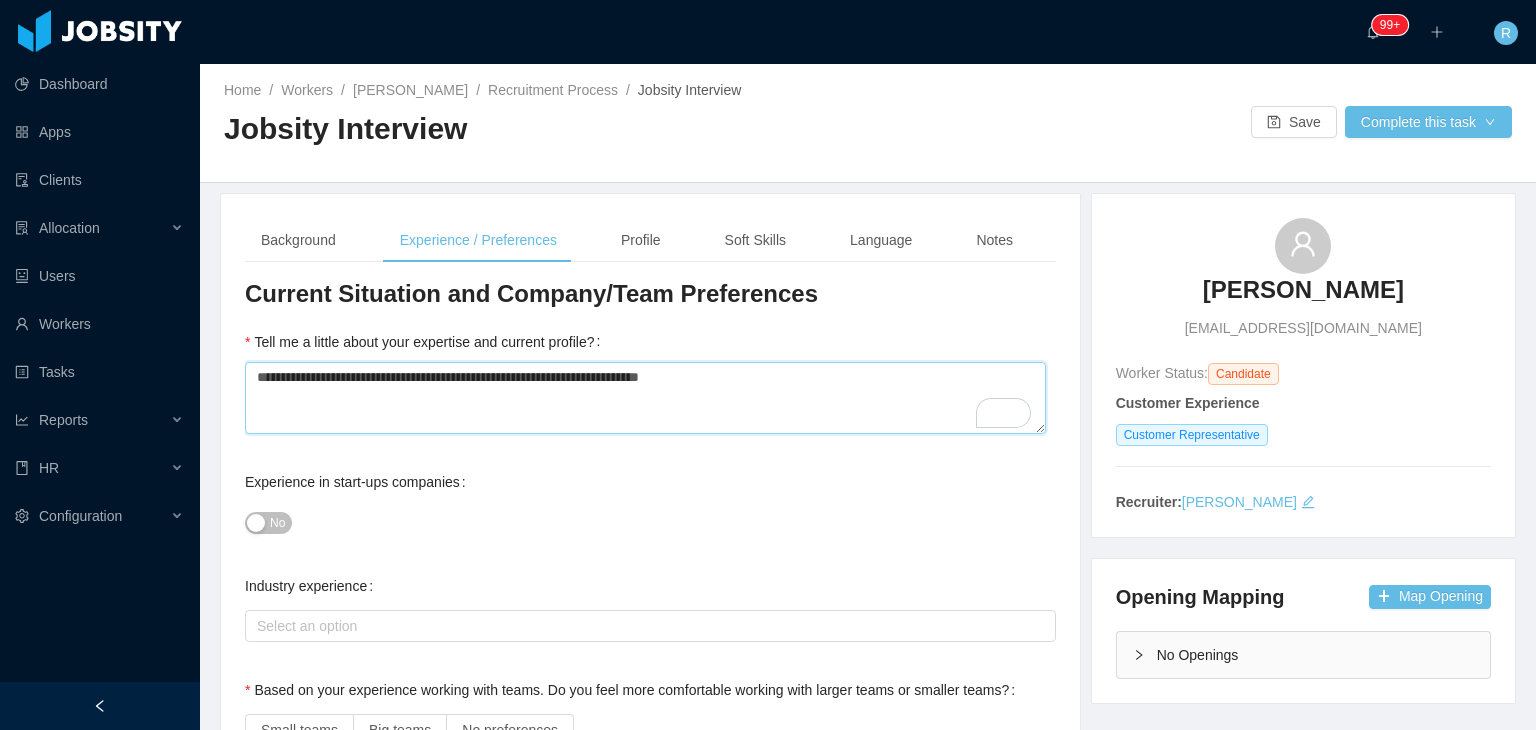type on "**********" 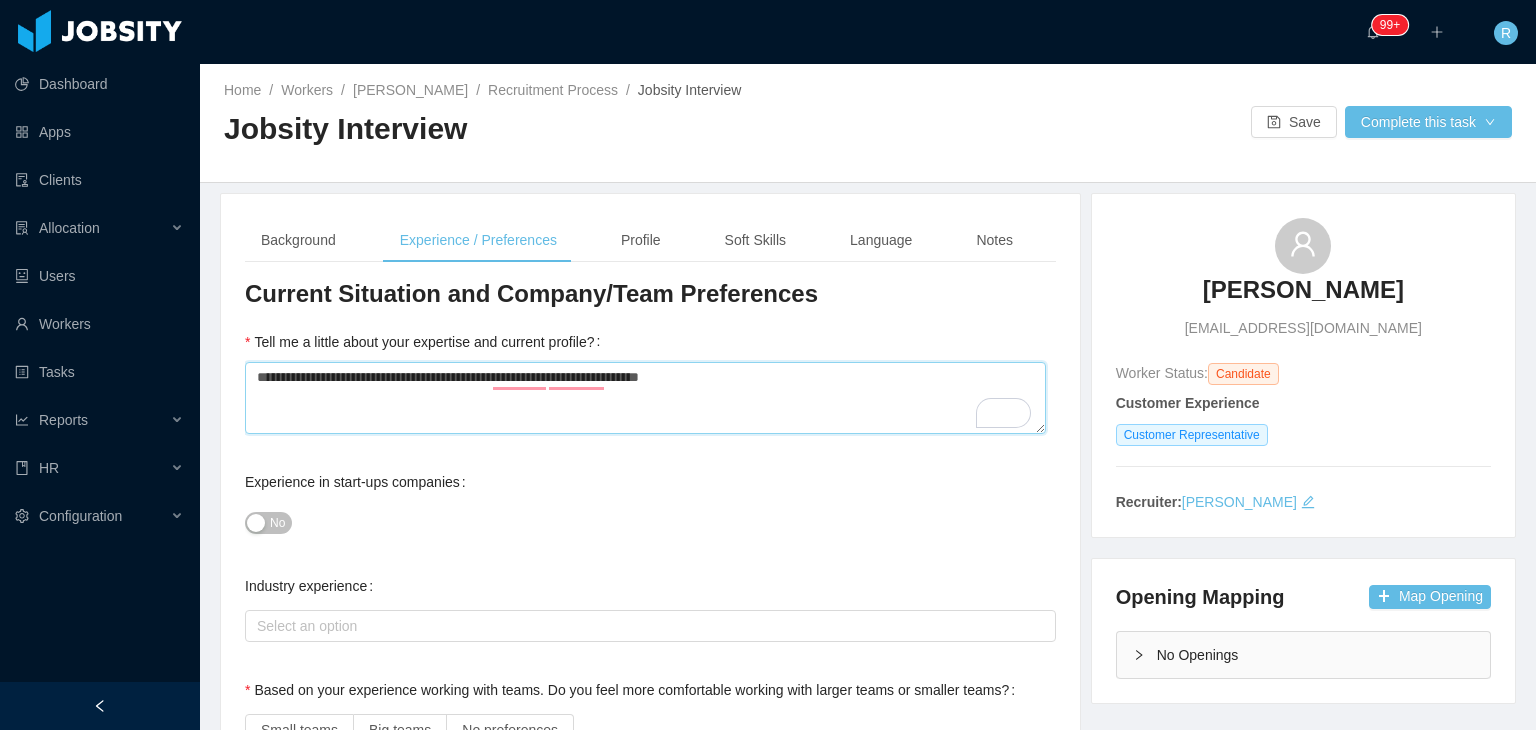 click on "**********" at bounding box center (645, 398) 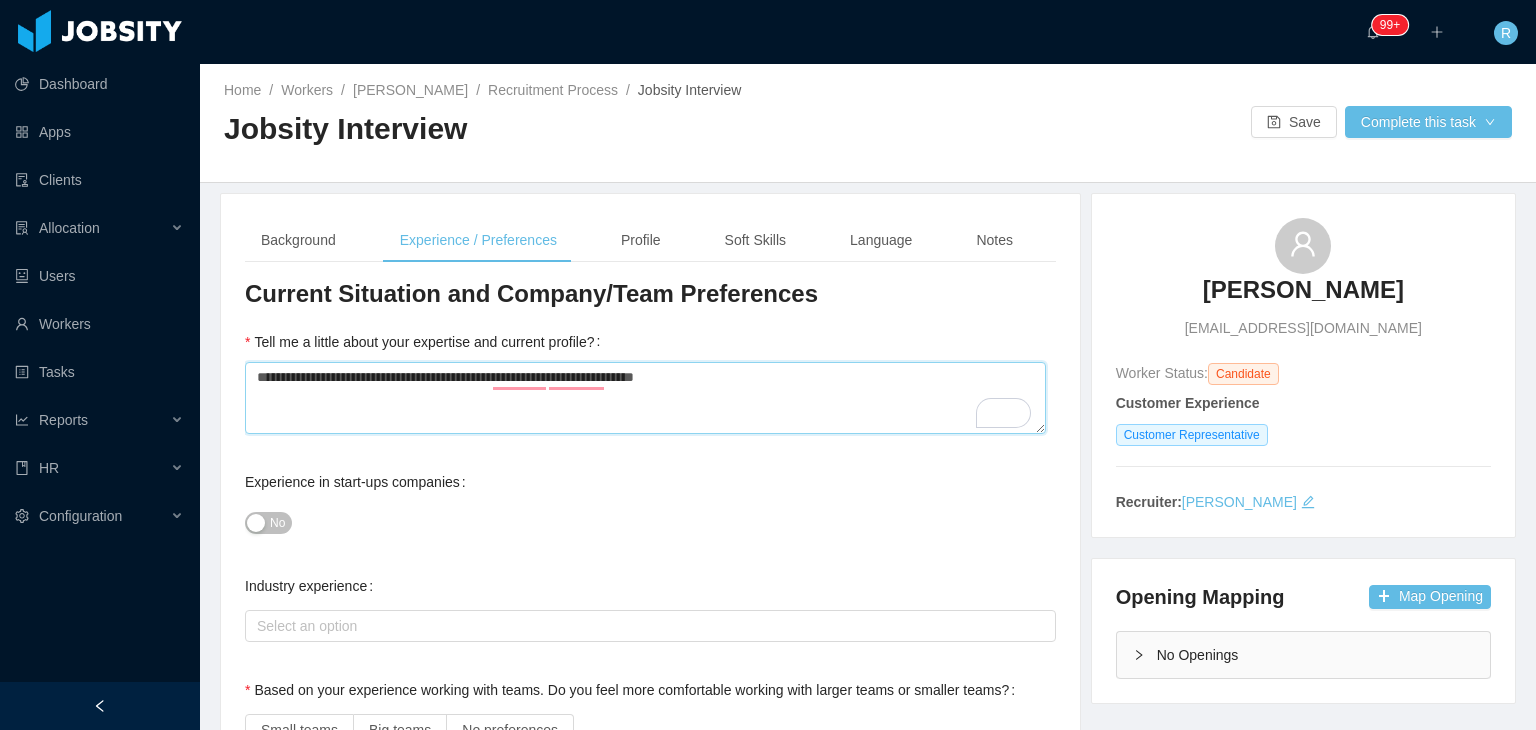 type 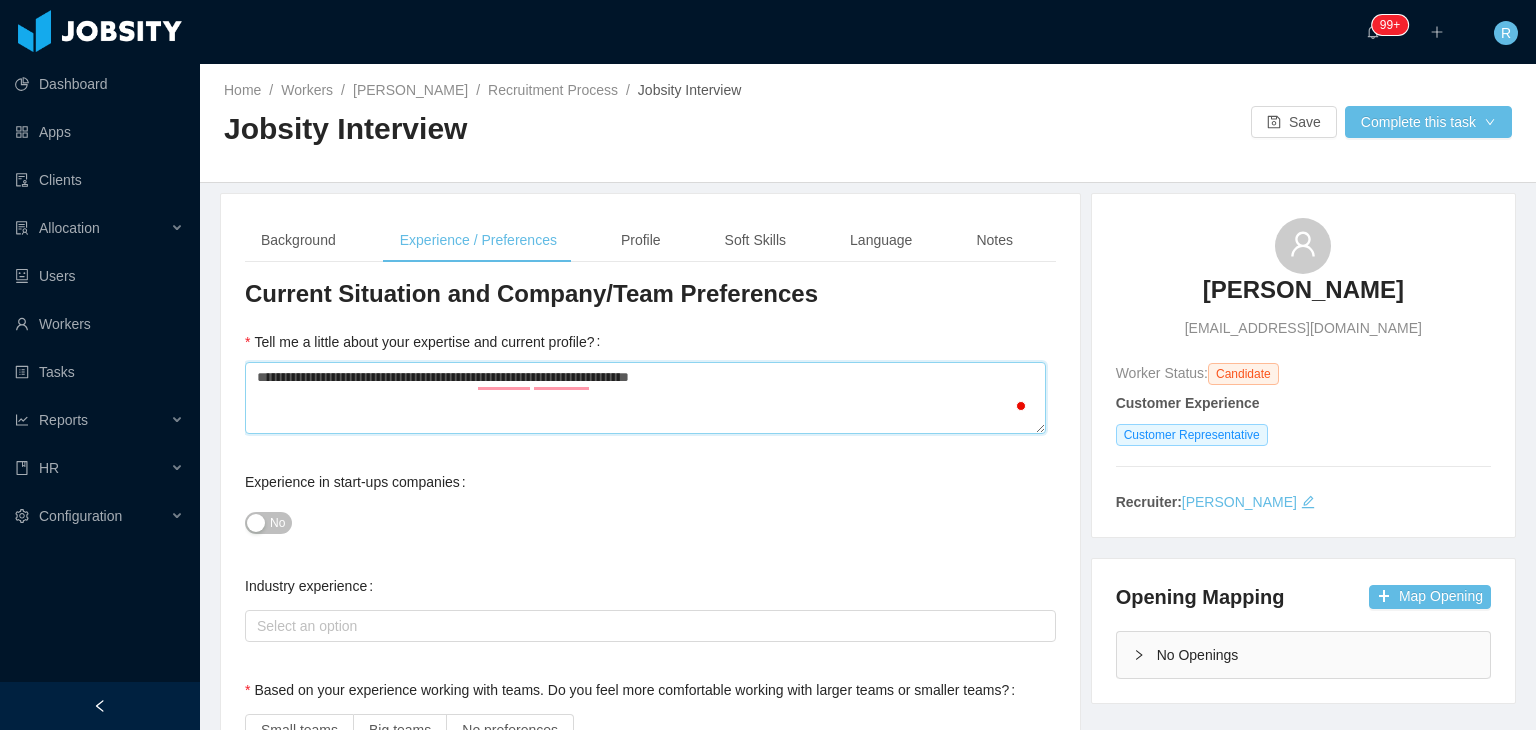 type 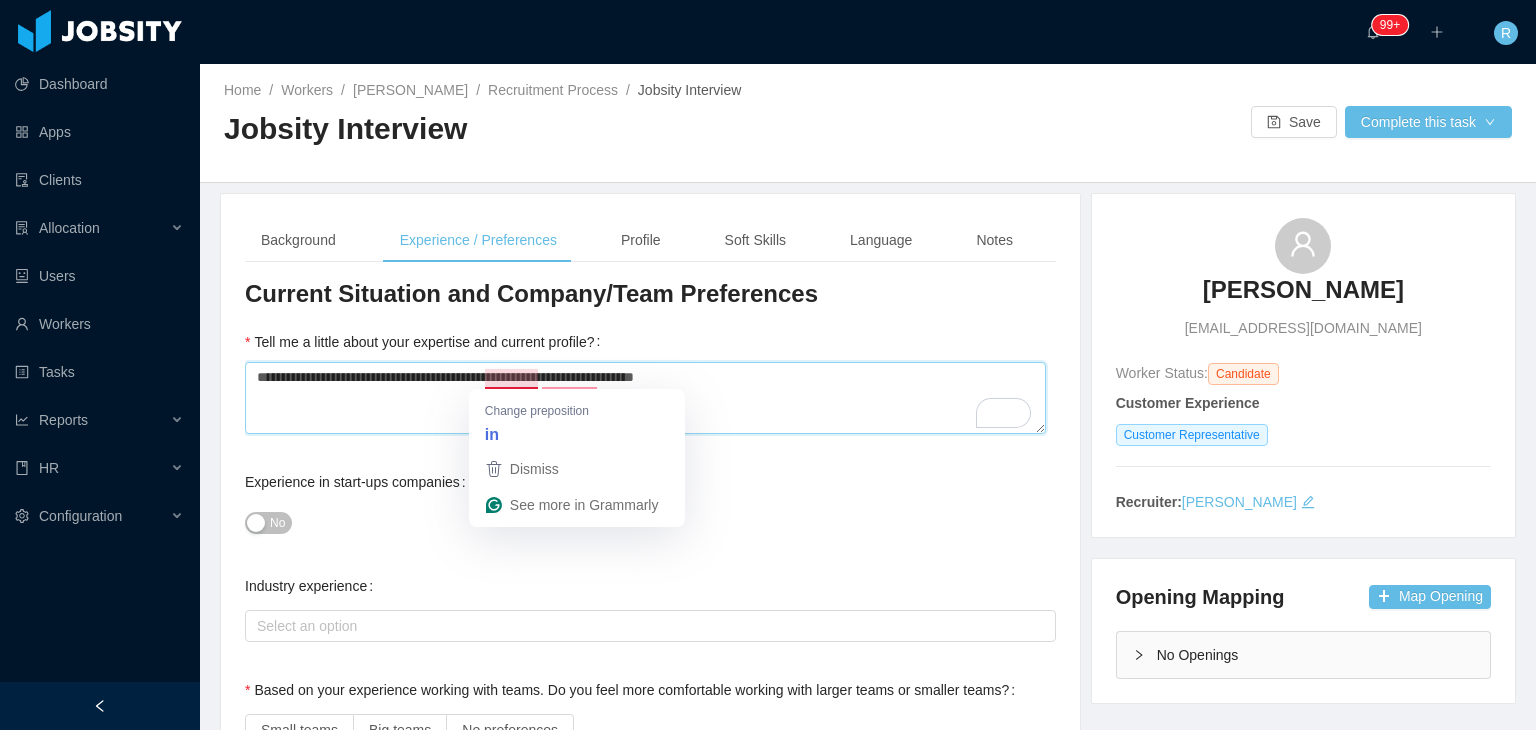click on "**********" at bounding box center [645, 398] 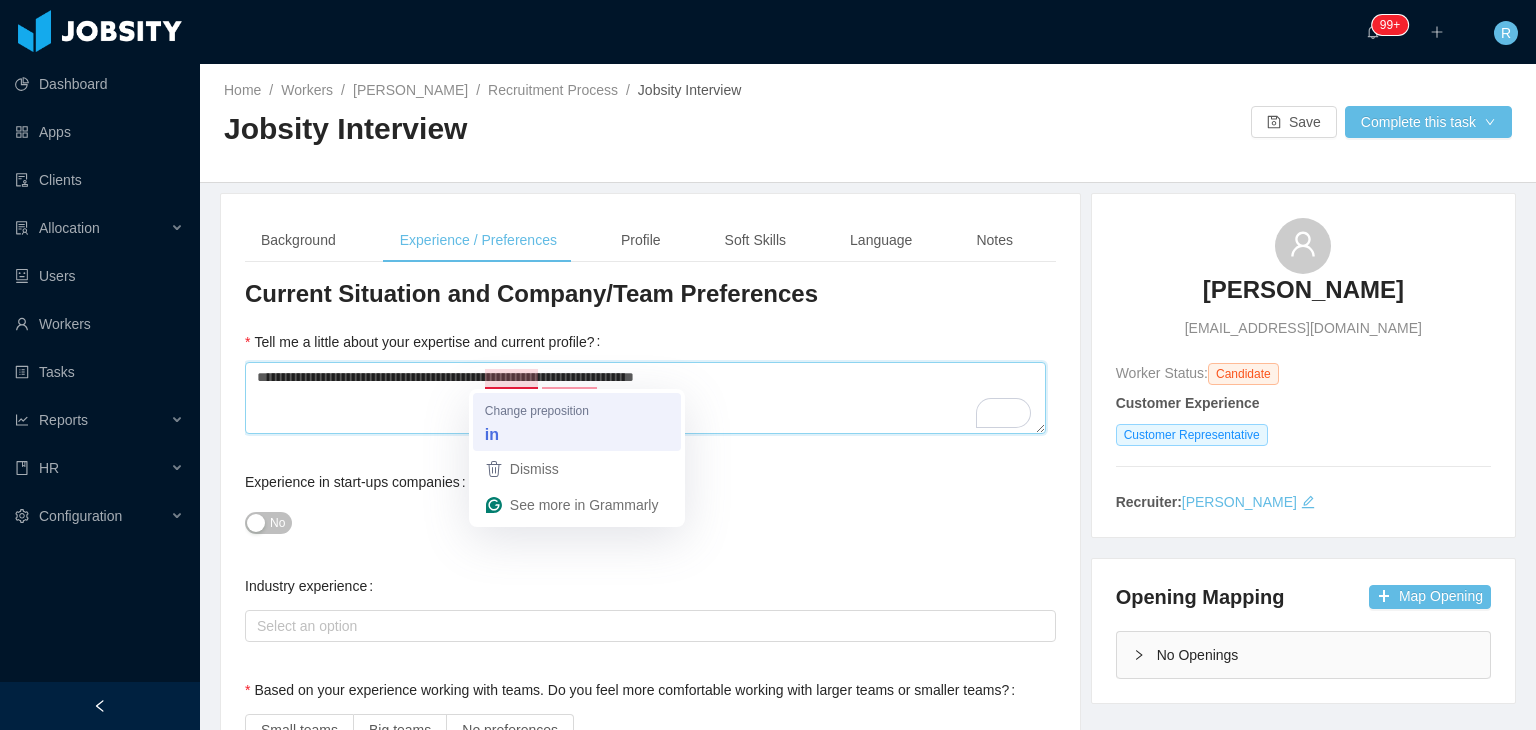 type on "**********" 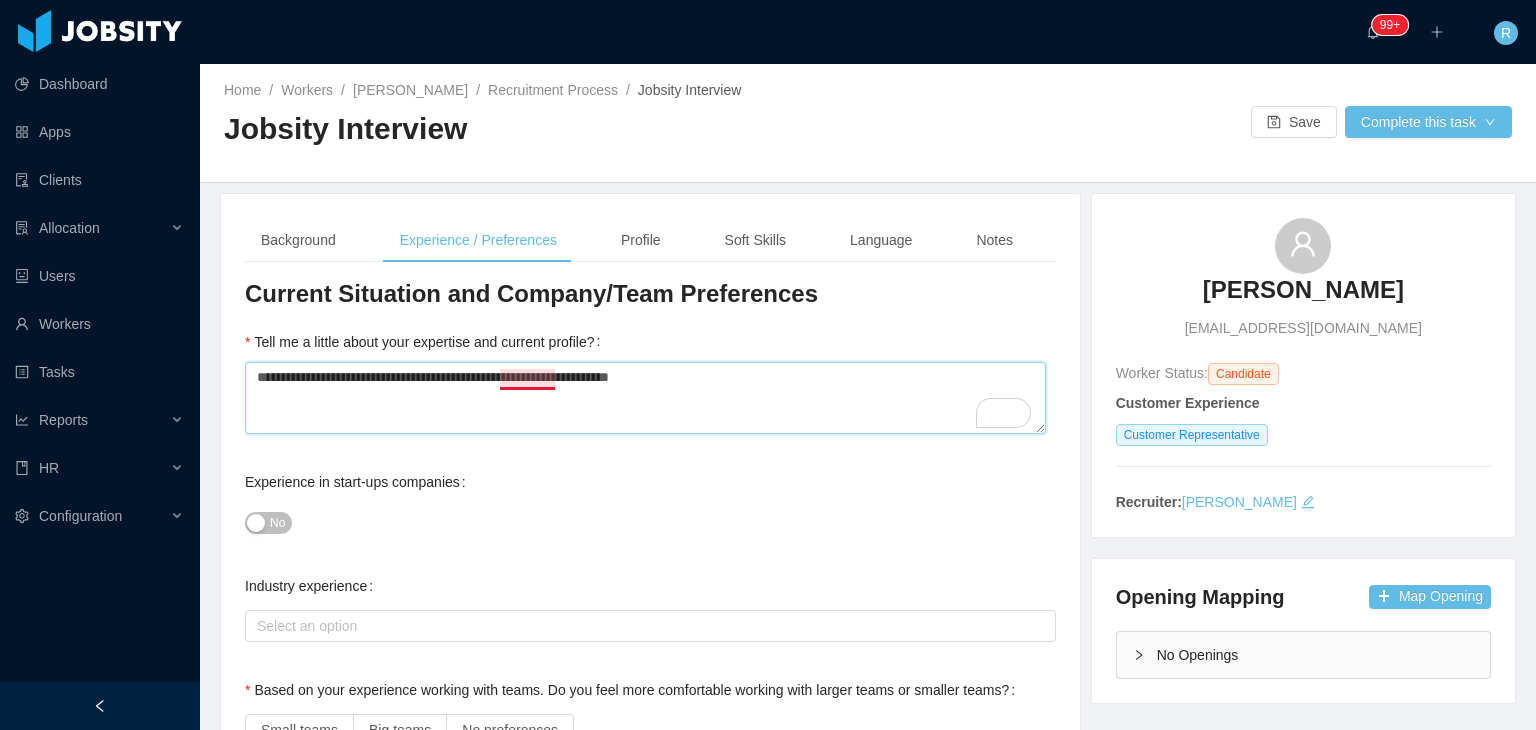 click on "**********" at bounding box center [645, 398] 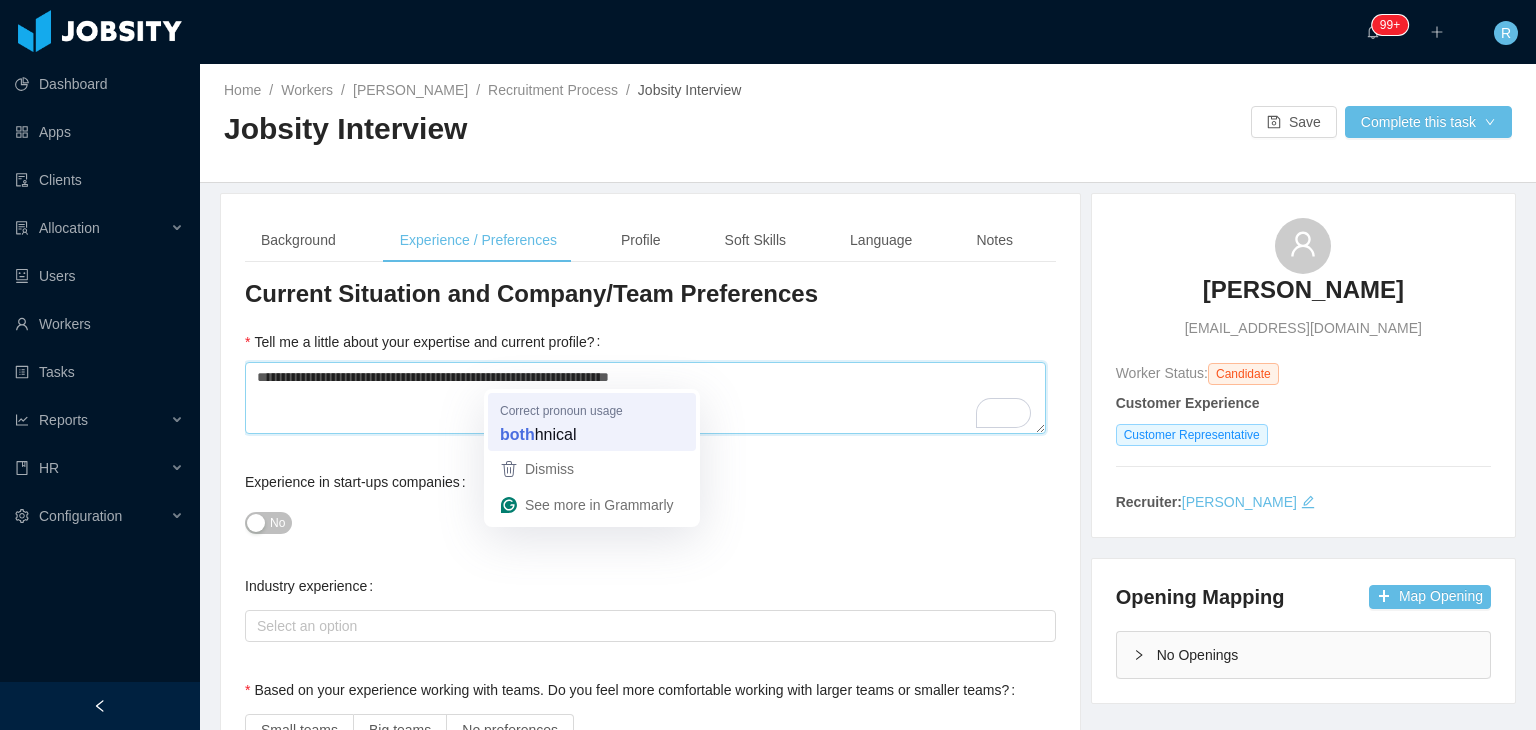 type on "**********" 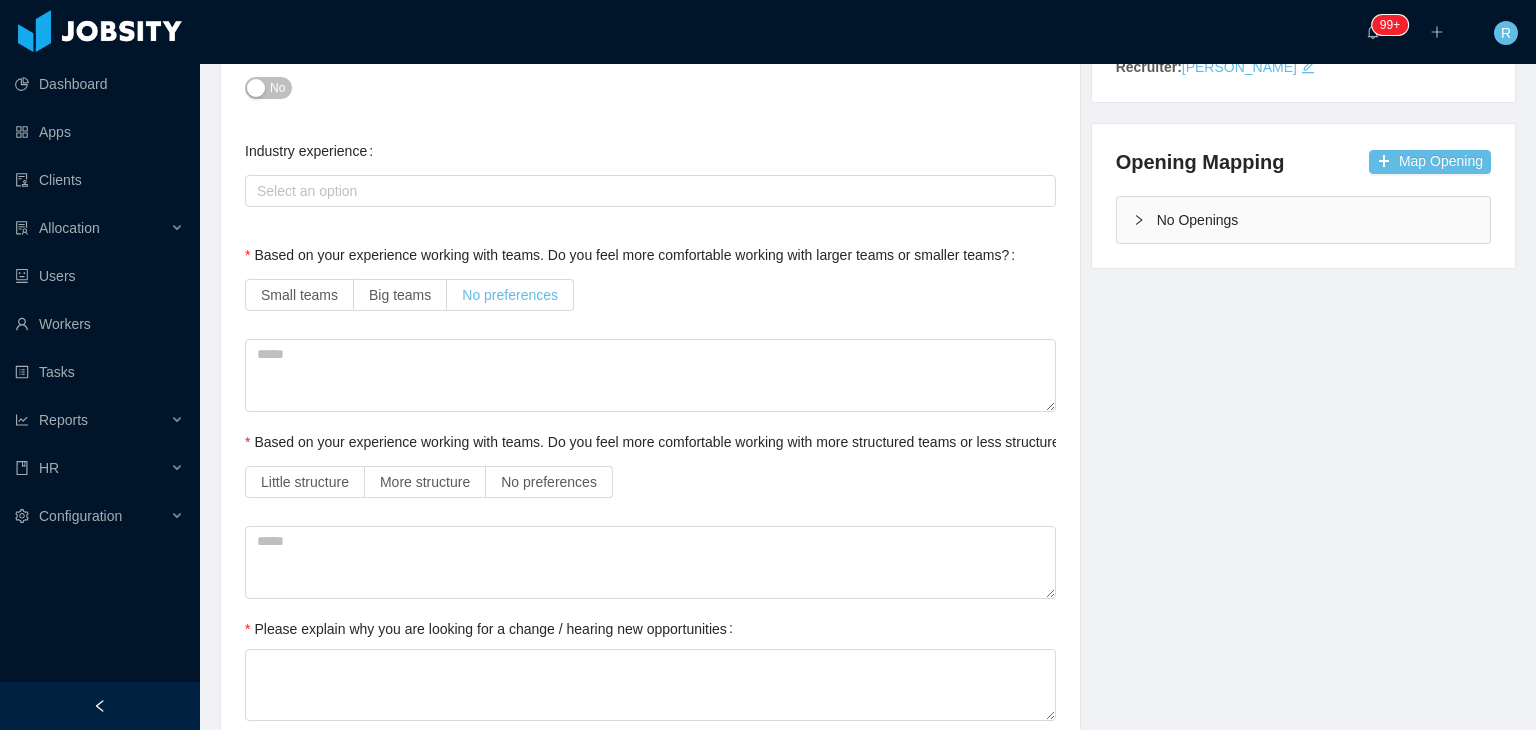 type on "**********" 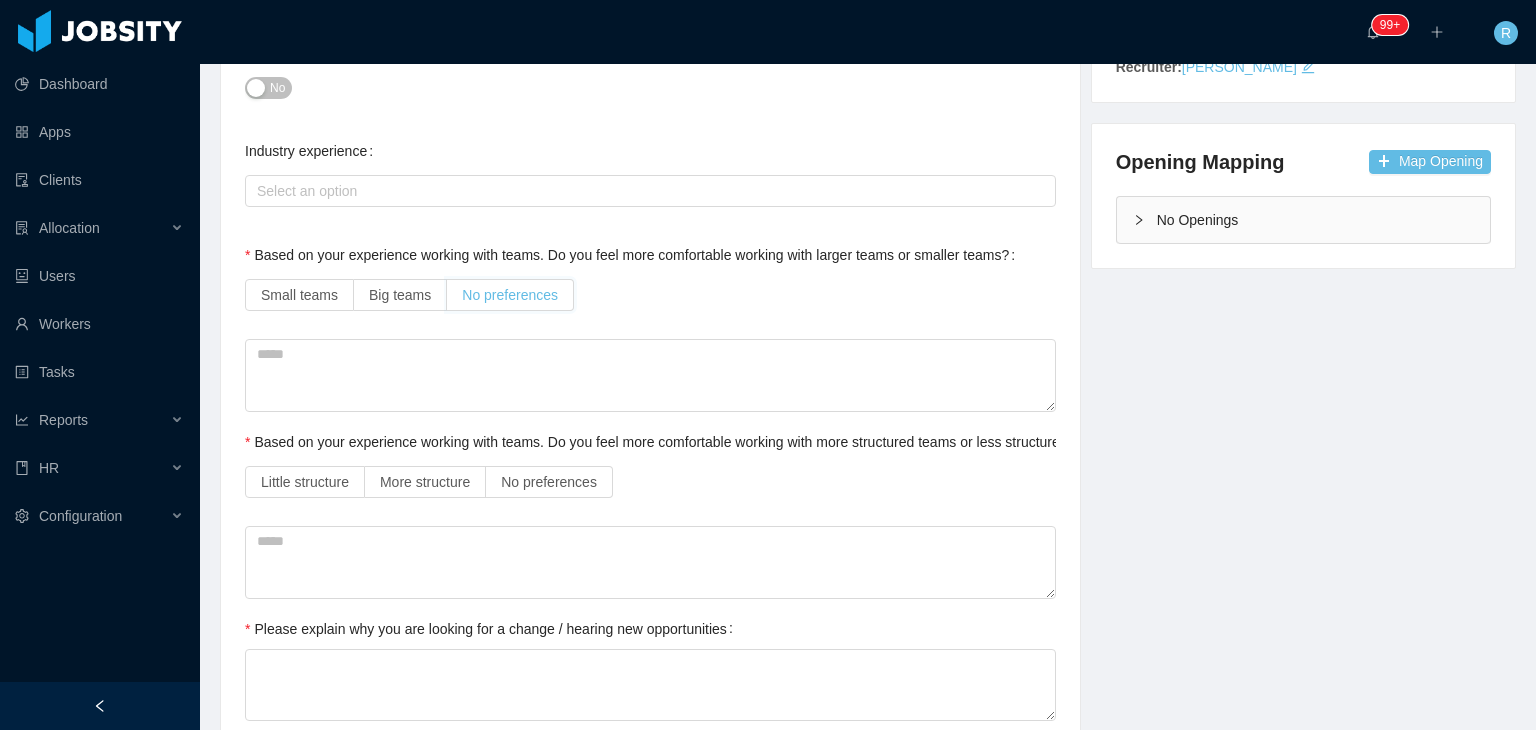 scroll, scrollTop: 436, scrollLeft: 0, axis: vertical 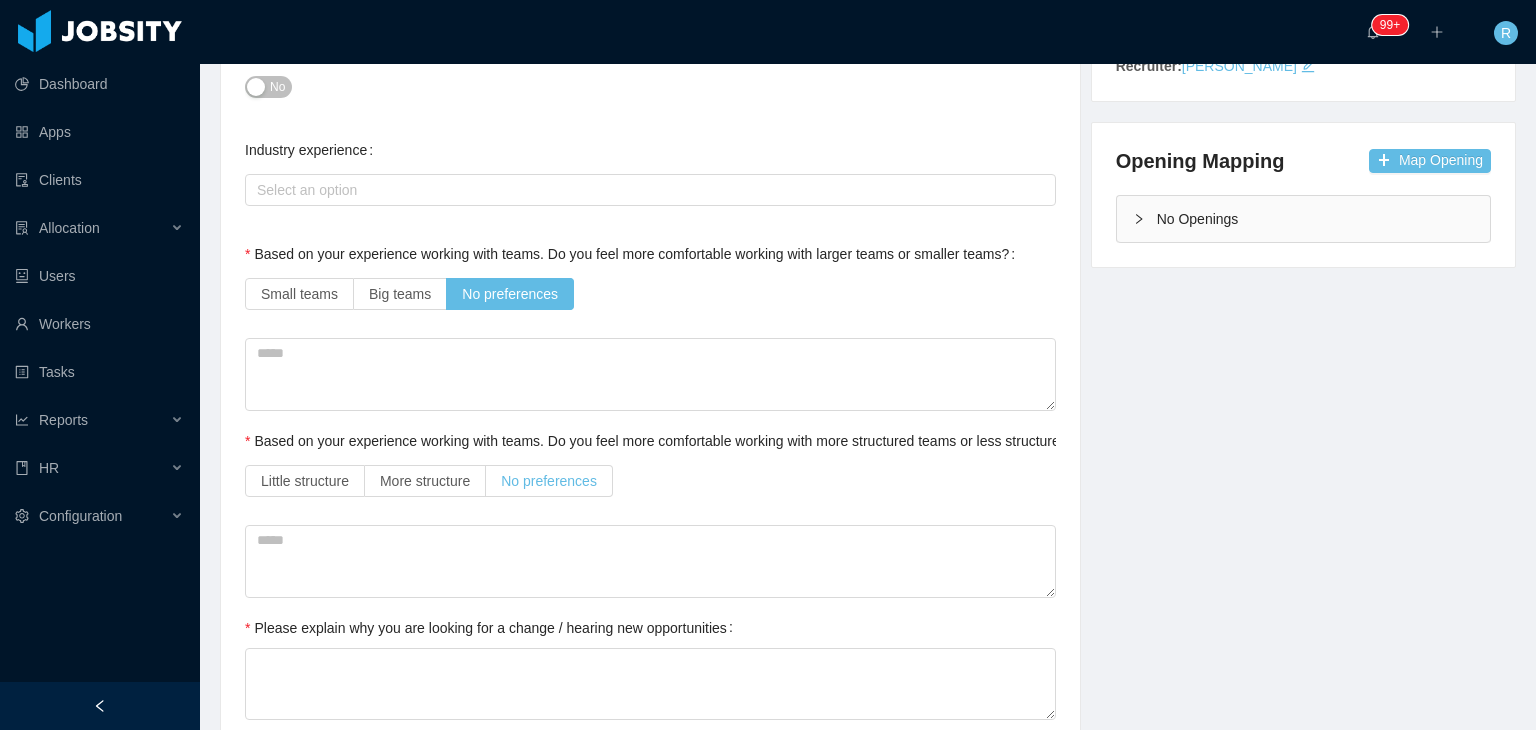click on "No preferences" at bounding box center [549, 481] 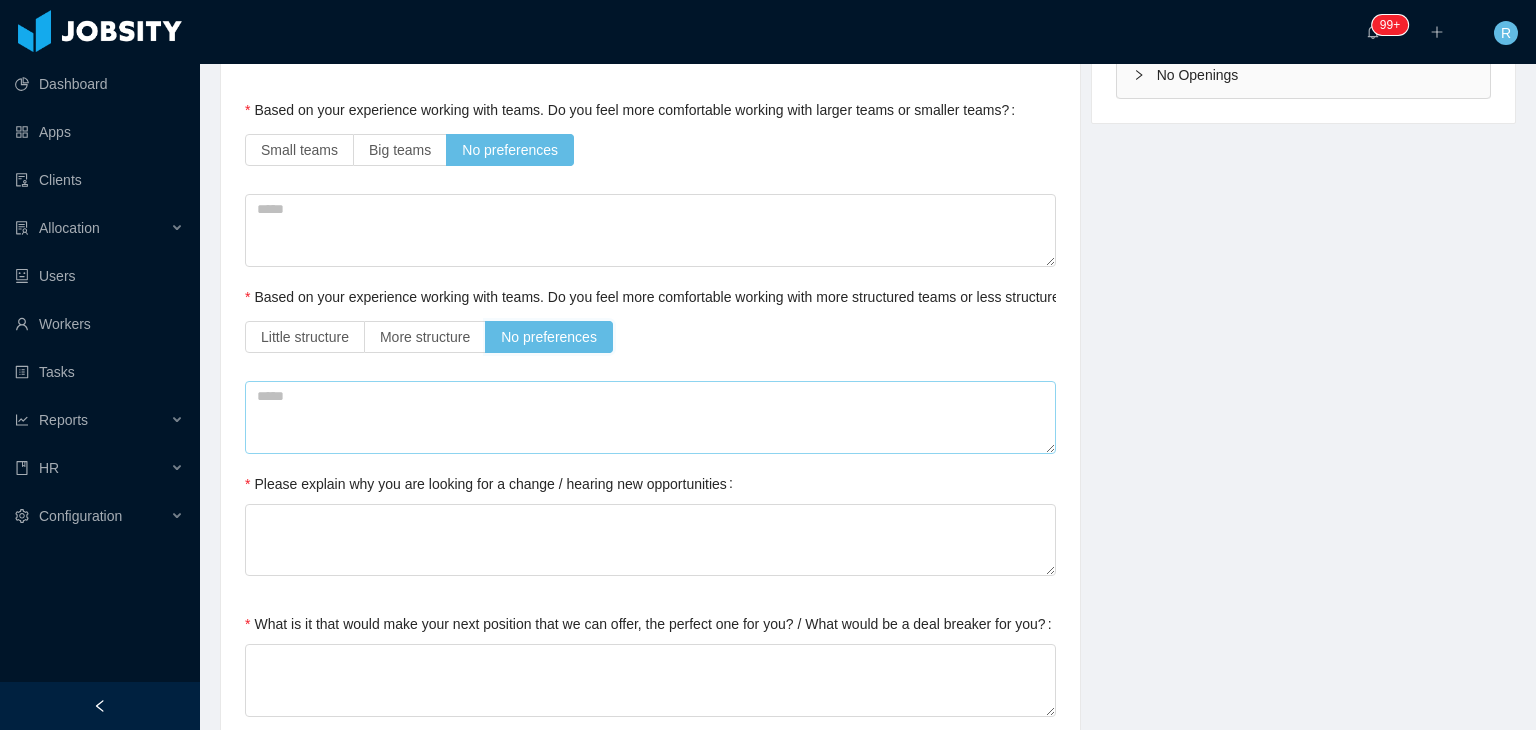 scroll, scrollTop: 584, scrollLeft: 0, axis: vertical 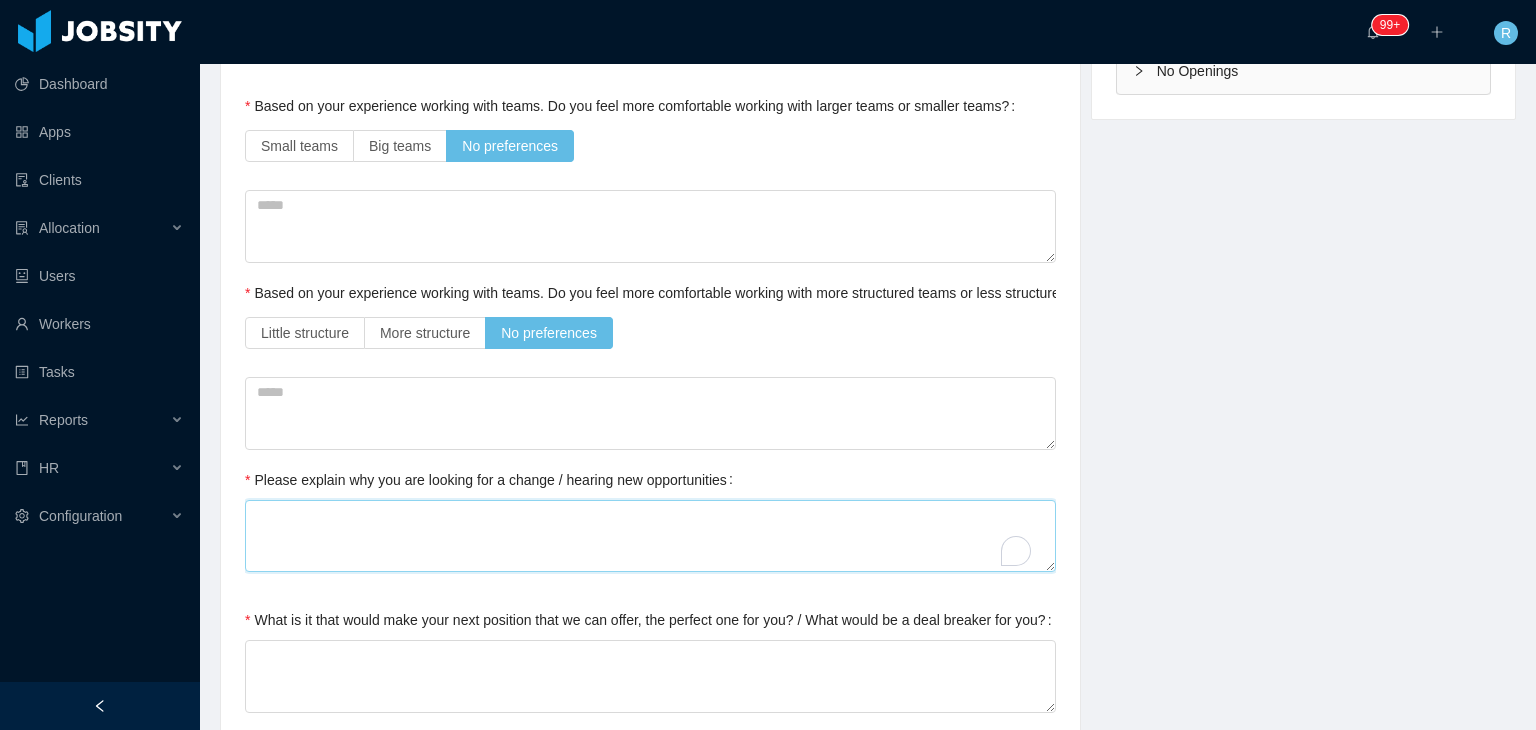 click on "Please explain why you are looking for a change / hearing new opportunities" at bounding box center [650, 536] 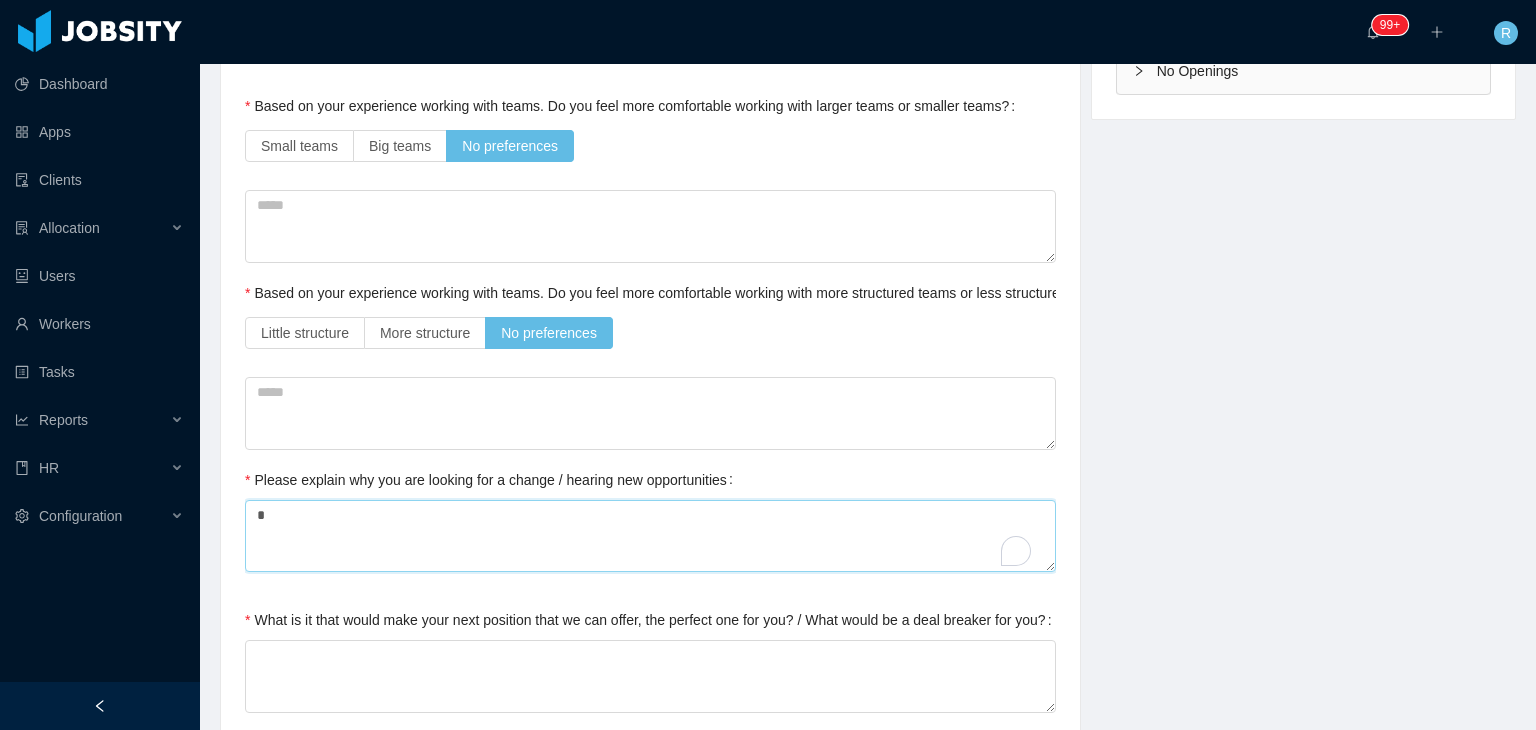 type on "**" 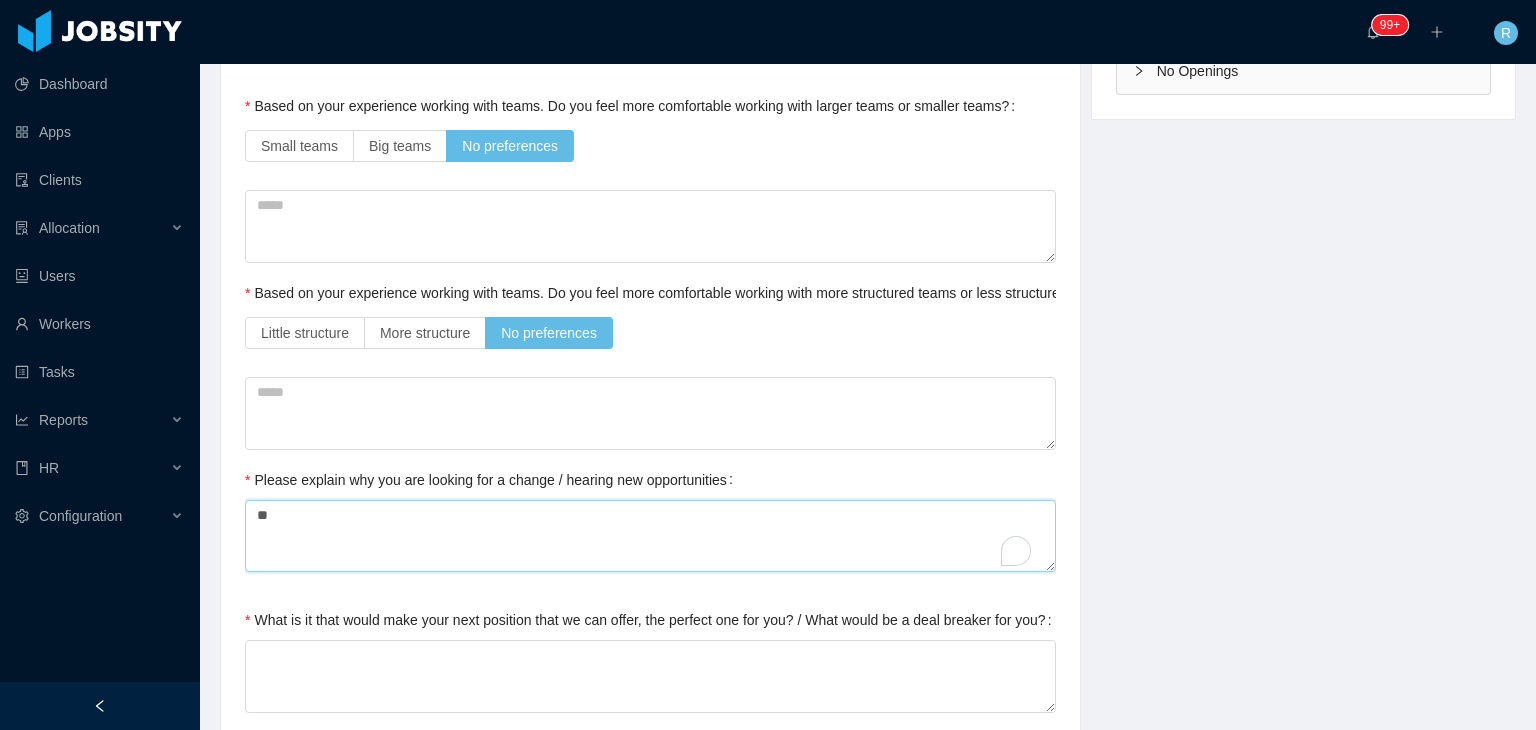 type 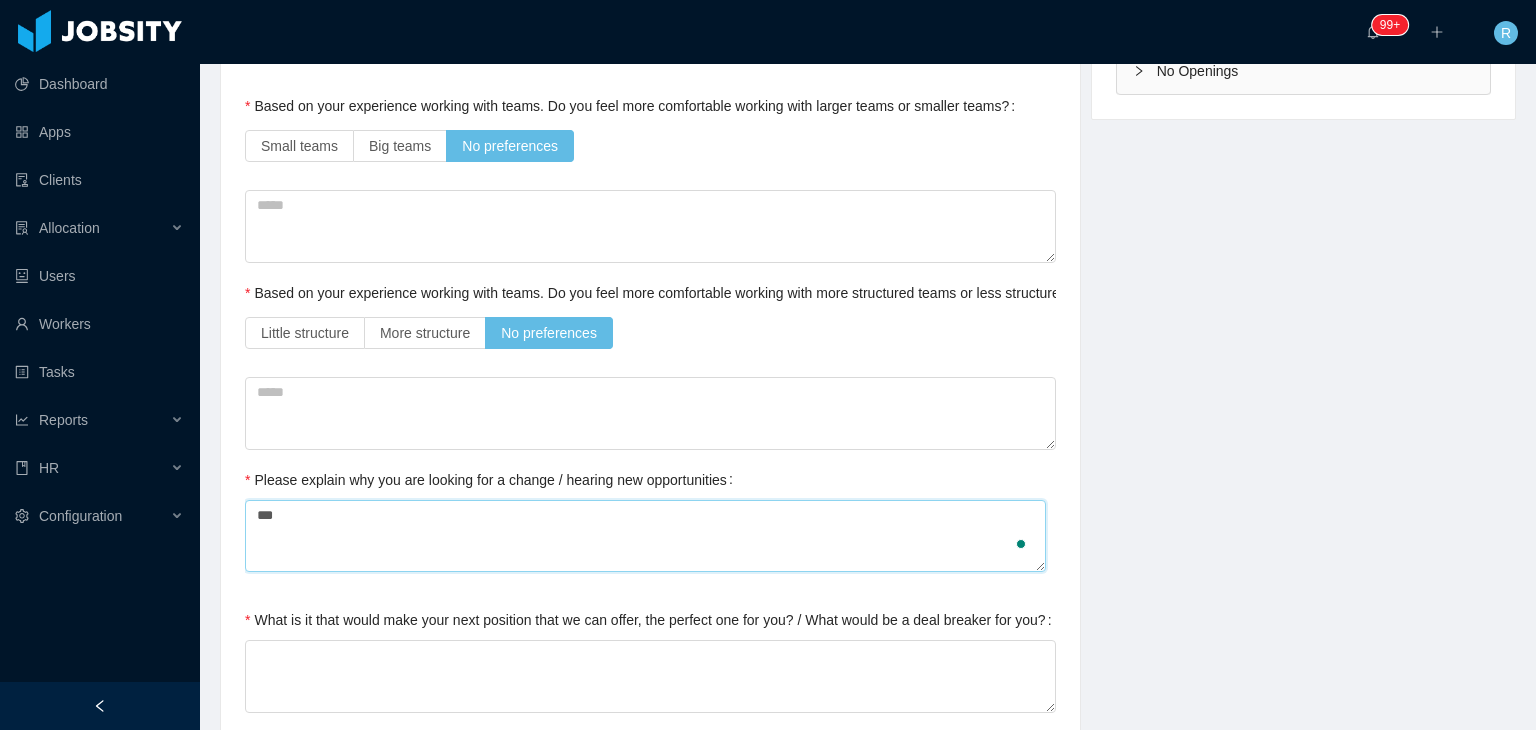 type on "****" 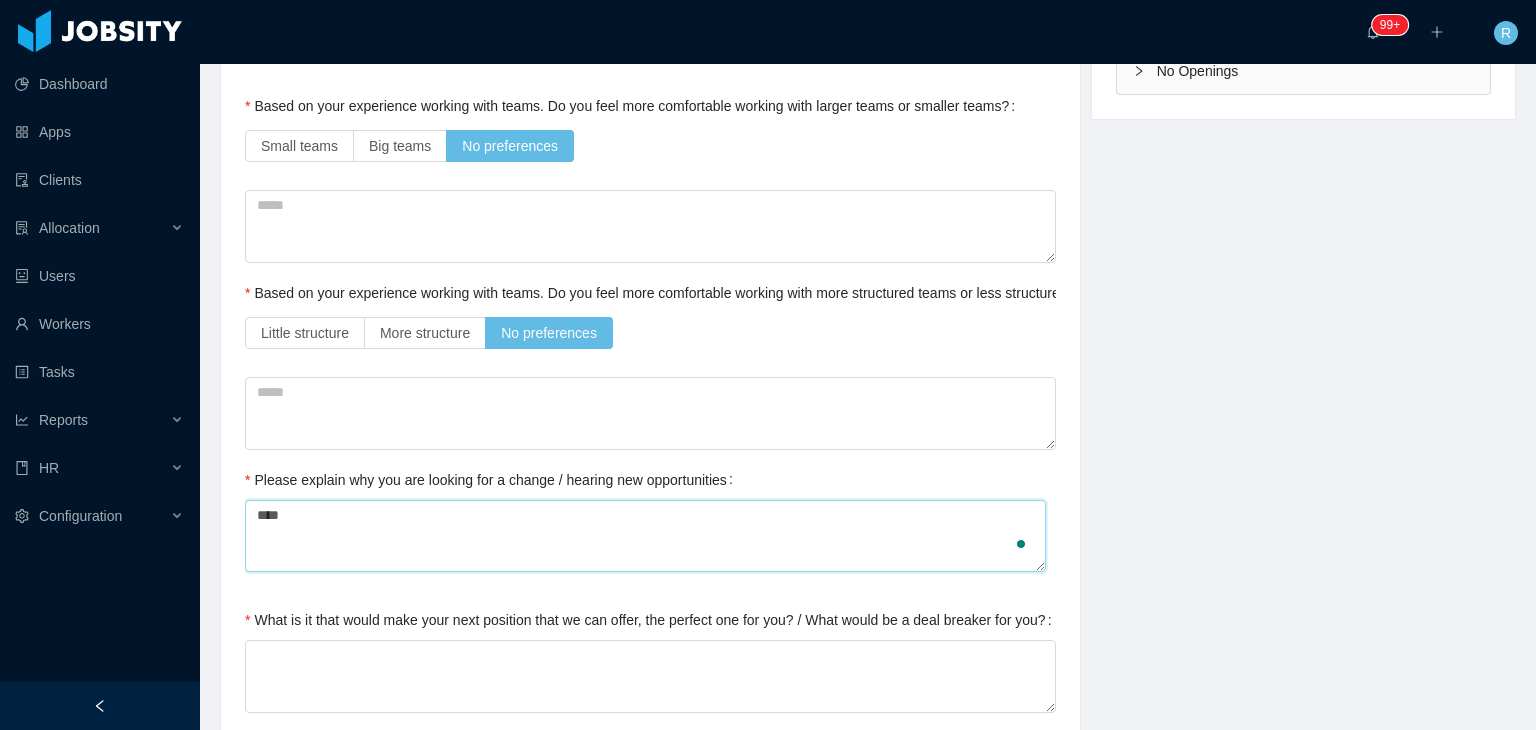 type 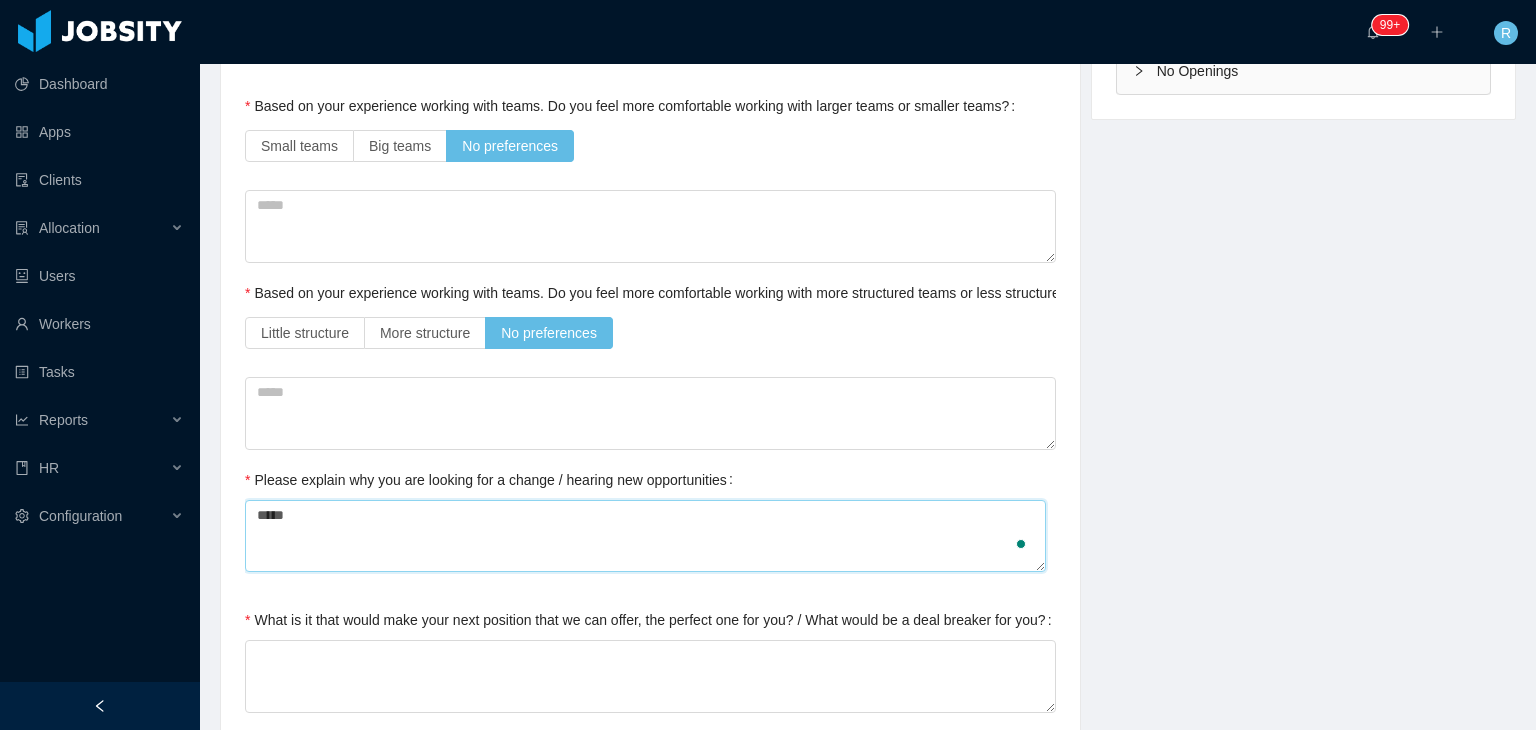 type 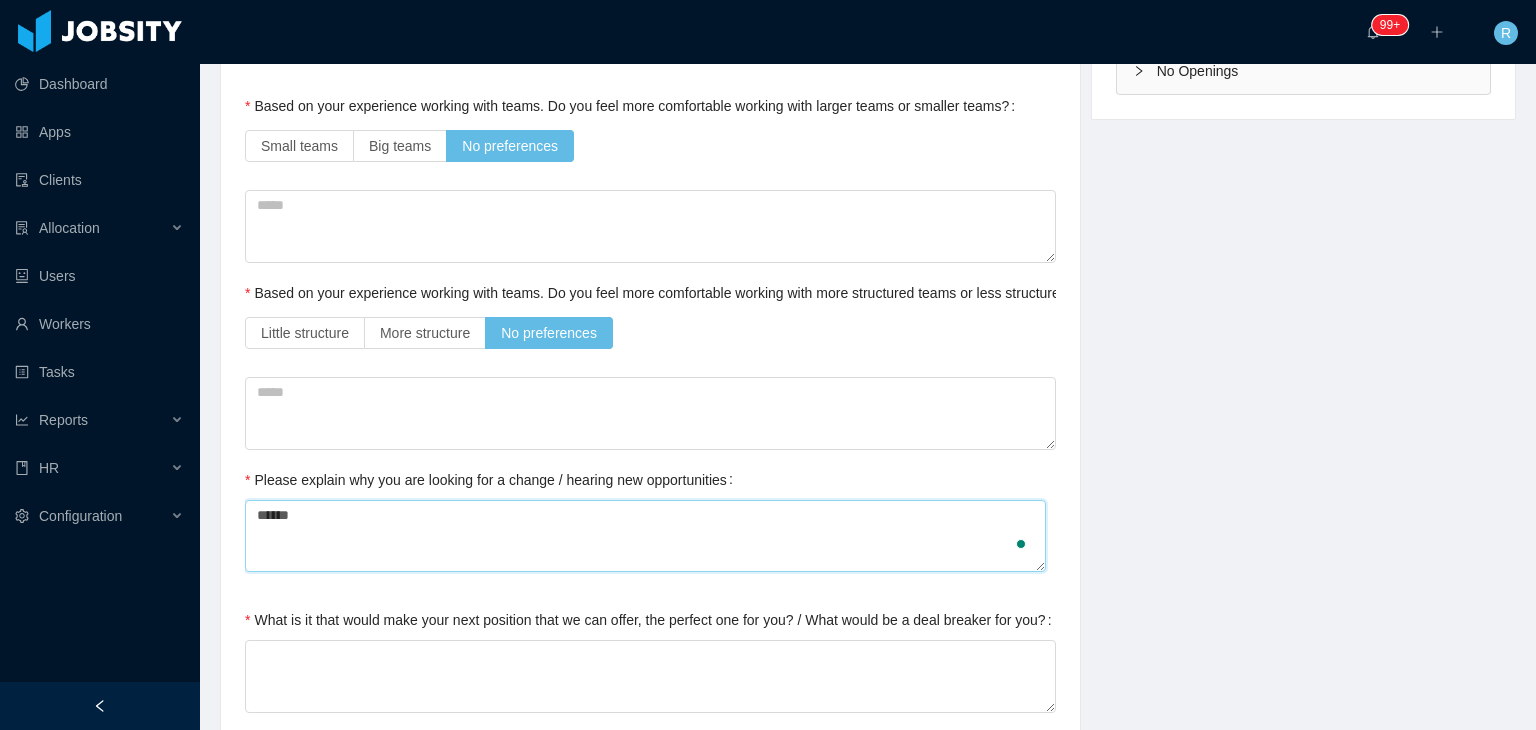 type on "******" 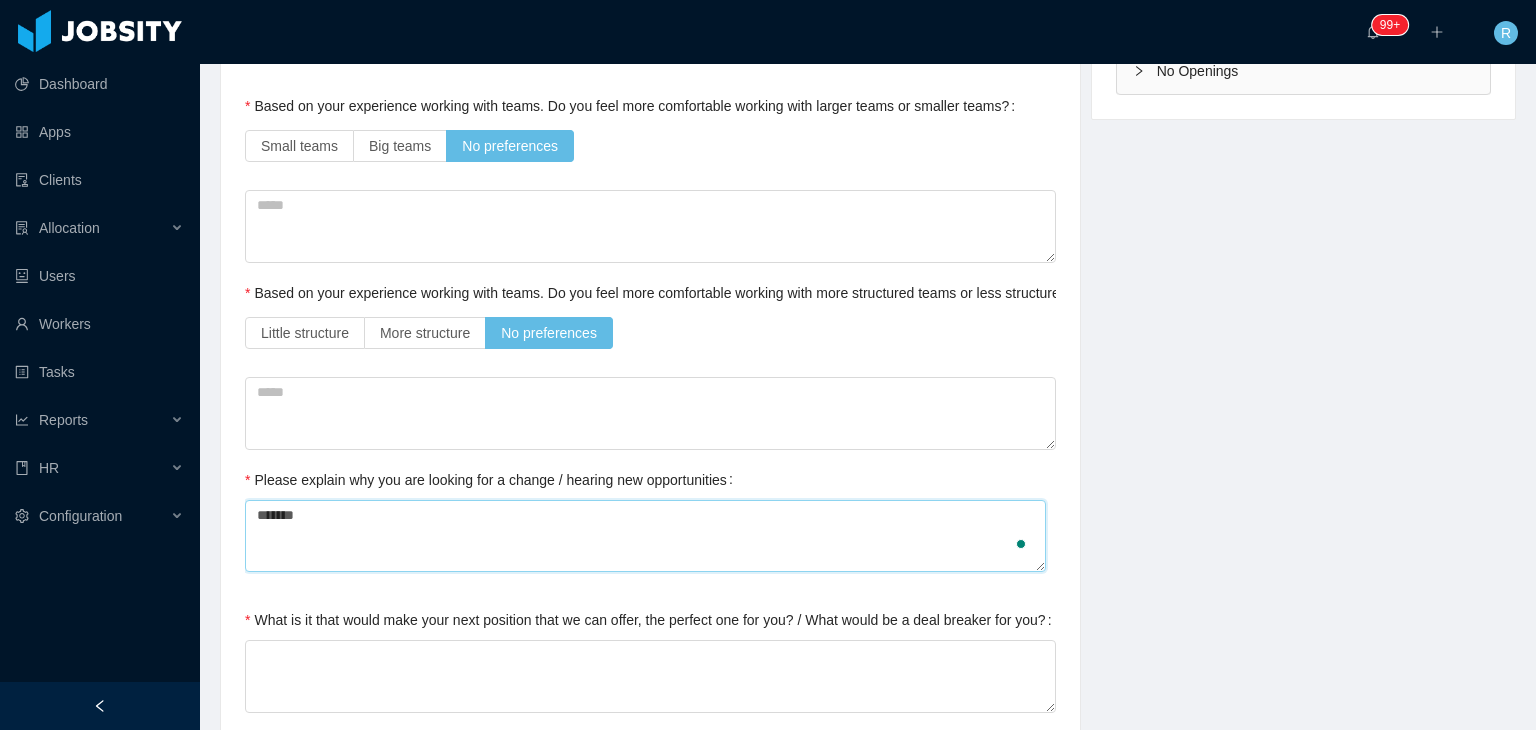 type 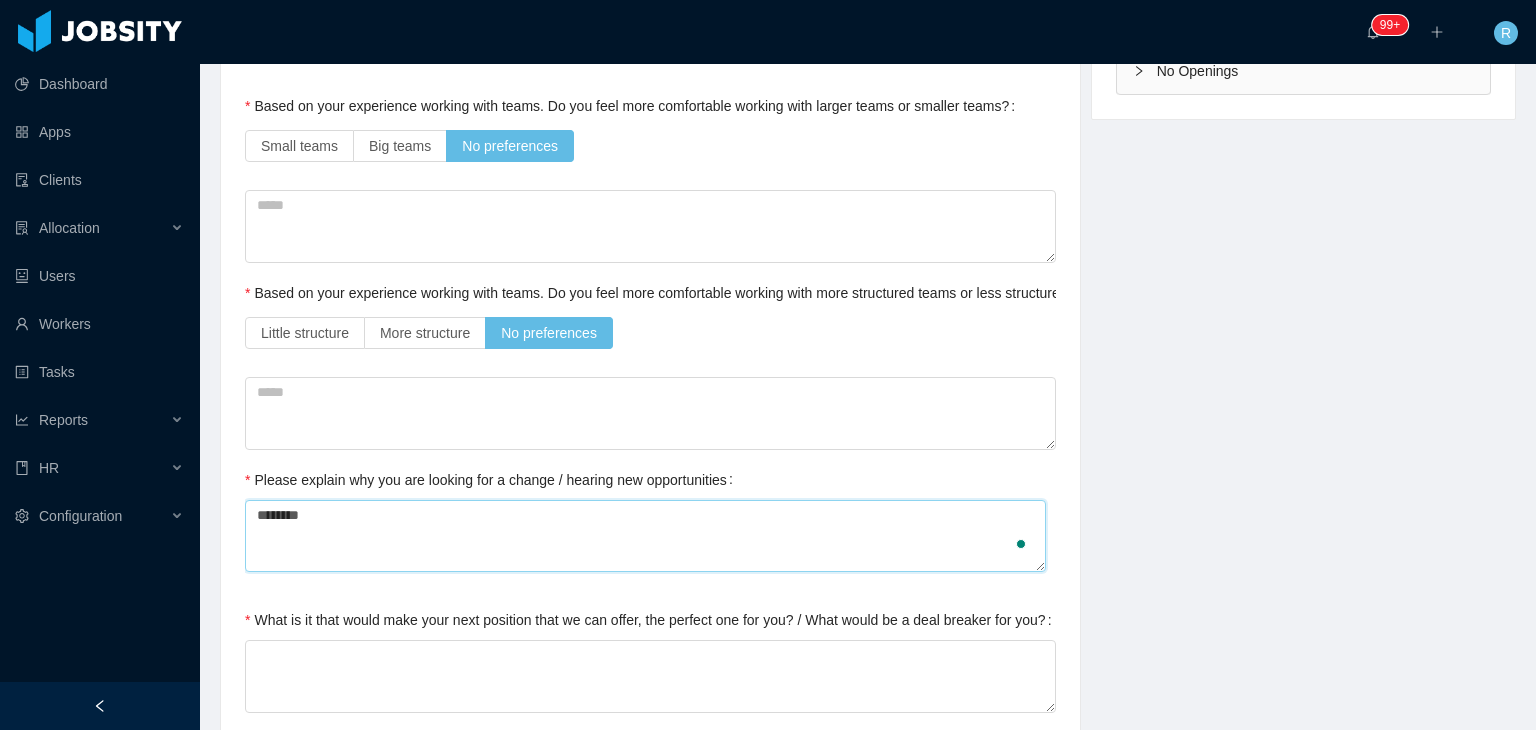 type 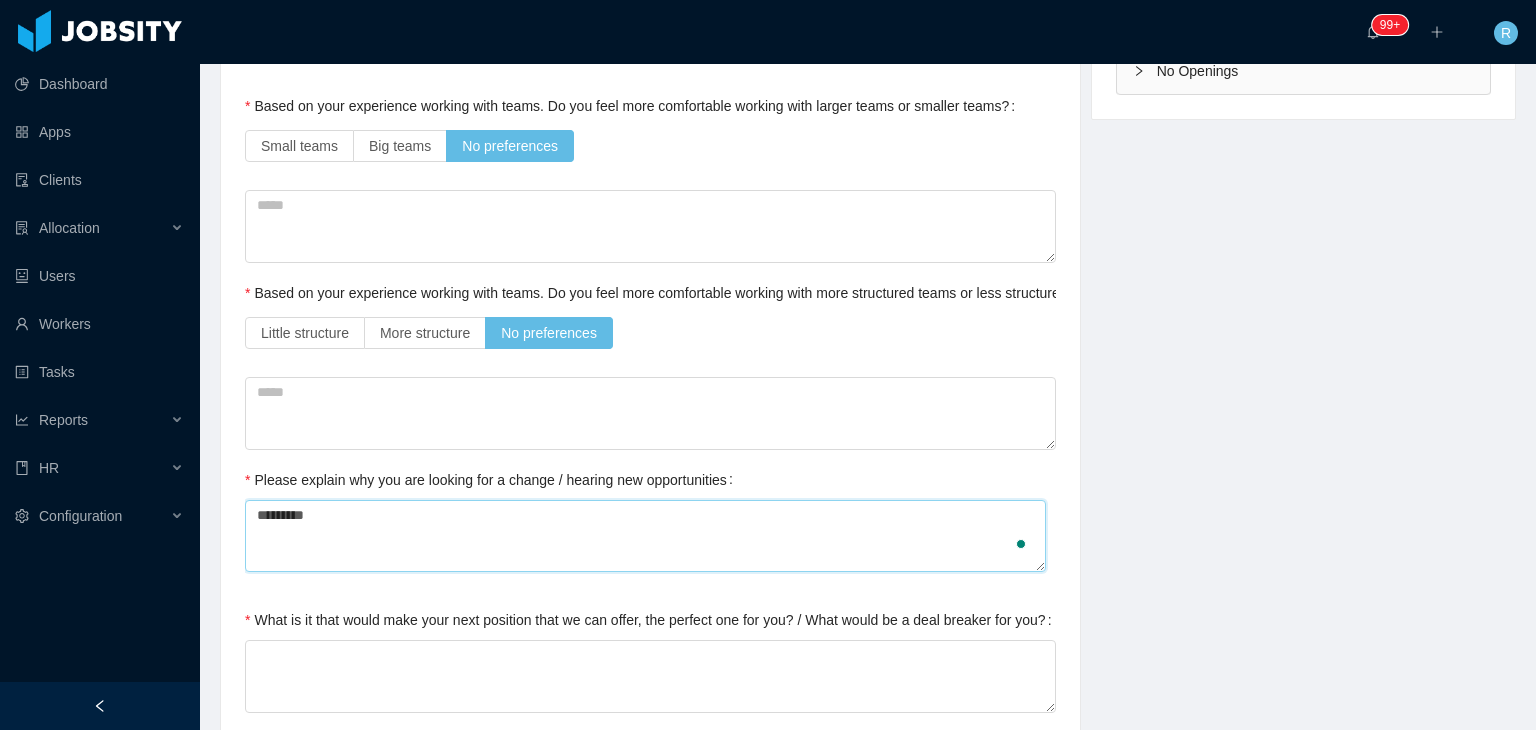 type 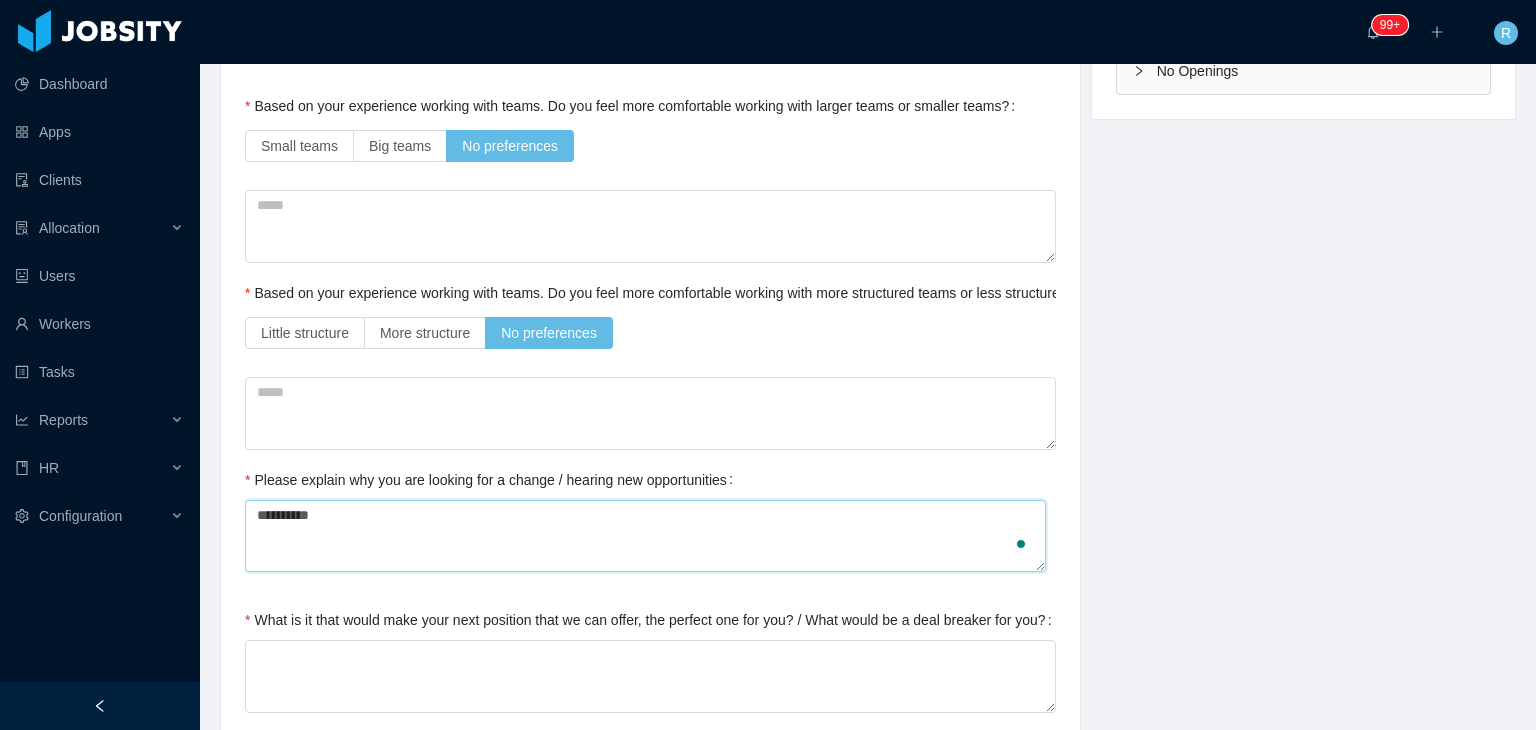type 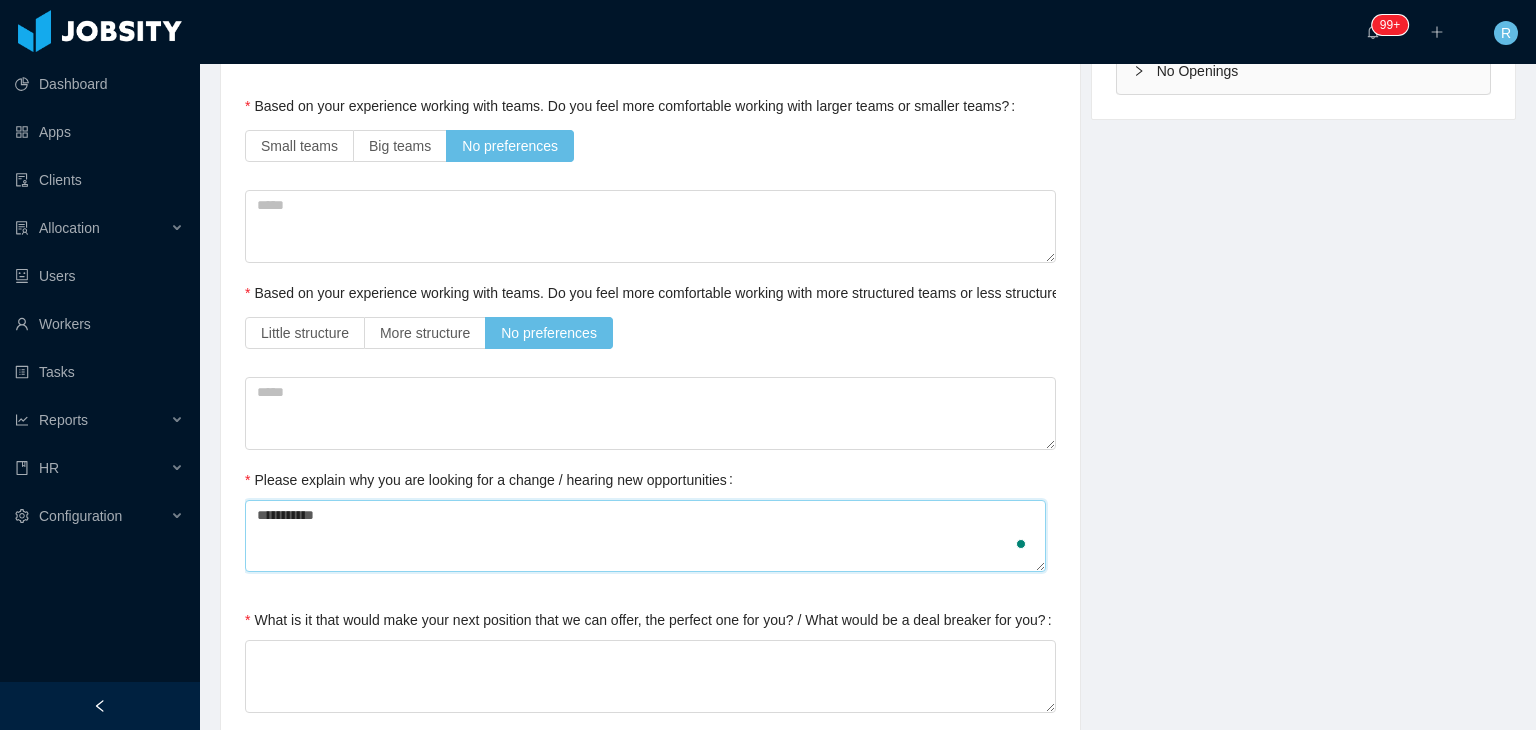 type 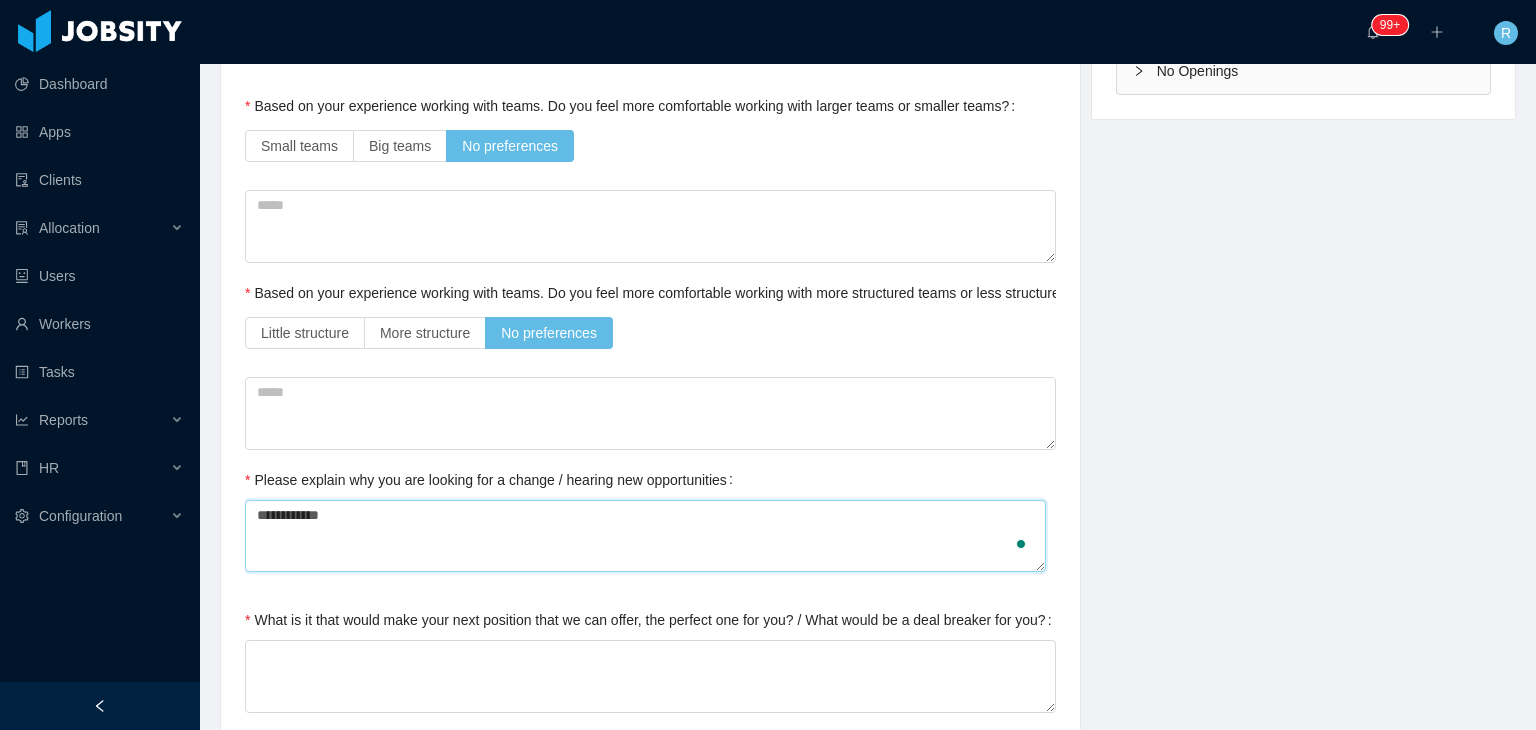 type on "**********" 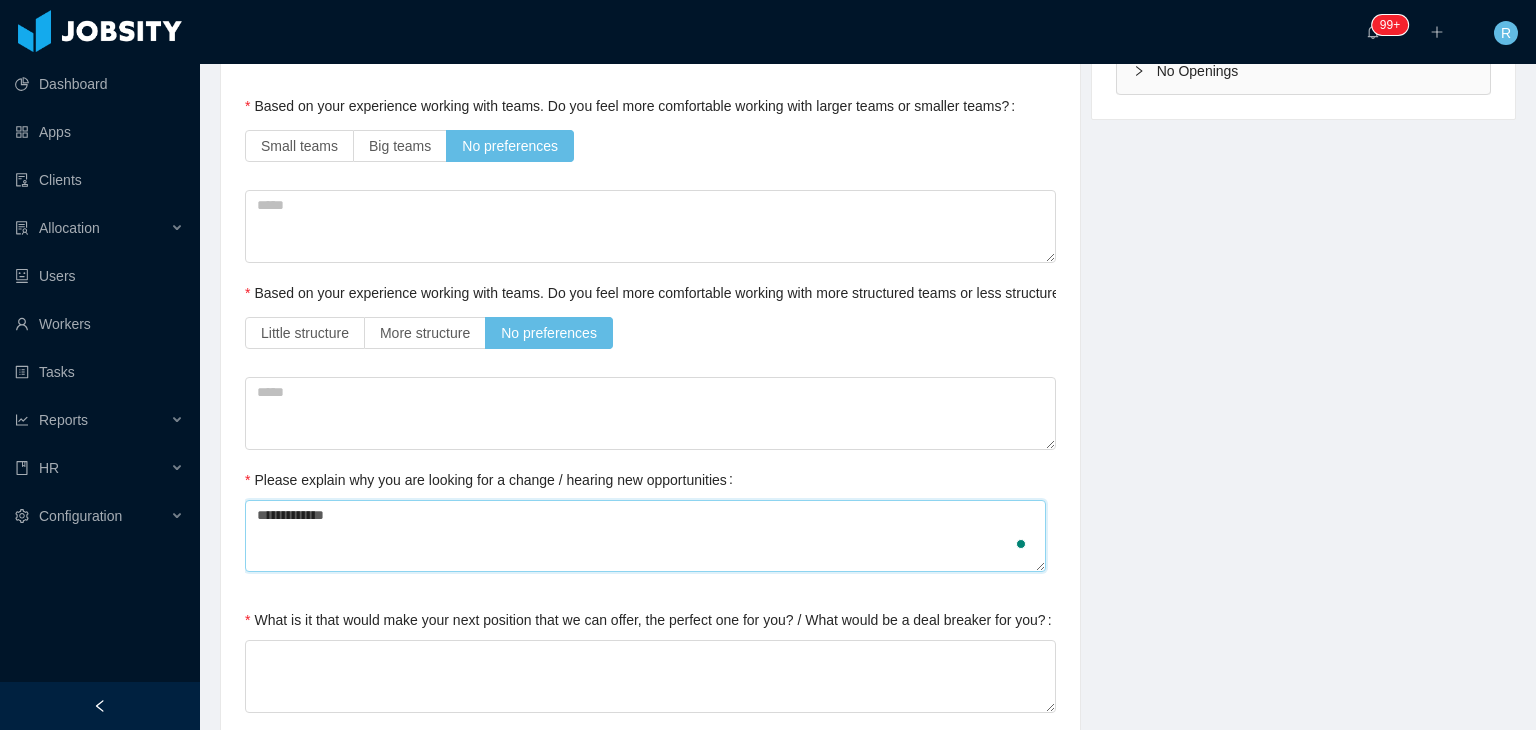 type 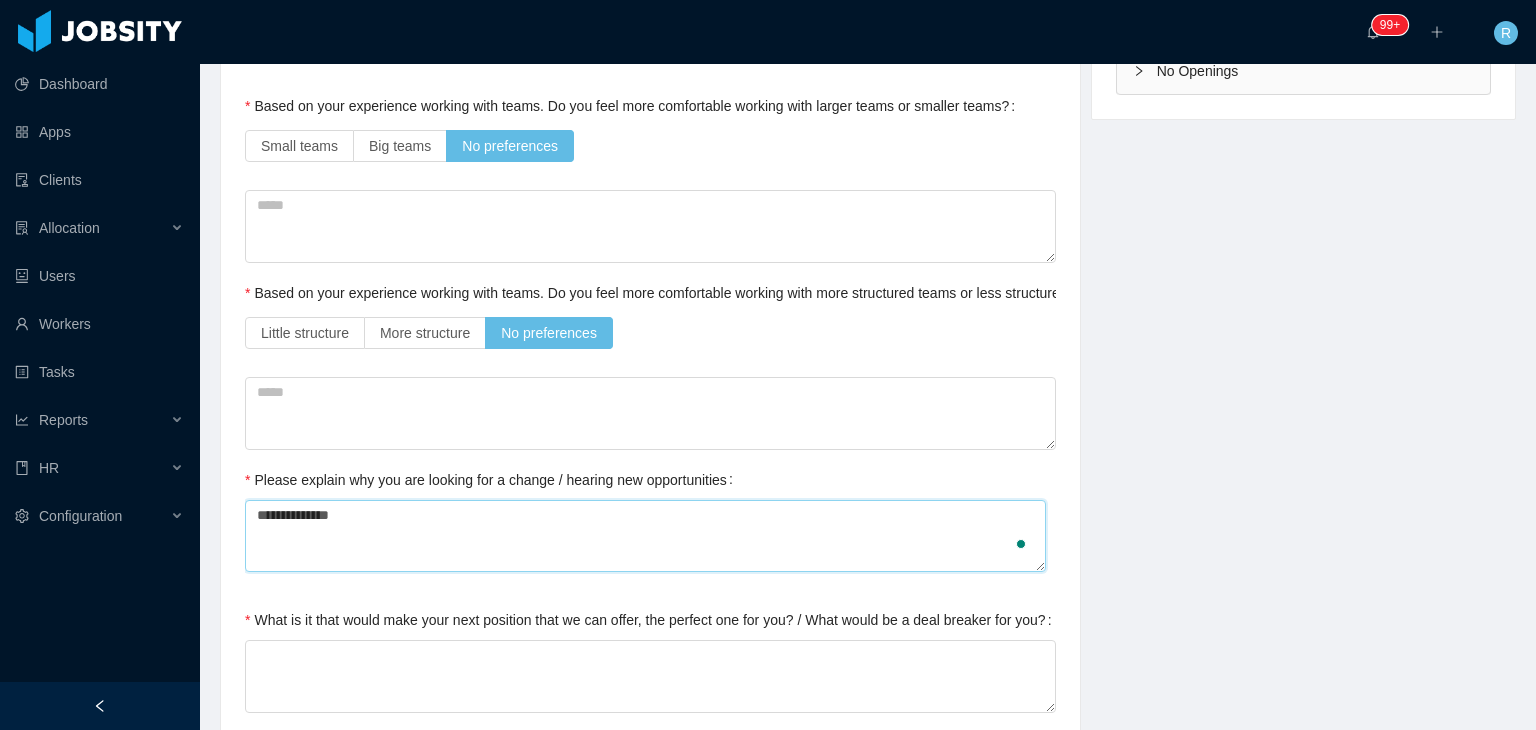 type 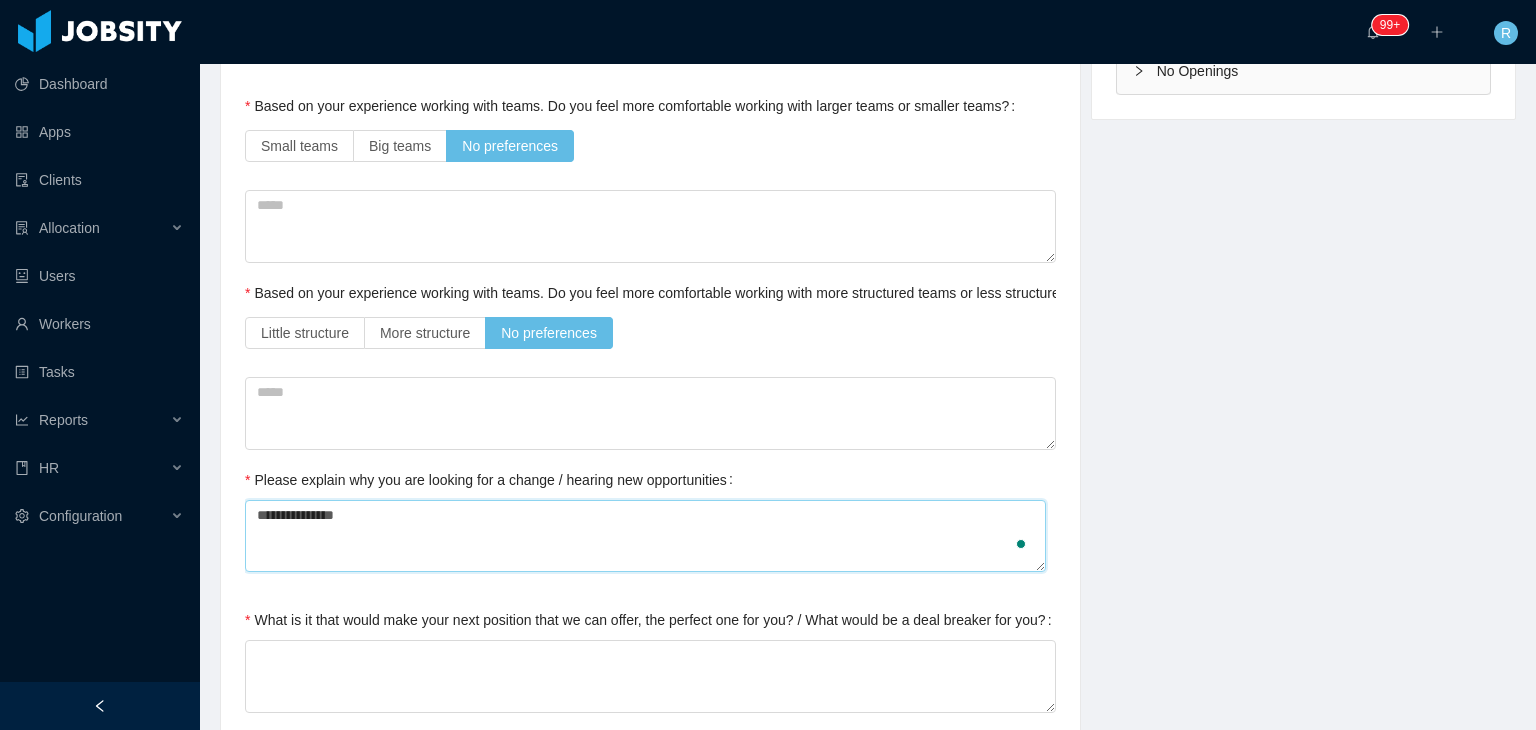 type on "**********" 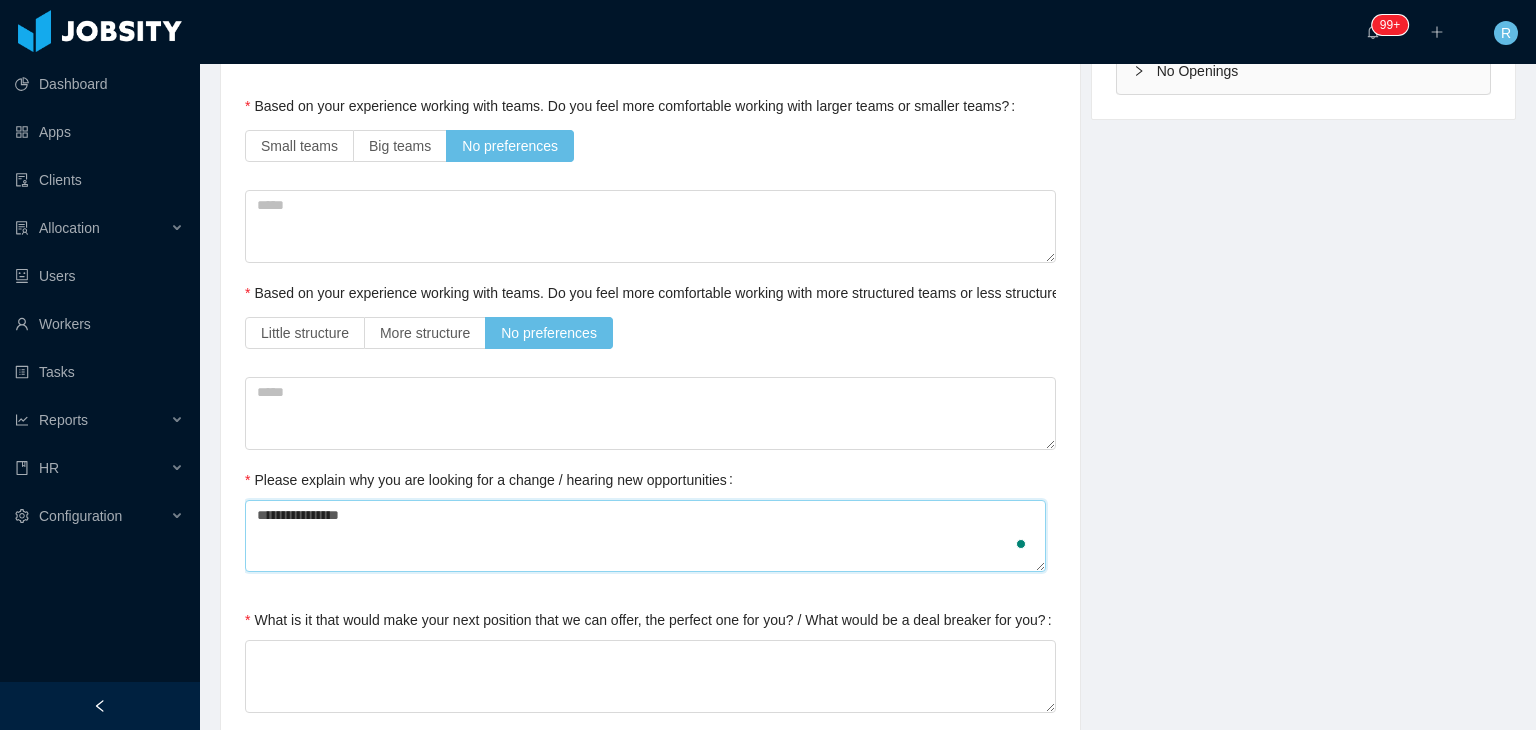 type 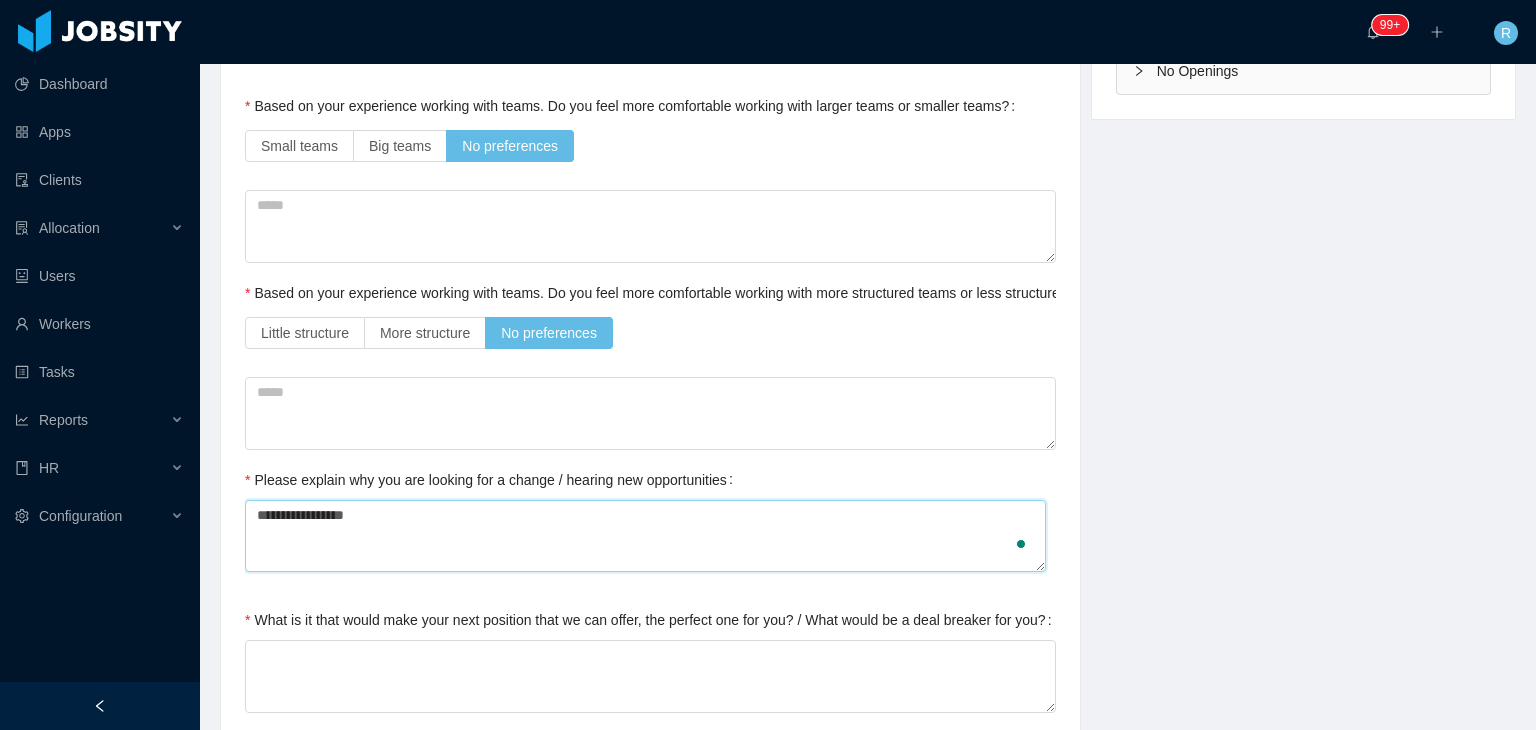 type on "**********" 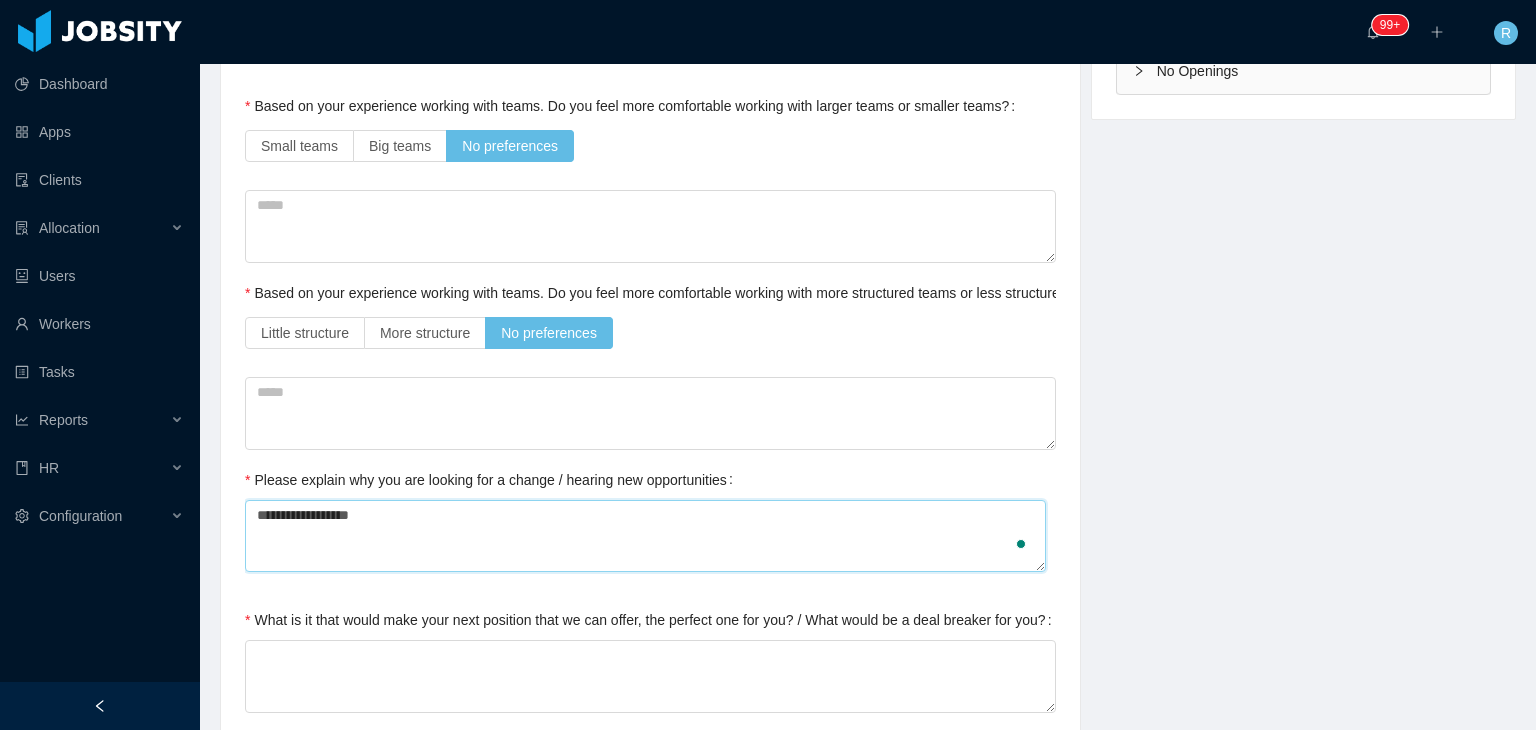 type 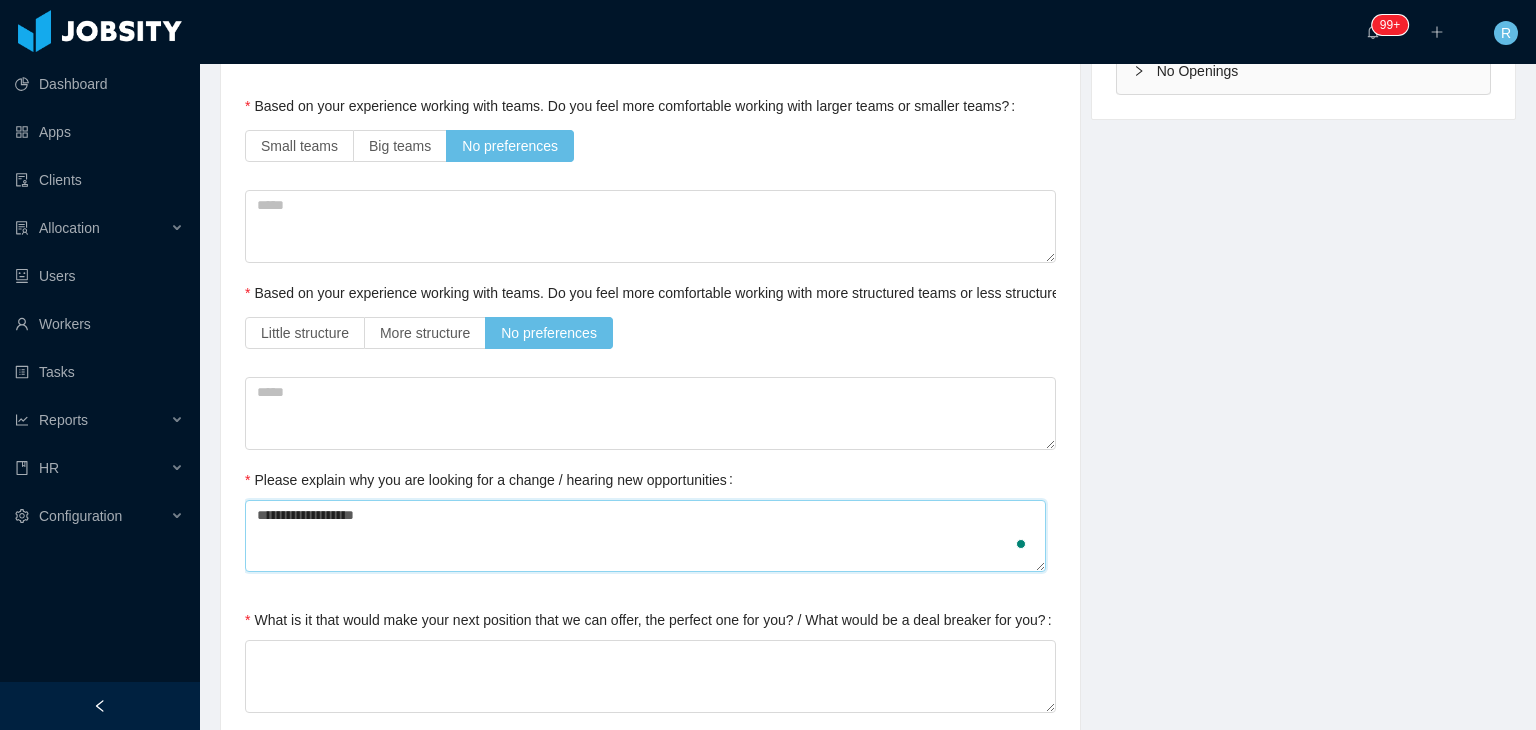 type 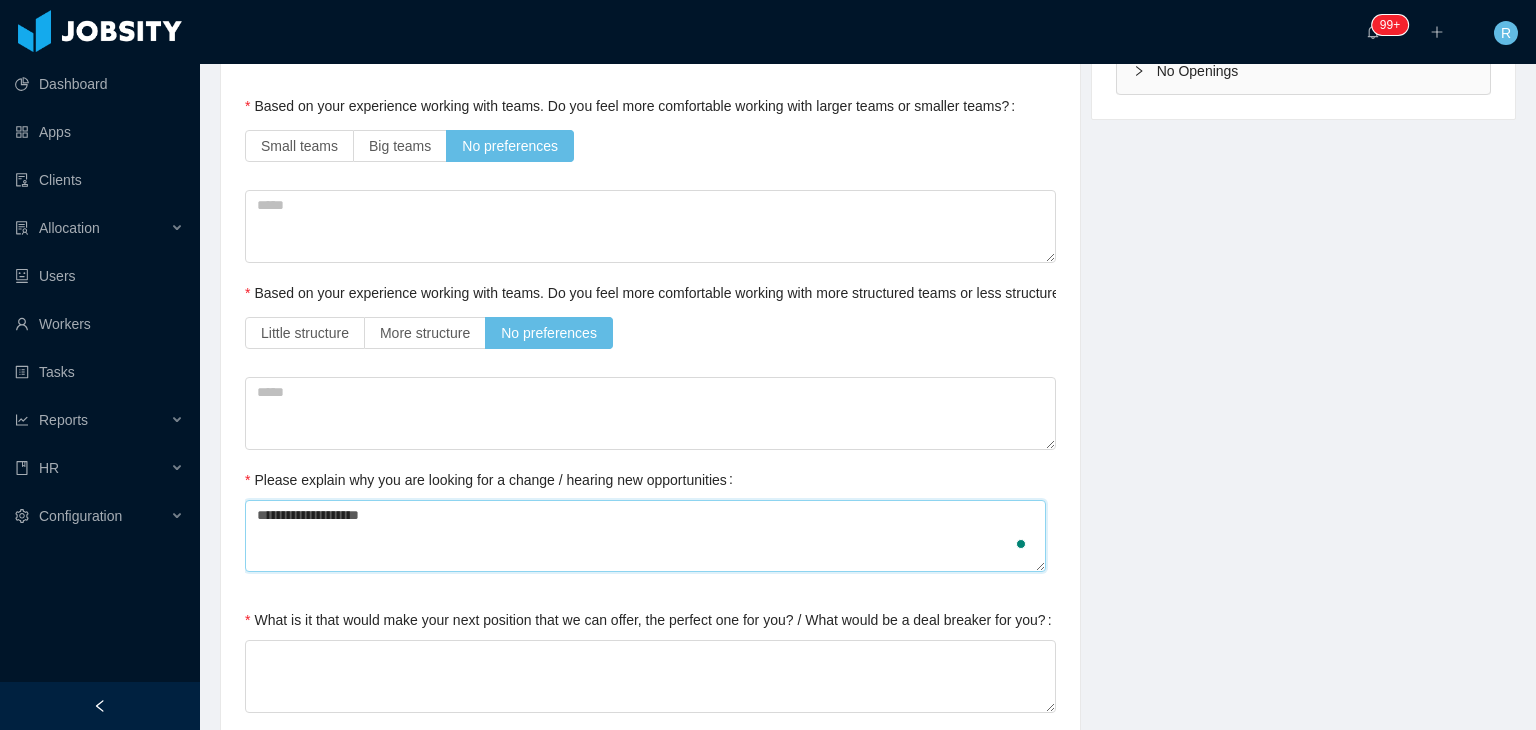 type 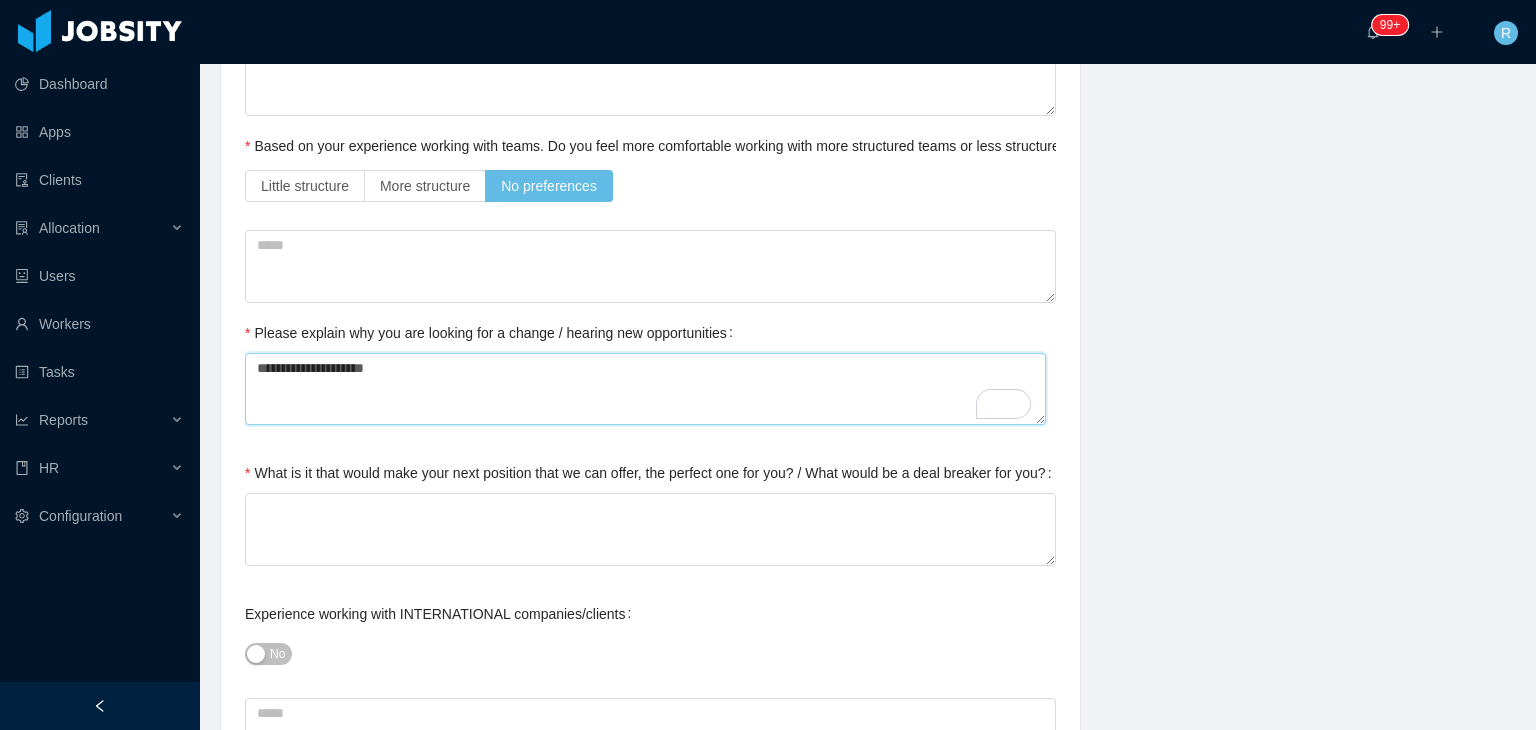 scroll, scrollTop: 772, scrollLeft: 0, axis: vertical 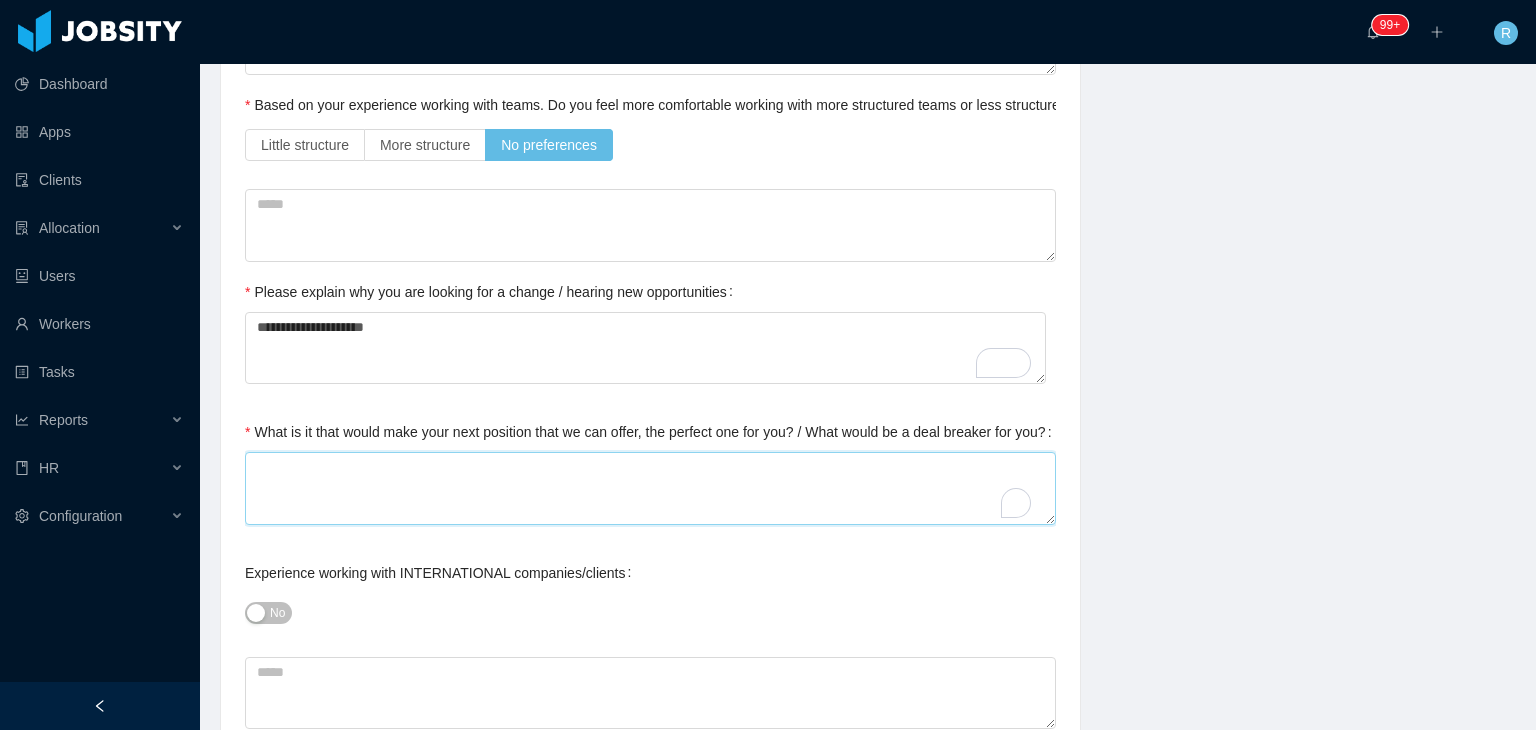 click on "What is it that would make your next position that we can offer, the perfect one for you? / What would be a deal breaker for you?" at bounding box center [650, 488] 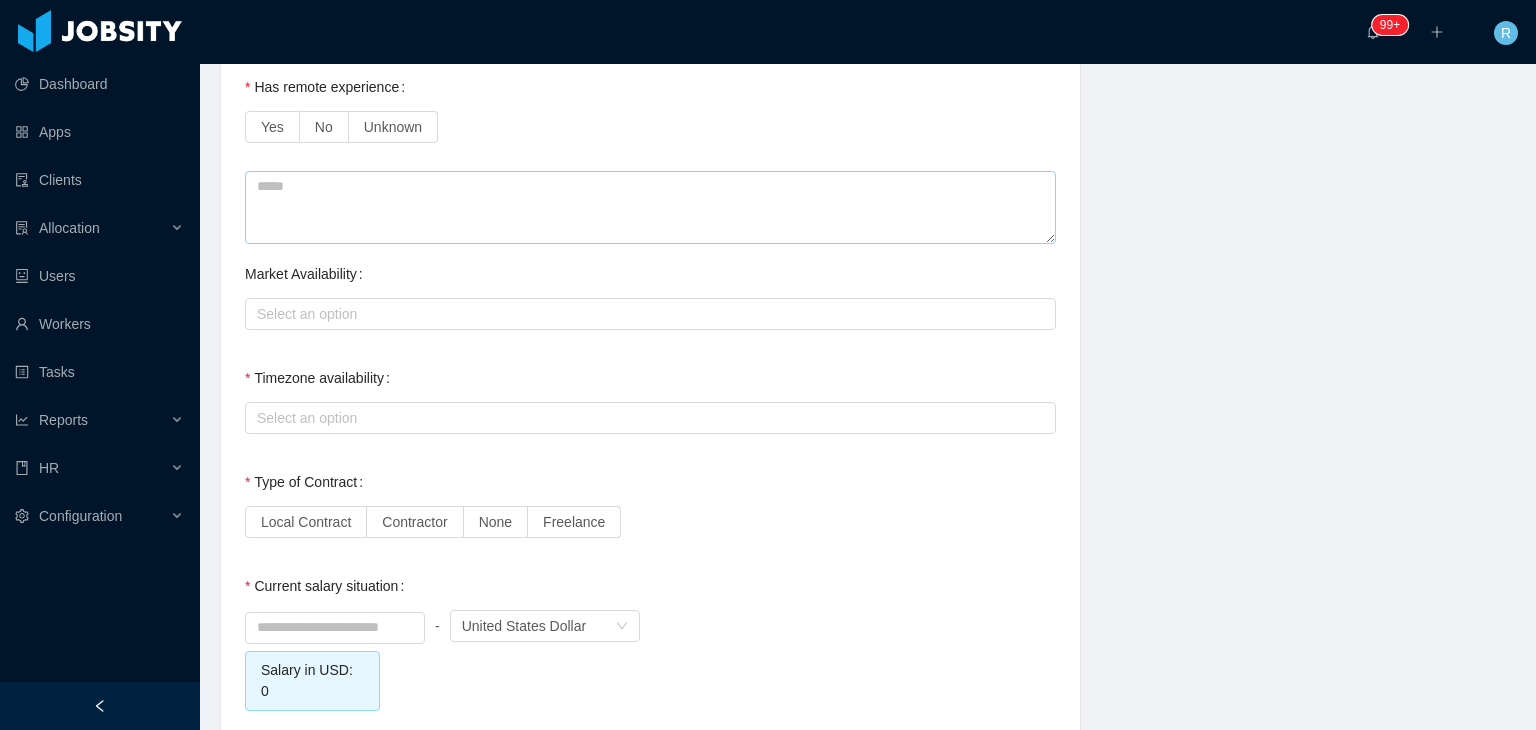 scroll, scrollTop: 1454, scrollLeft: 0, axis: vertical 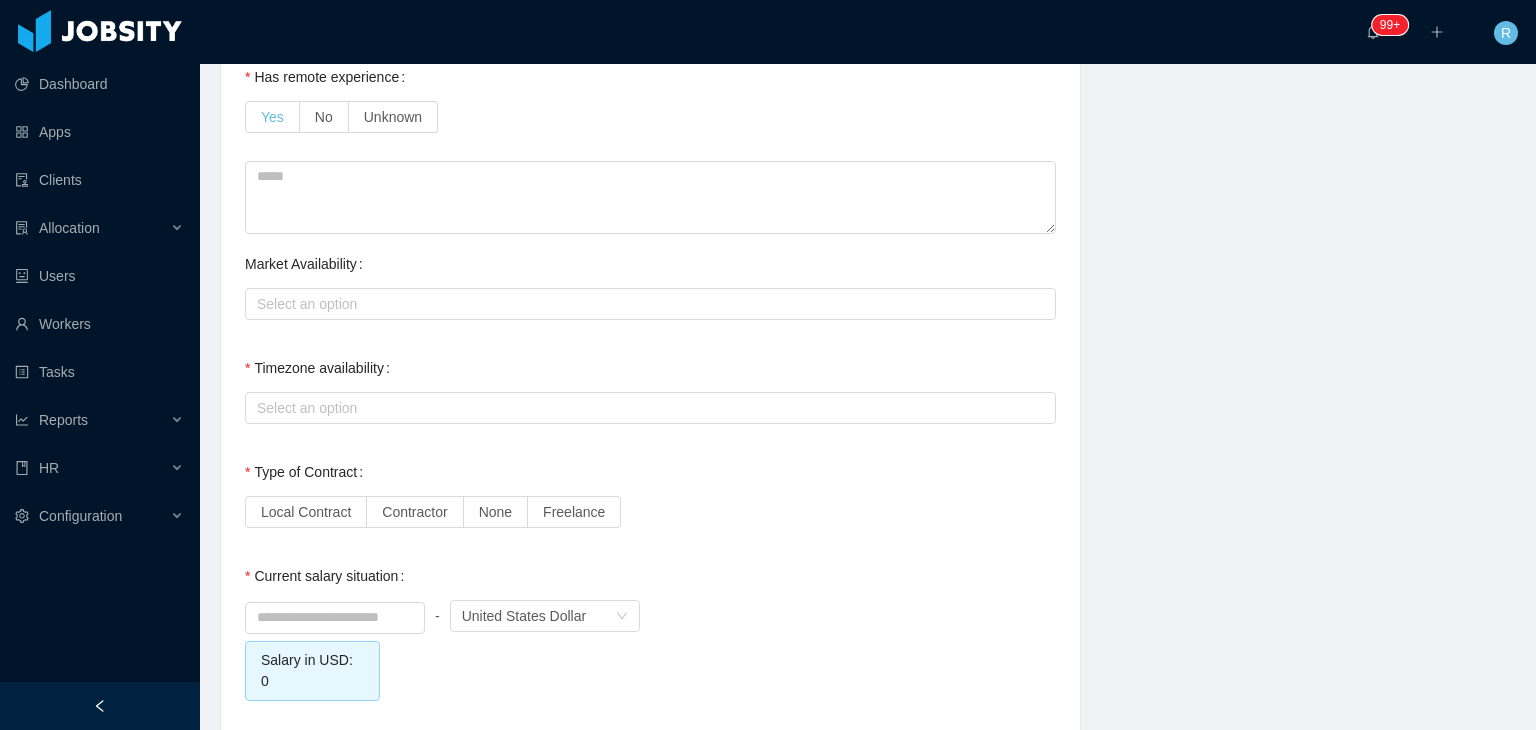 click on "Yes" at bounding box center (272, 117) 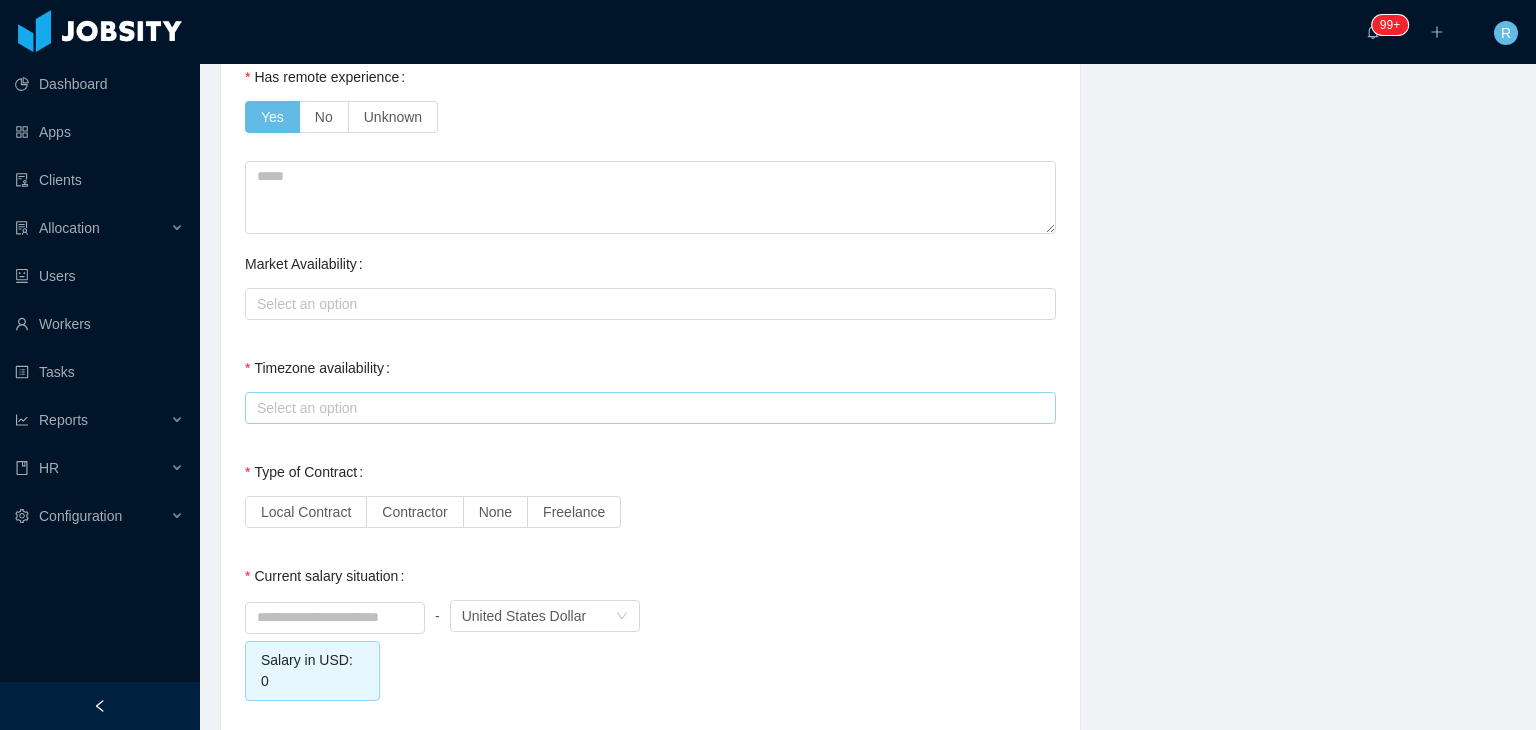 click on "Select an option" at bounding box center [646, 408] 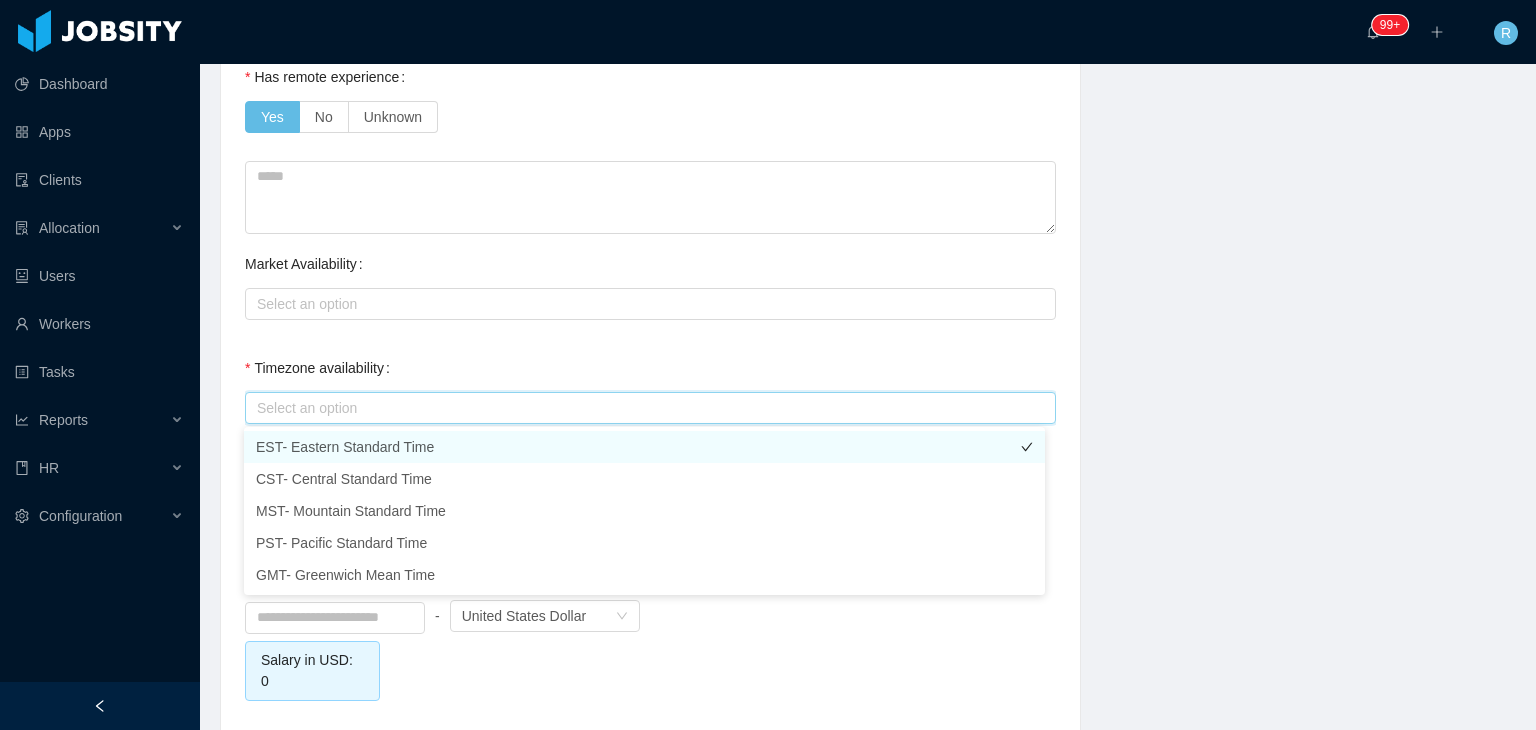 click on "EST- Eastern Standard Time" at bounding box center (644, 447) 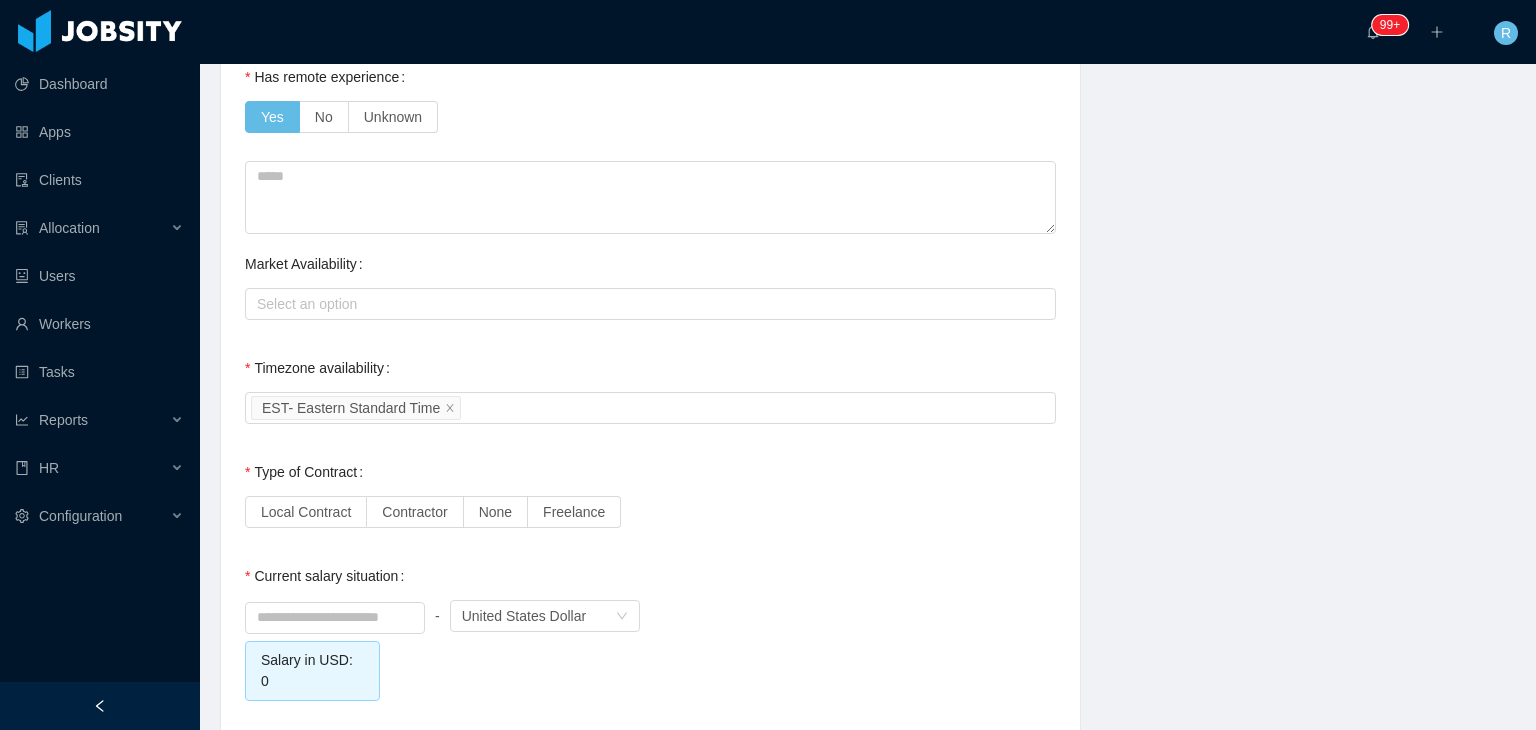 click on "**********" at bounding box center (868, 55) 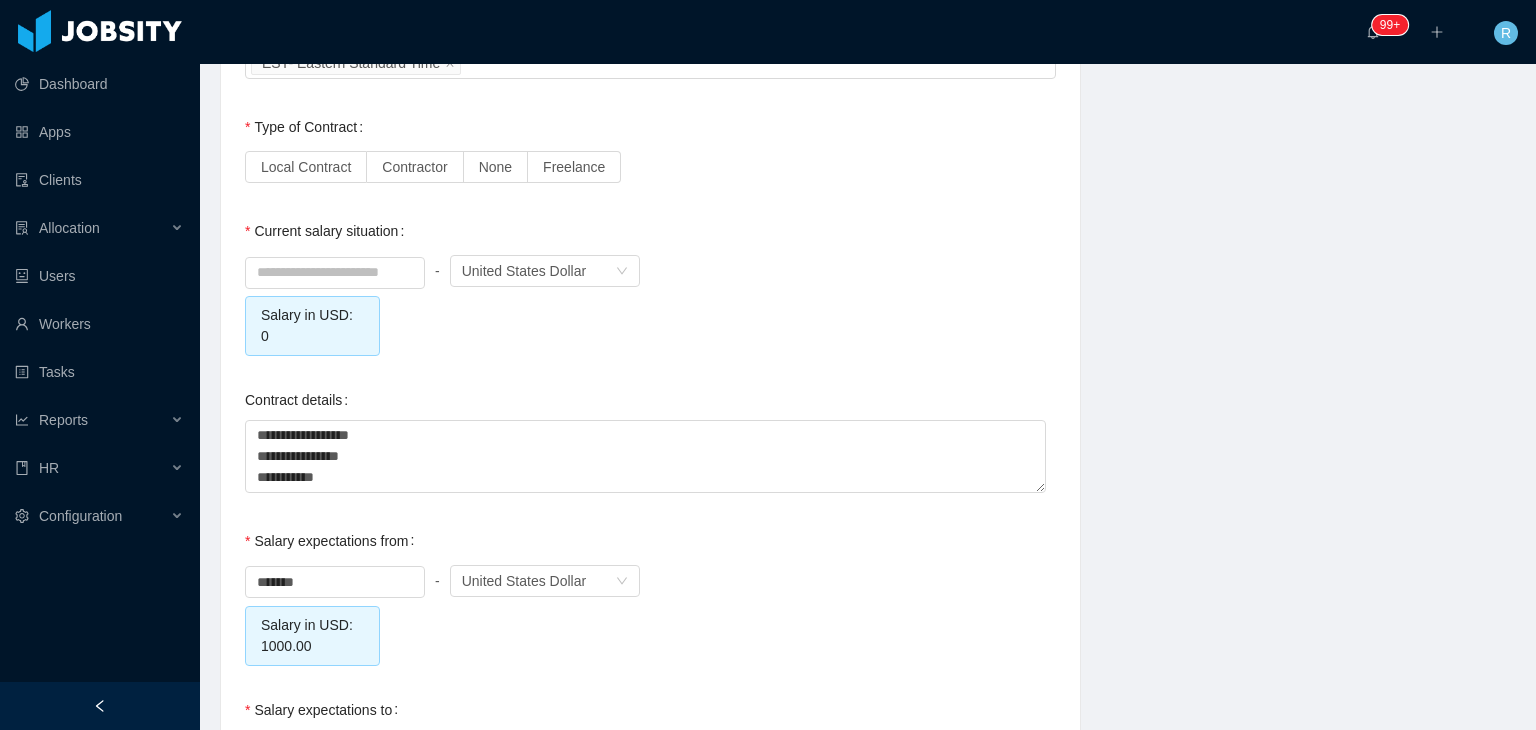 scroll, scrollTop: 1796, scrollLeft: 0, axis: vertical 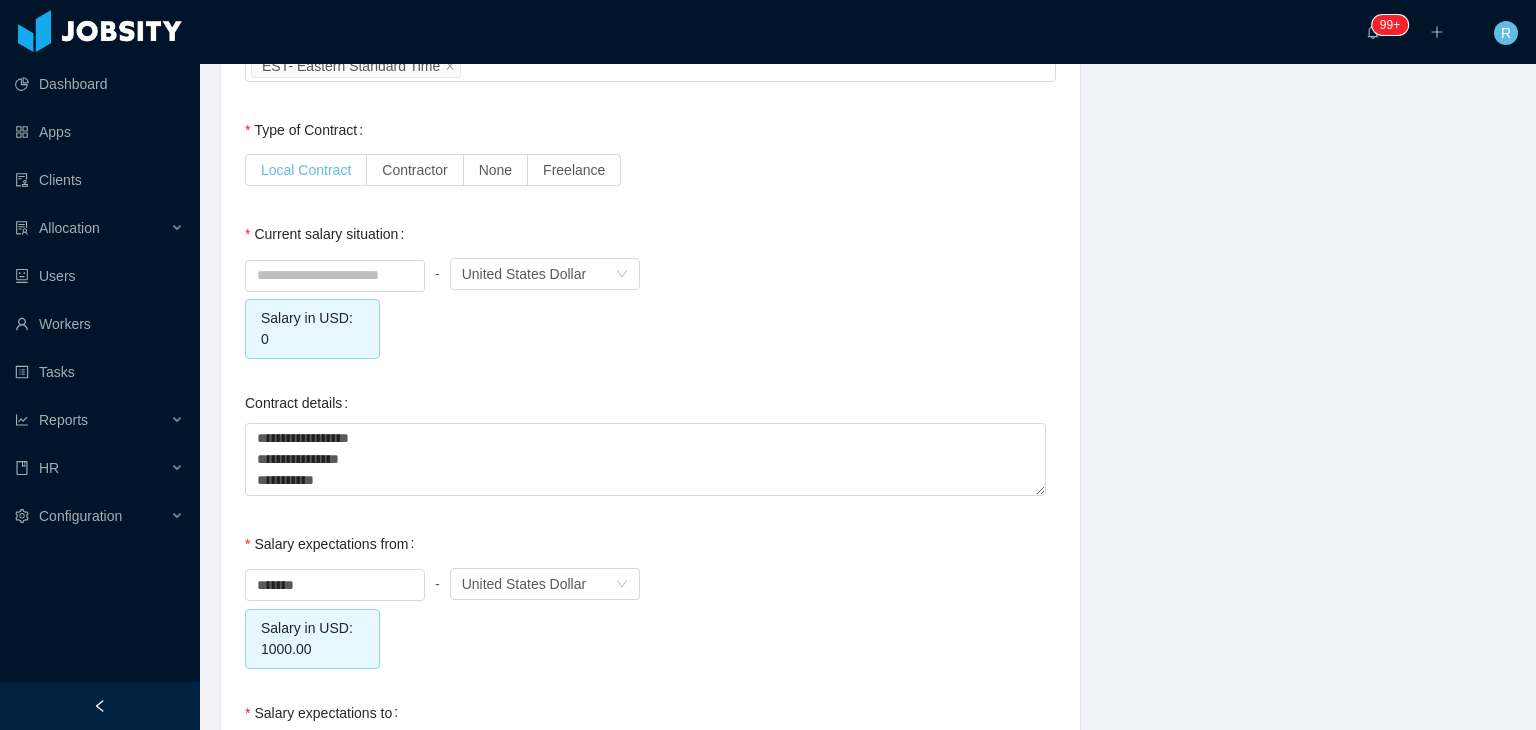 click on "Local Contract" at bounding box center (306, 170) 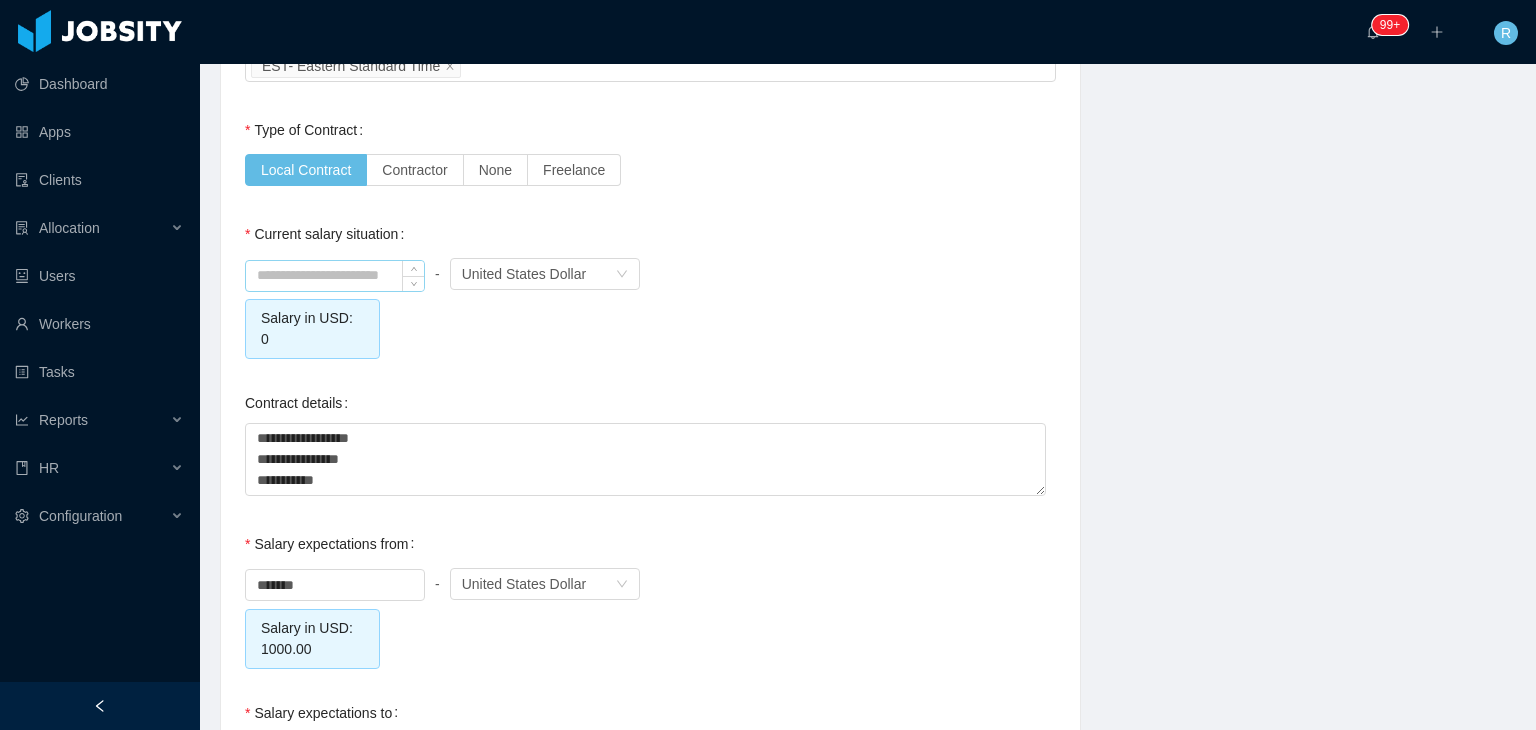 click at bounding box center [335, 276] 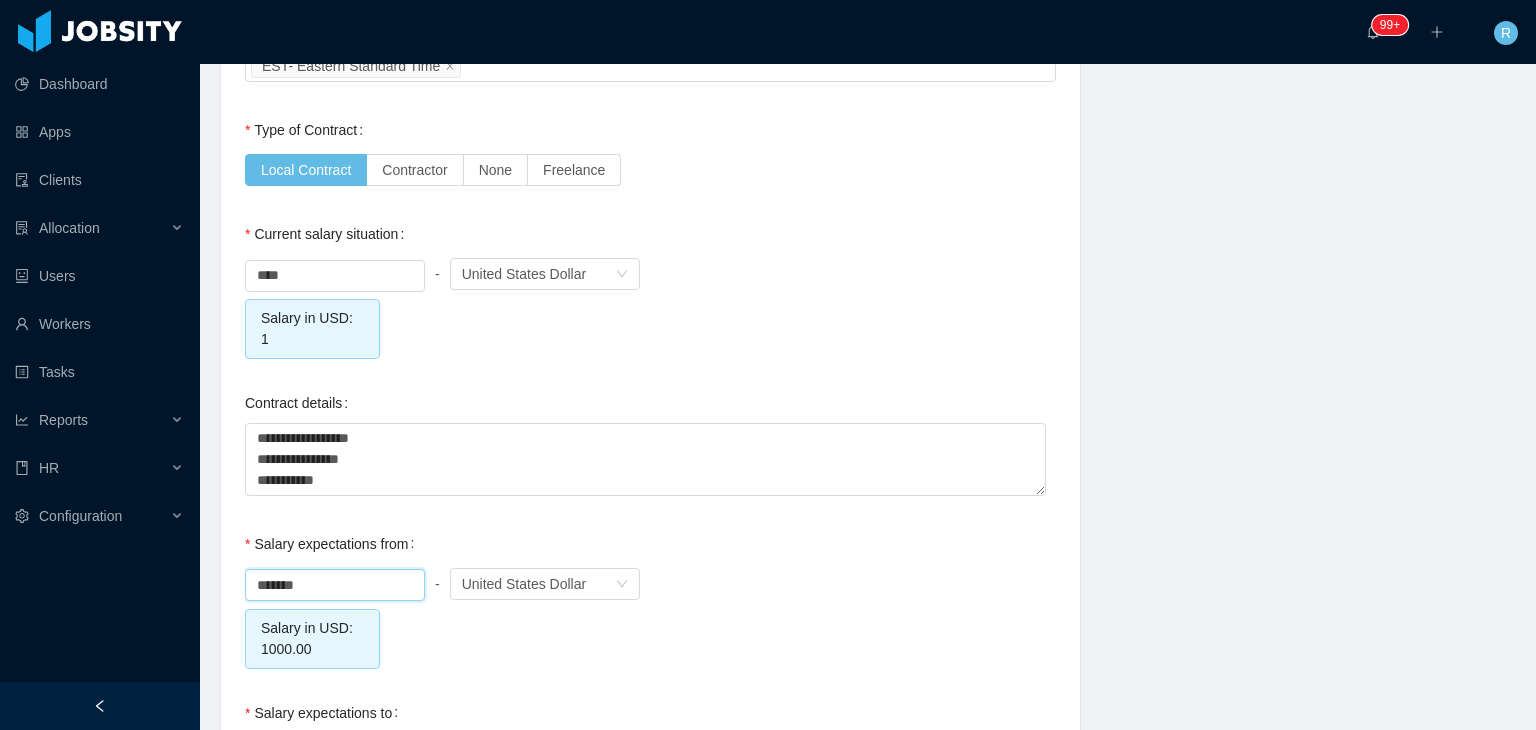 drag, startPoint x: 355, startPoint y: 546, endPoint x: 196, endPoint y: 549, distance: 159.0283 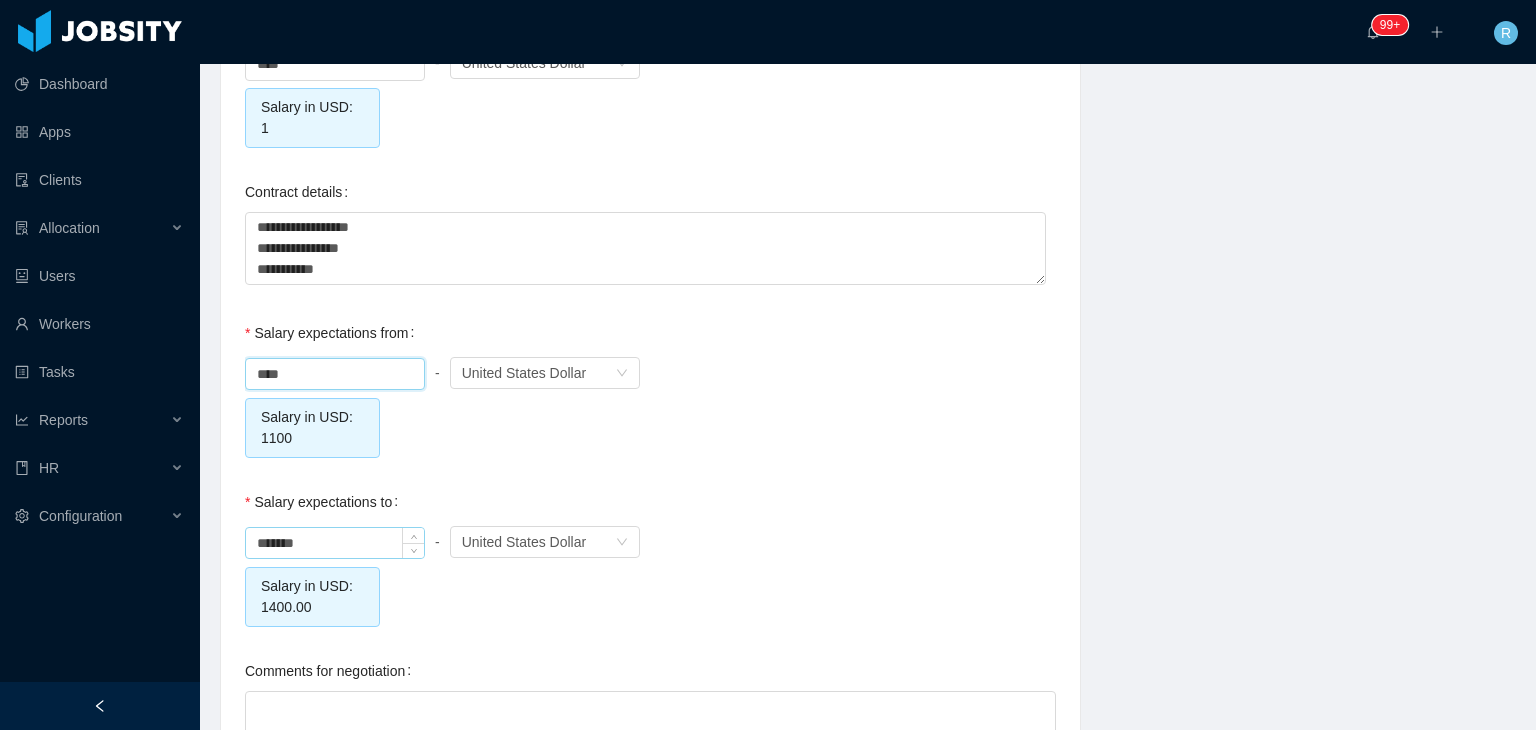 scroll, scrollTop: 2008, scrollLeft: 0, axis: vertical 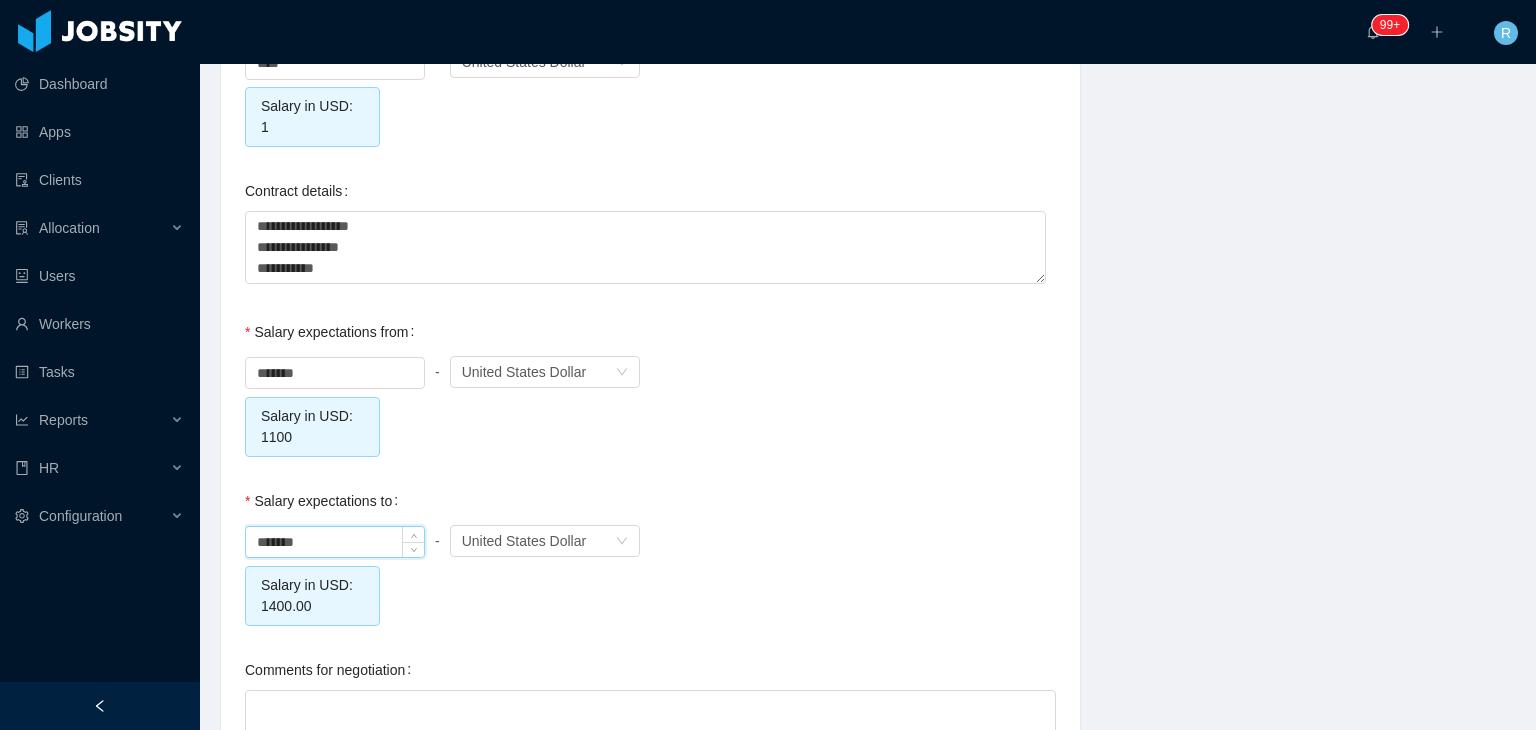 click on "*******" at bounding box center (335, 542) 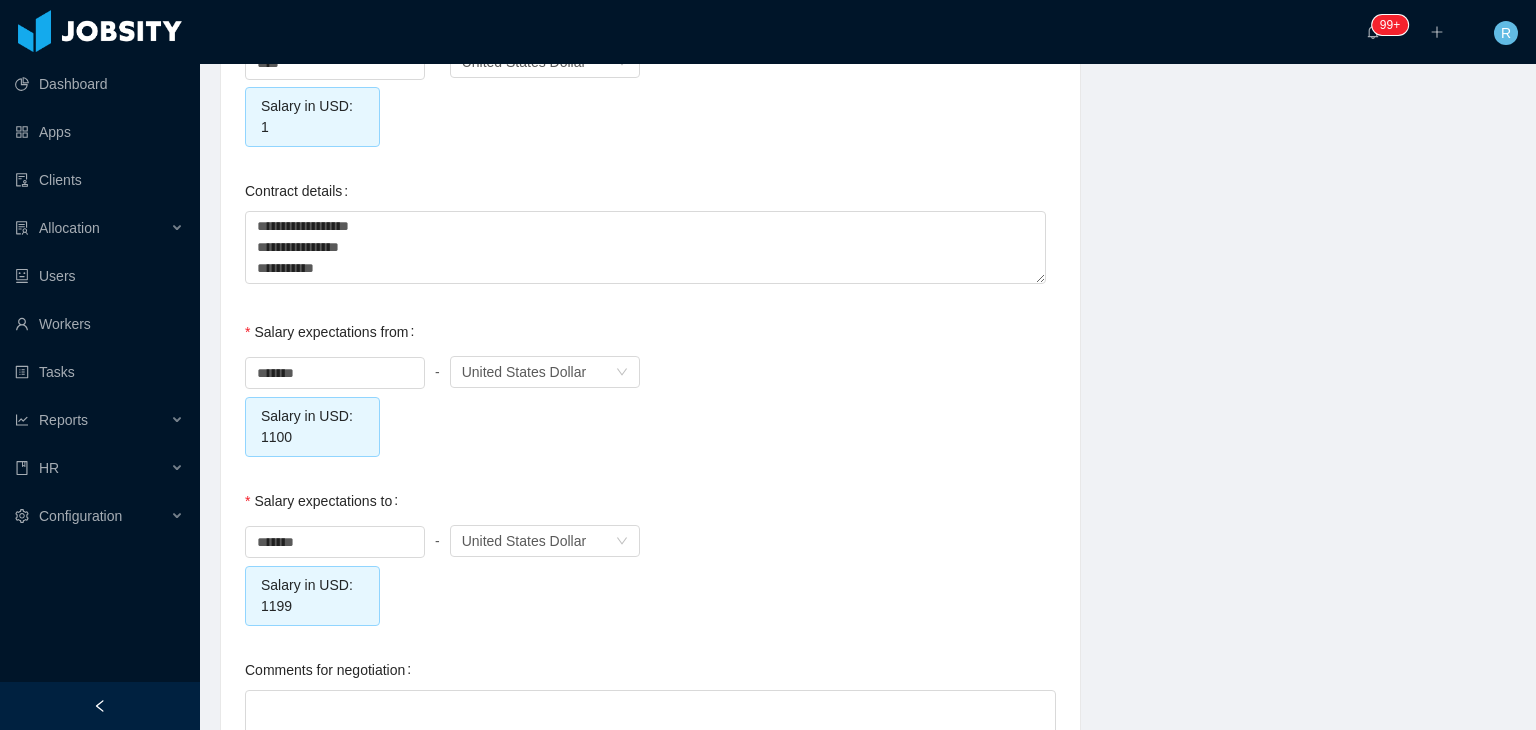 click on "******* - Currency United States Dollar" at bounding box center [650, 541] 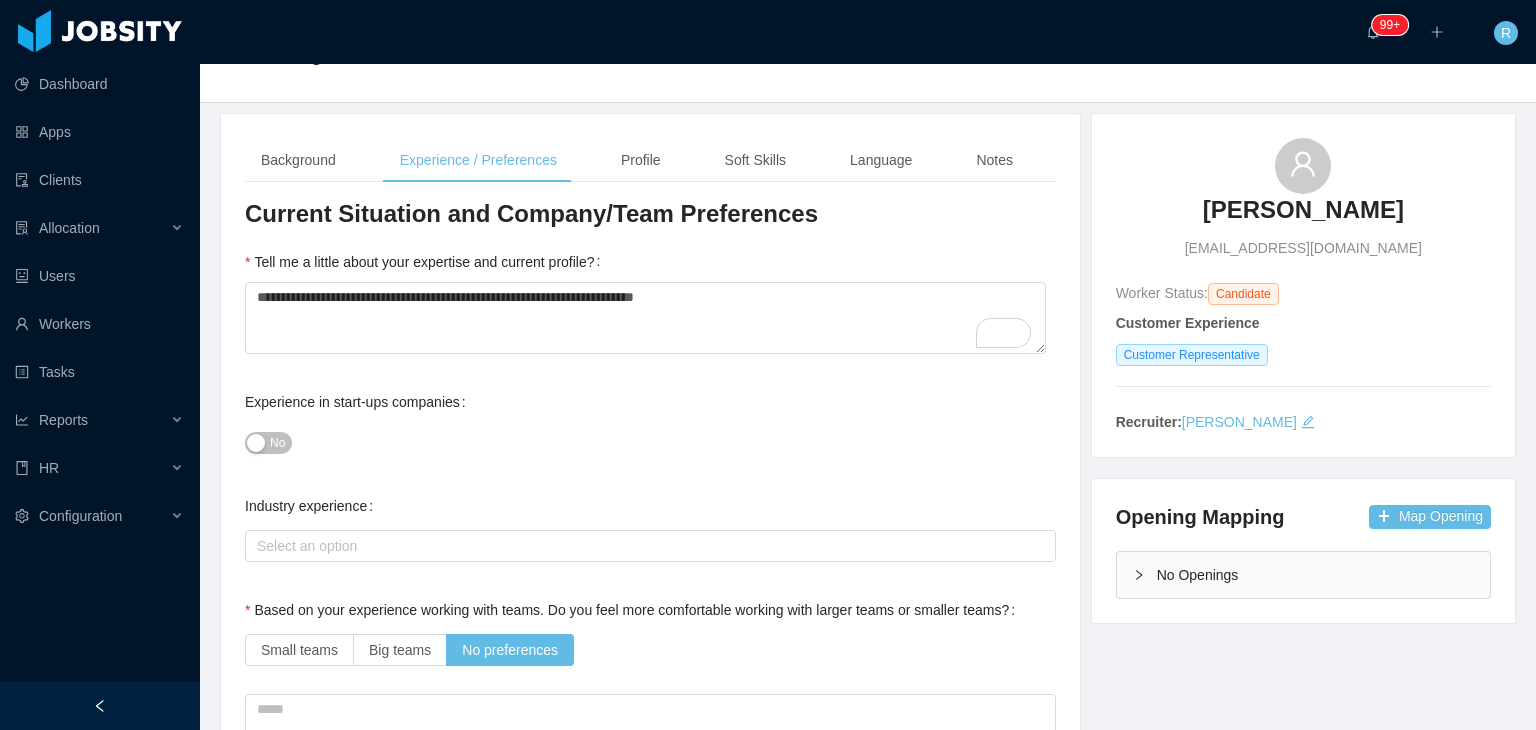 scroll, scrollTop: 0, scrollLeft: 0, axis: both 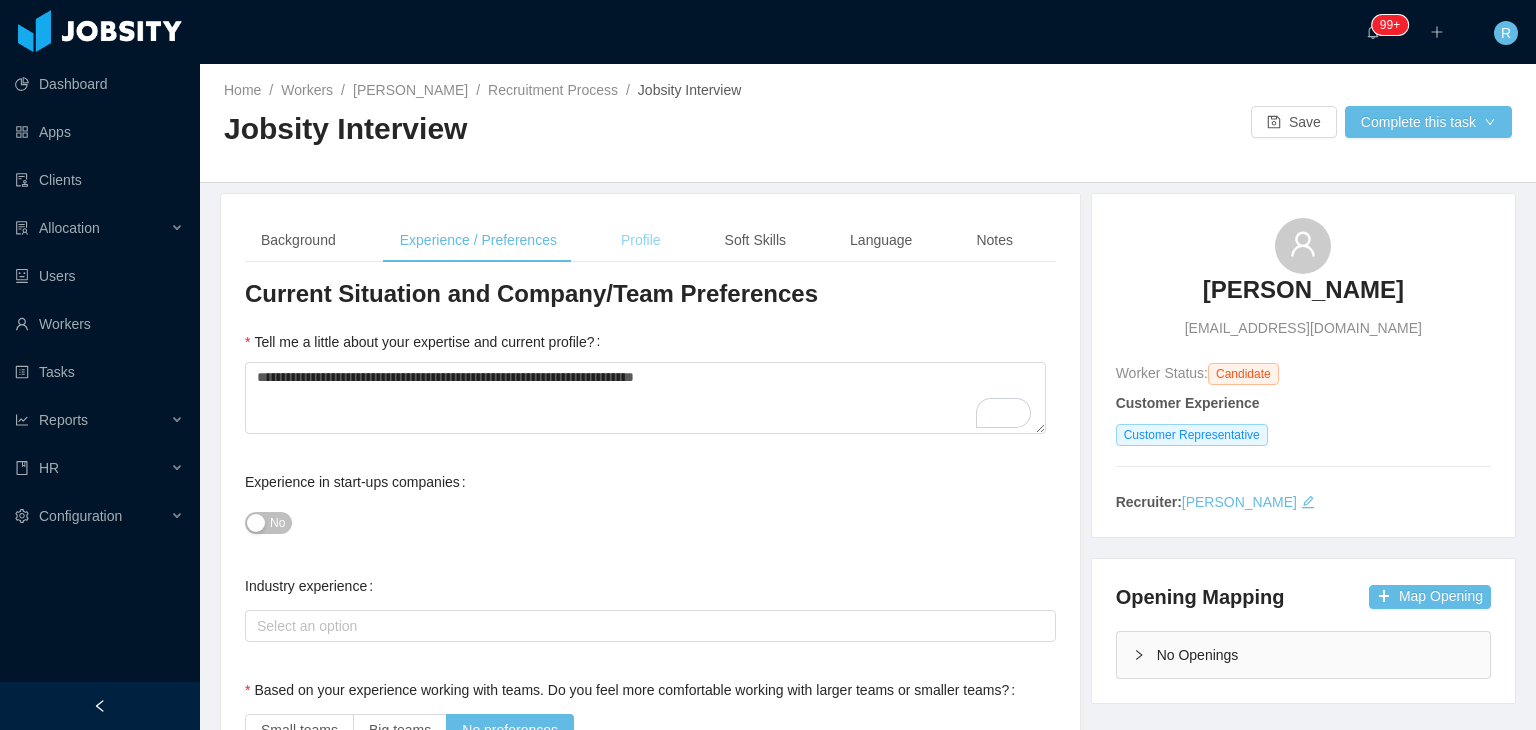 click on "Profile" at bounding box center (641, 240) 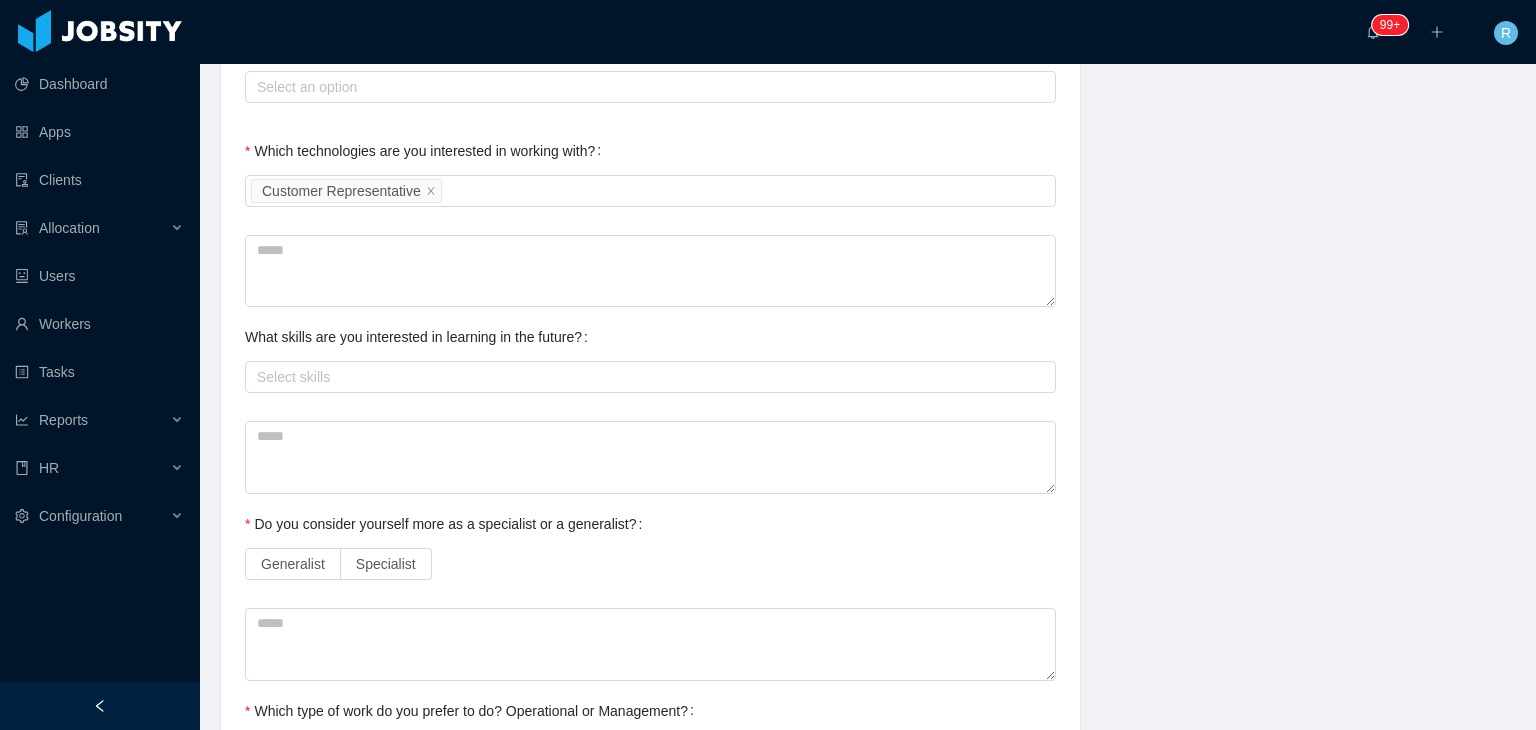 scroll, scrollTop: 740, scrollLeft: 0, axis: vertical 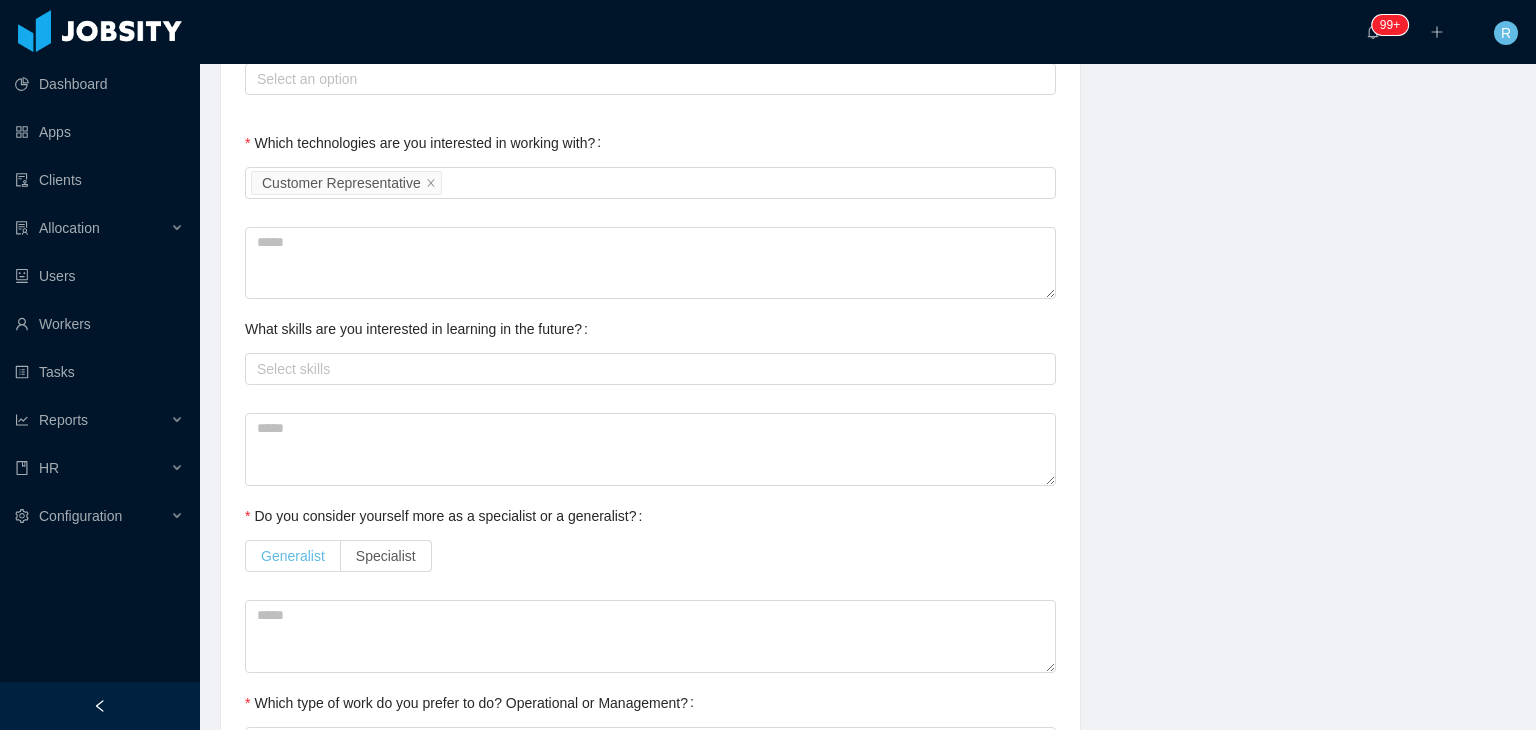 click on "Generalist" at bounding box center (293, 556) 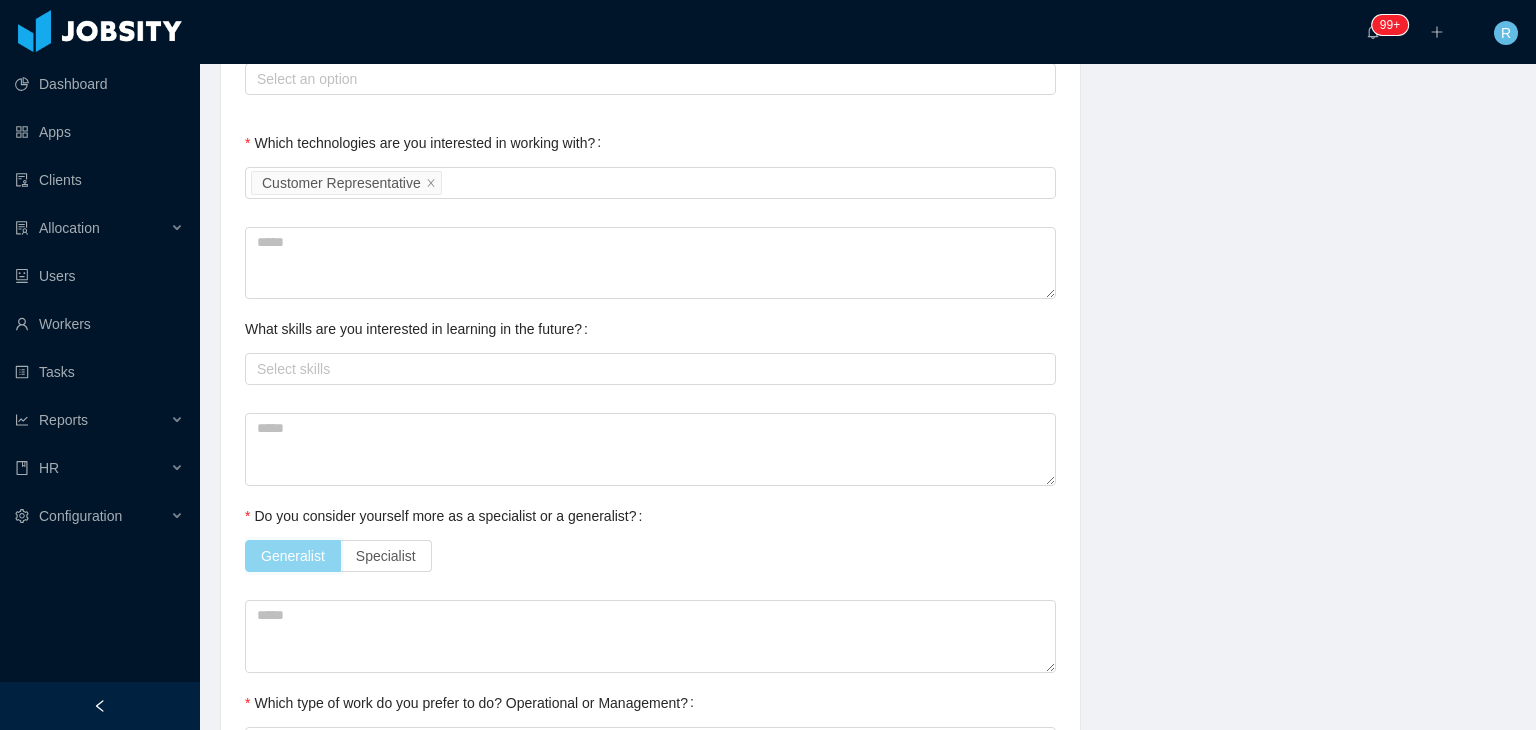 scroll, scrollTop: 973, scrollLeft: 0, axis: vertical 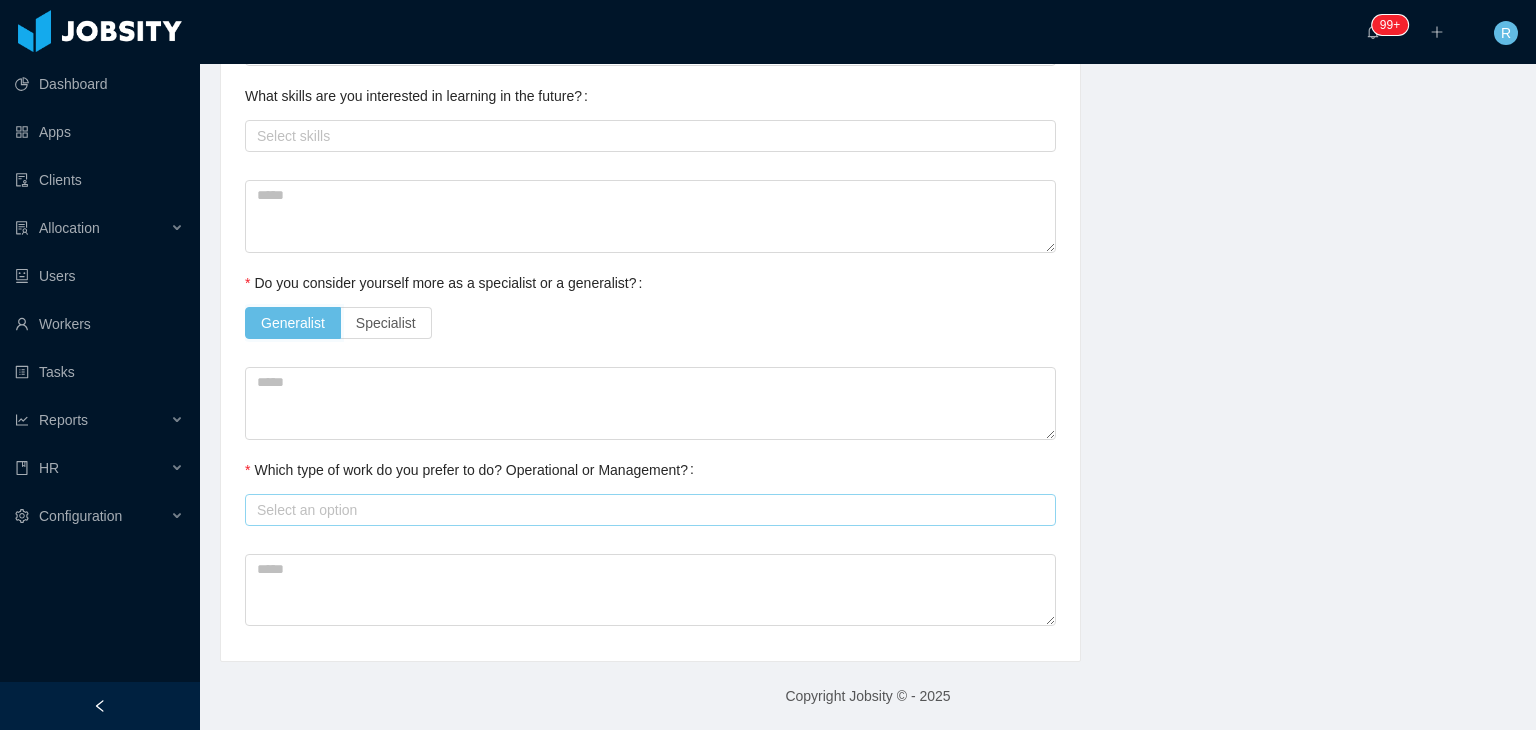click on "Select an option" at bounding box center (646, 510) 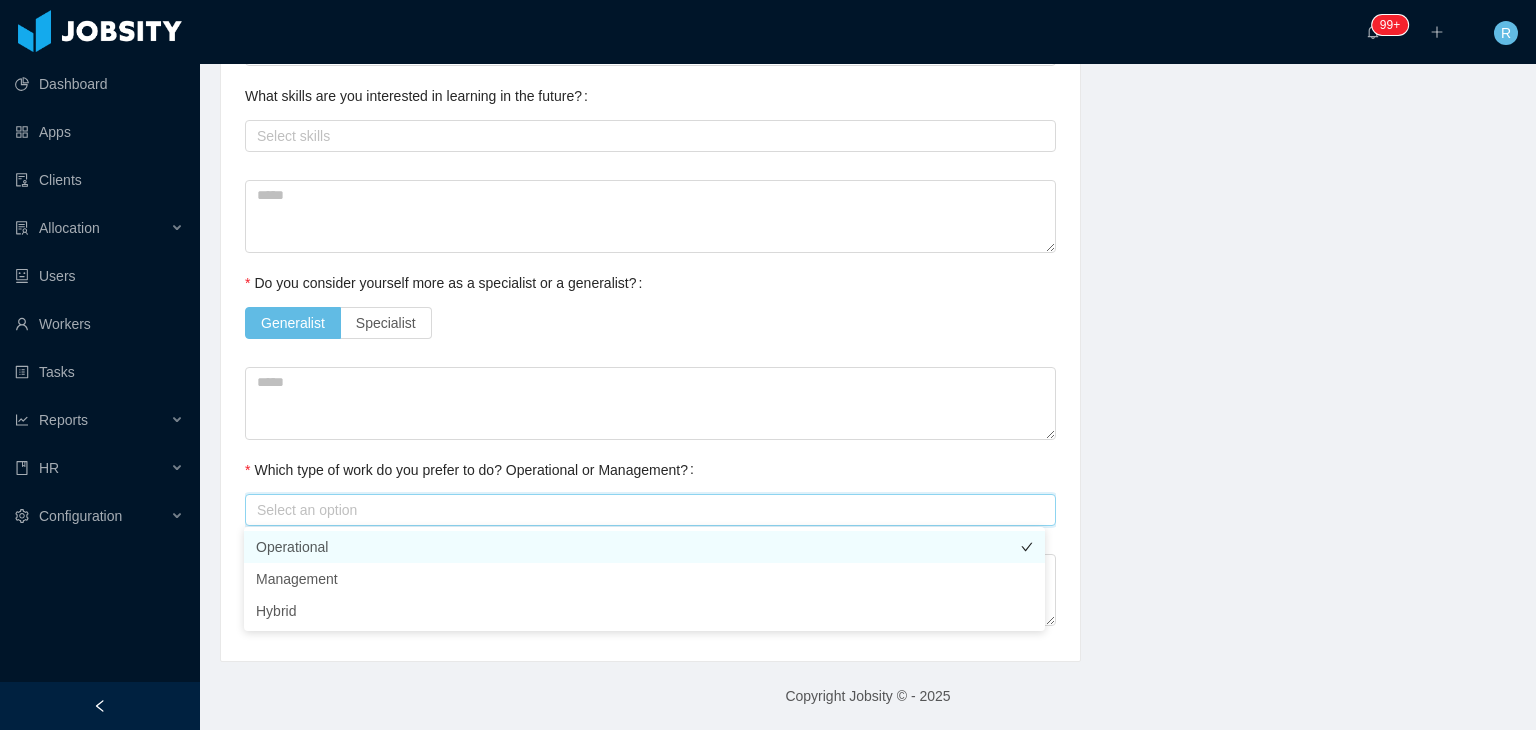 click on "Operational" at bounding box center (644, 547) 